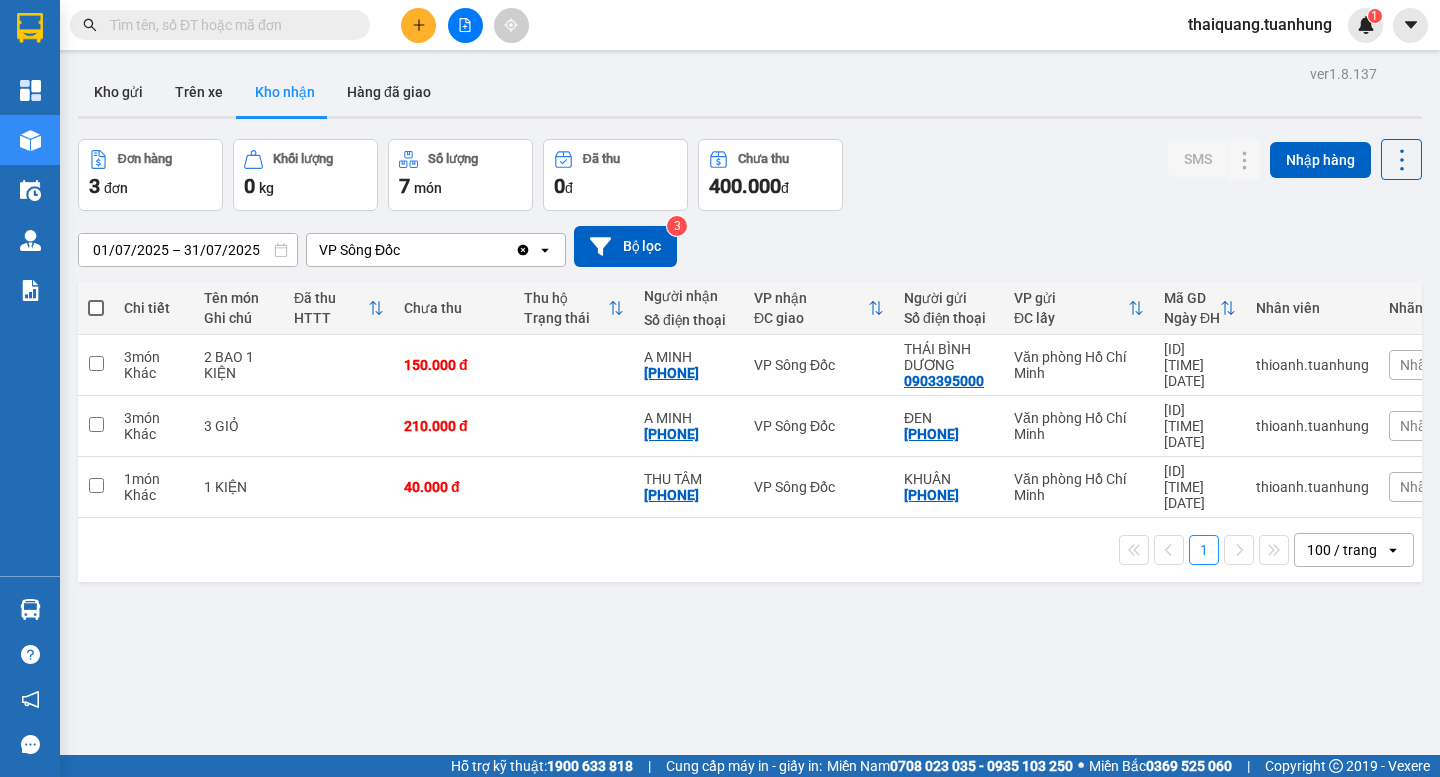 scroll, scrollTop: 0, scrollLeft: 0, axis: both 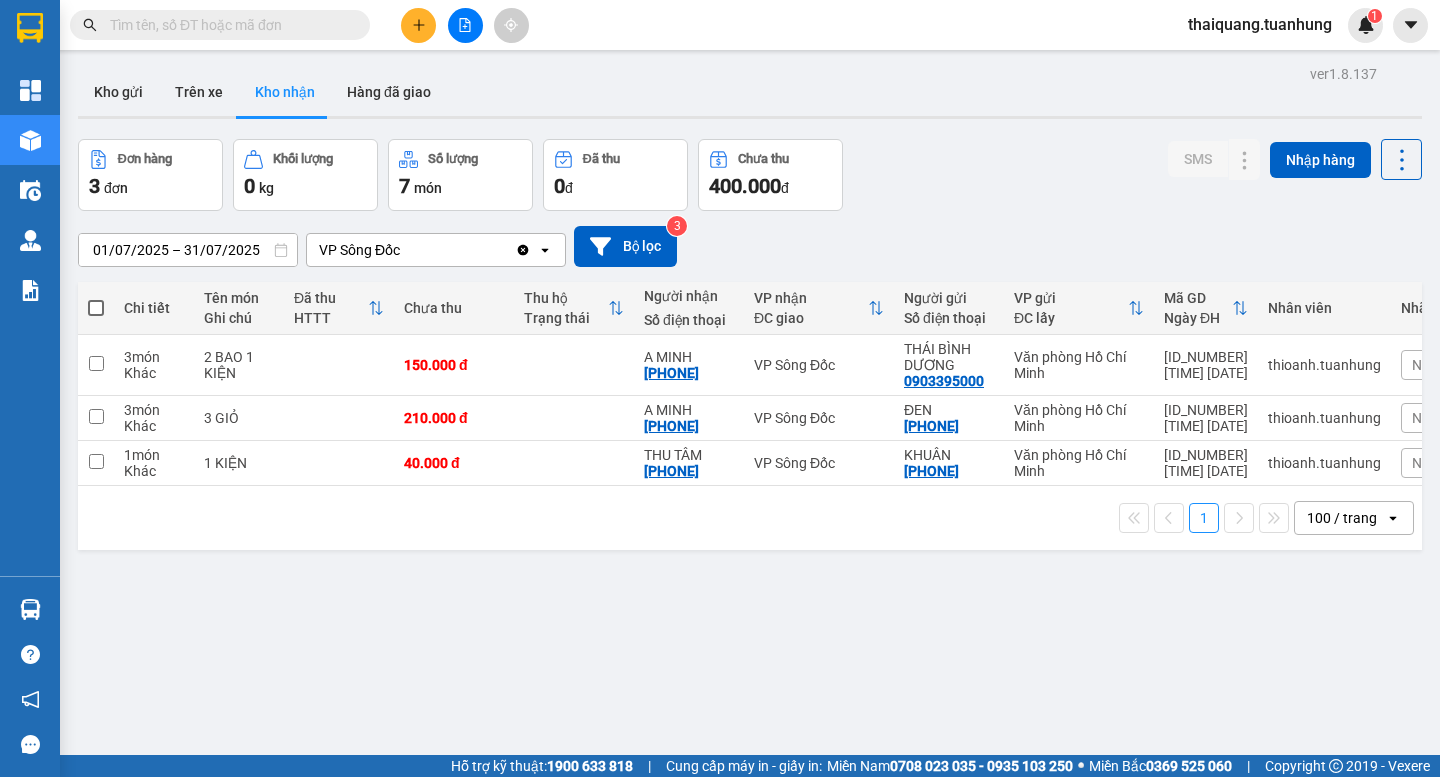 click 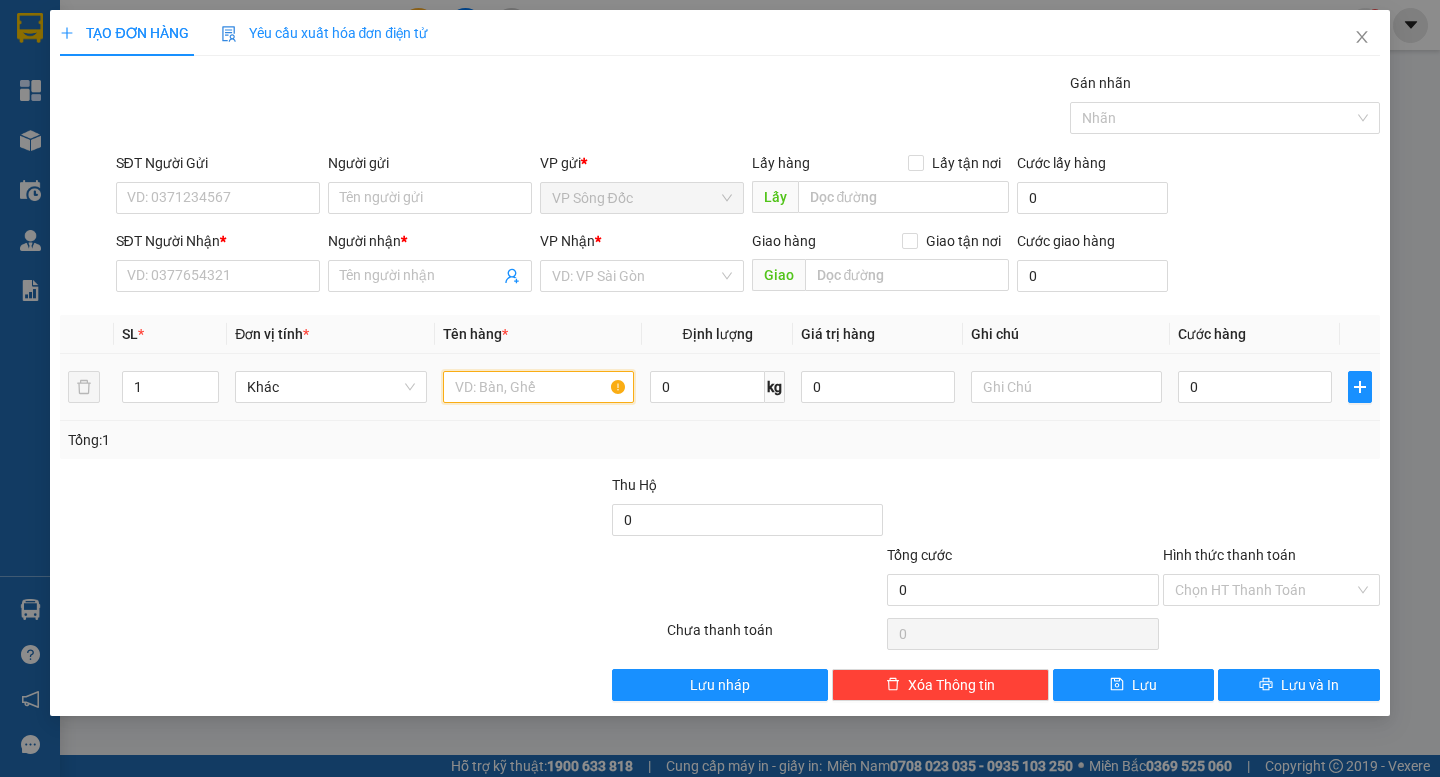 click at bounding box center [538, 387] 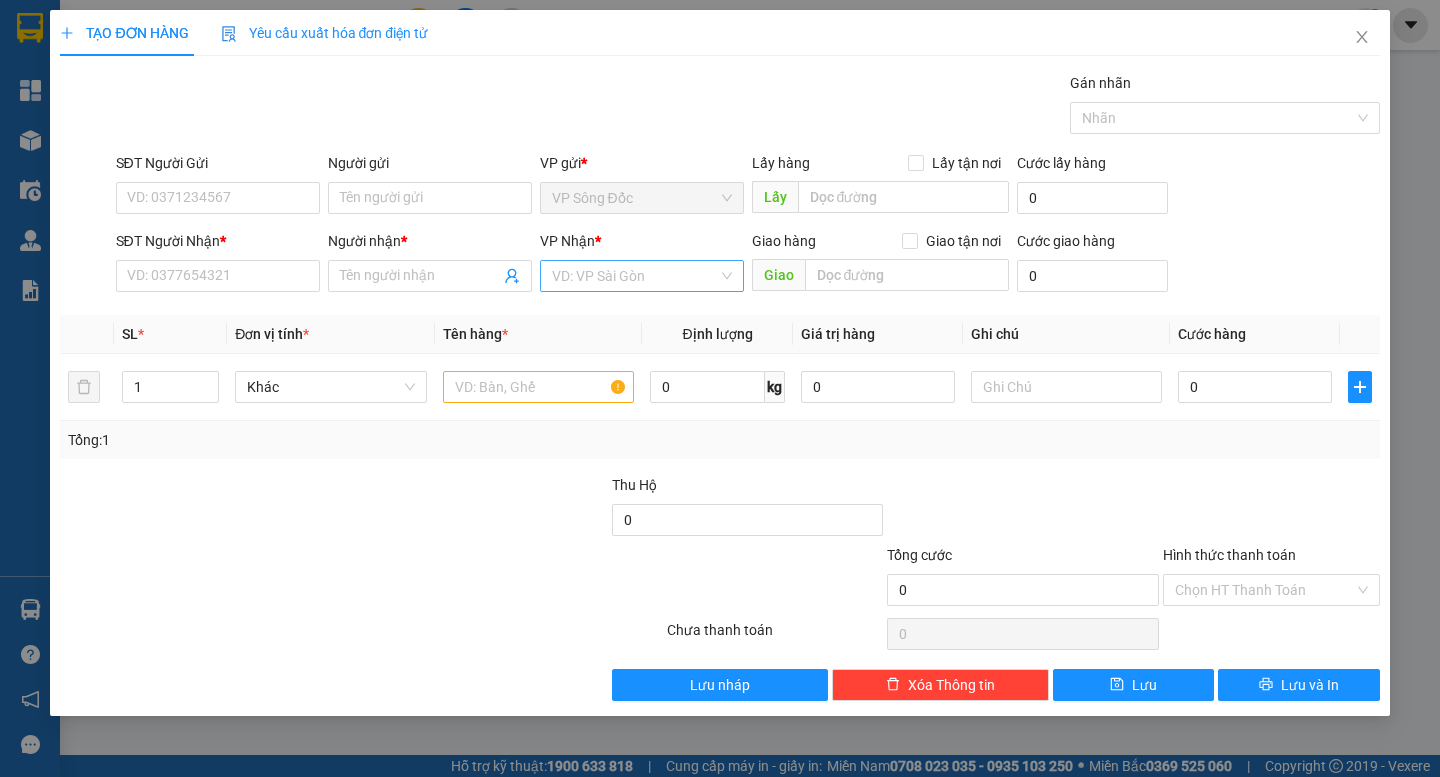 click at bounding box center (635, 276) 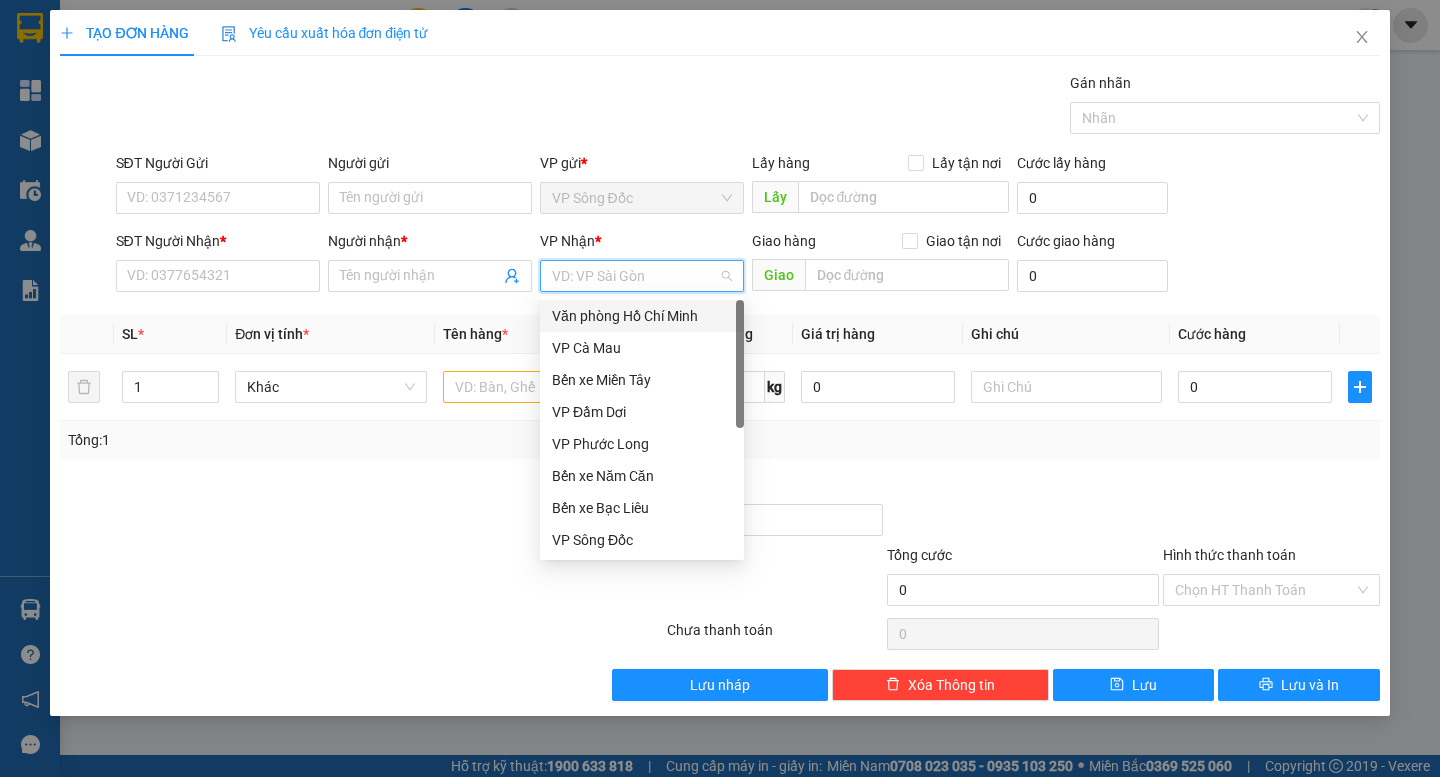 click on "Văn phòng Hồ Chí Minh" at bounding box center [642, 316] 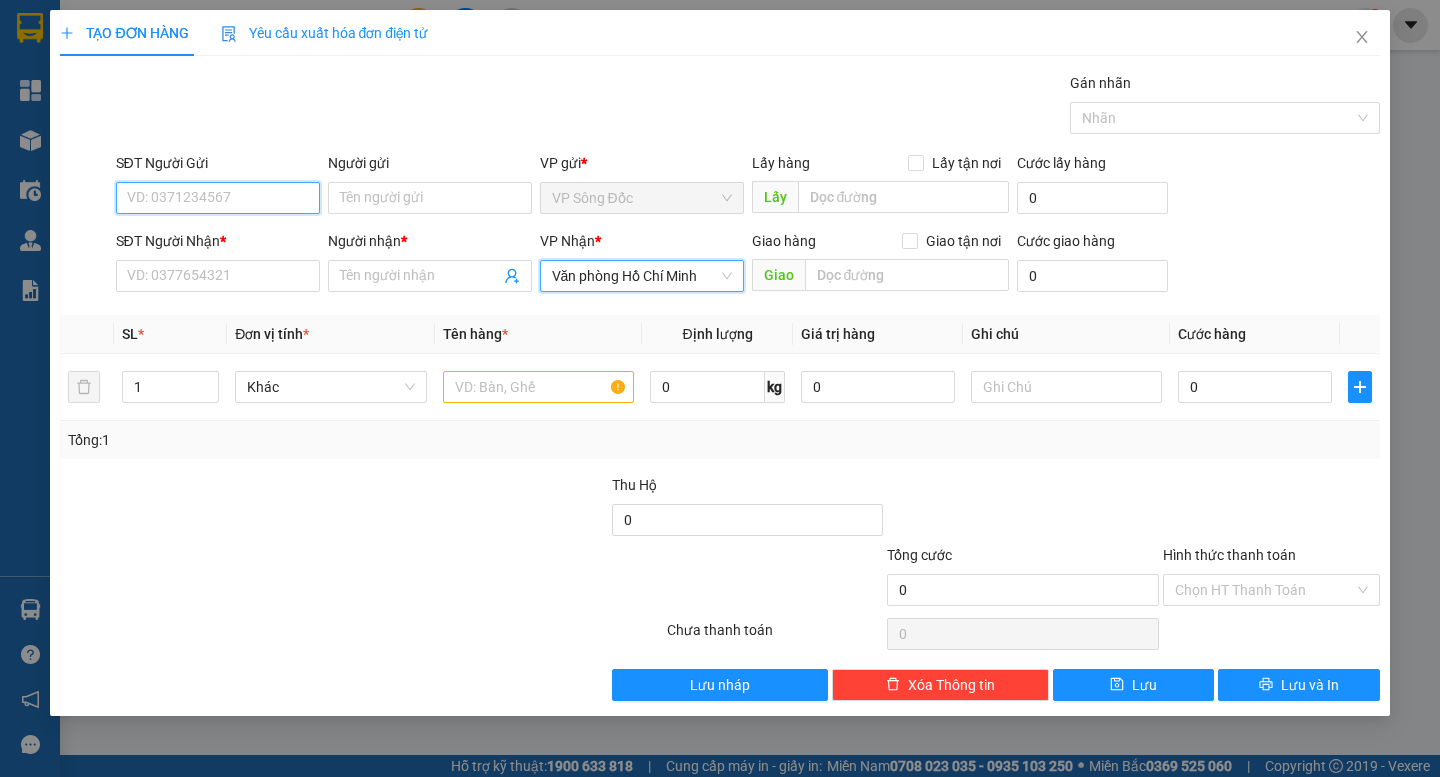 click on "SĐT Người Gửi" at bounding box center [218, 198] 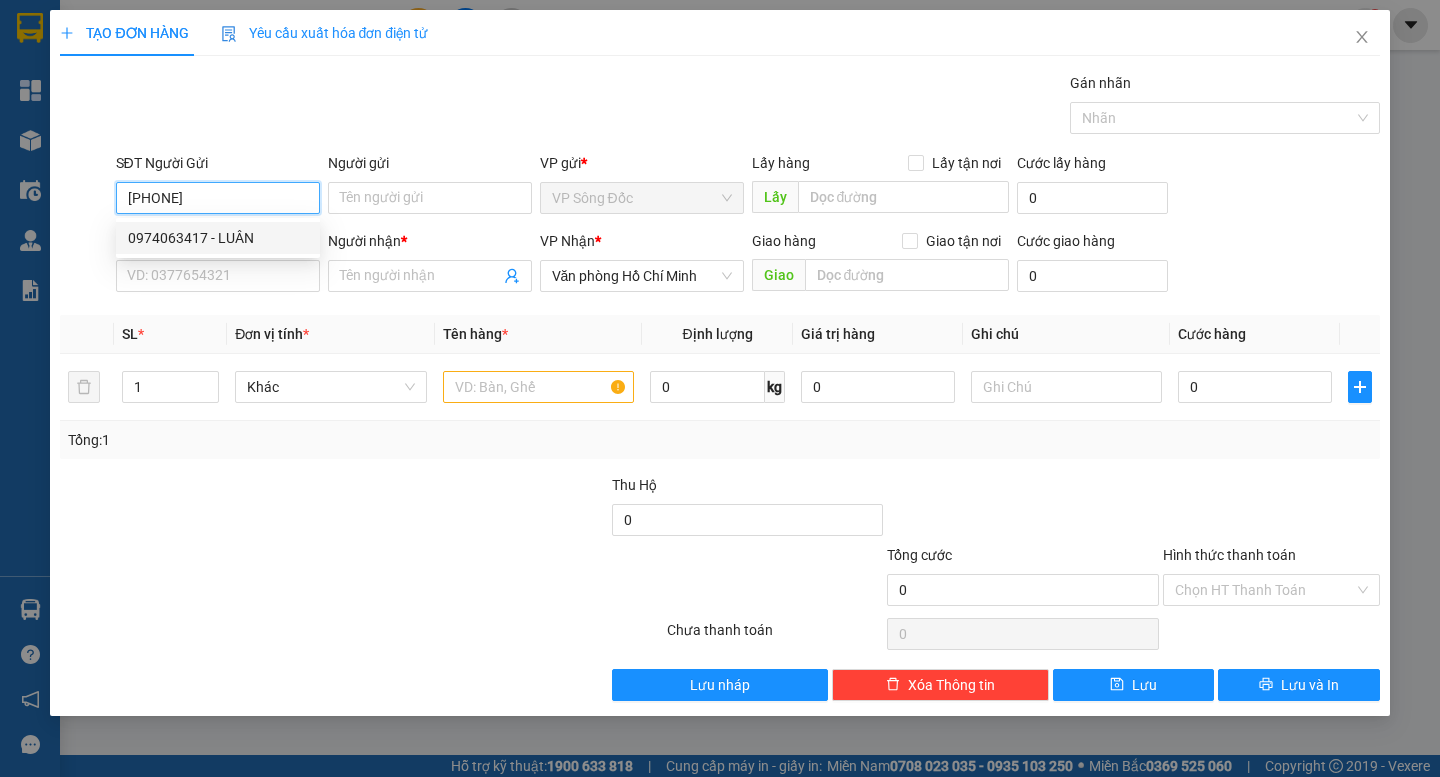 click on "0974063417 - LUÂN" at bounding box center (218, 238) 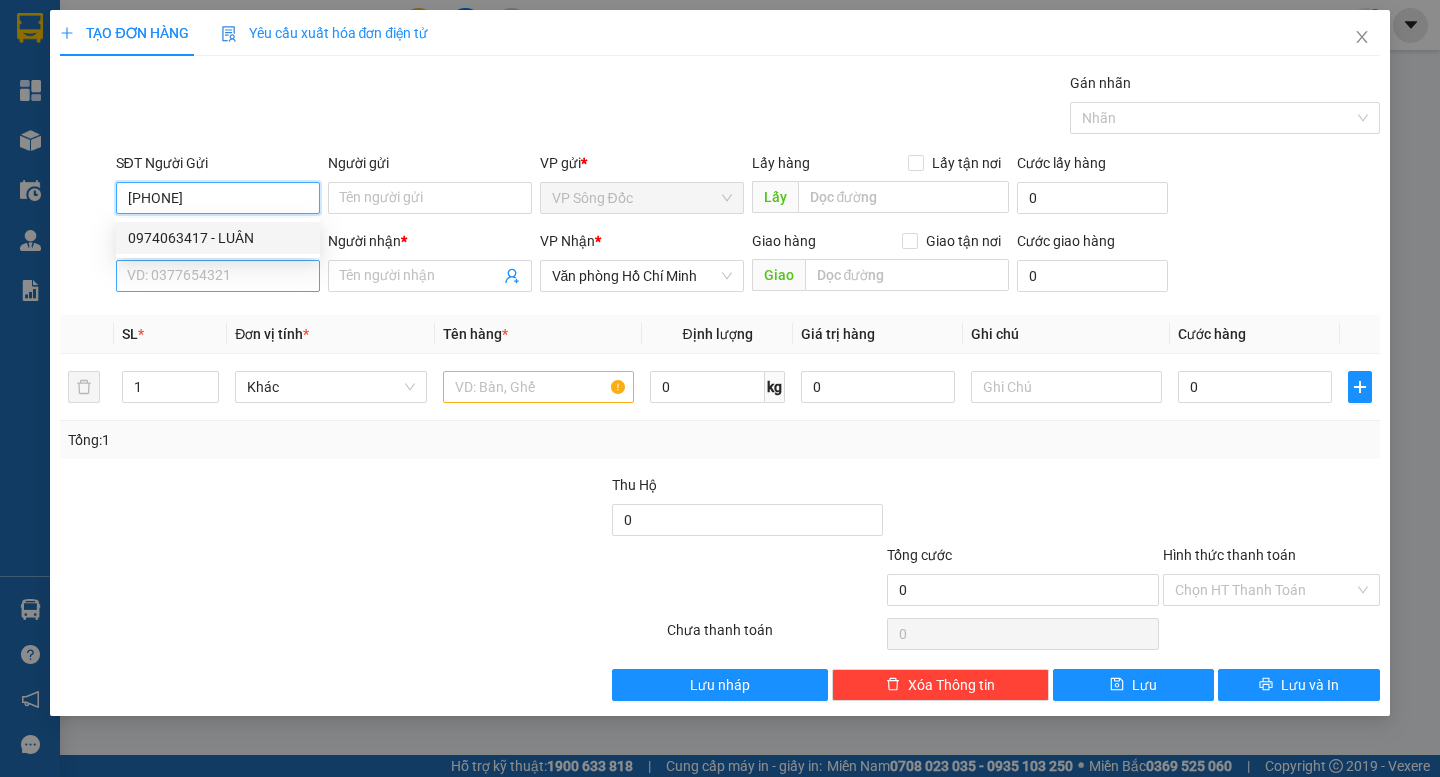 type on "0974063417" 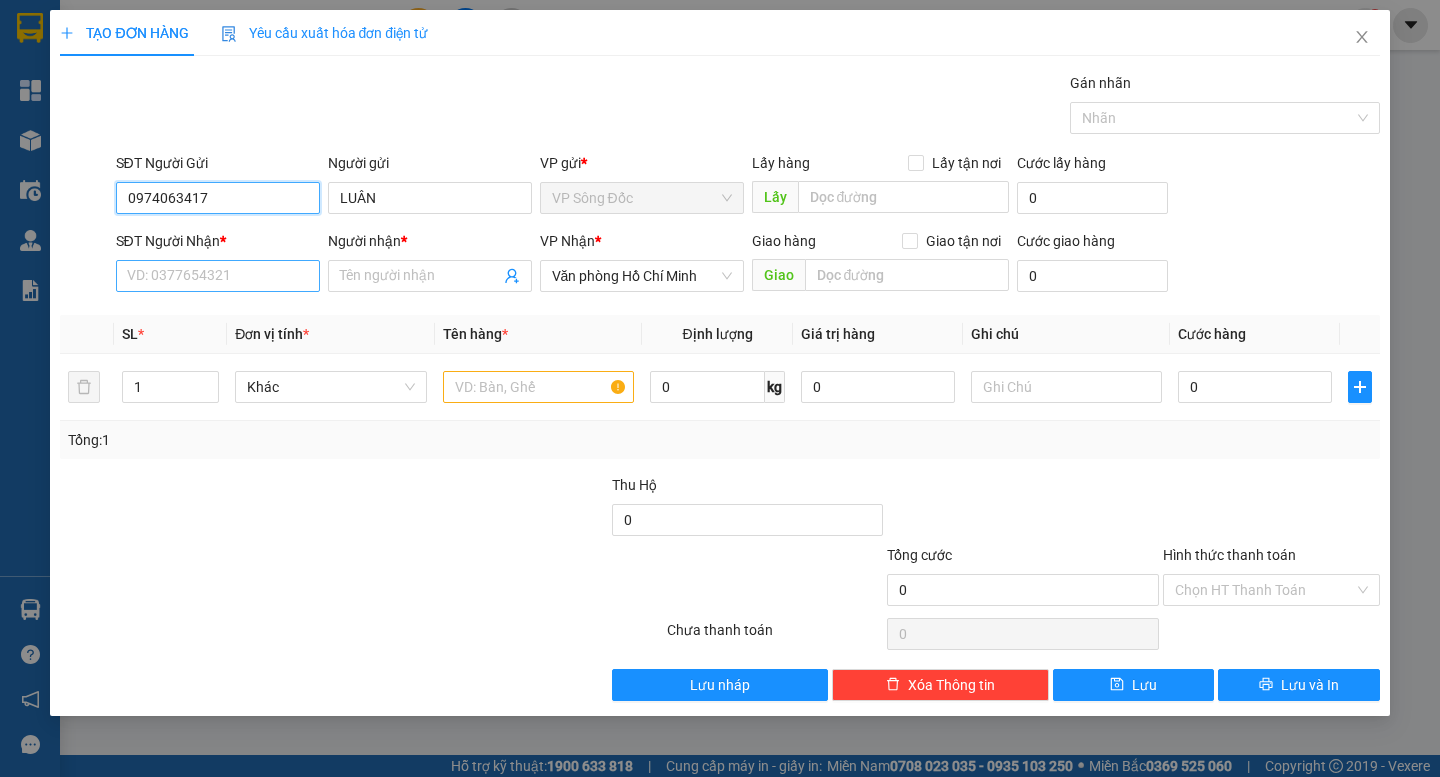 type on "0974063417" 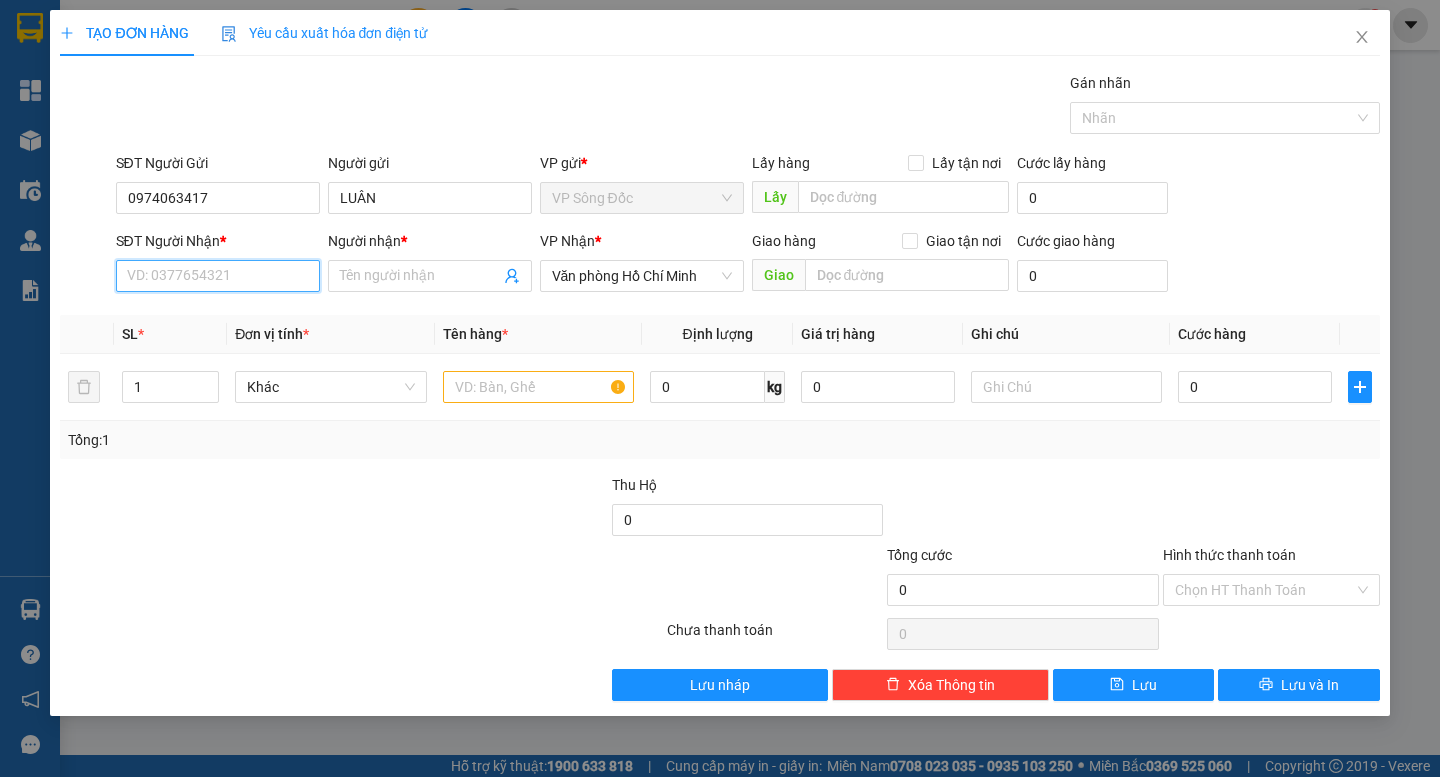 click on "SĐT Người Nhận  *" at bounding box center (218, 276) 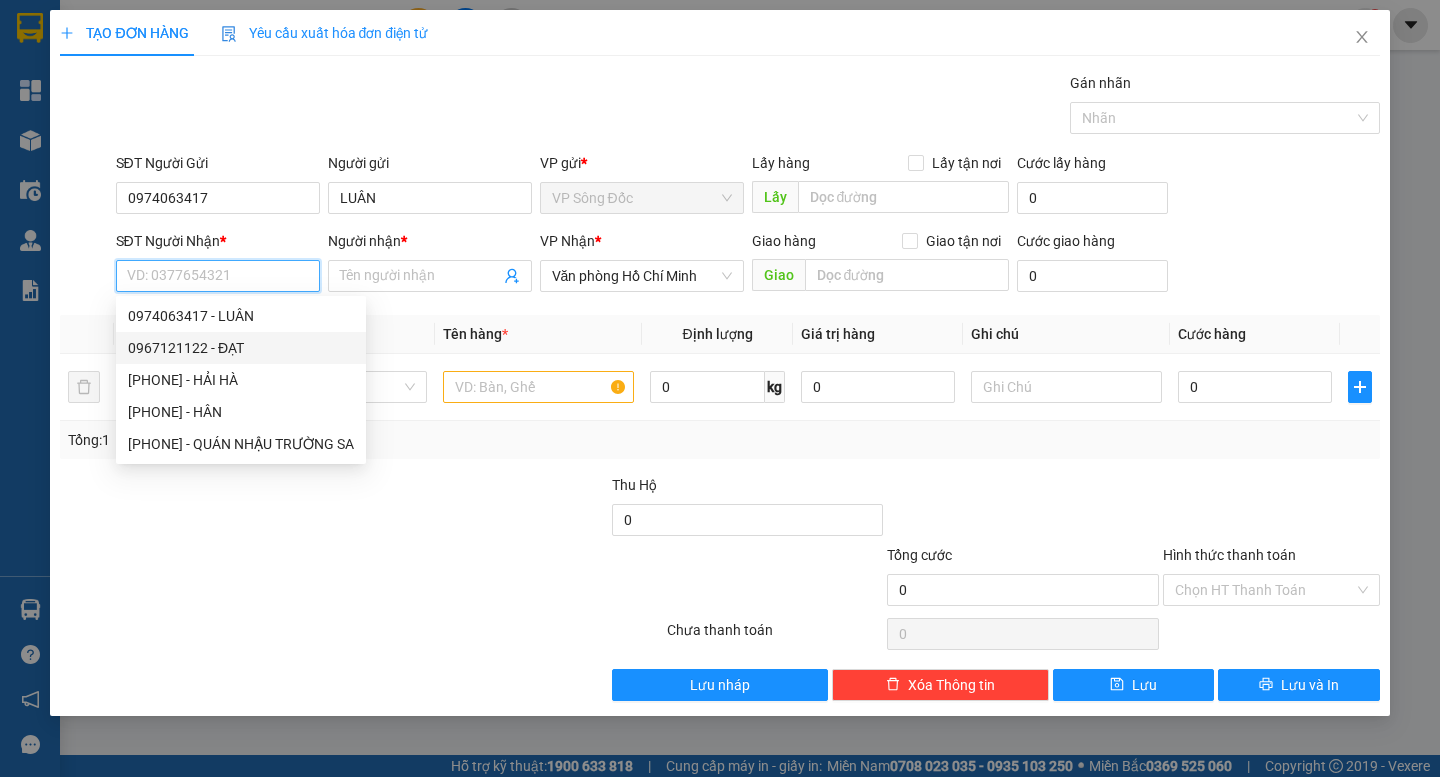 click on "0967121122 - ĐẠT" at bounding box center (241, 348) 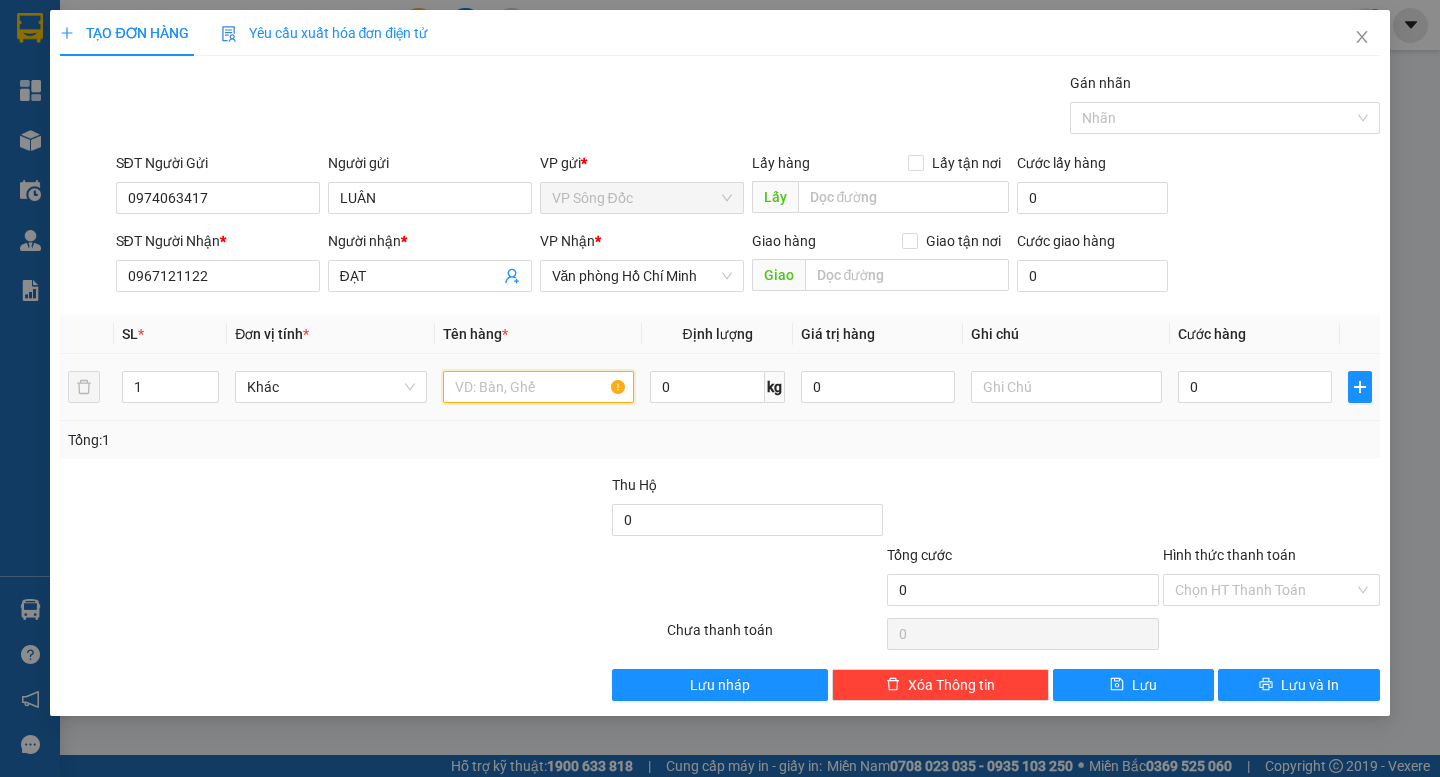 click at bounding box center (538, 387) 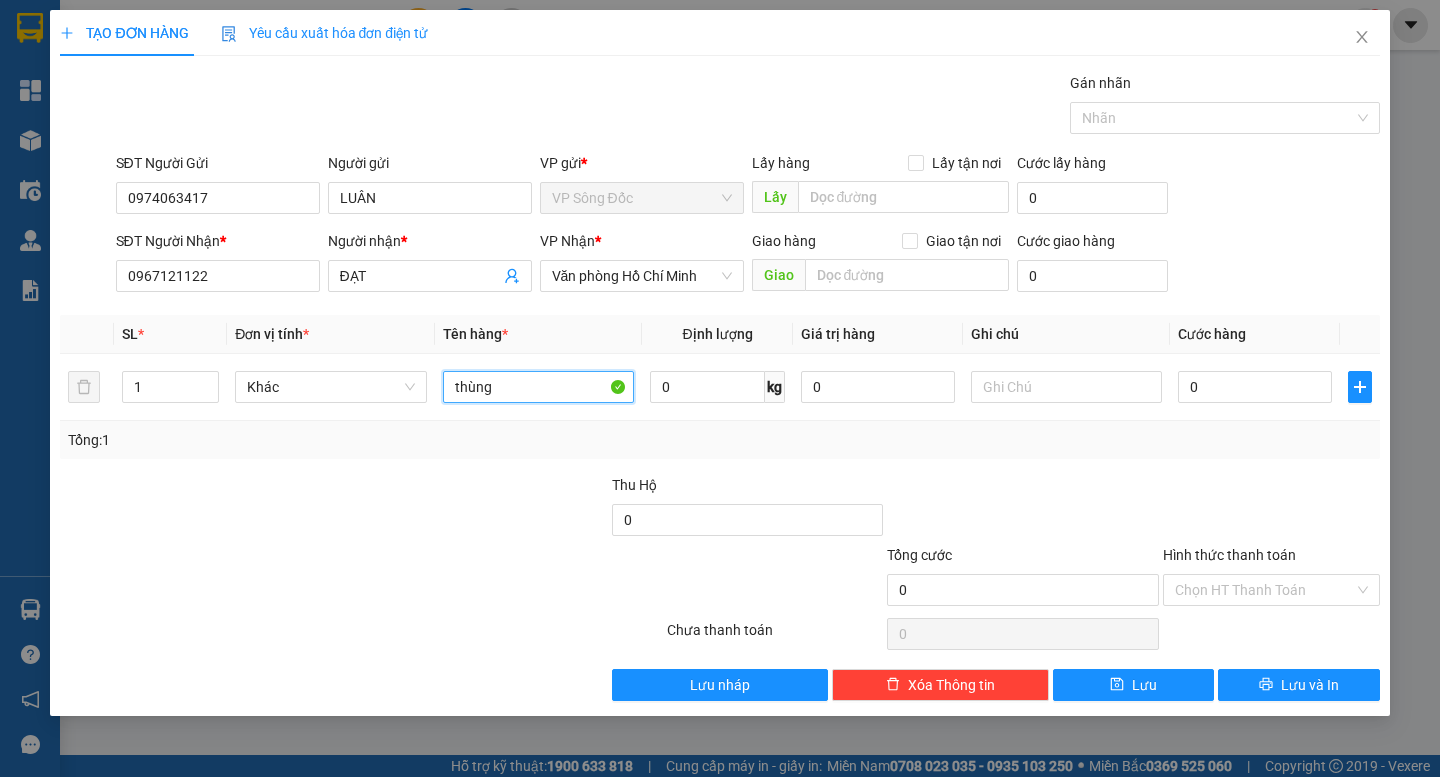 type on "thùng" 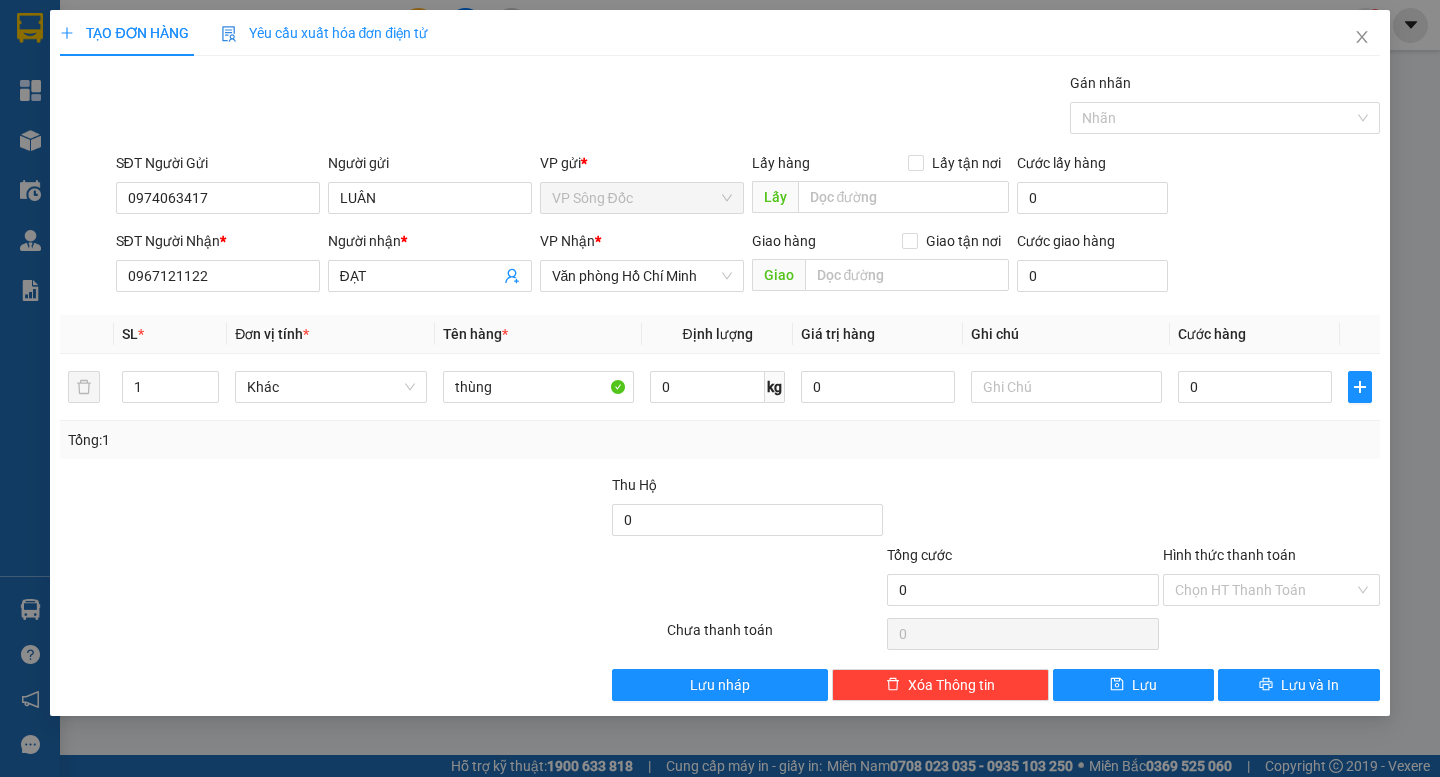 click at bounding box center [472, 509] 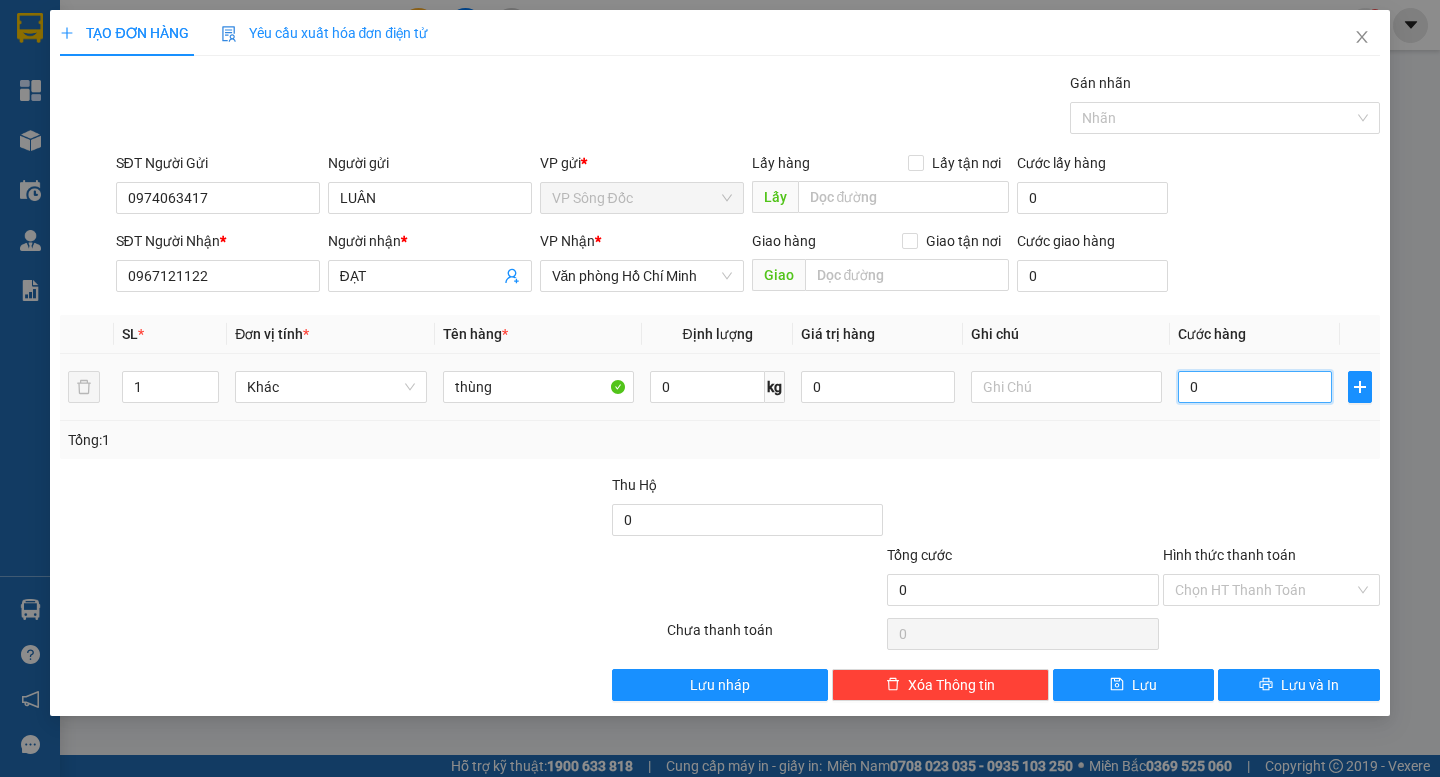 click on "0" at bounding box center [1255, 387] 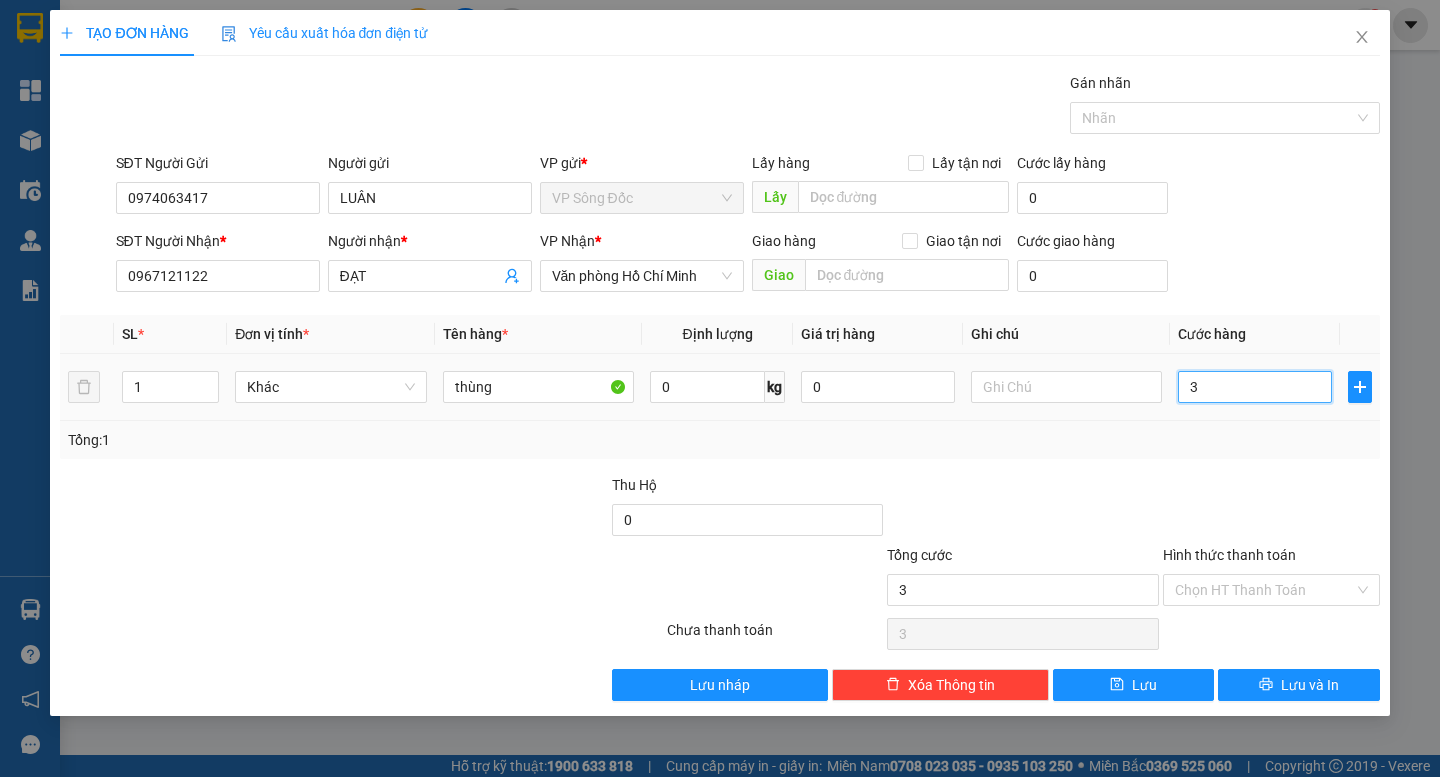type on "30" 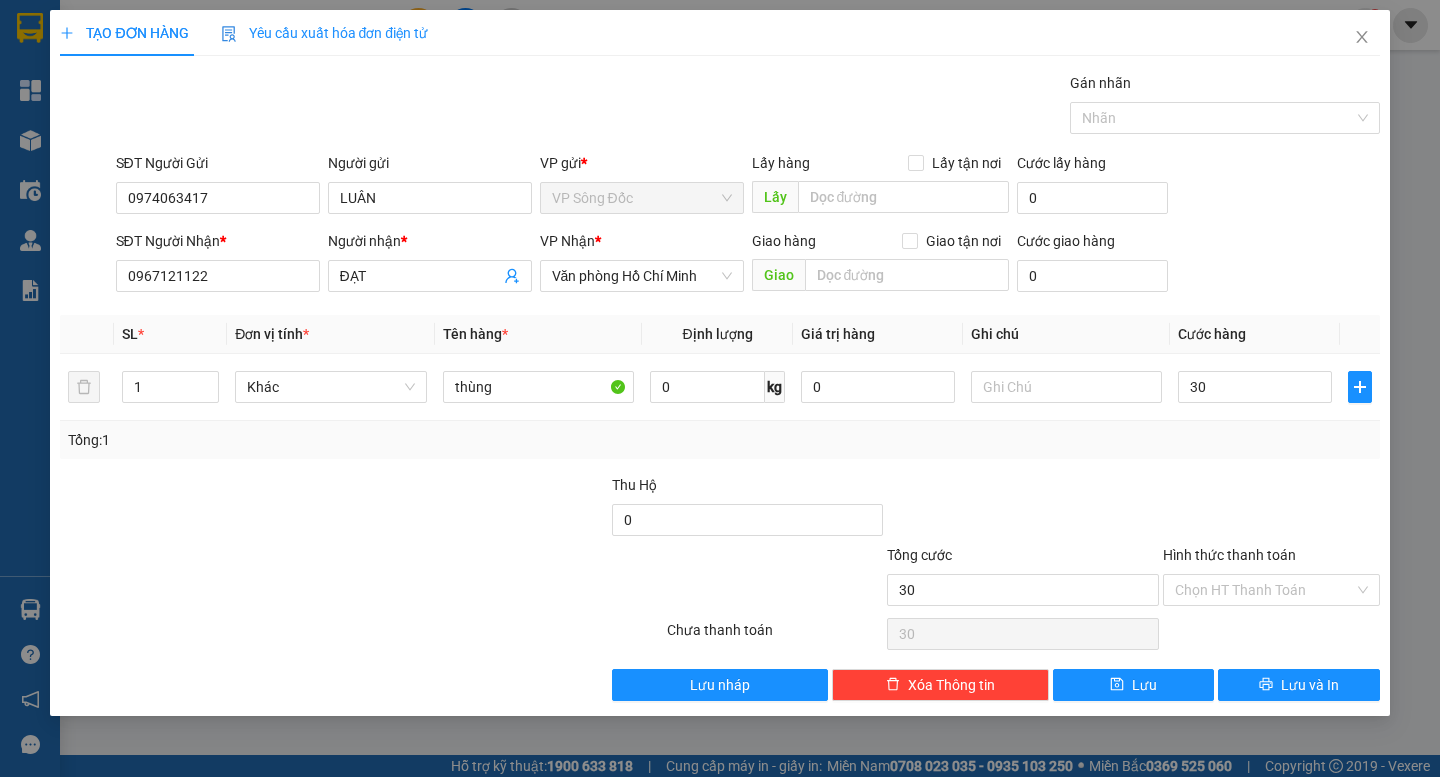 type on "30.000" 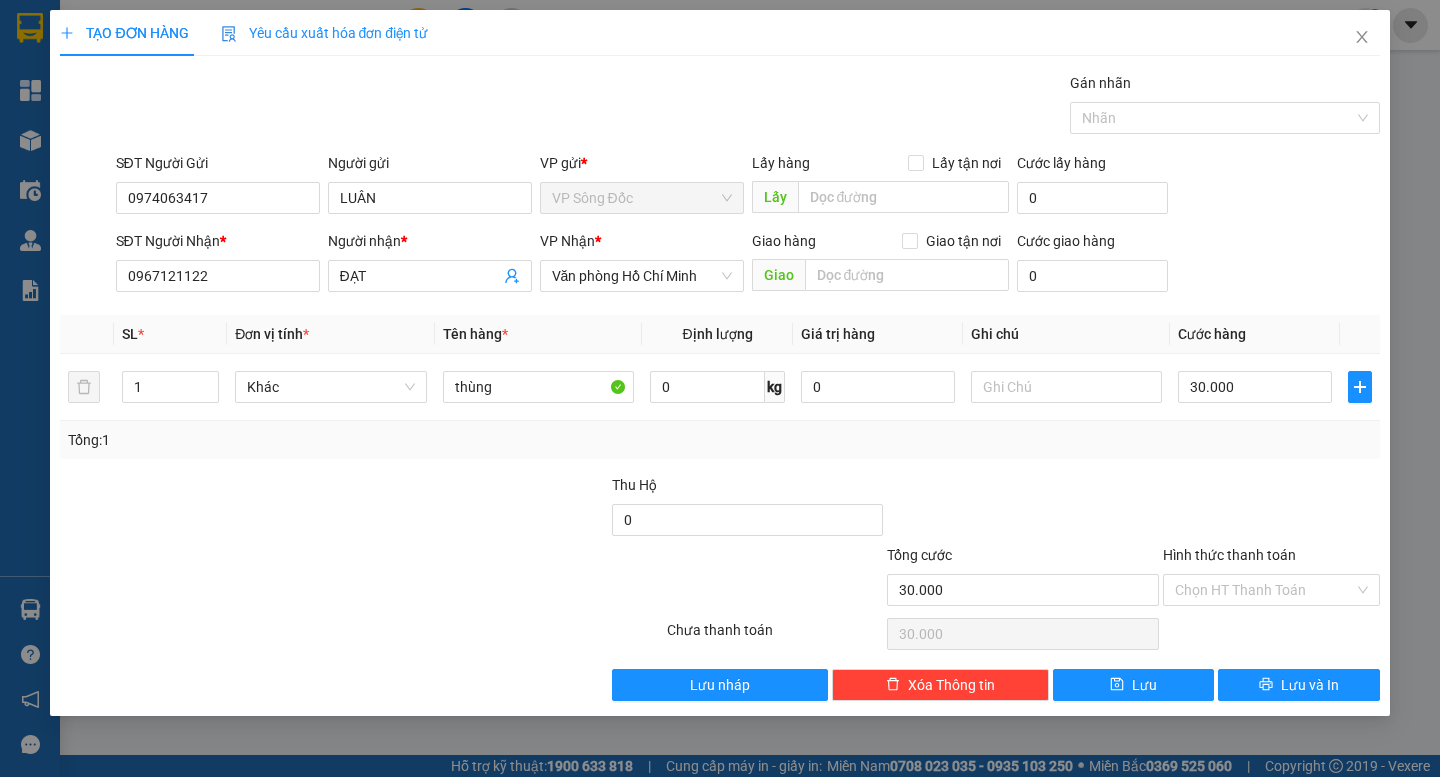 drag, startPoint x: 1206, startPoint y: 502, endPoint x: 1271, endPoint y: 531, distance: 71.17584 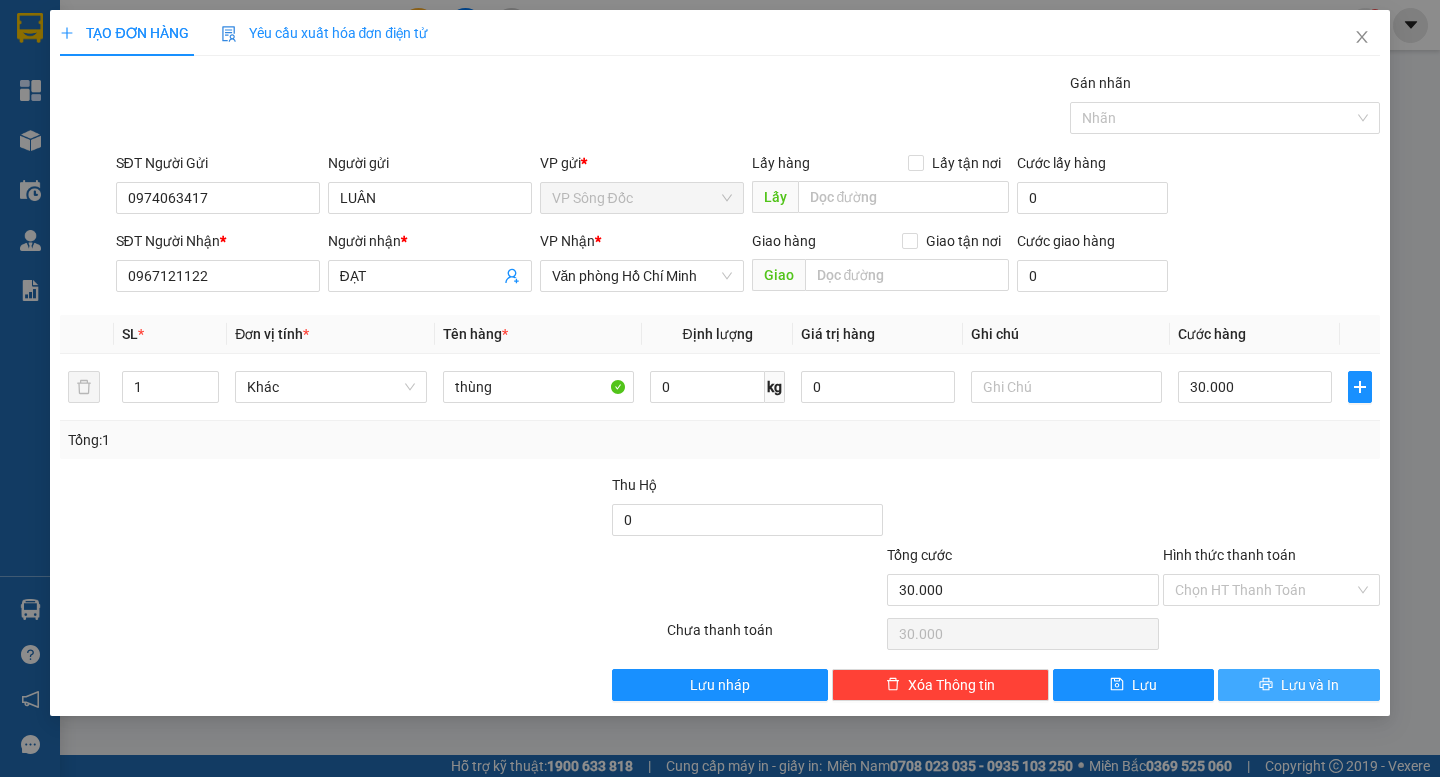 click on "Lưu và In" at bounding box center (1310, 685) 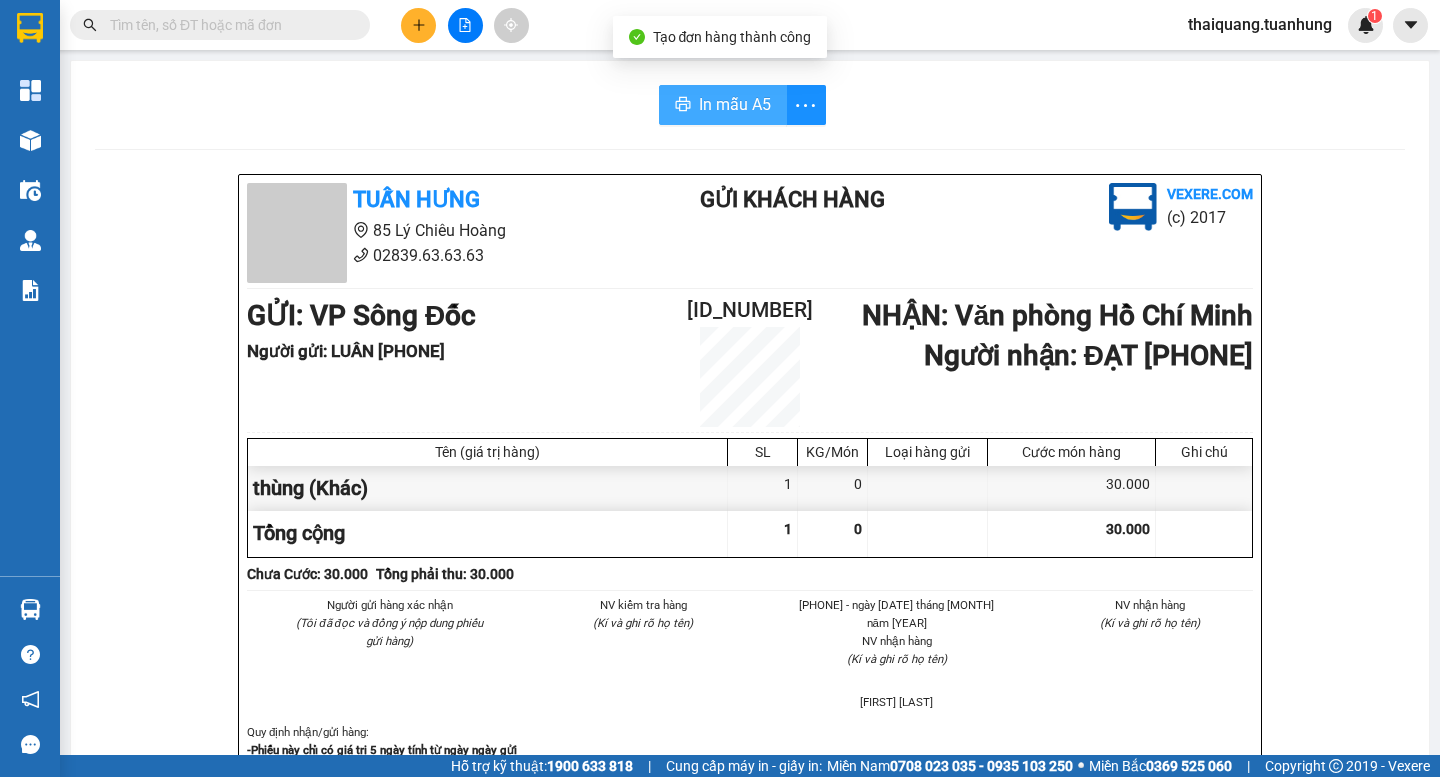 click on "In mẫu A5" at bounding box center [735, 104] 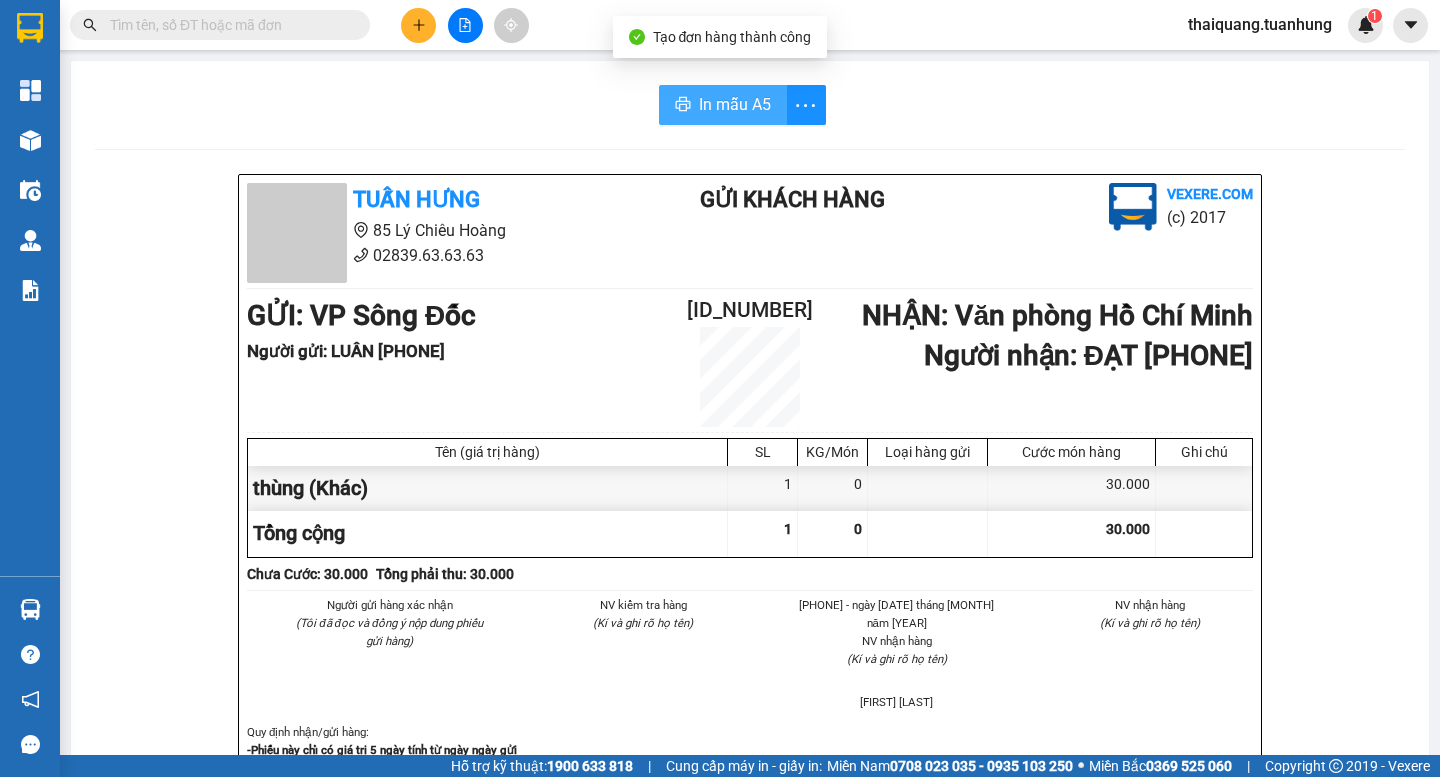 scroll, scrollTop: 0, scrollLeft: 0, axis: both 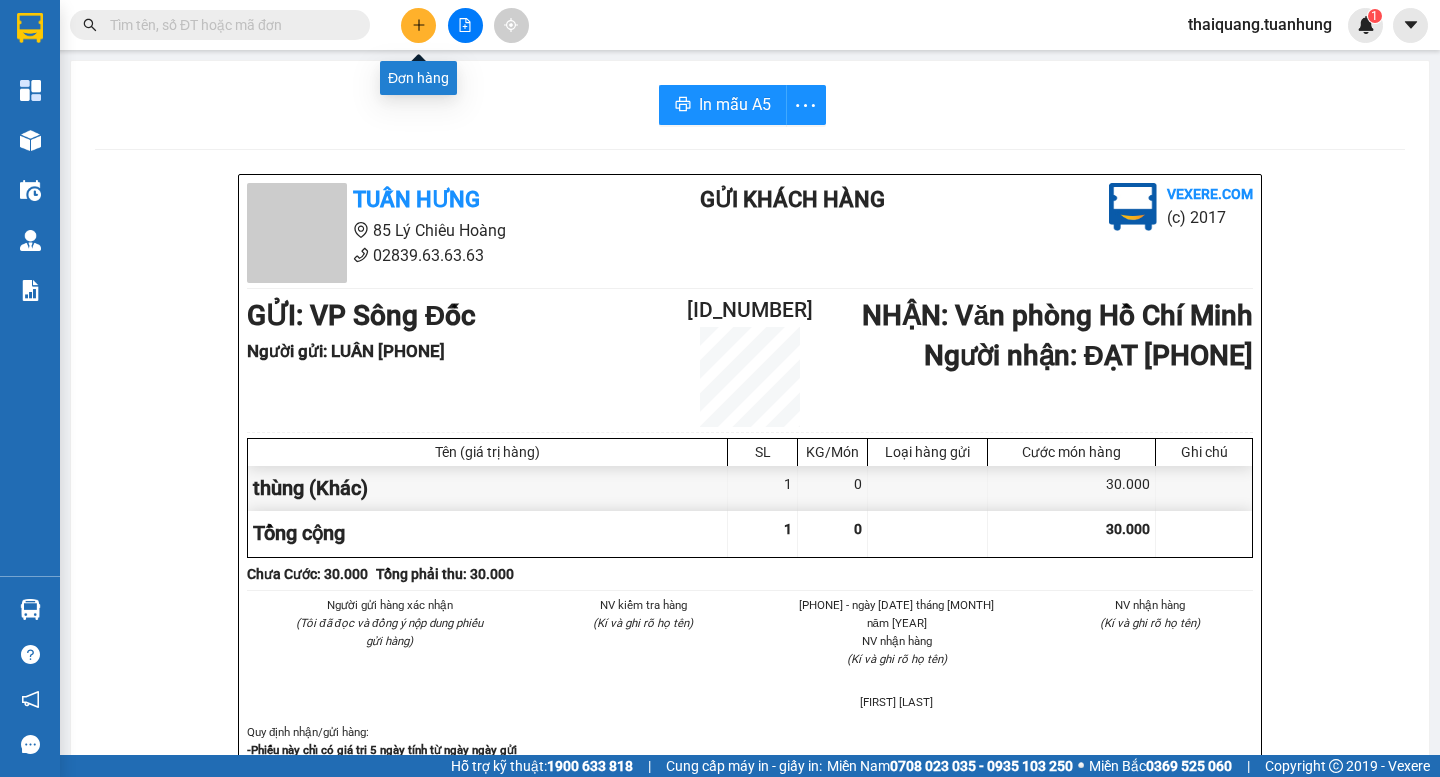 click at bounding box center (418, 25) 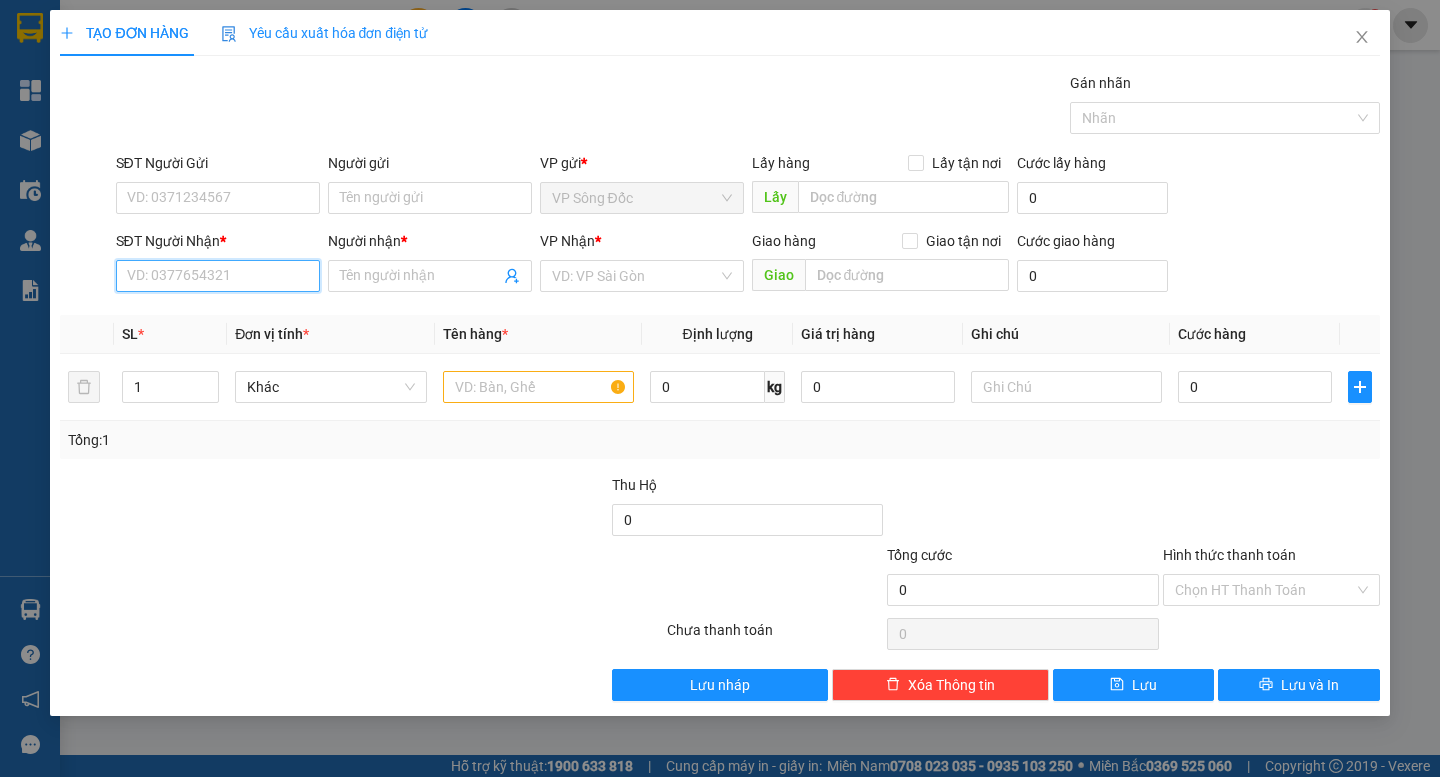click on "SĐT Người Nhận  *" at bounding box center (218, 276) 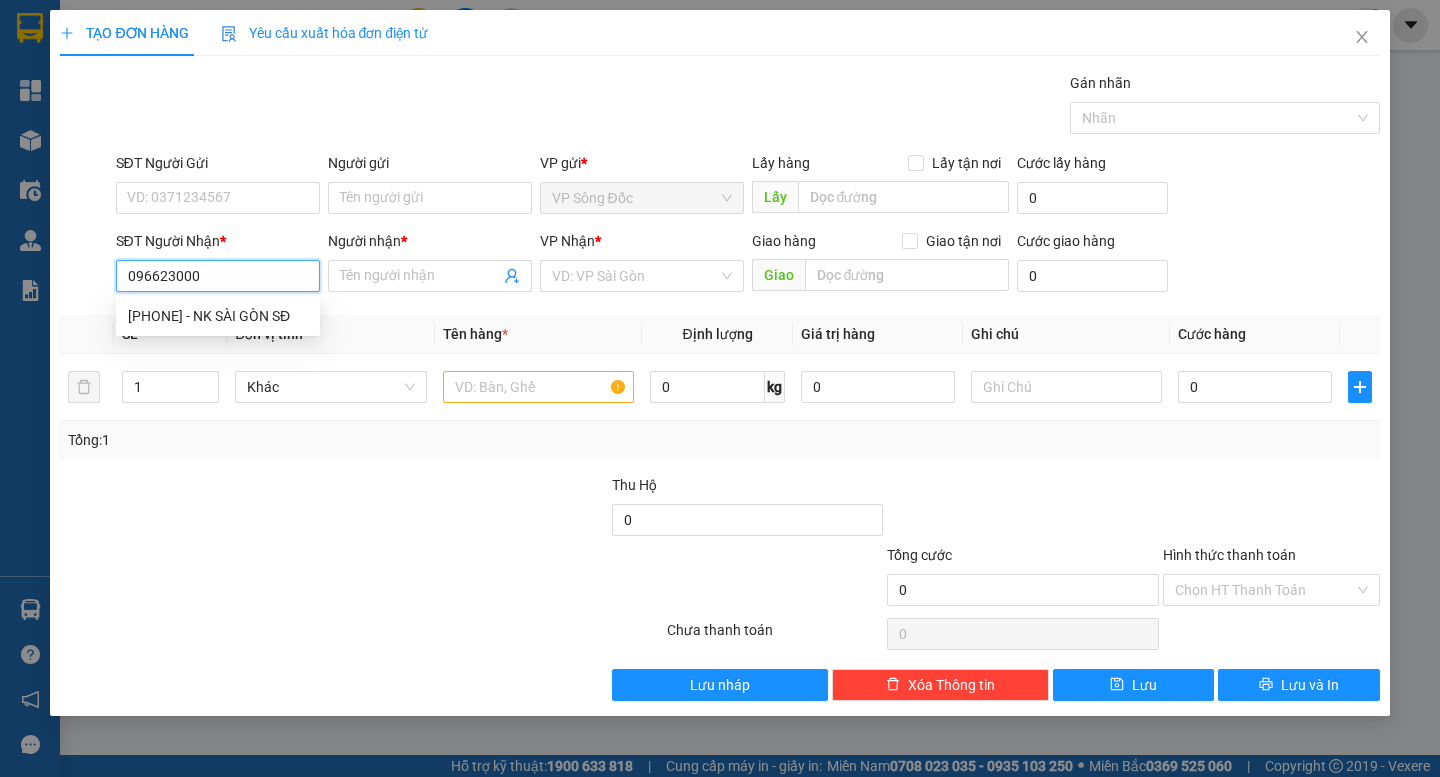 type on "0966230007" 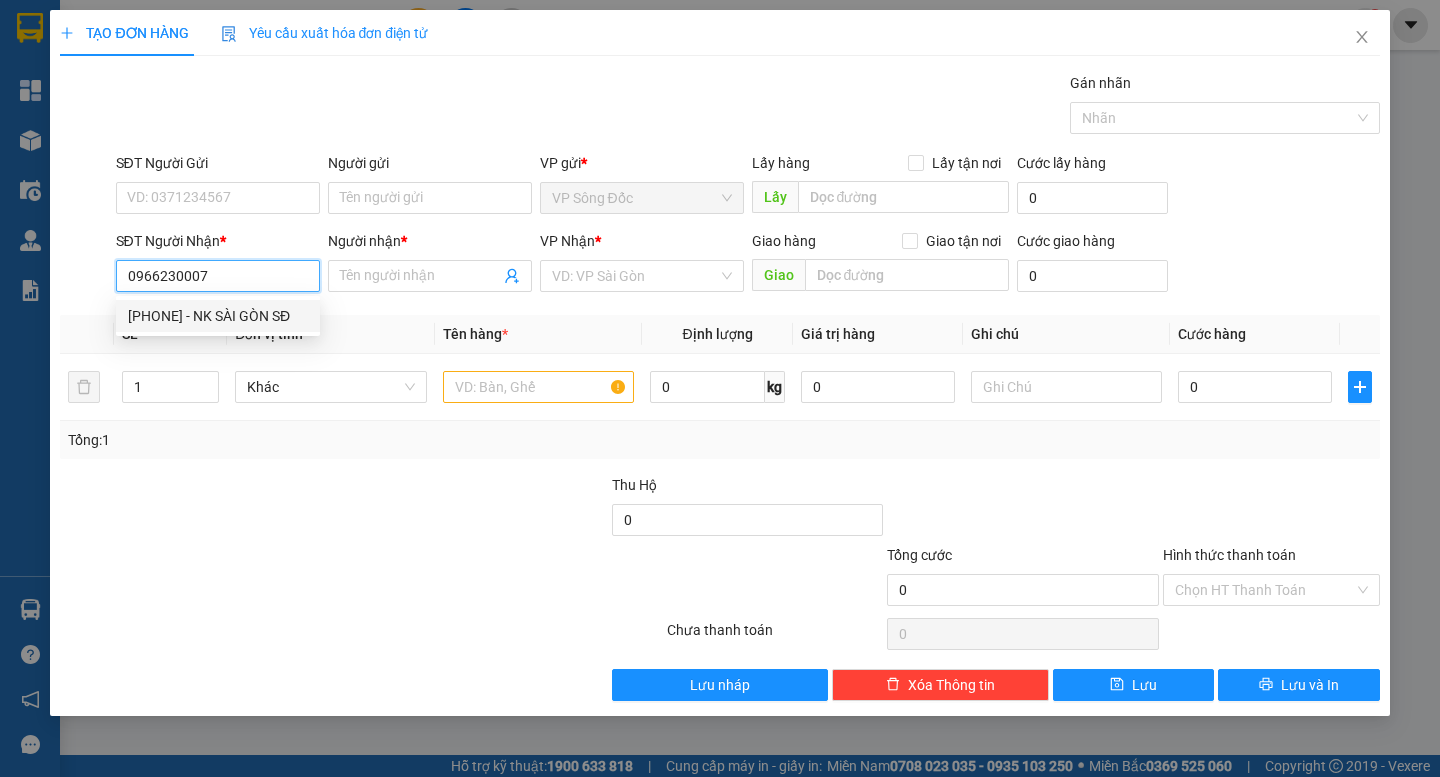 click on "0966230007" at bounding box center (218, 276) 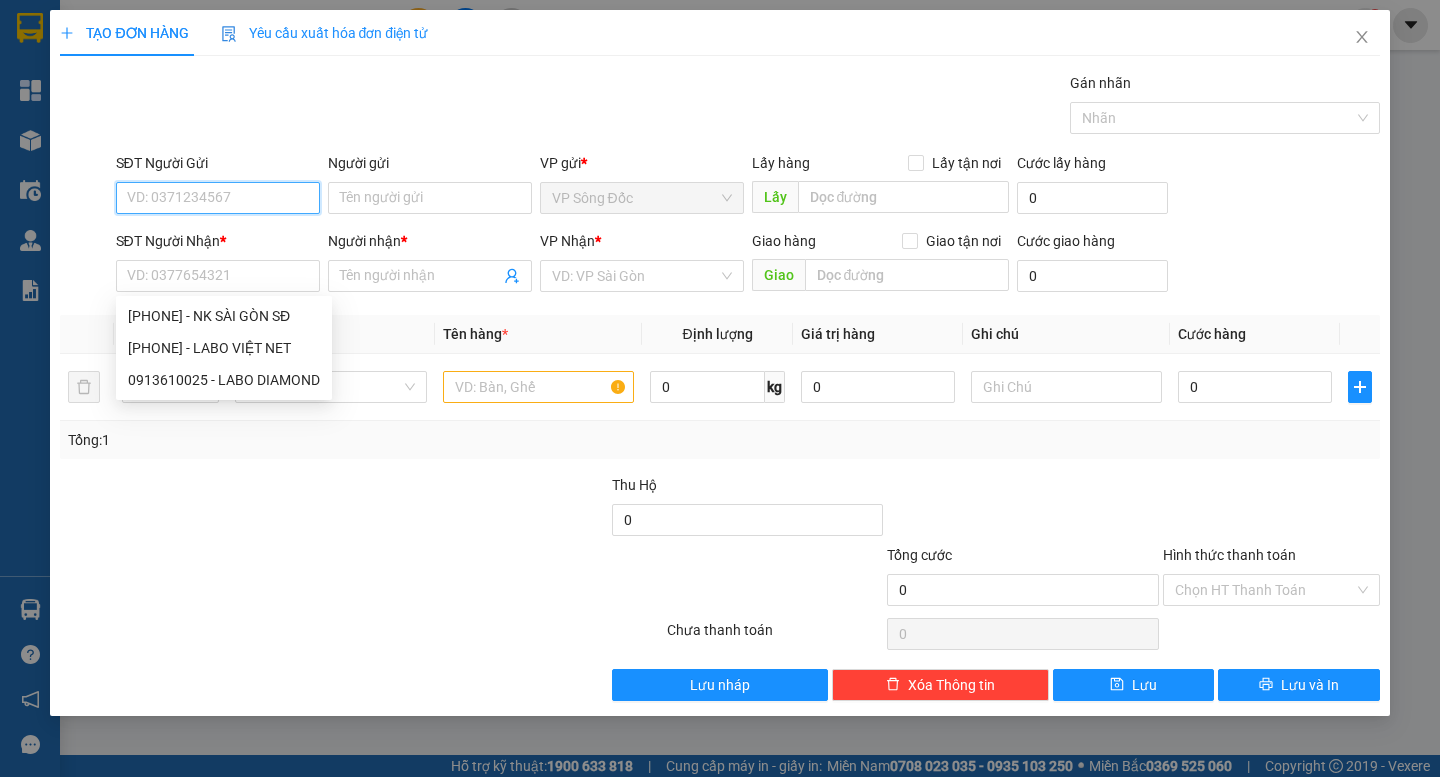 click on "SĐT Người Gửi" at bounding box center (218, 198) 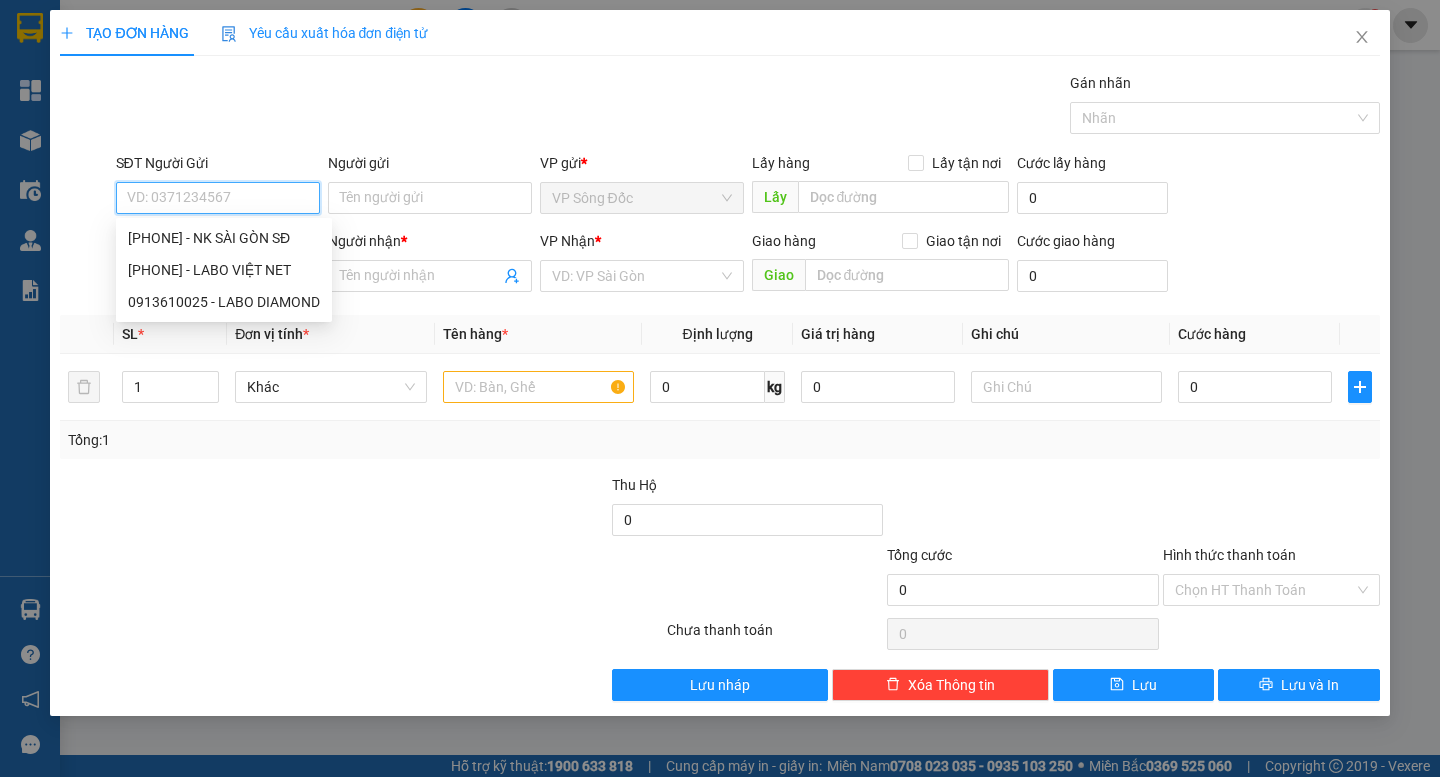 paste on "0966230007" 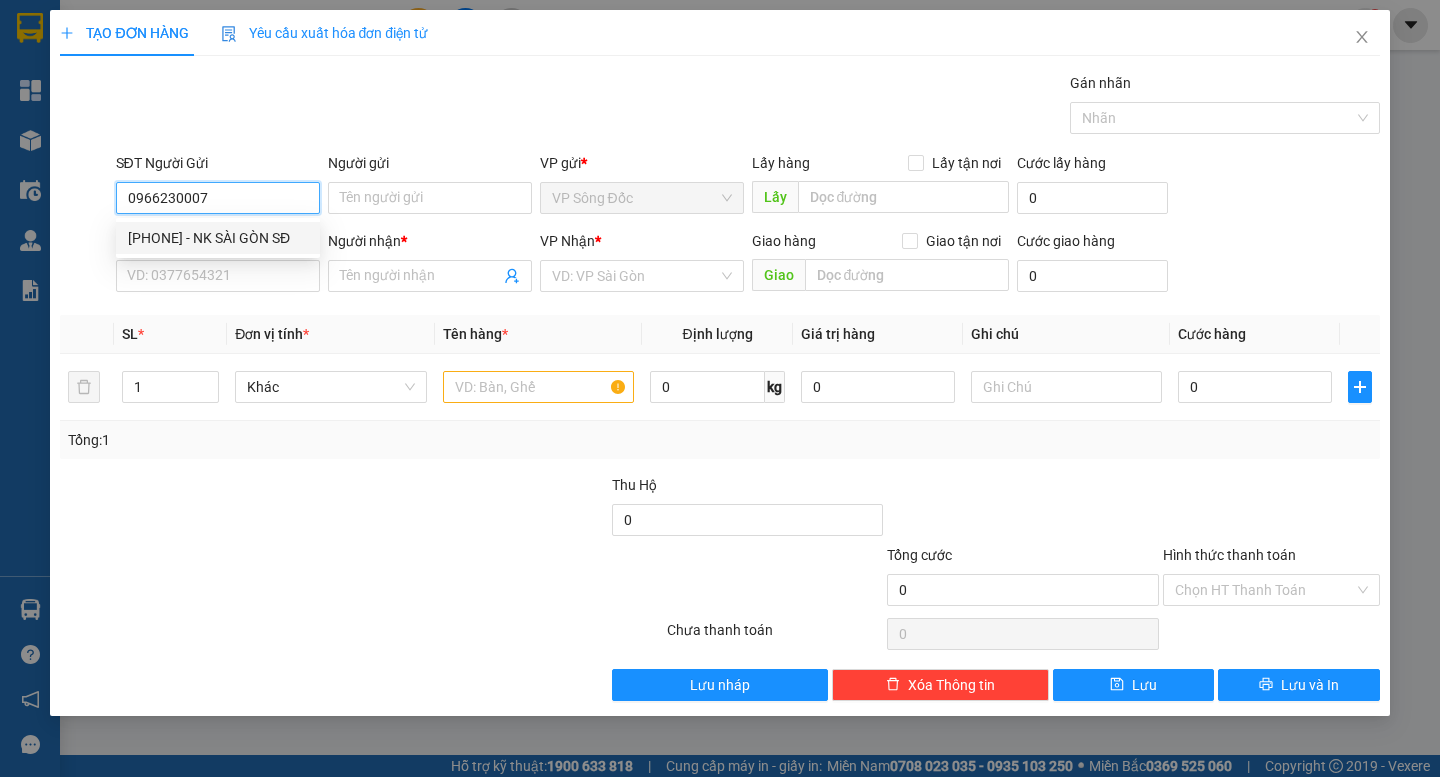 click on "0966230007 - NK  SÀI GÒN SĐ" at bounding box center [218, 238] 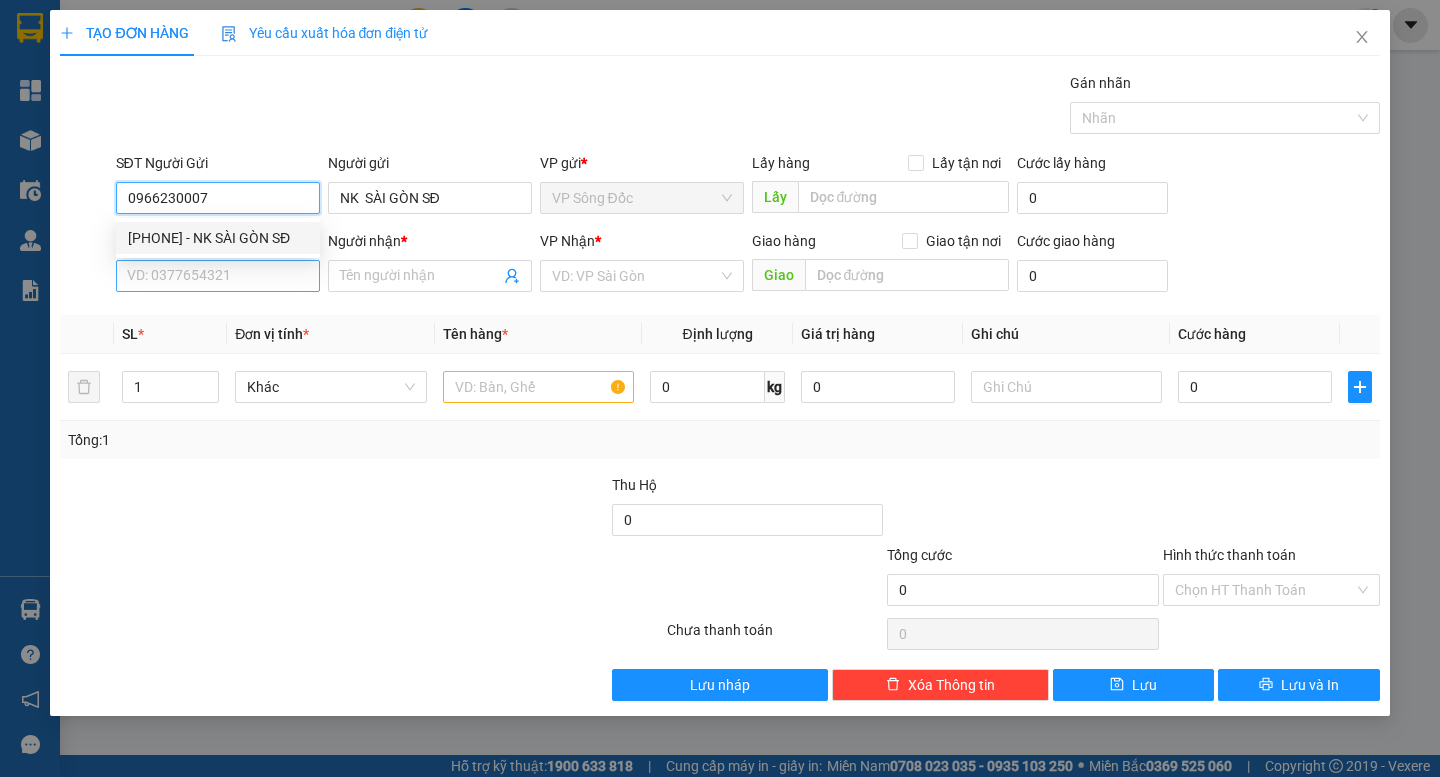 type on "0966230007" 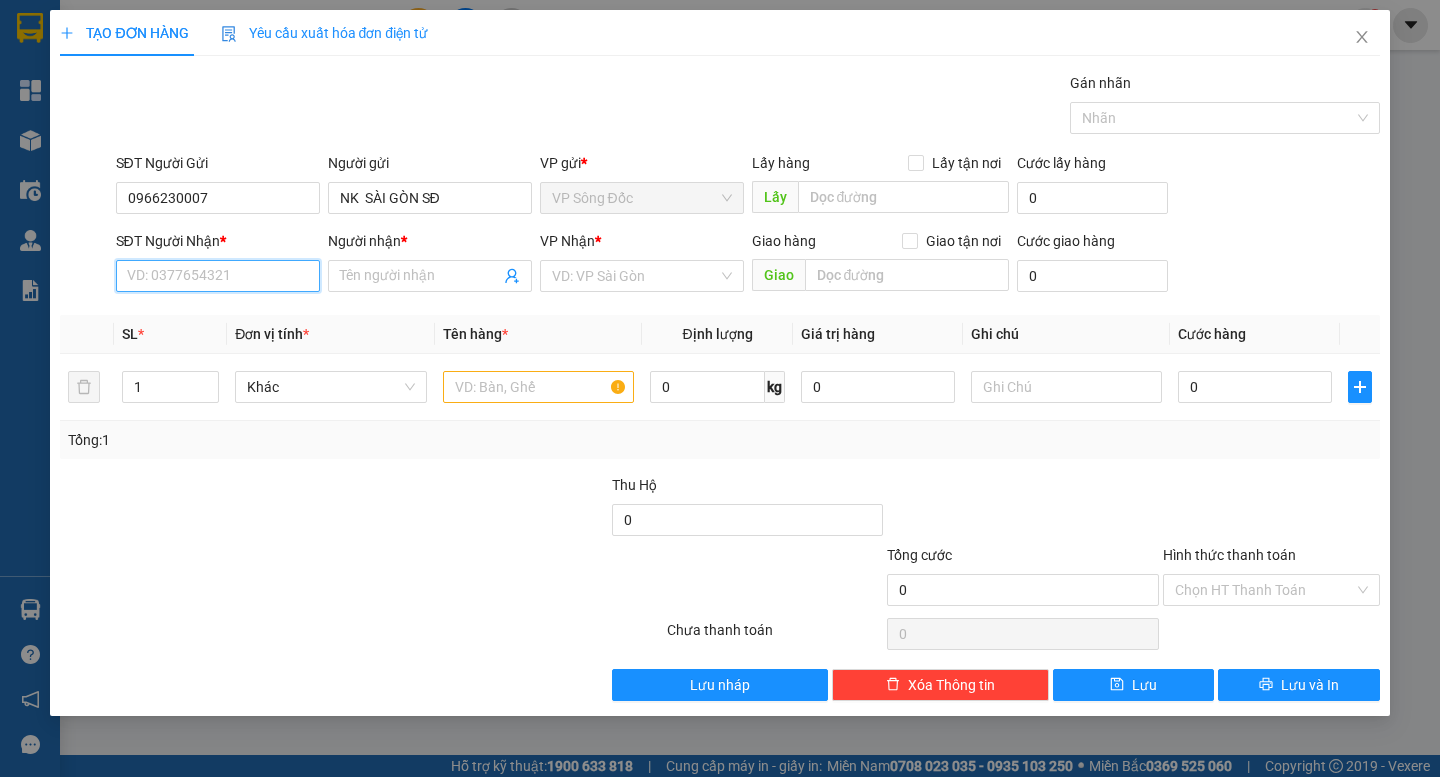 click on "SĐT Người Nhận  *" at bounding box center (218, 276) 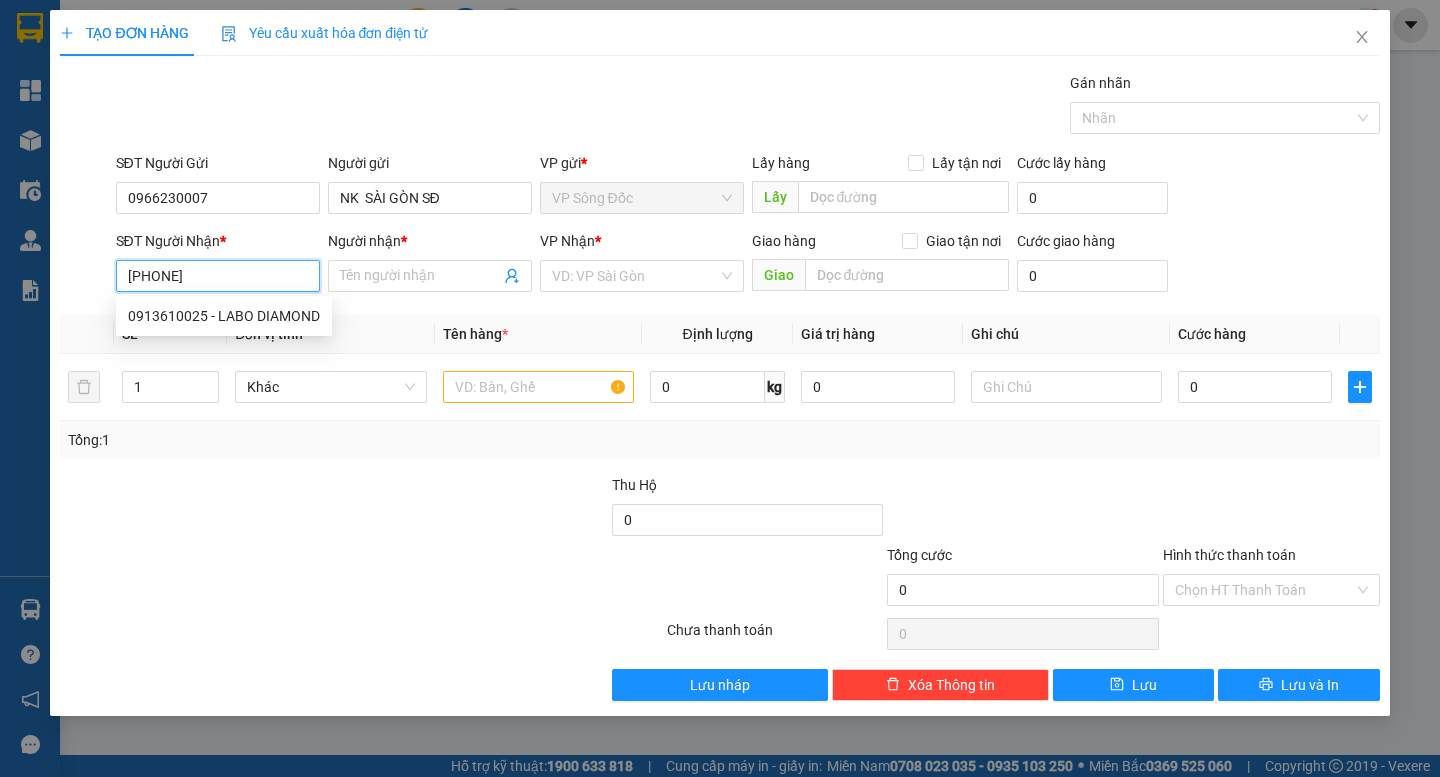 type on "0913610025" 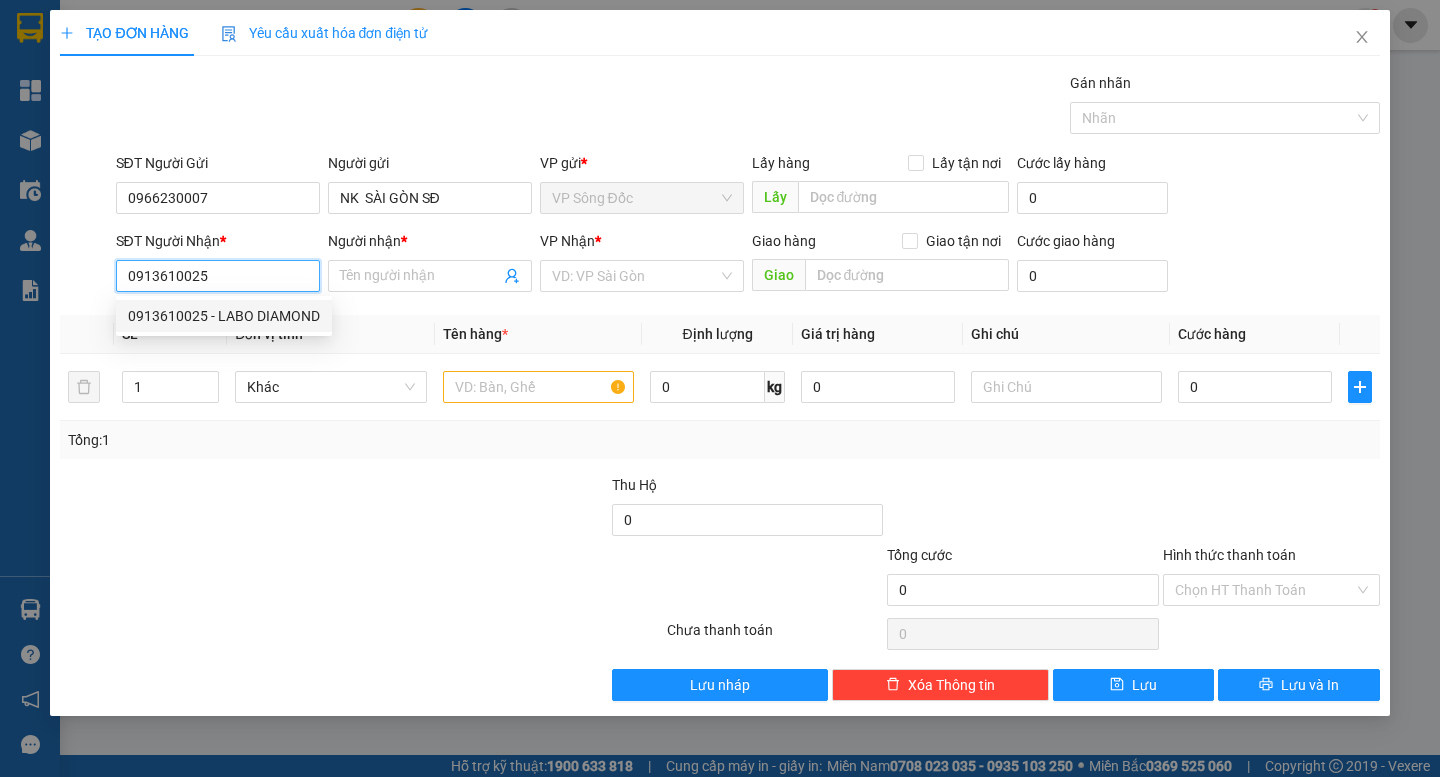 click on "0913610025 - LABO DIAMOND" at bounding box center (224, 316) 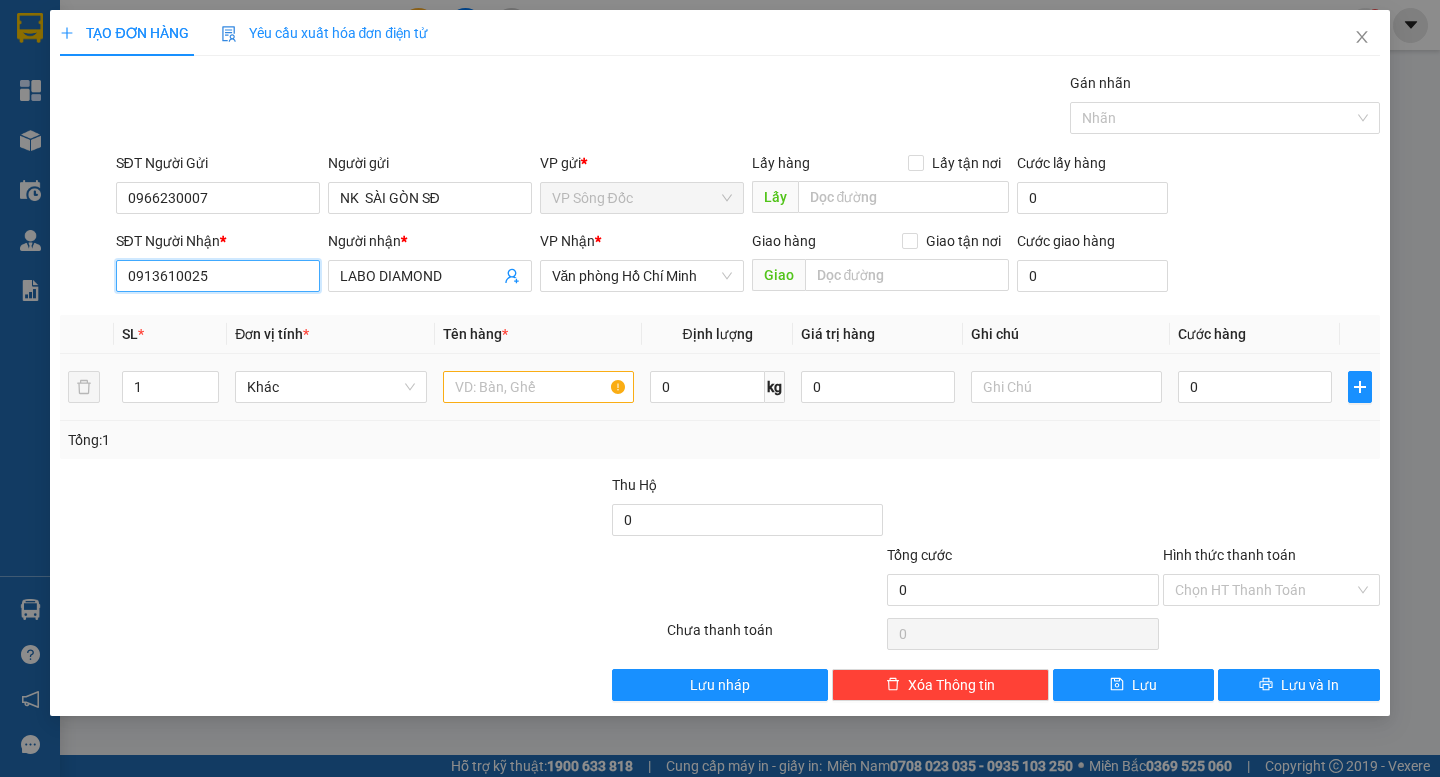 type on "0913610025" 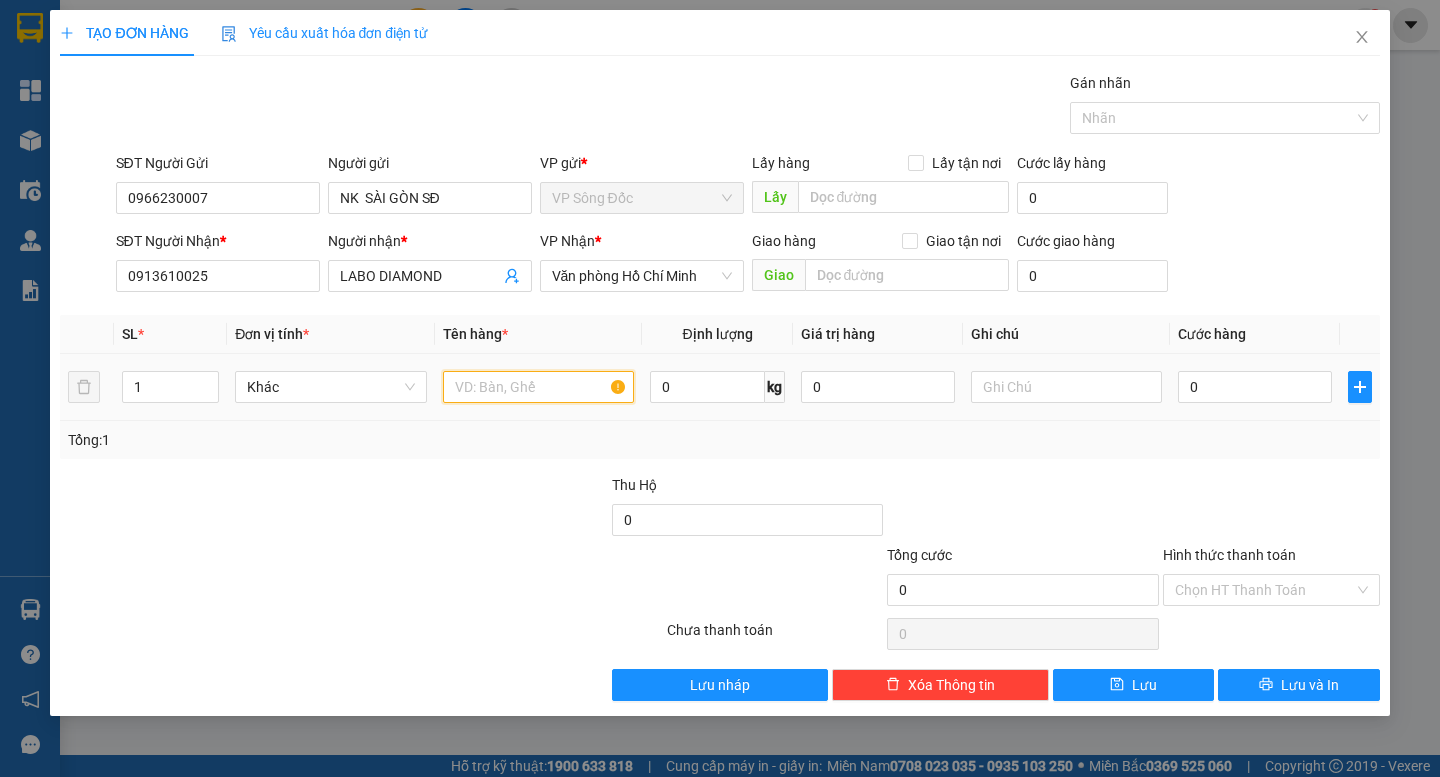 click at bounding box center [538, 387] 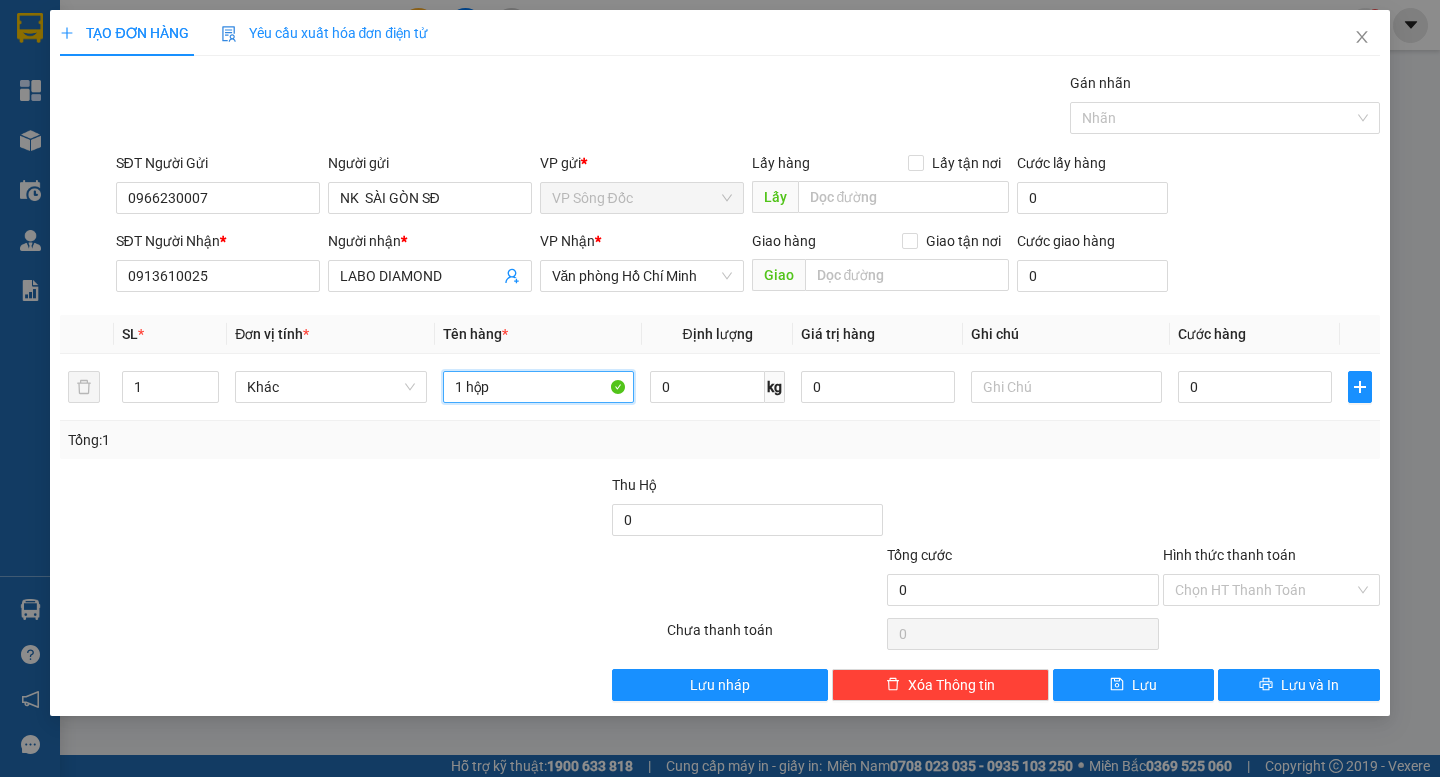 type on "1 hộp" 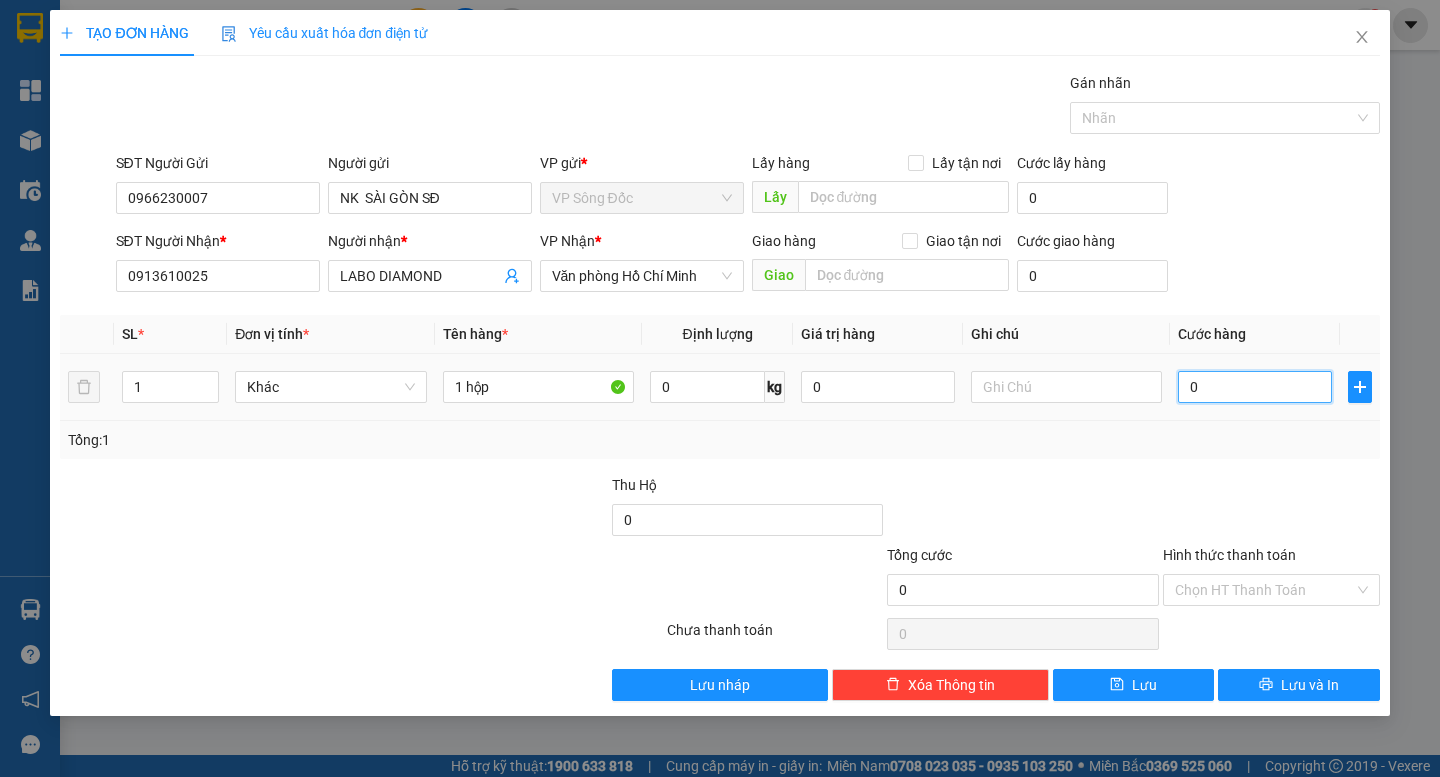 click on "0" at bounding box center (1255, 387) 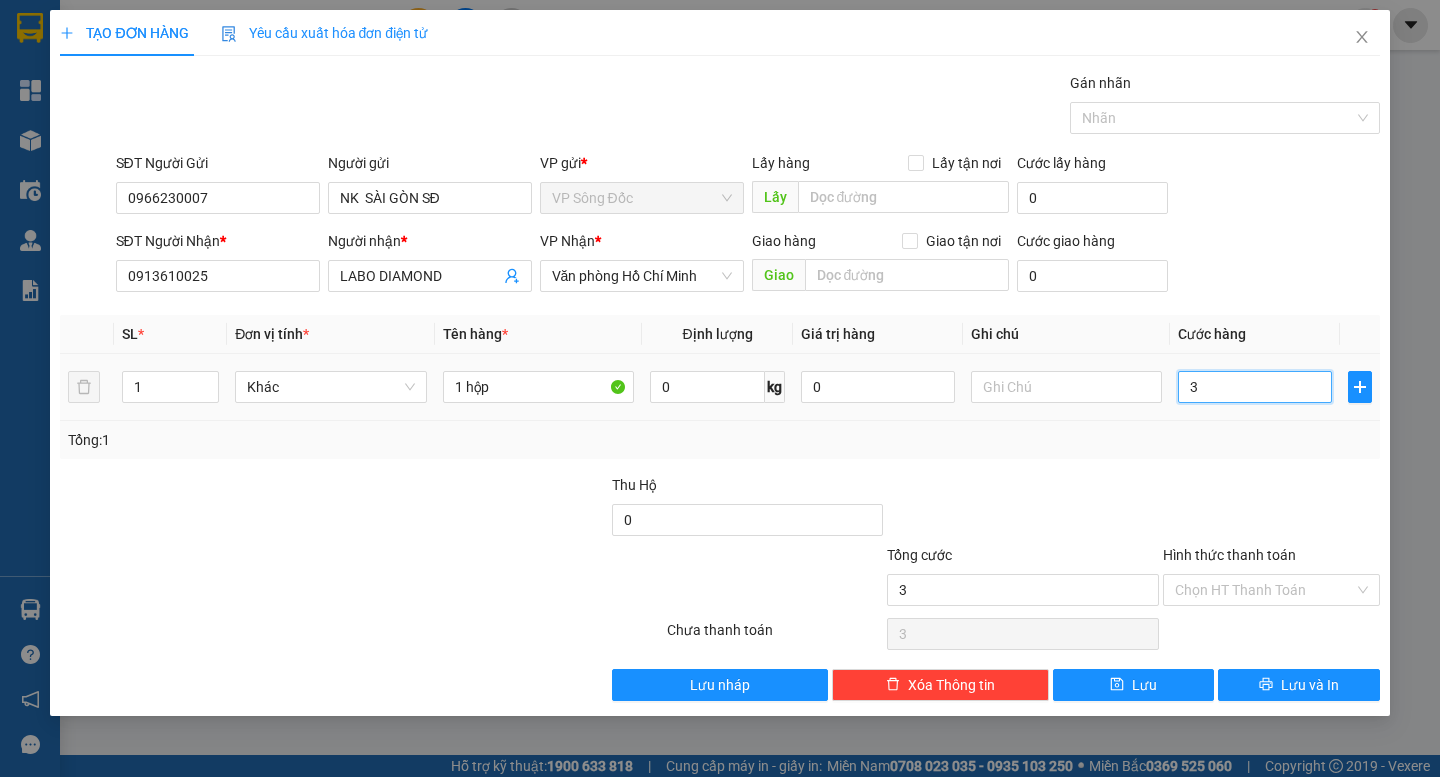 type on "30" 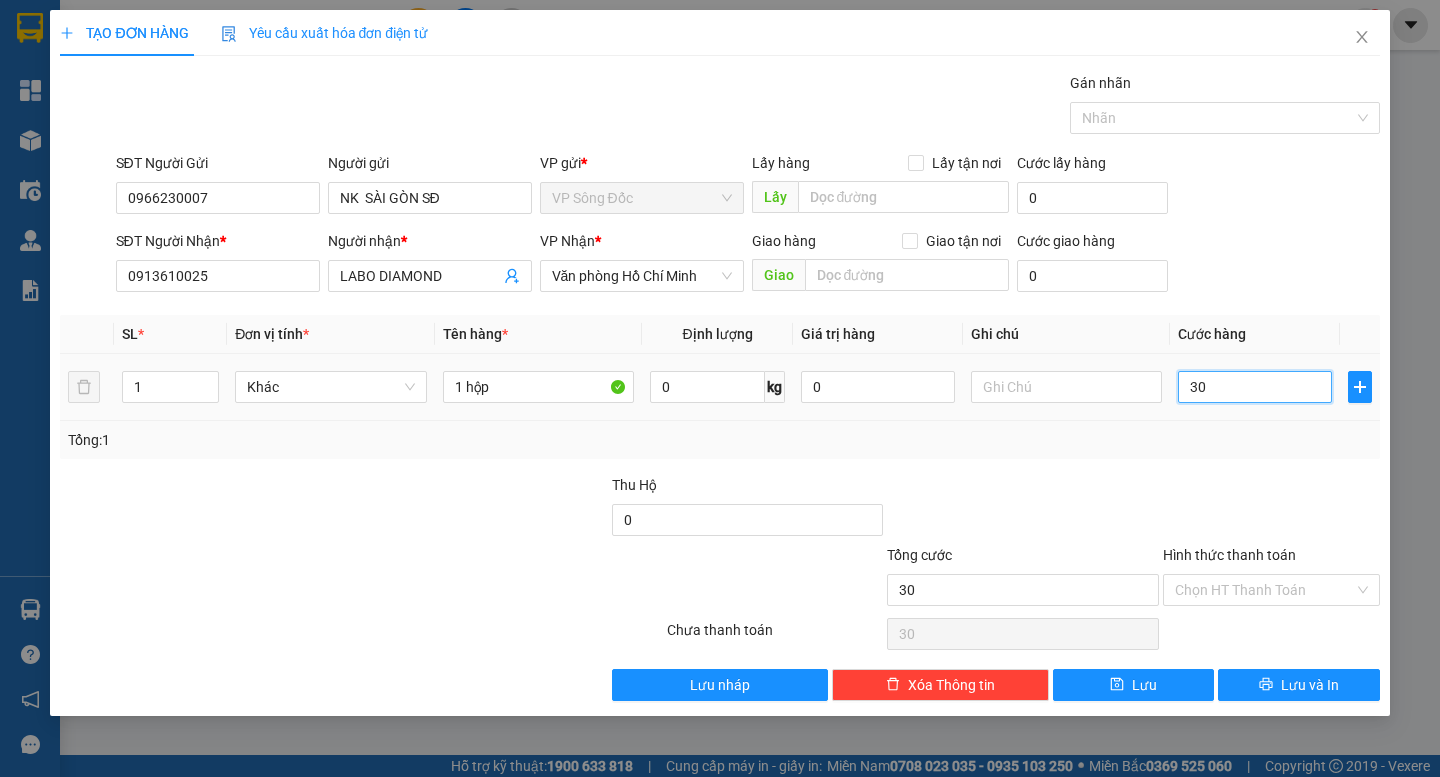 type on "300" 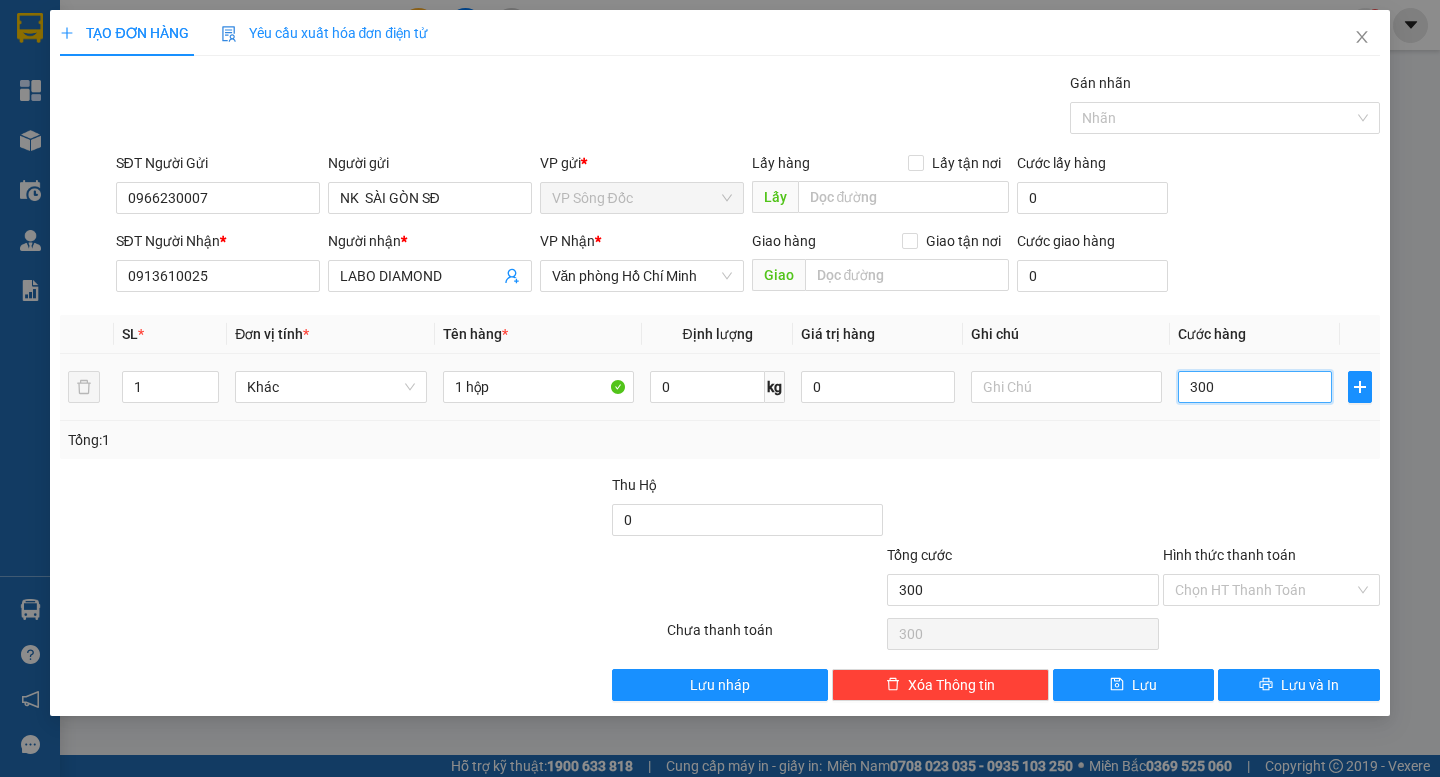 type on "3.000" 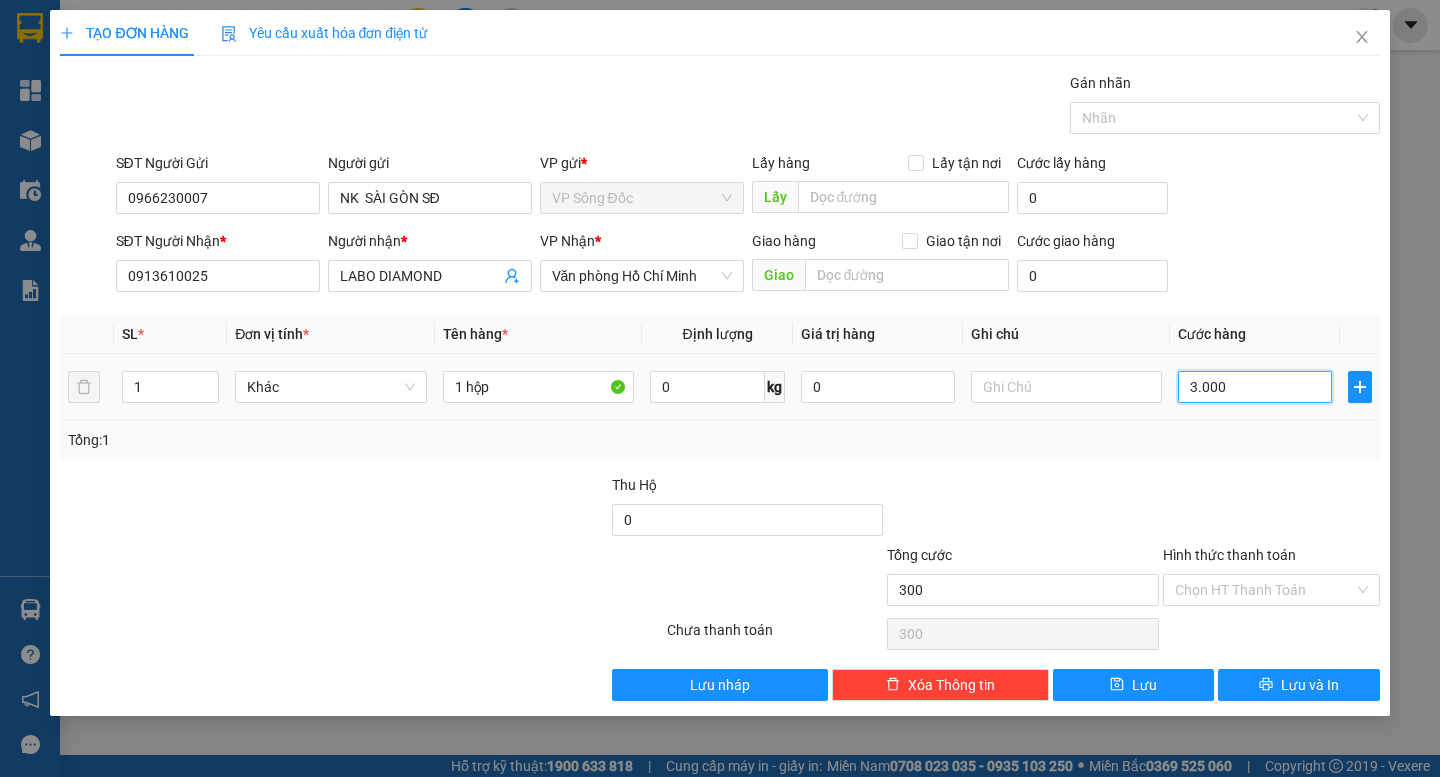 type on "3.000" 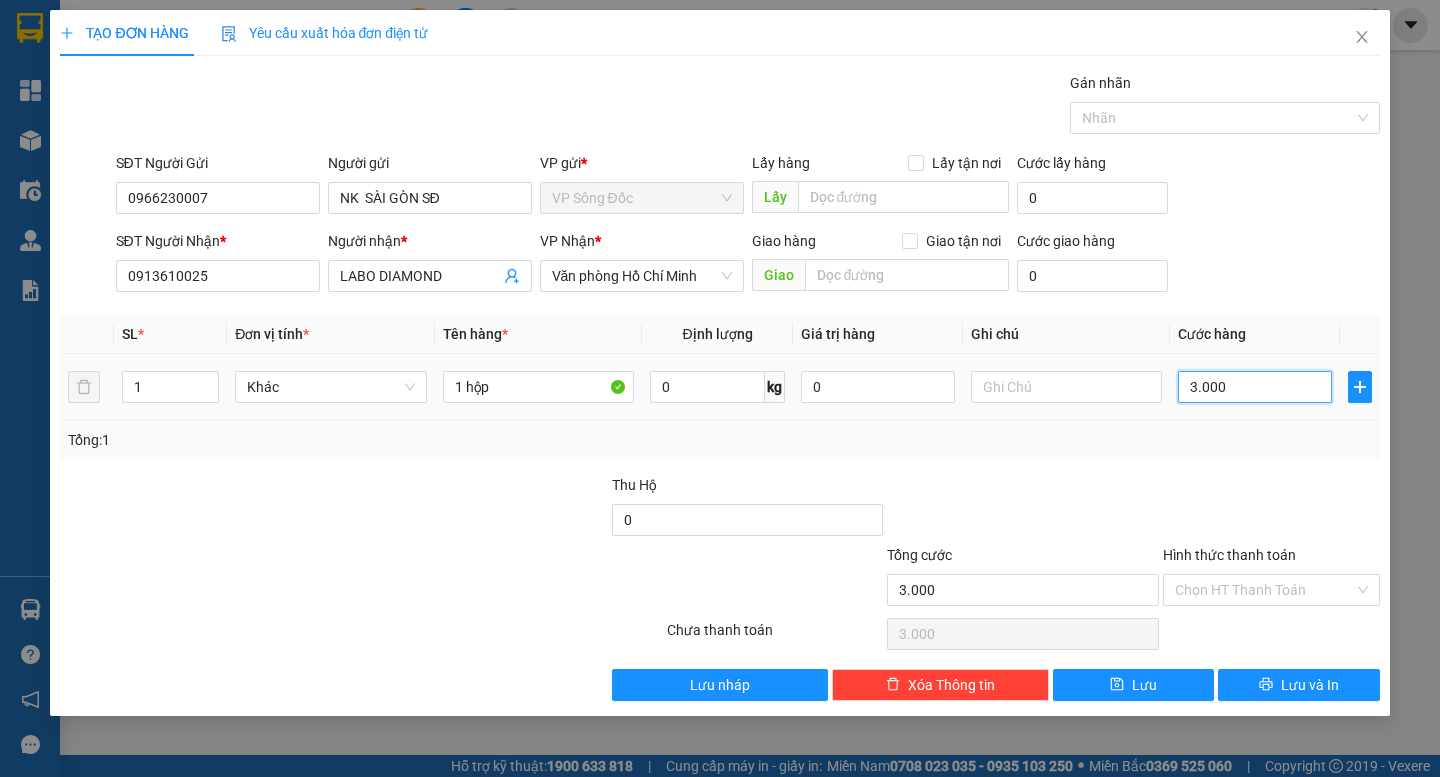 type on "30.000" 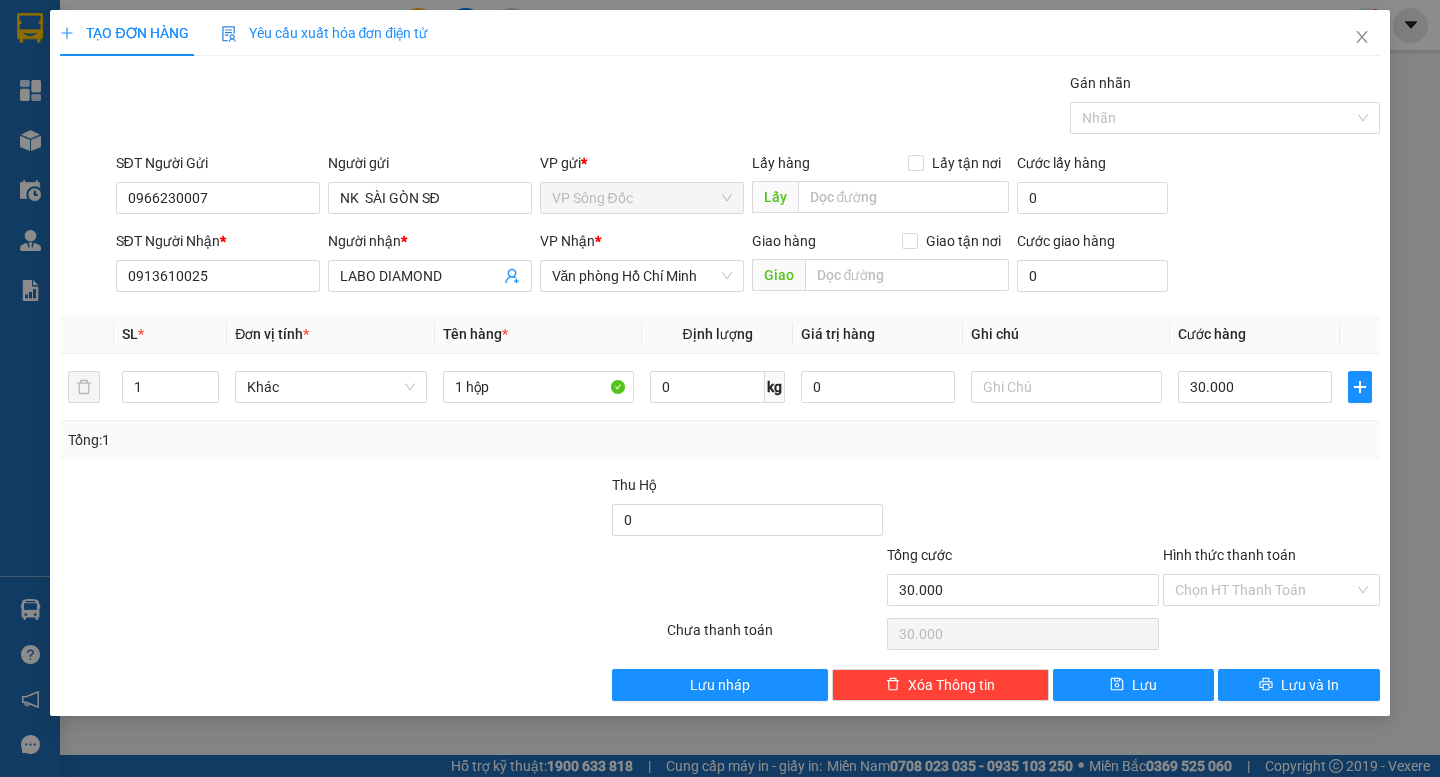 drag, startPoint x: 1261, startPoint y: 588, endPoint x: 1254, endPoint y: 608, distance: 21.189621 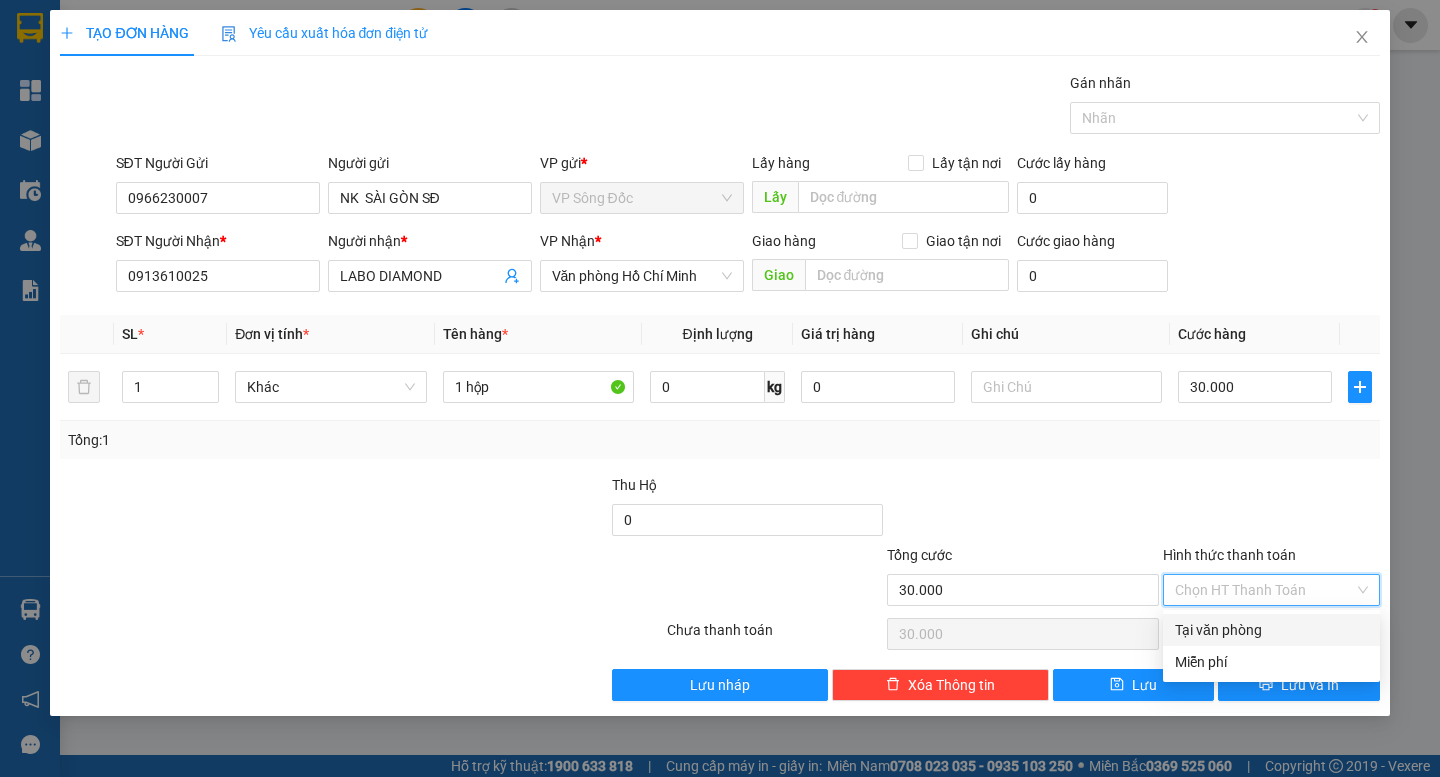 click on "Tại văn phòng" at bounding box center (1271, 630) 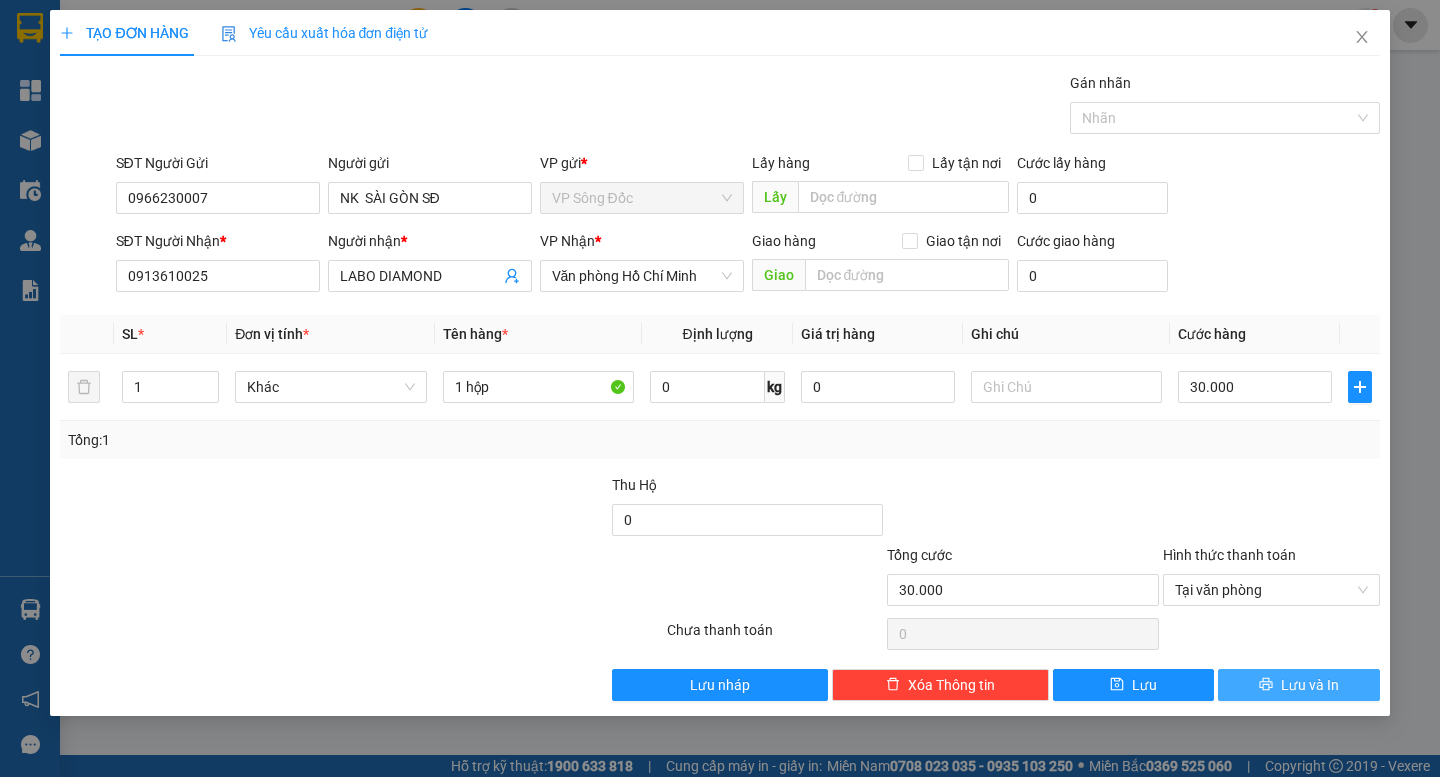 click on "Lưu và In" at bounding box center [1298, 685] 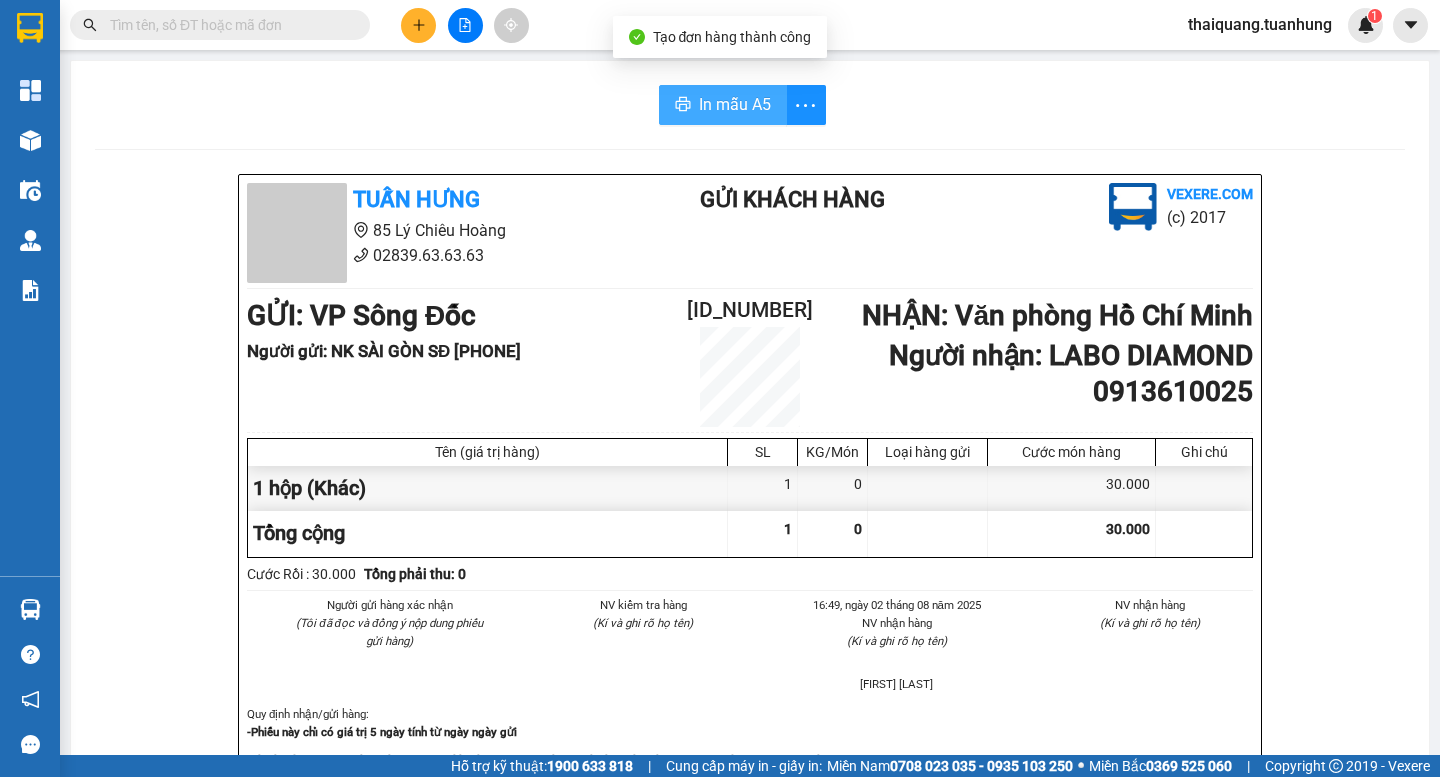 click on "In mẫu A5" at bounding box center [735, 104] 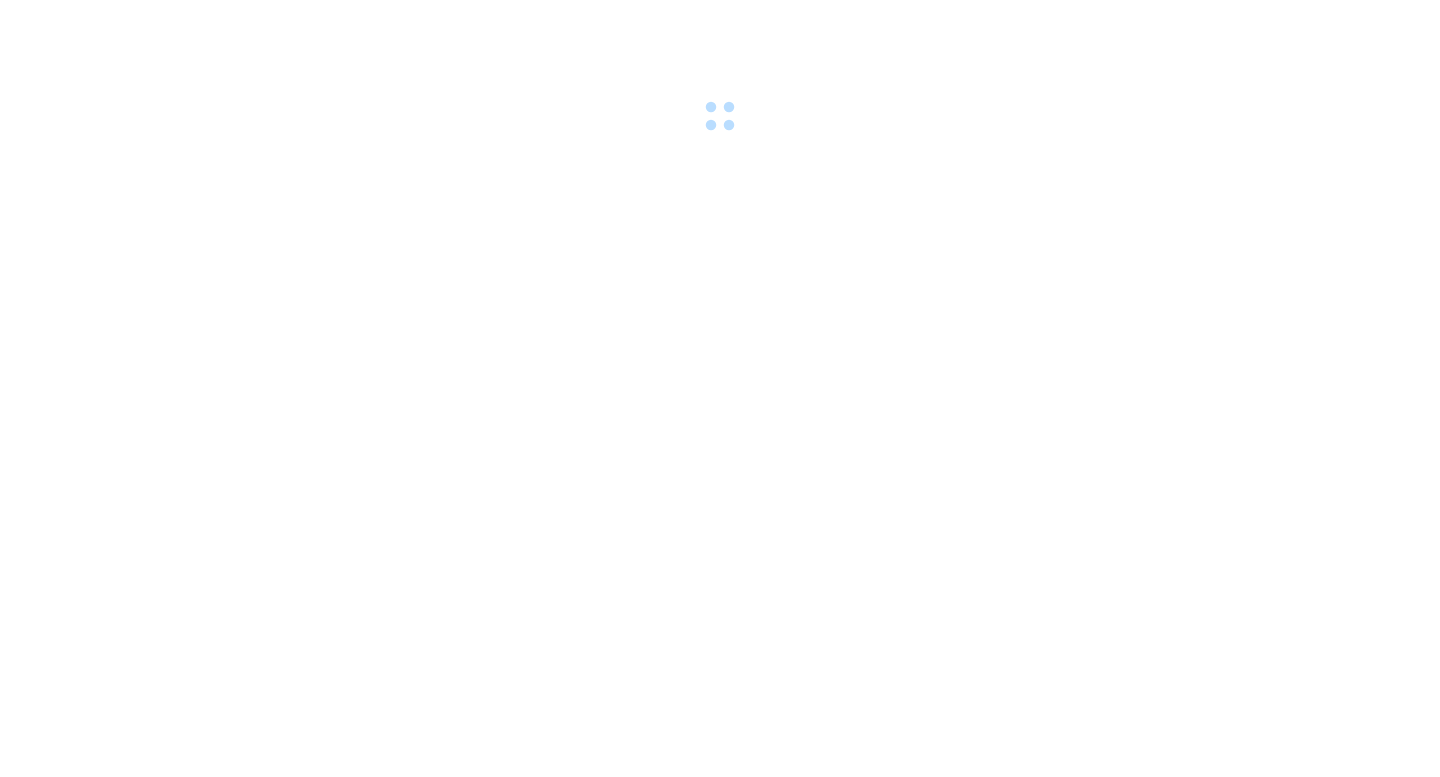 scroll, scrollTop: 0, scrollLeft: 0, axis: both 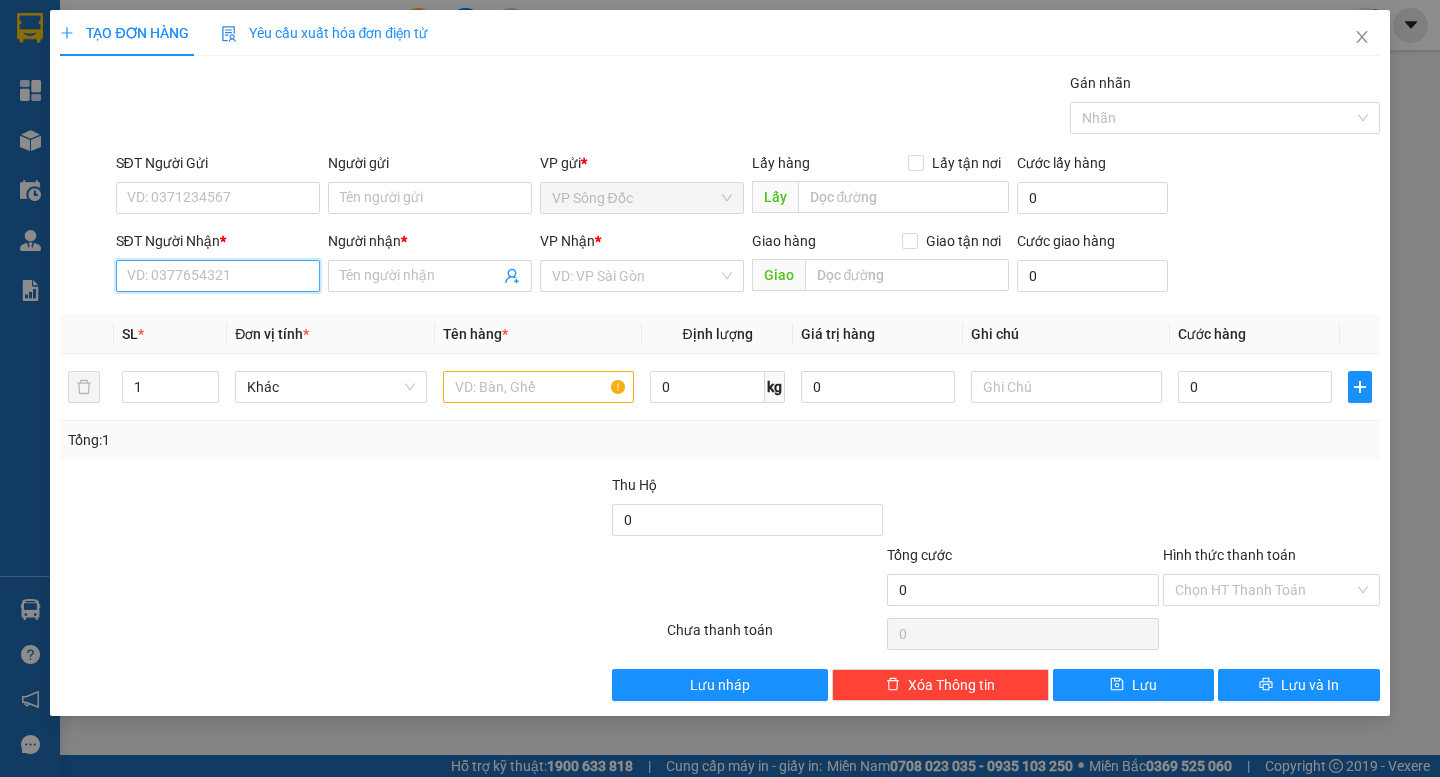 click on "SĐT Người Nhận  *" at bounding box center (218, 276) 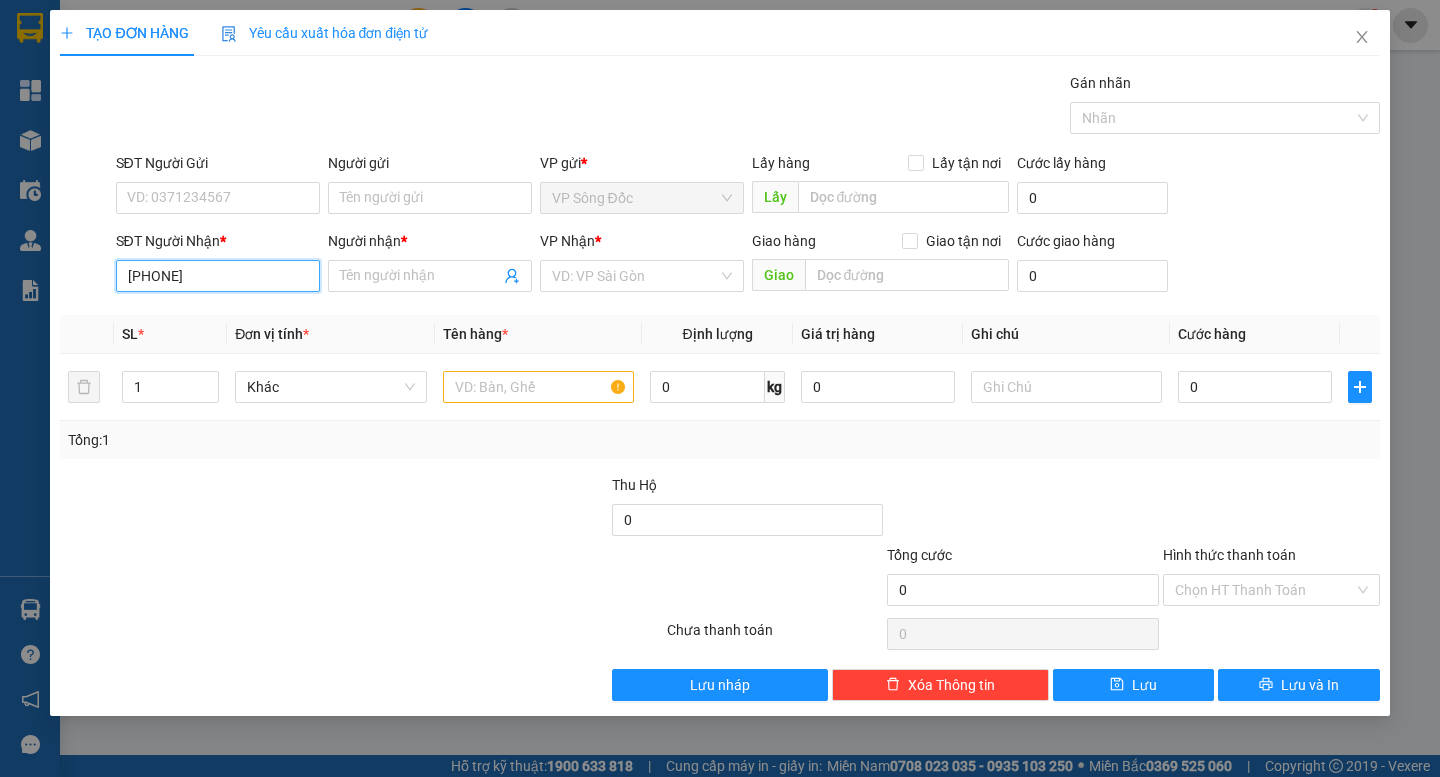 type on "[PHONE]" 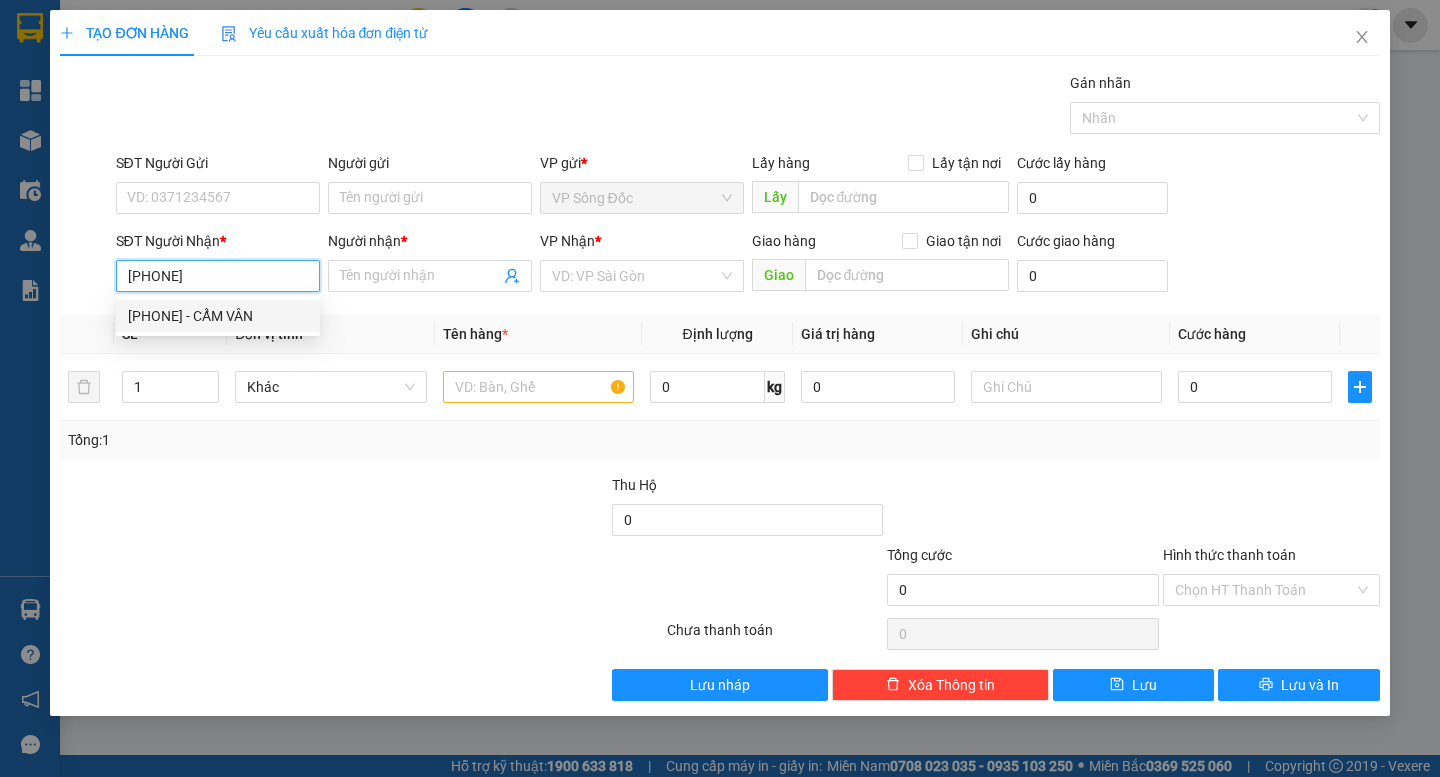 click on "[PHONE] - CẨM VÂN" at bounding box center (218, 316) 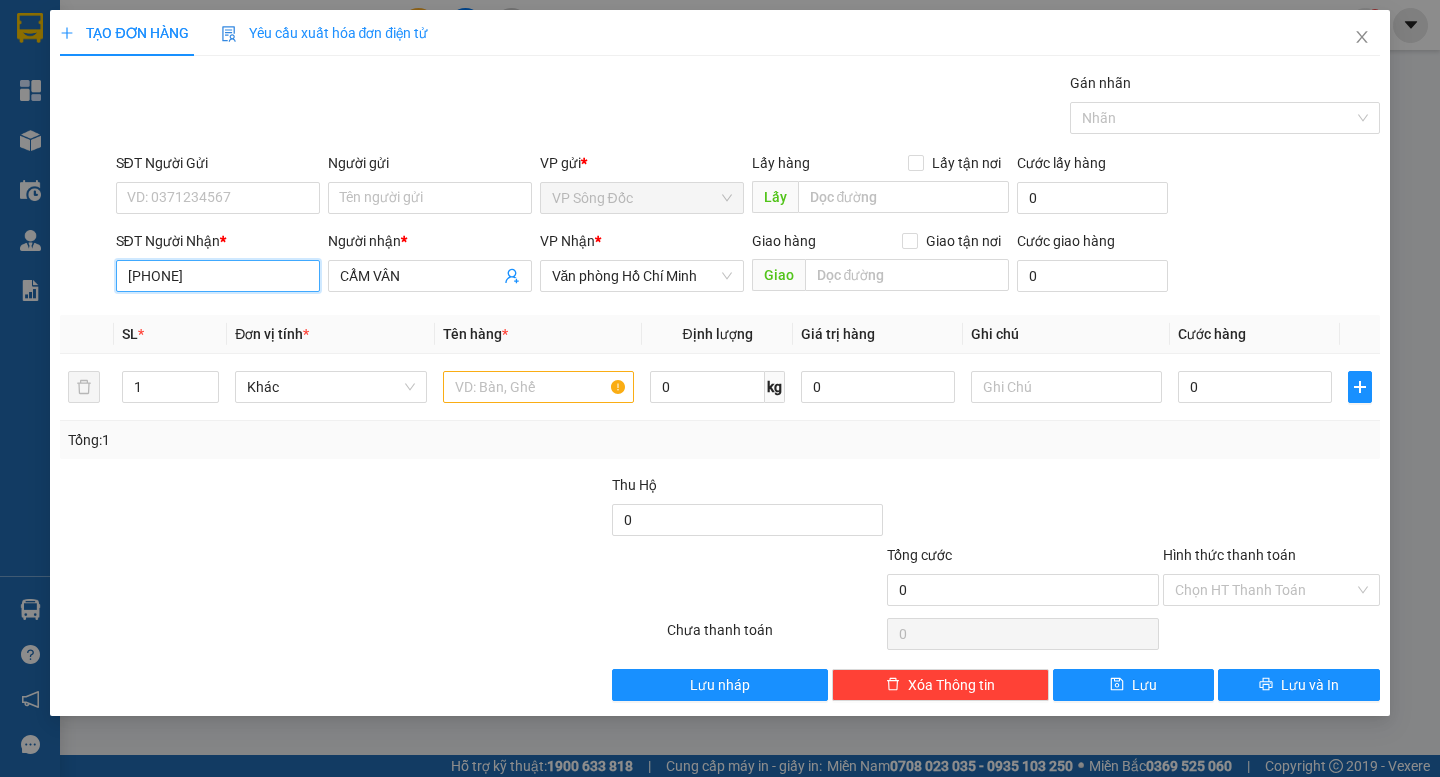 type on "[PHONE]" 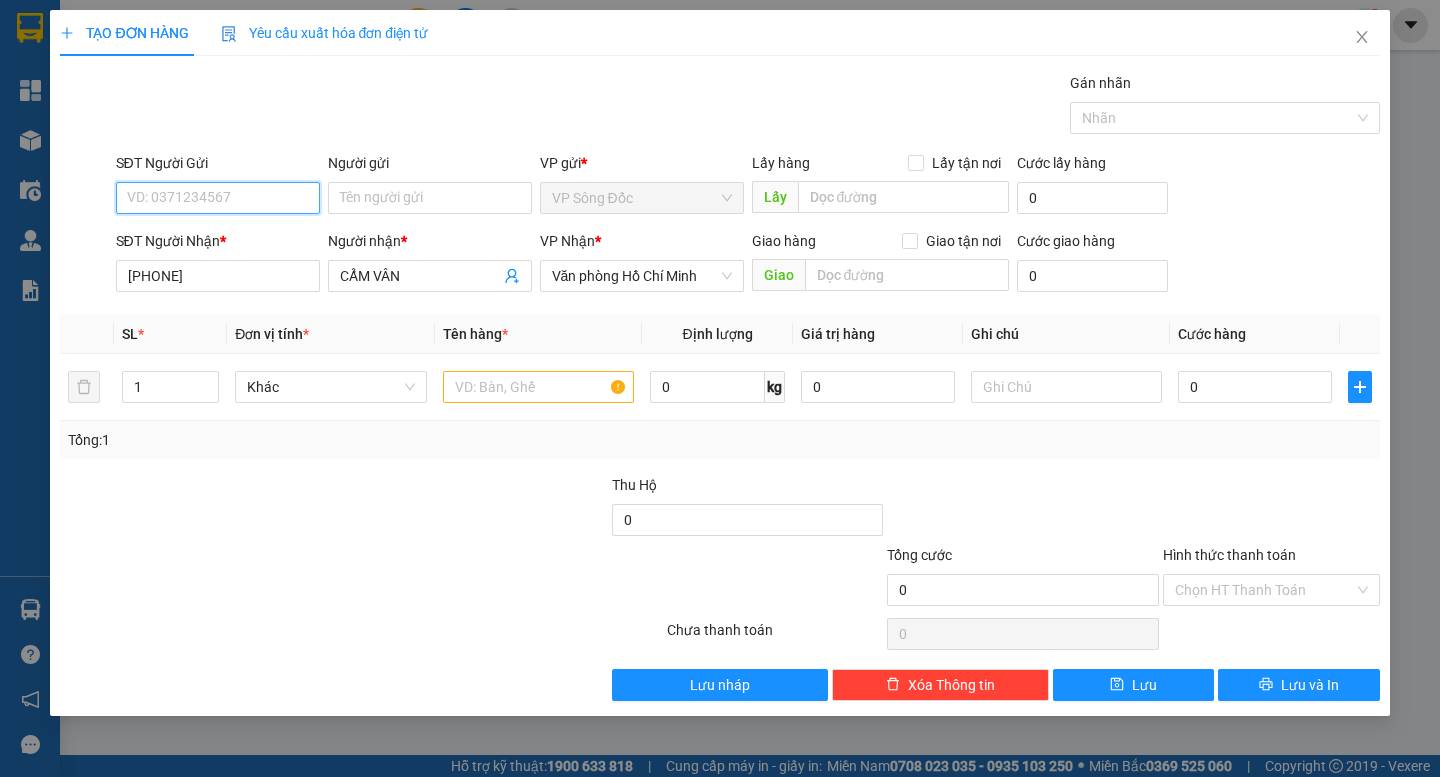 click on "SĐT Người Gửi" at bounding box center (218, 198) 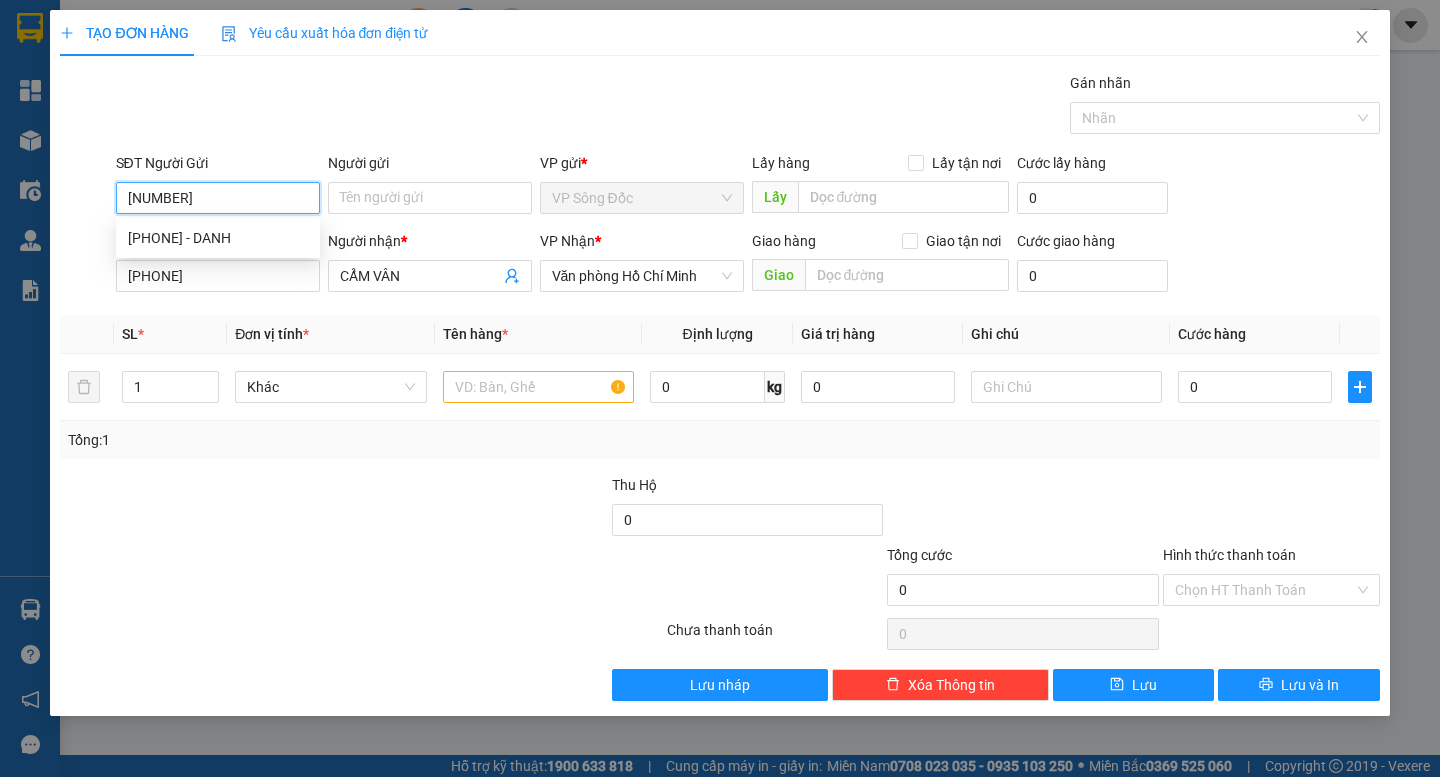 type on "0829525247" 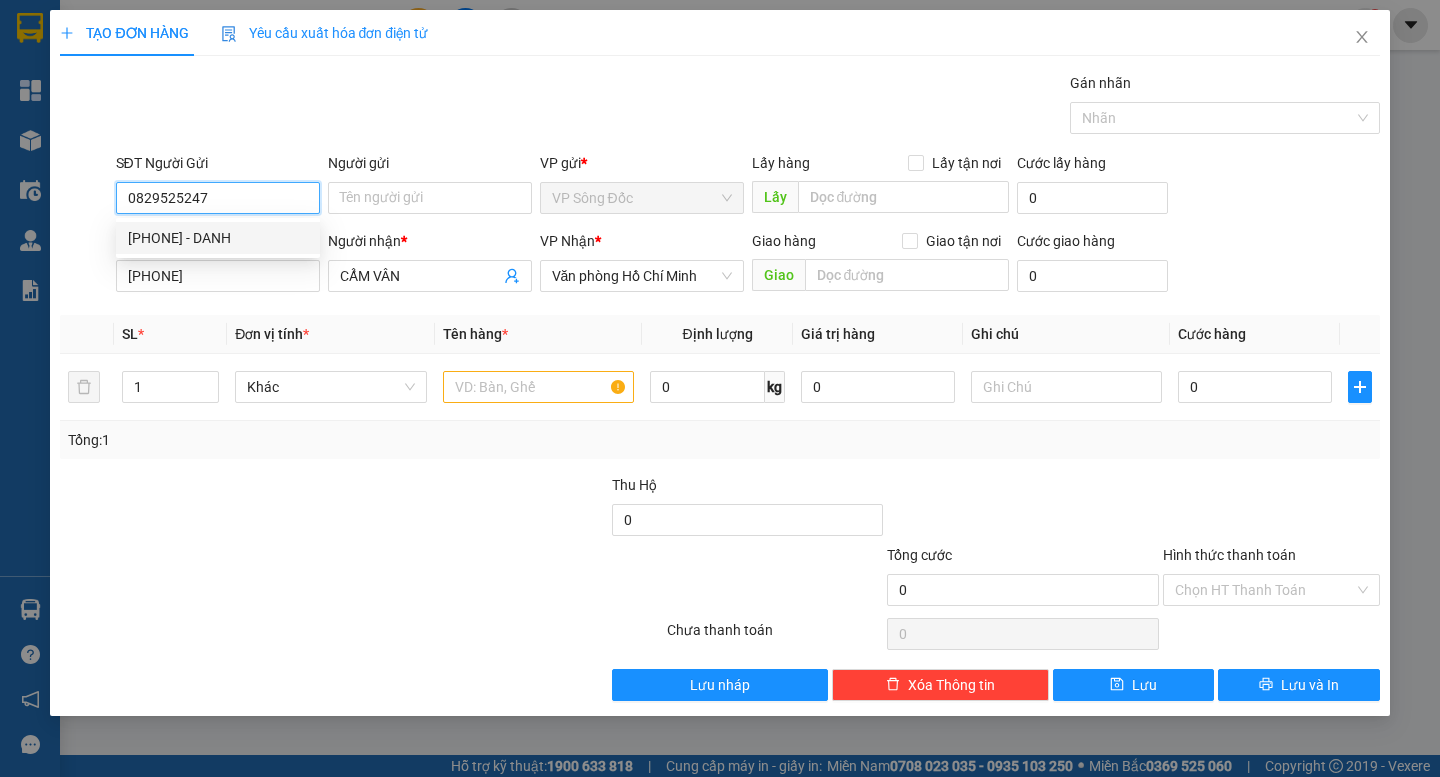 click on "[PHONE] - DANH" at bounding box center [218, 238] 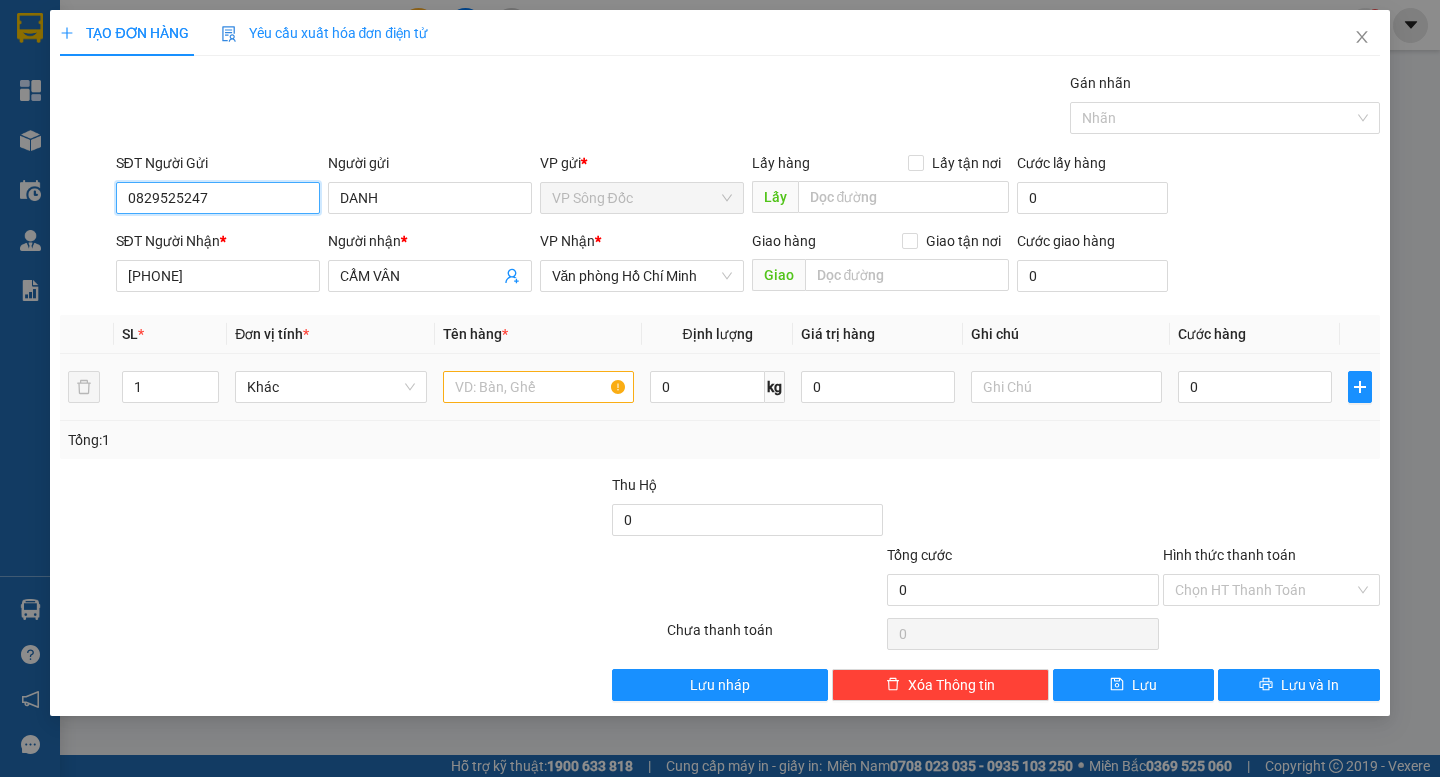 type on "0829525247" 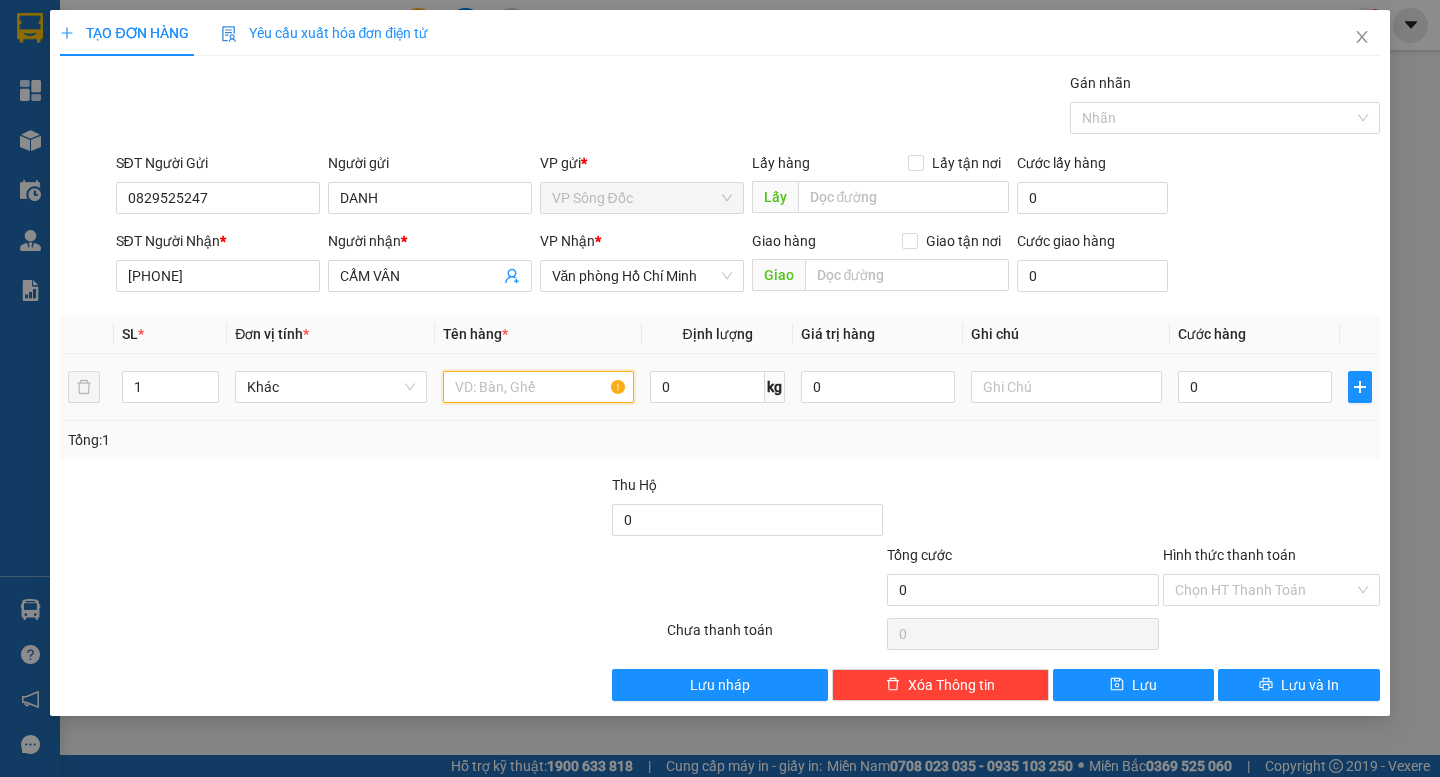 click at bounding box center [538, 387] 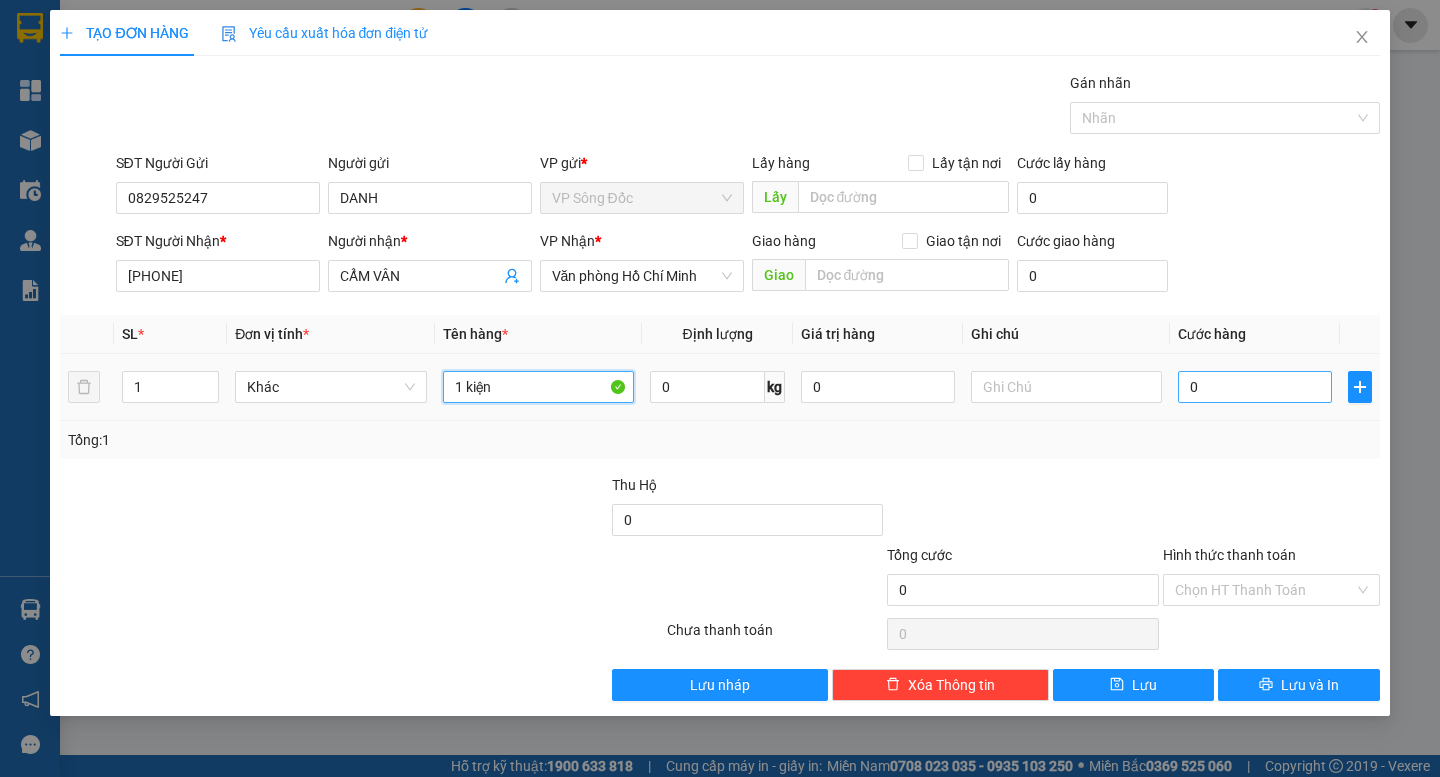type on "1 kiện" 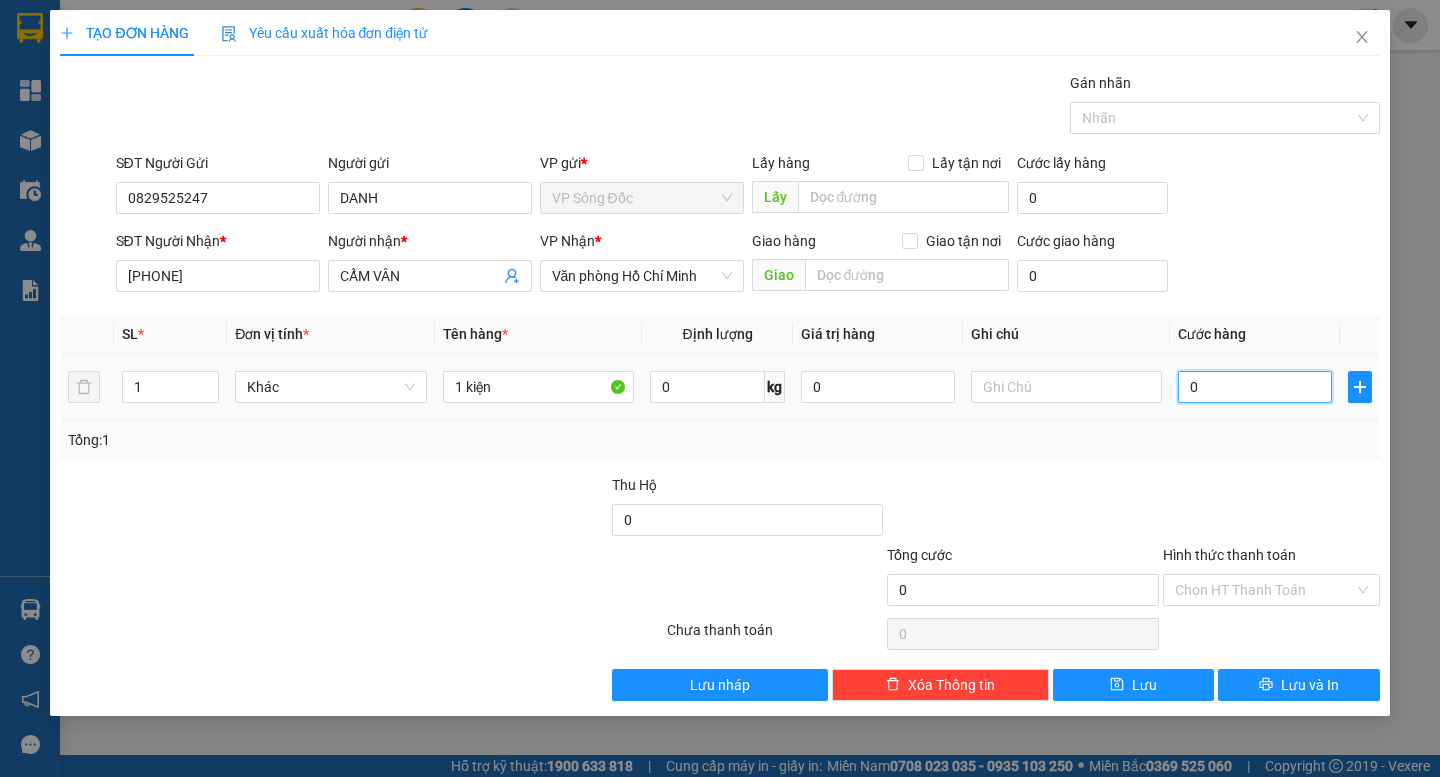 click on "0" at bounding box center [1255, 387] 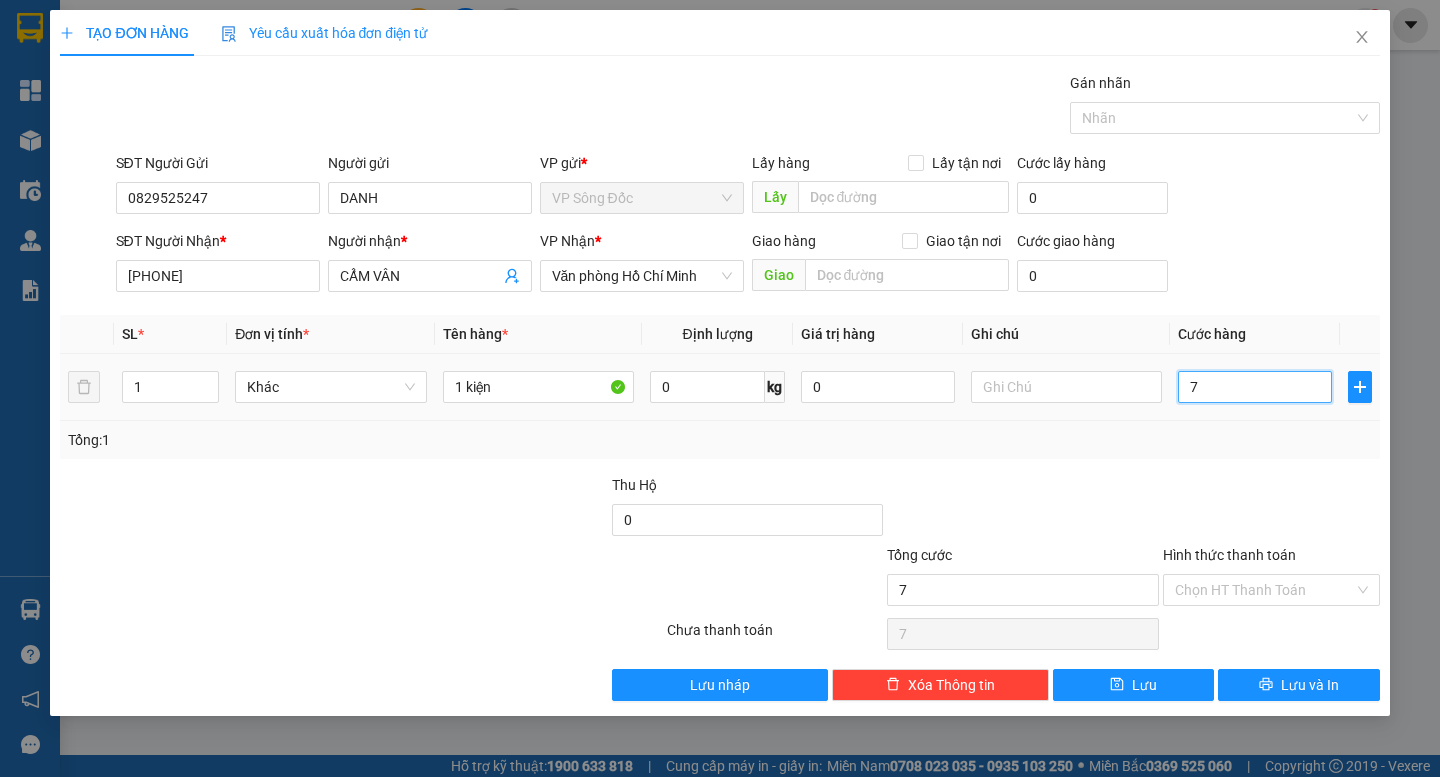 type on "70" 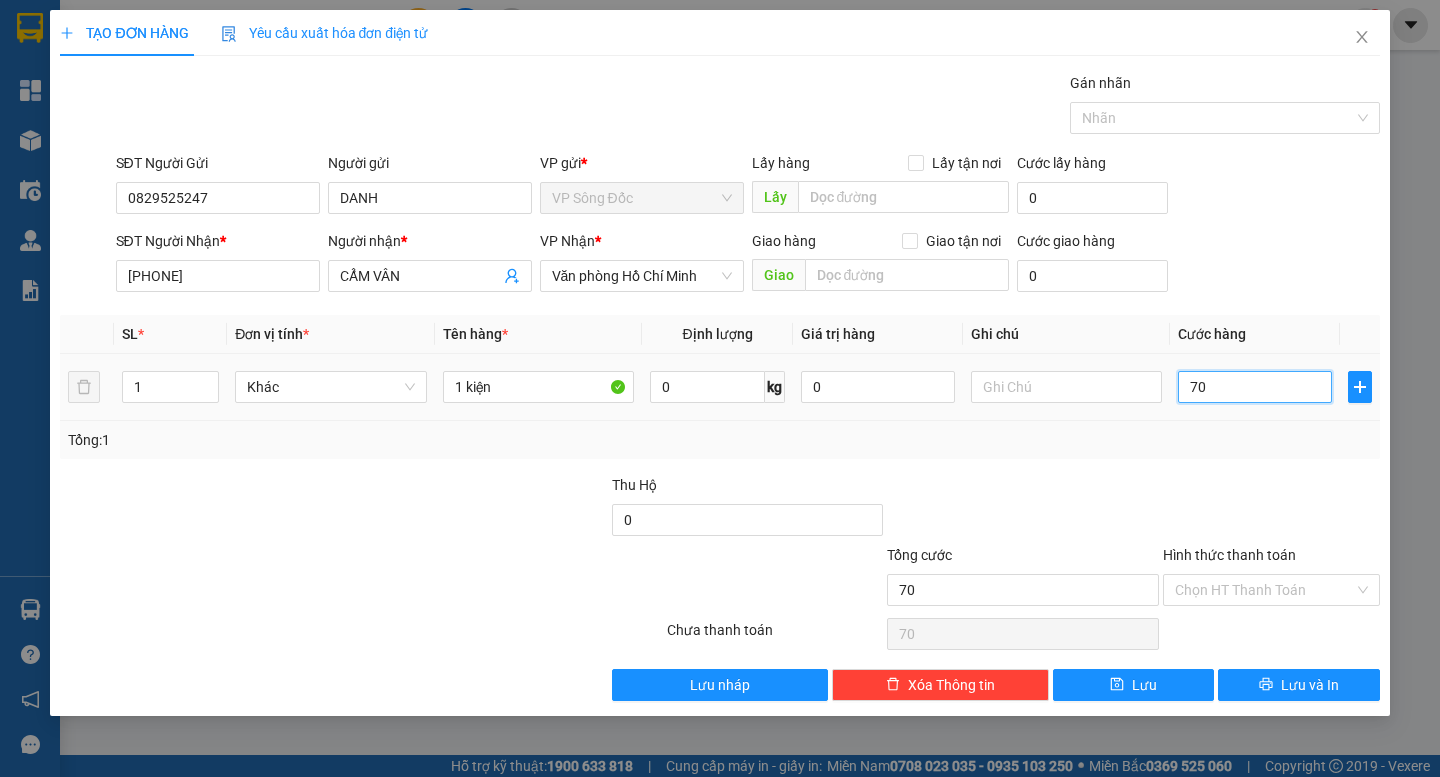type on "700" 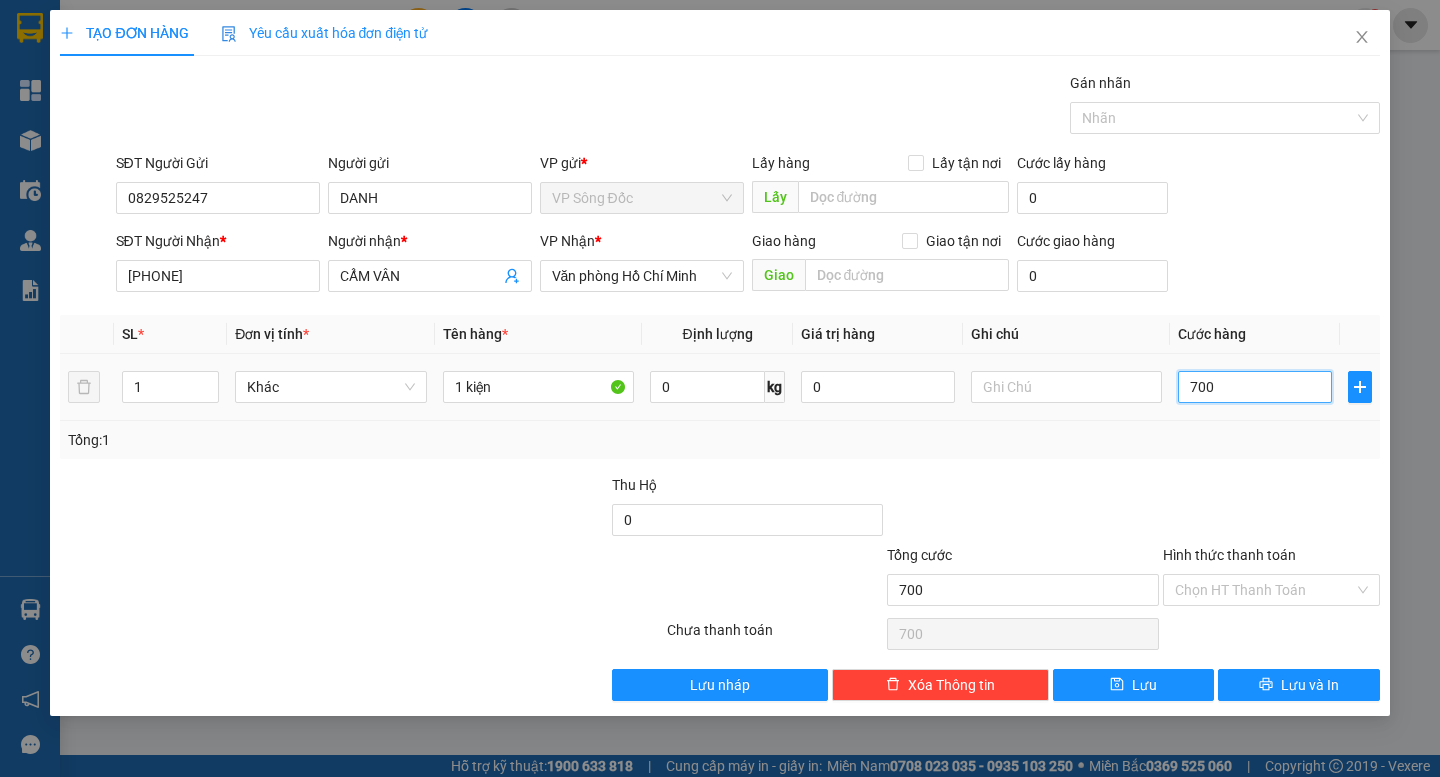 type on "7.000" 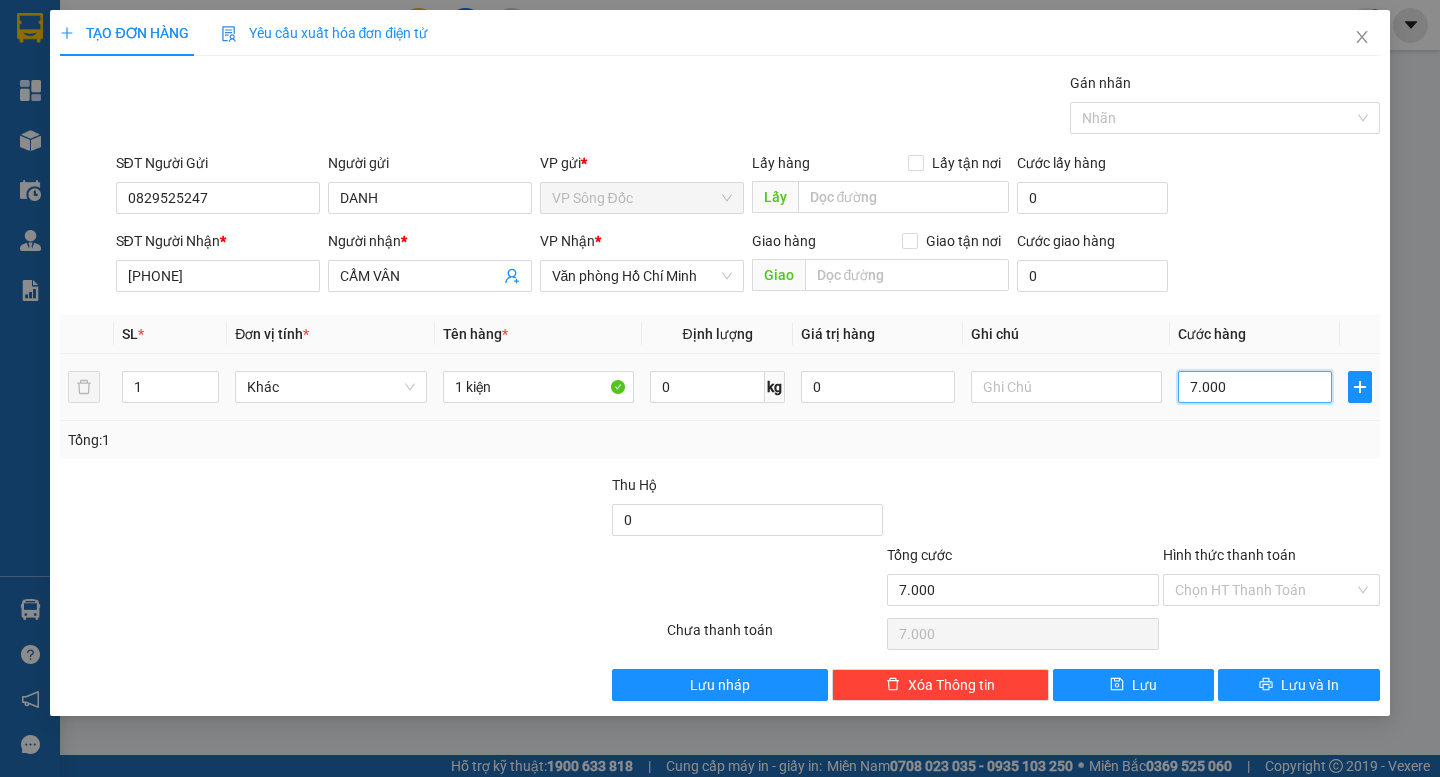 type on "70.000" 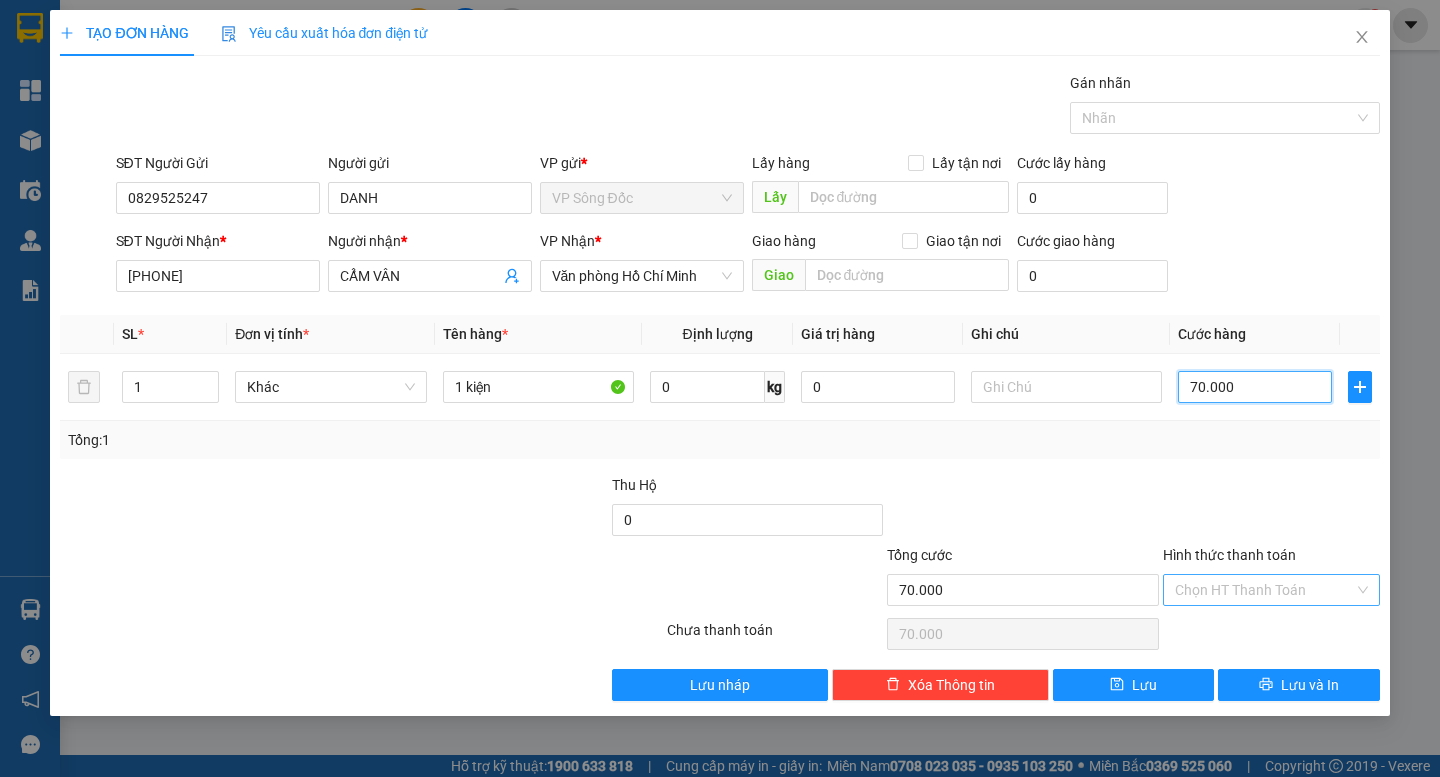 type on "70.000" 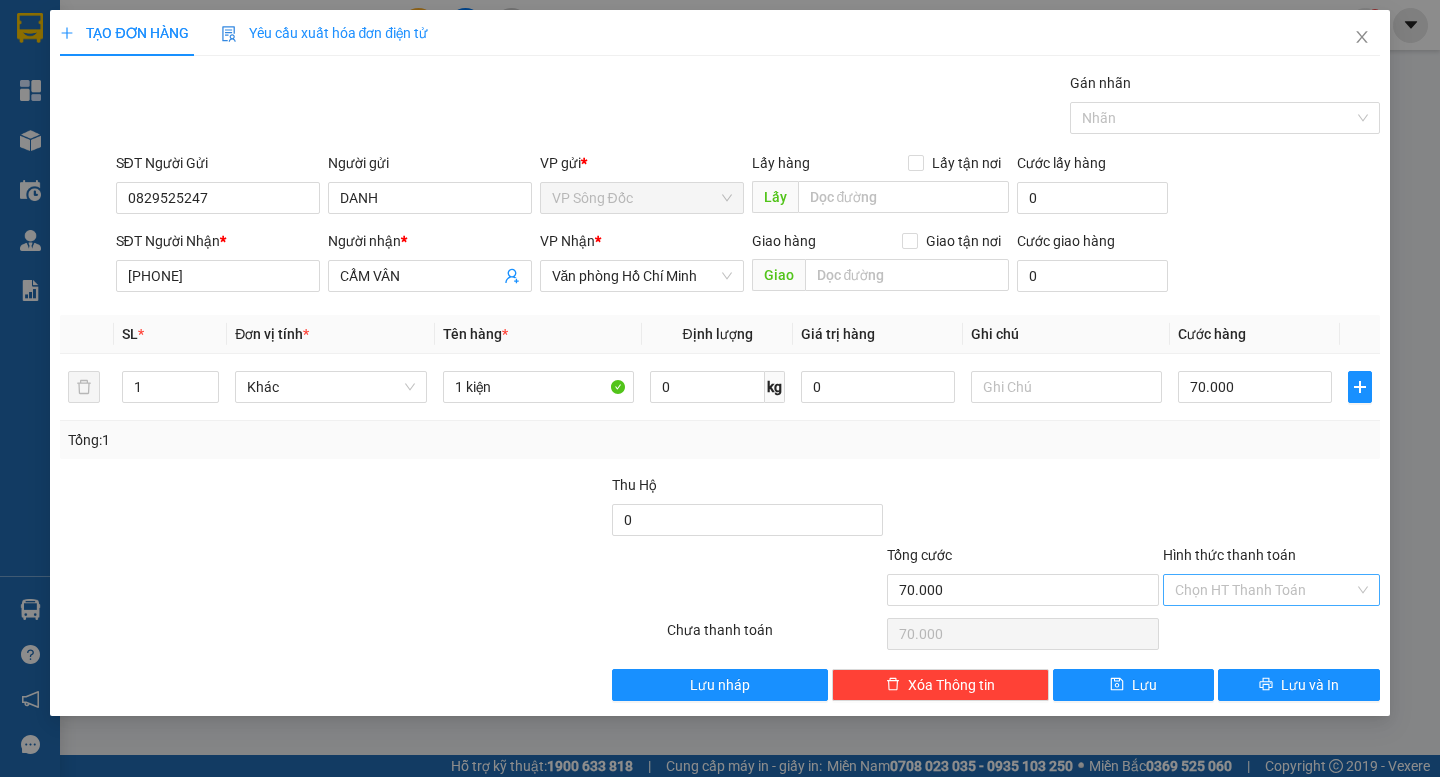 click on "Hình thức thanh toán" at bounding box center (1264, 590) 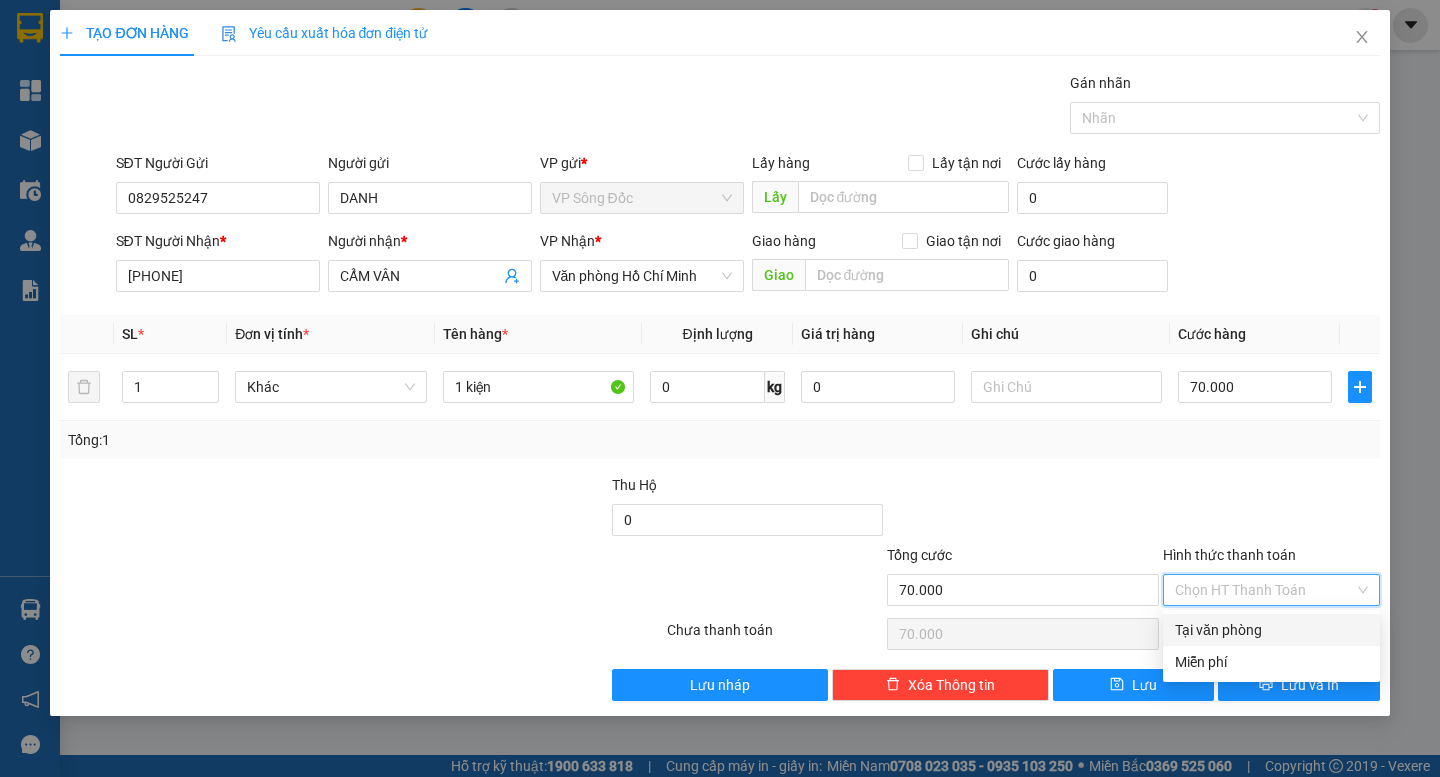 click on "Tại văn phòng" at bounding box center [1271, 630] 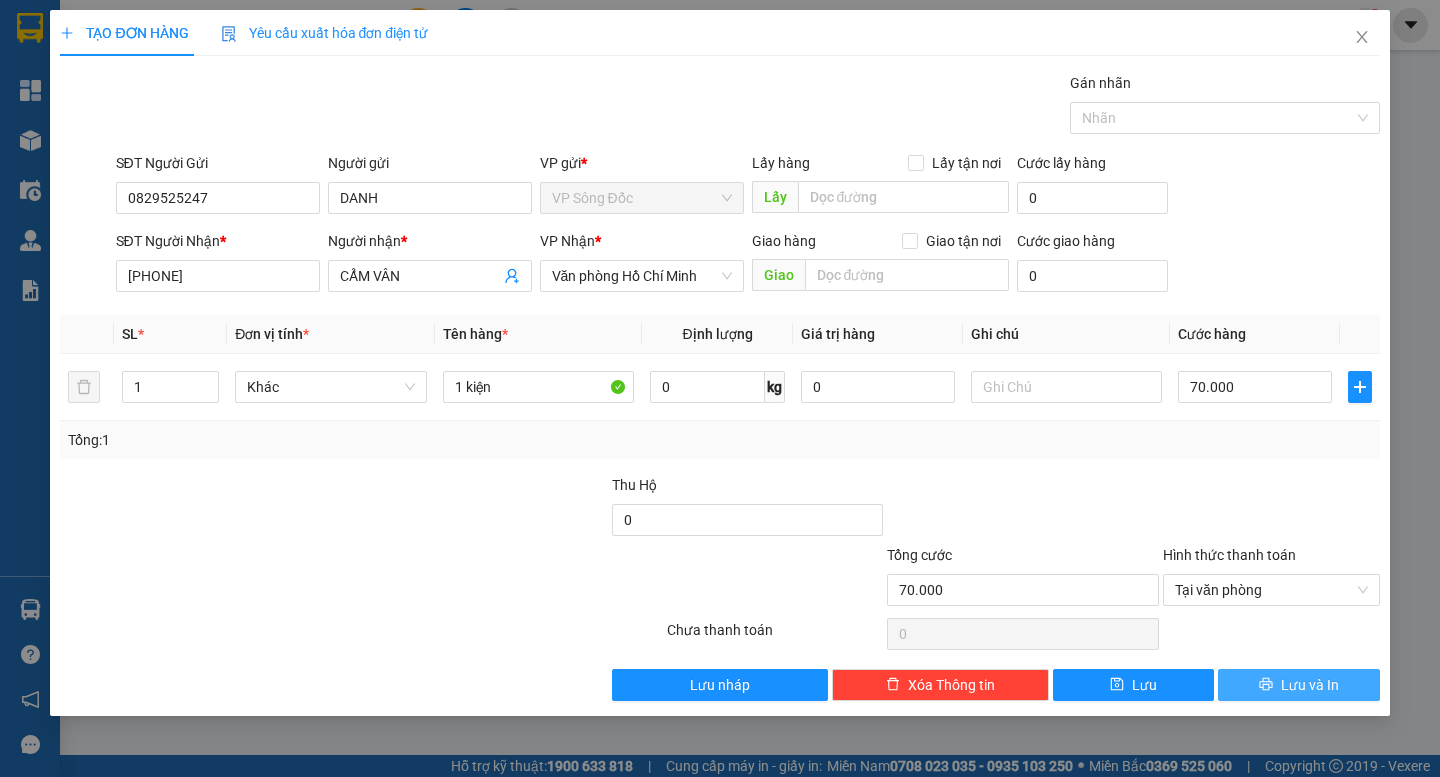 click on "Lưu và In" at bounding box center [1310, 685] 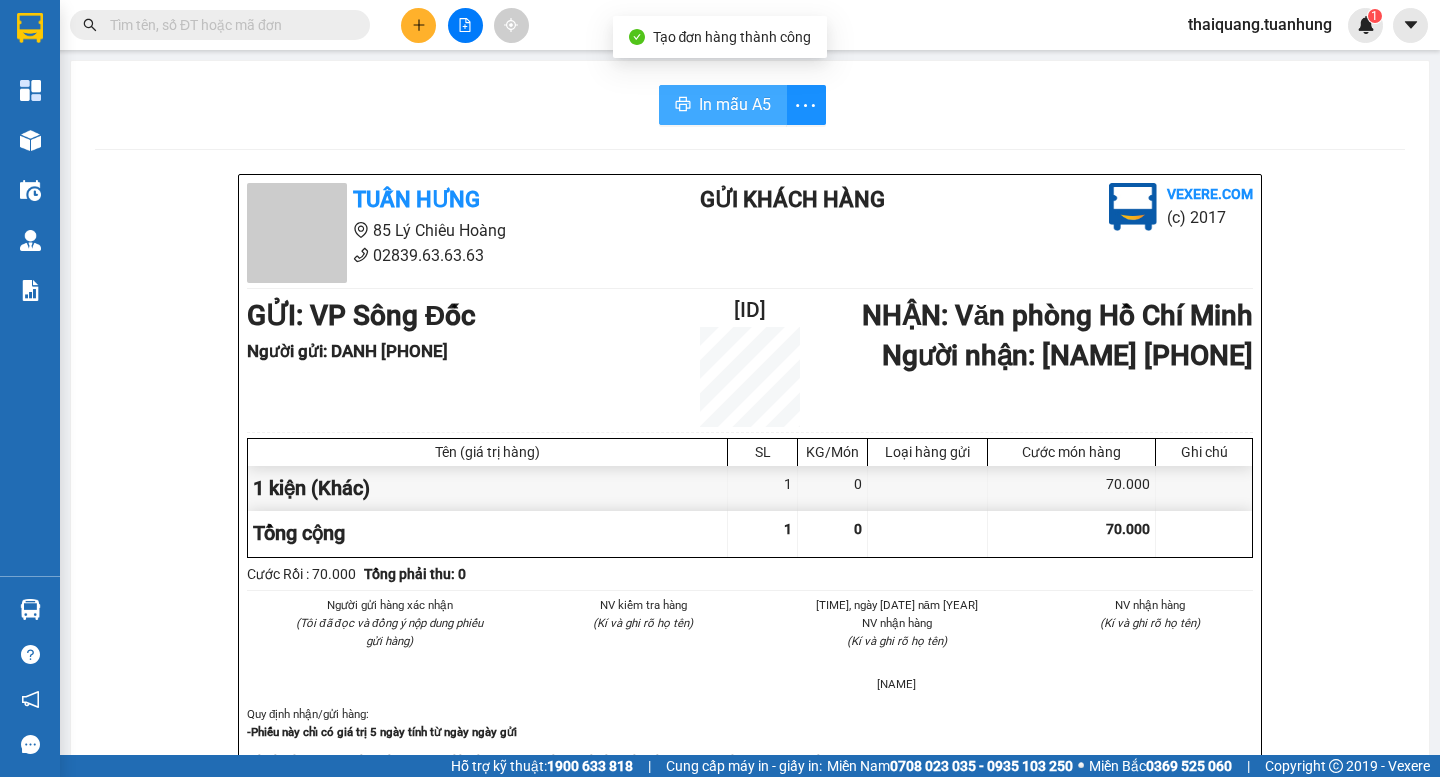 click on "In mẫu A5" at bounding box center [735, 104] 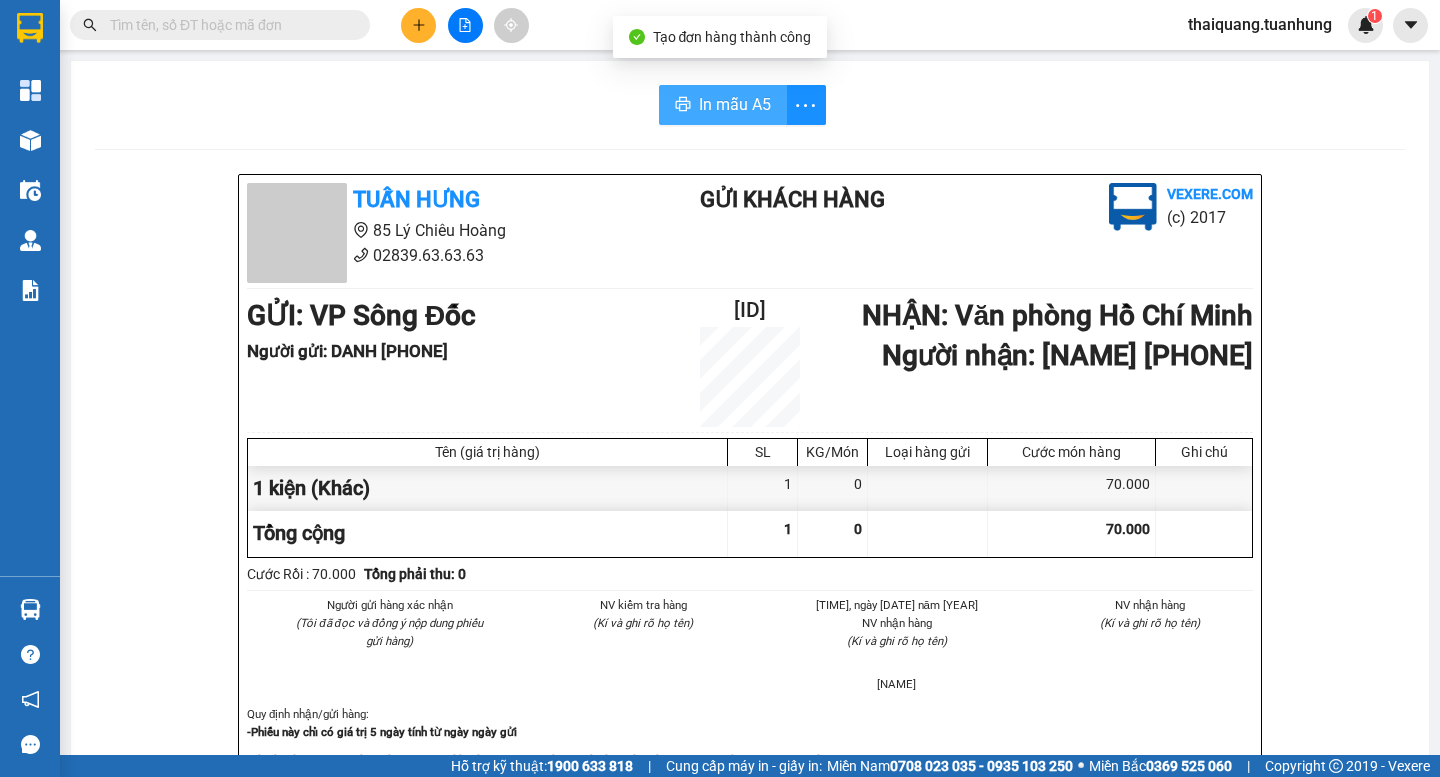 scroll, scrollTop: 0, scrollLeft: 0, axis: both 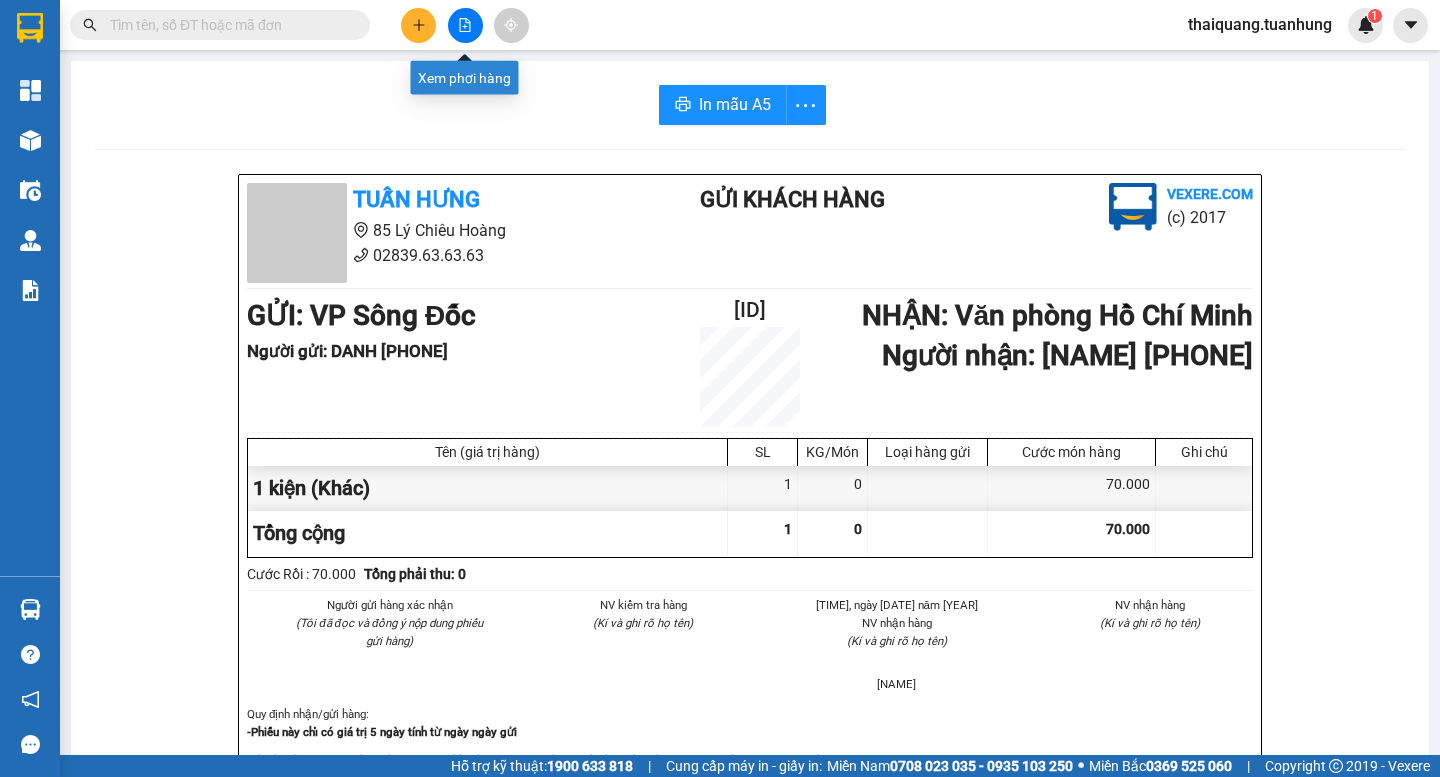 click 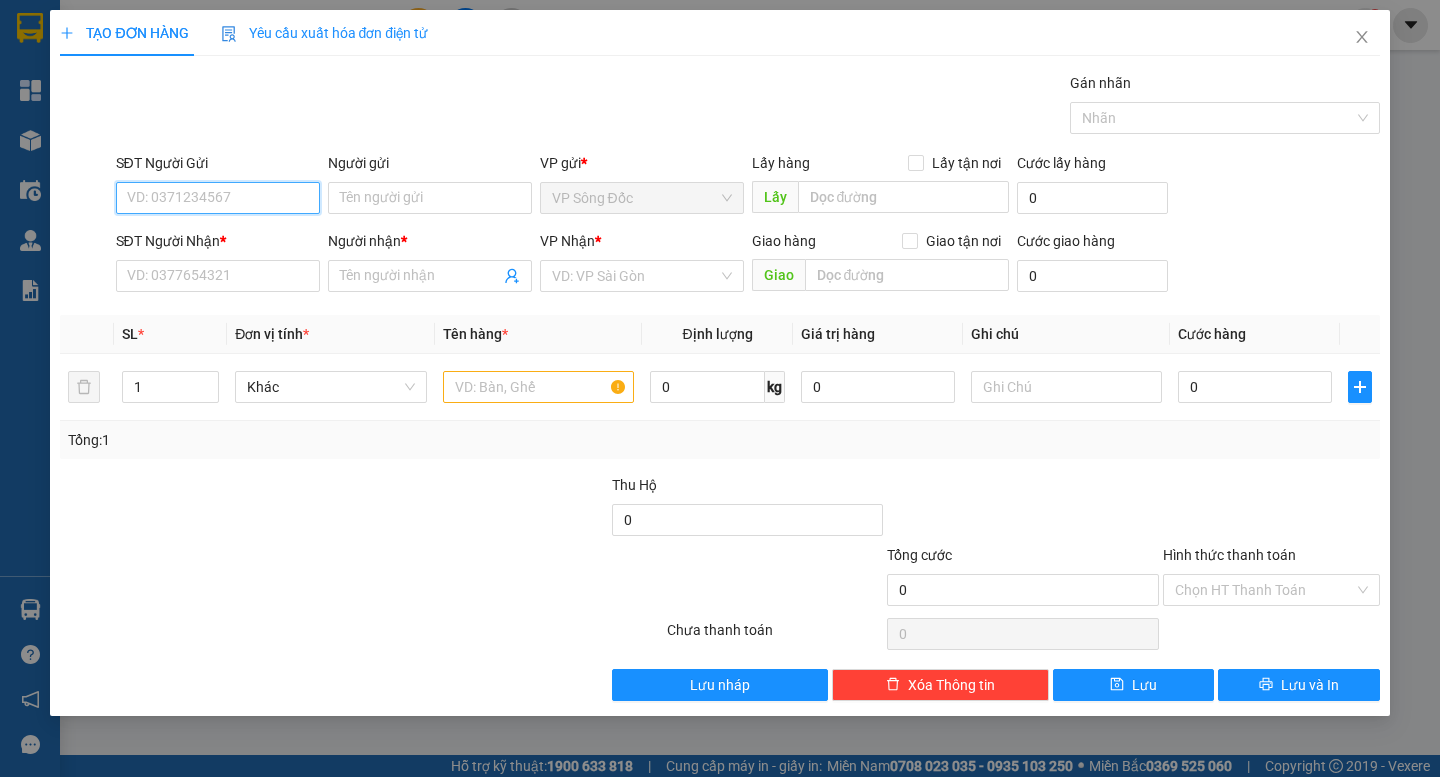 drag, startPoint x: 175, startPoint y: 209, endPoint x: 205, endPoint y: 186, distance: 37.802116 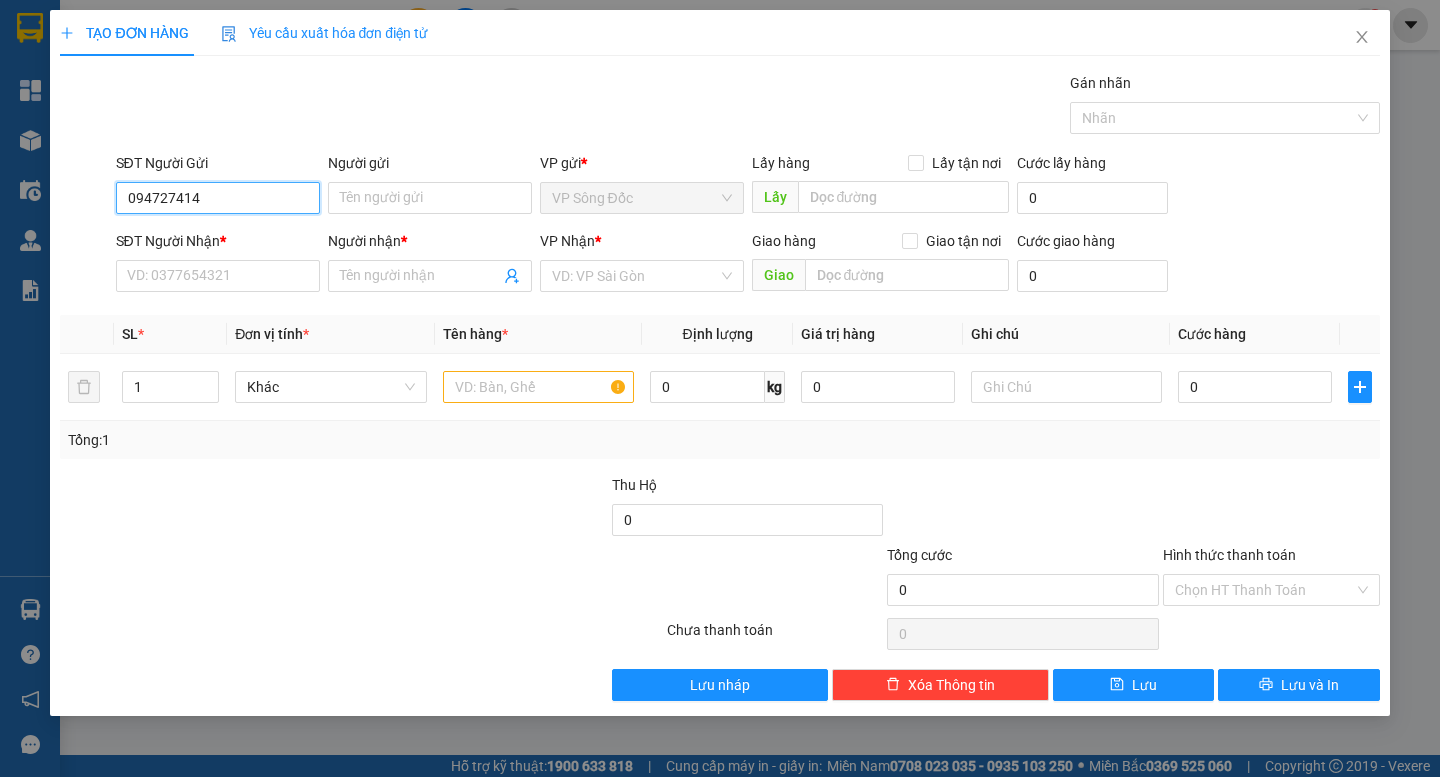 type on "0947274147" 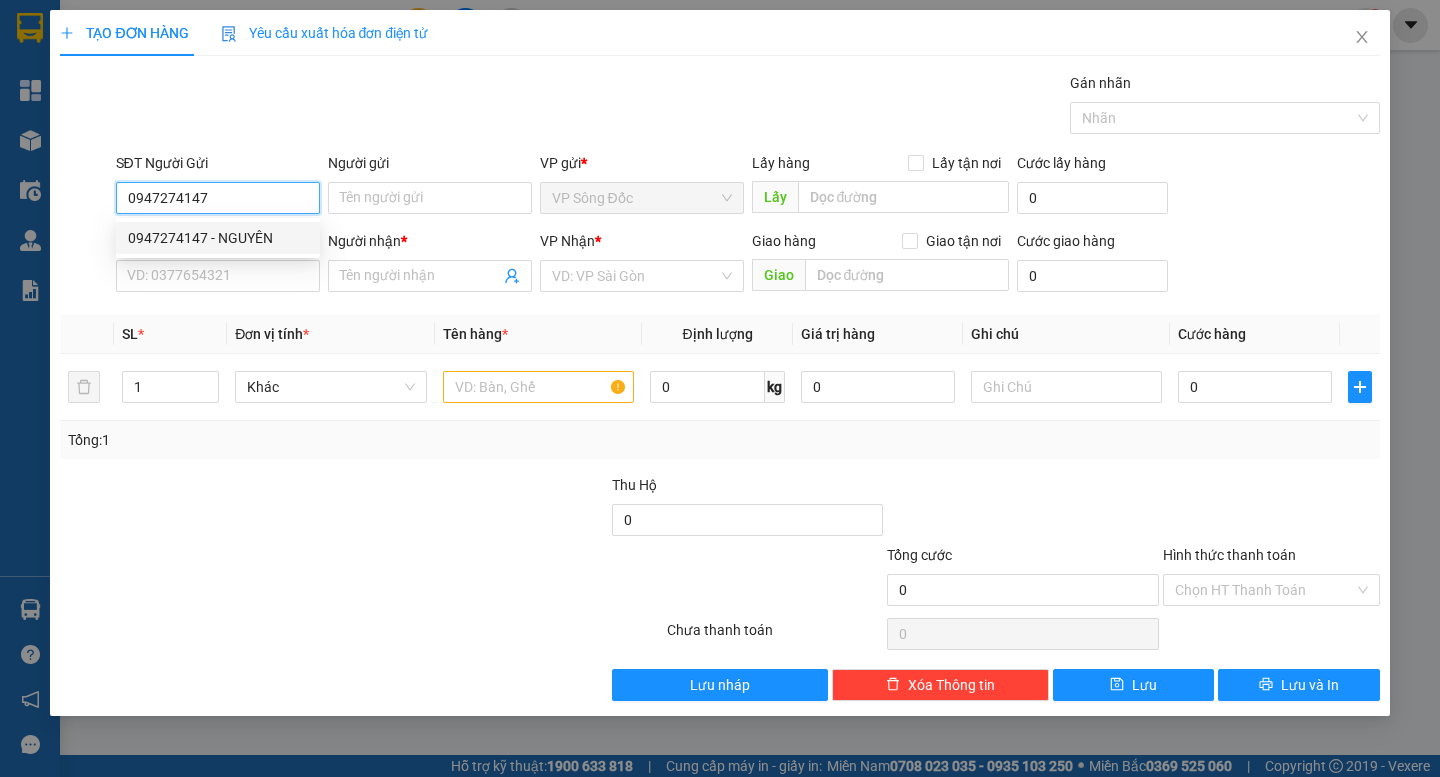 click on "0947274147 - NGUYÊN" at bounding box center [218, 238] 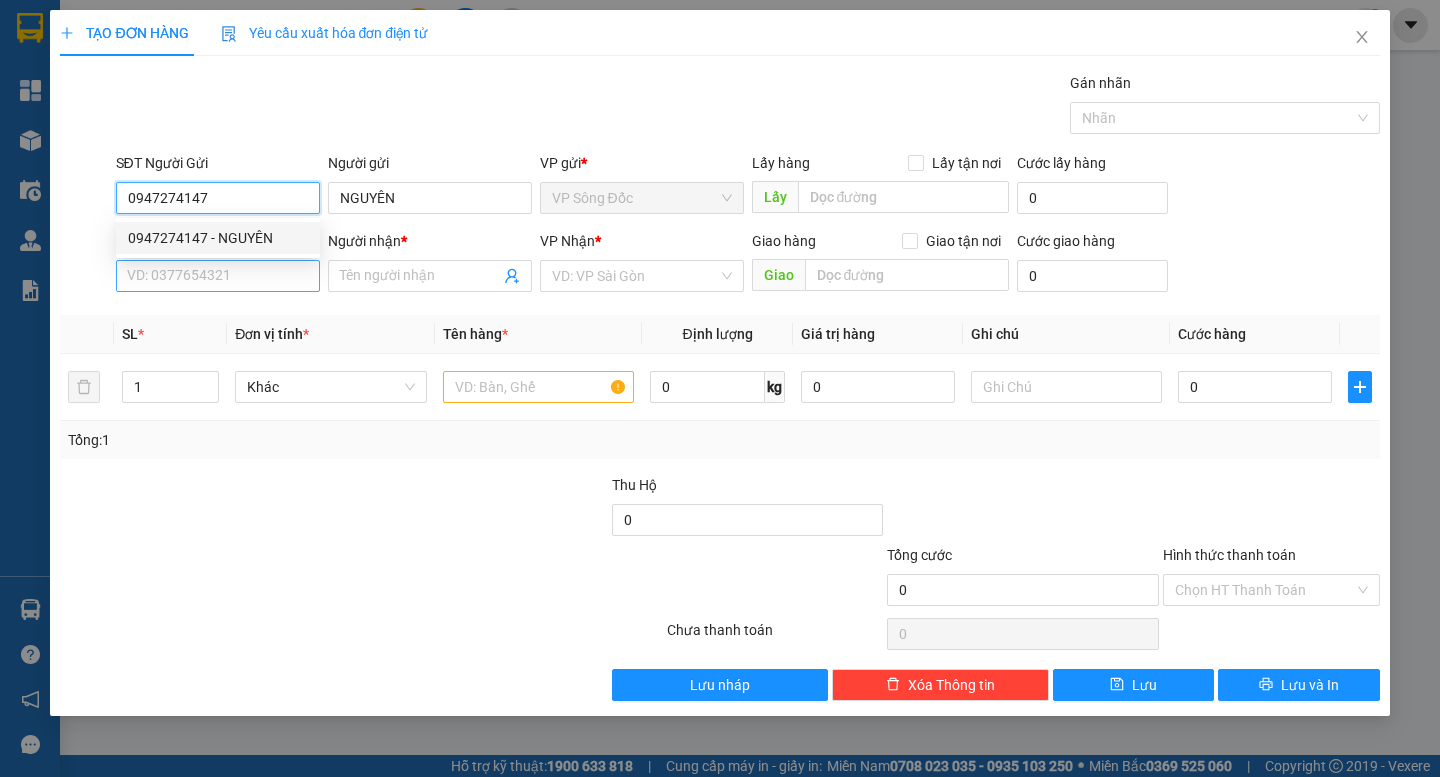 type on "0947274147" 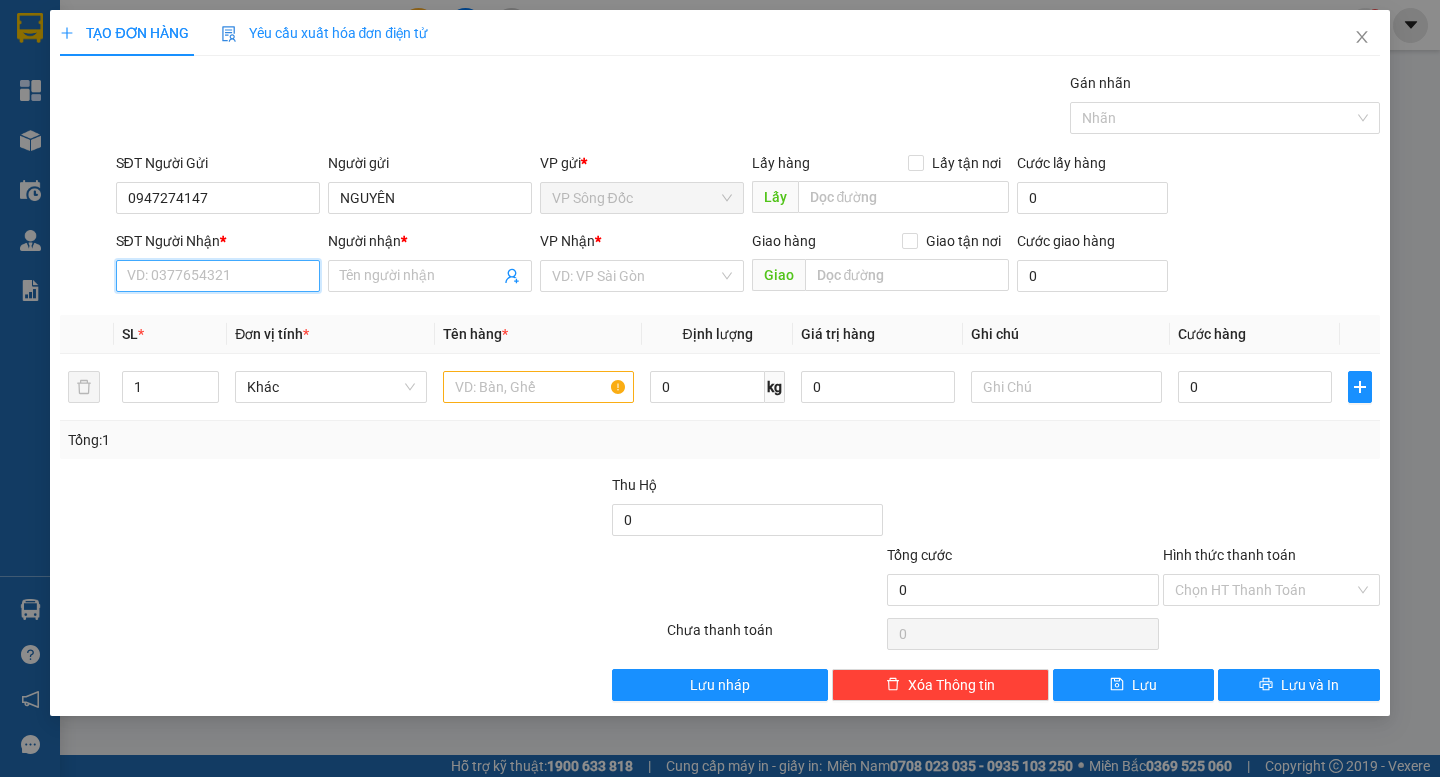 click on "SĐT Người Nhận  *" at bounding box center (218, 276) 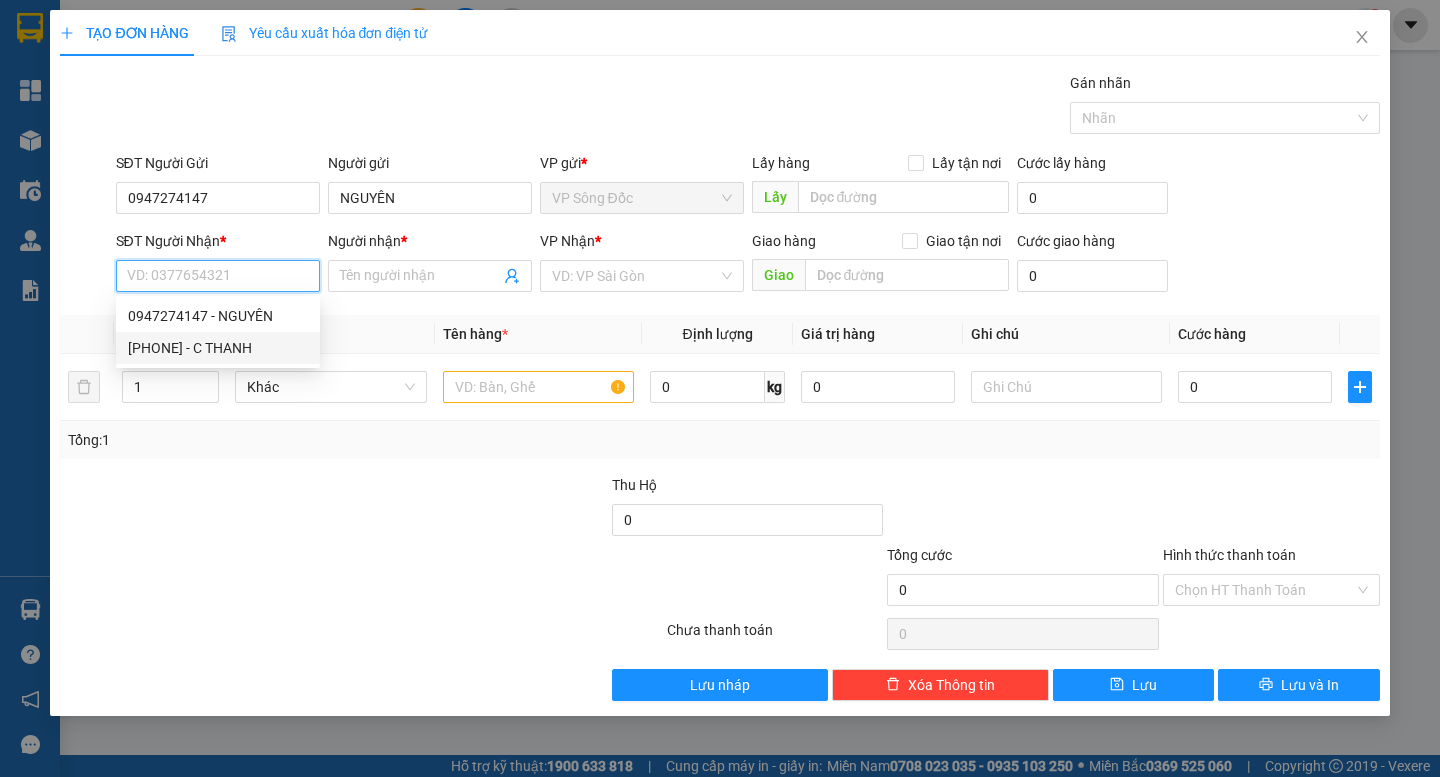 click on "[PHONE] - C THANH" at bounding box center [218, 348] 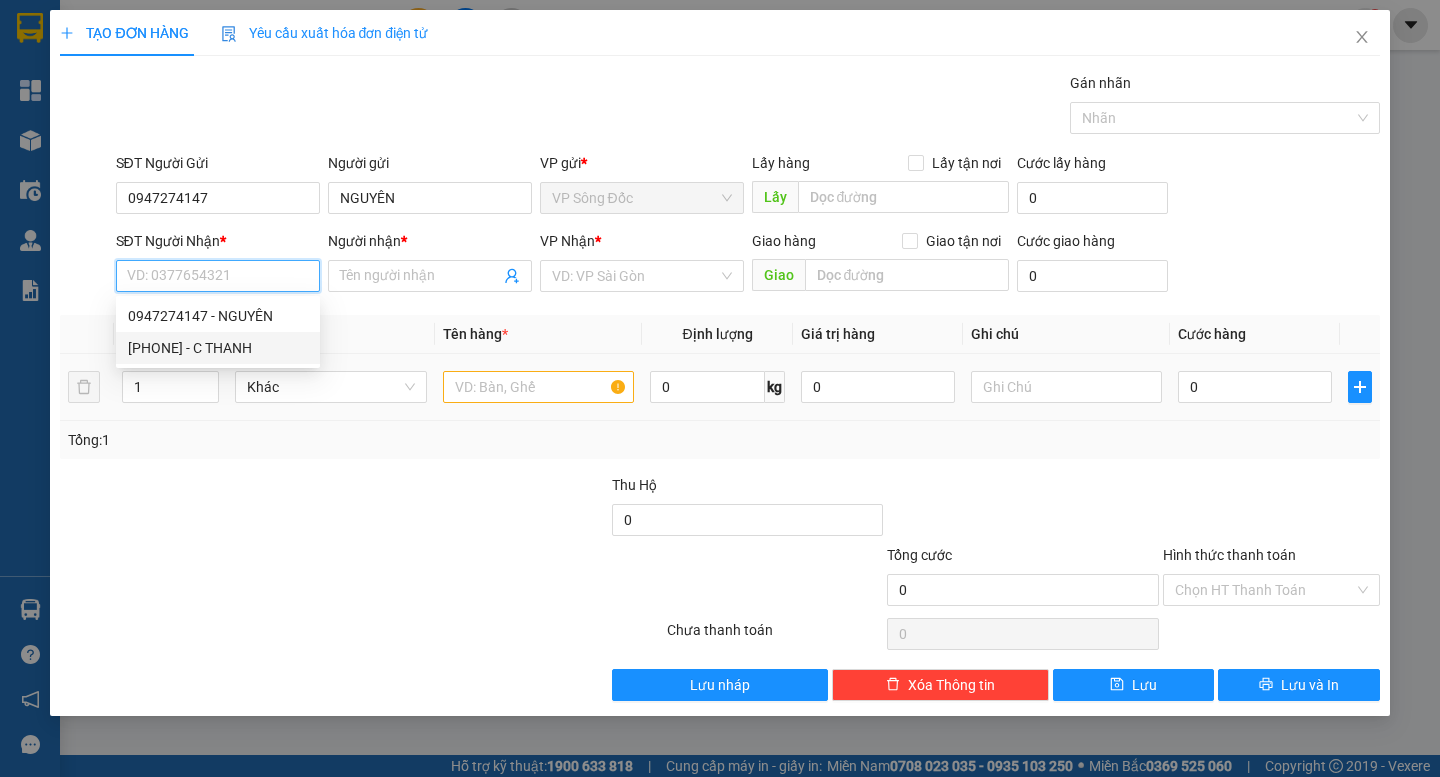 type on "0834177868" 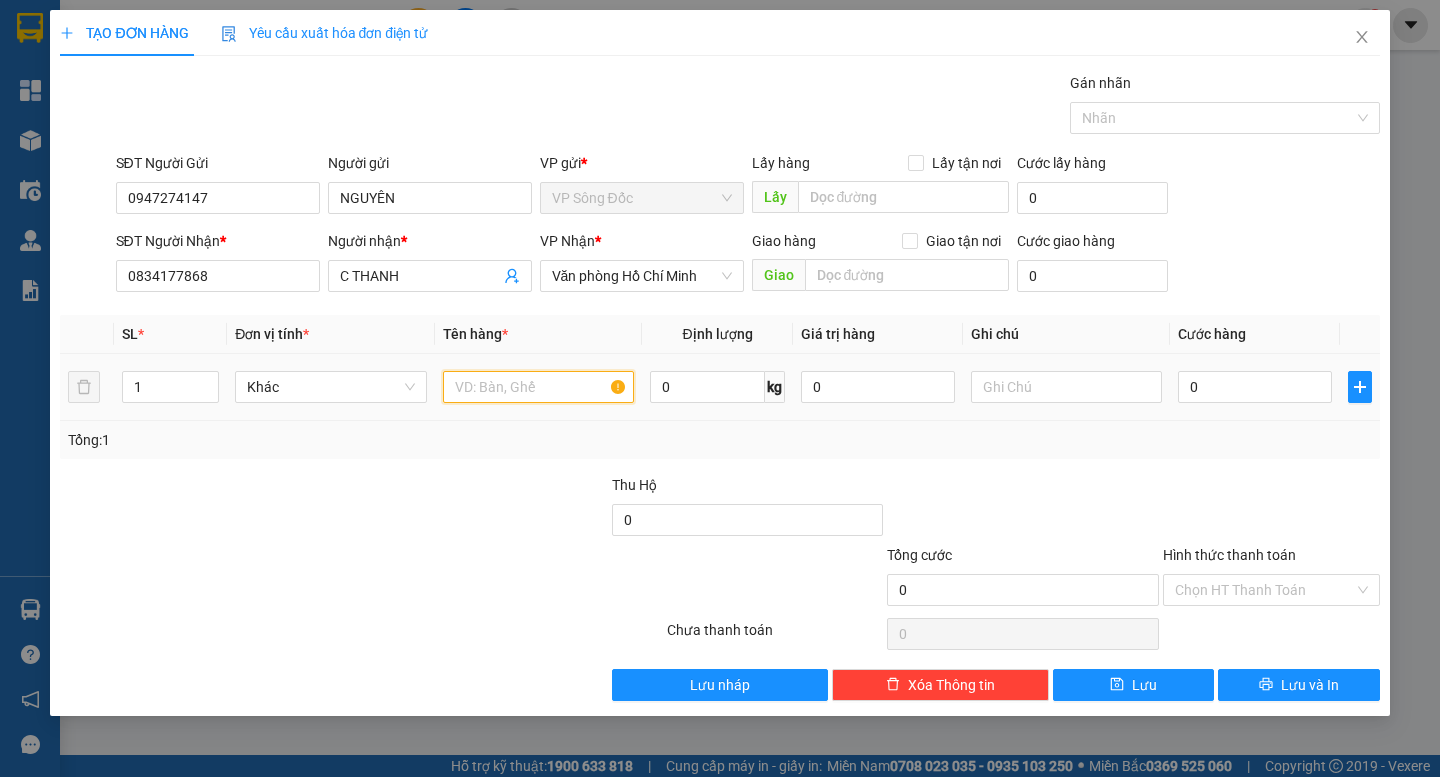 click at bounding box center (538, 387) 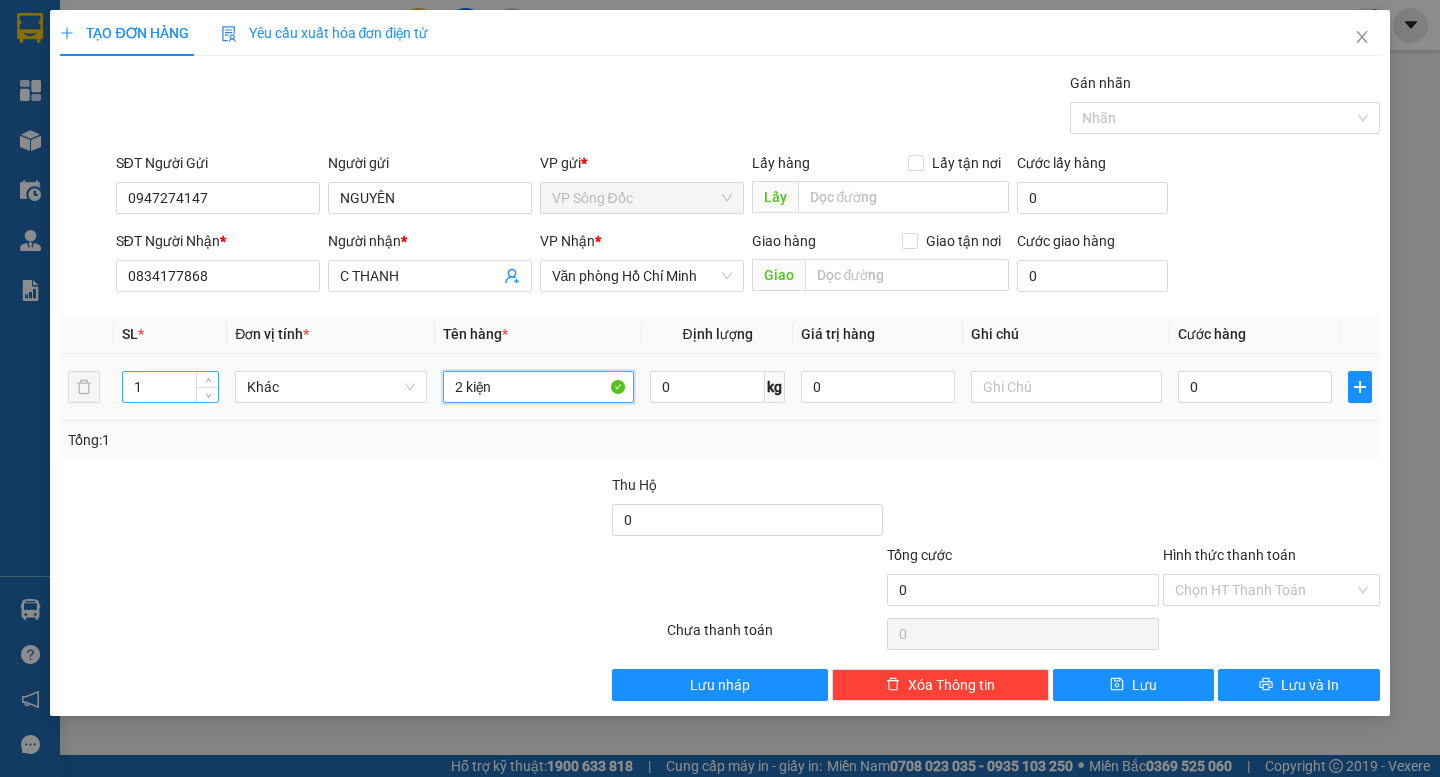 type on "2 kiện" 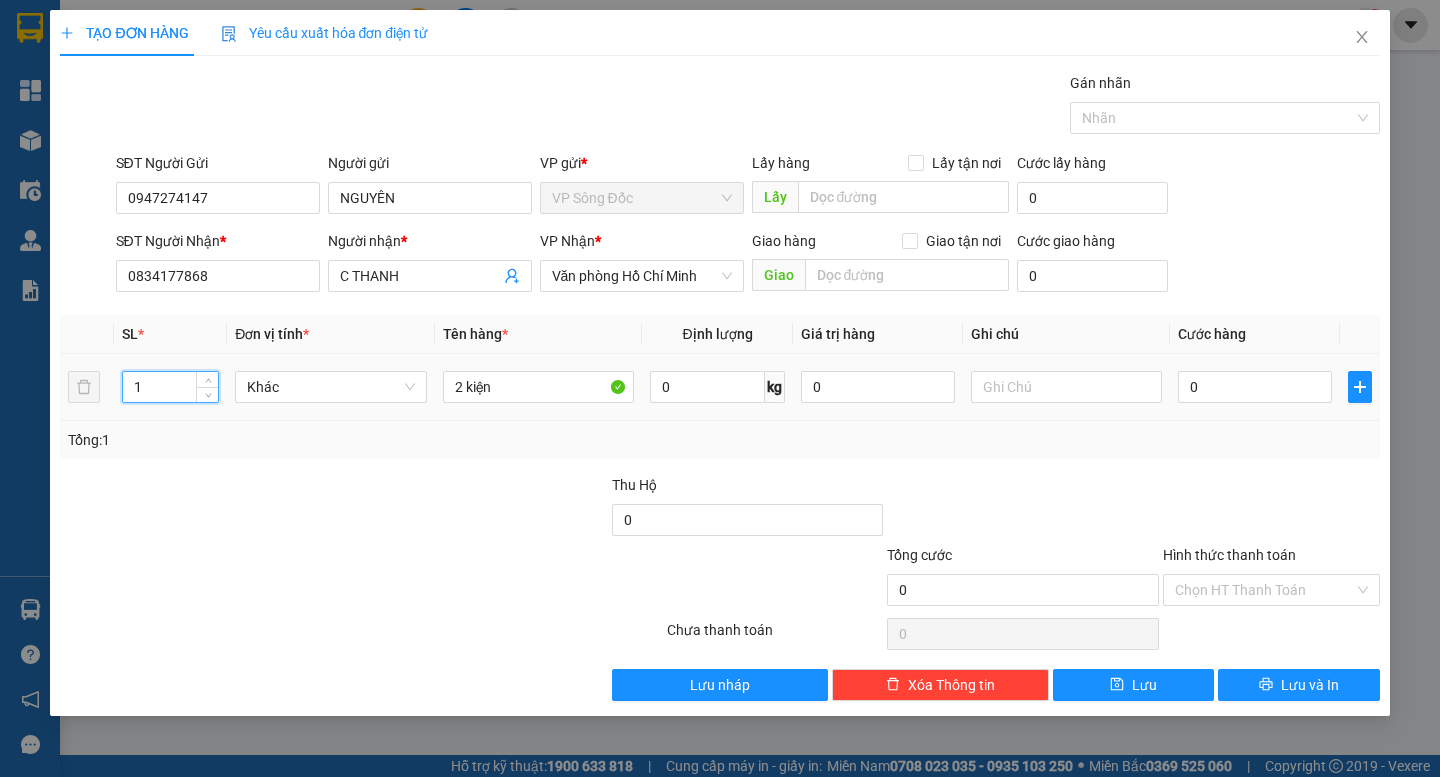 click on "1" at bounding box center [170, 387] 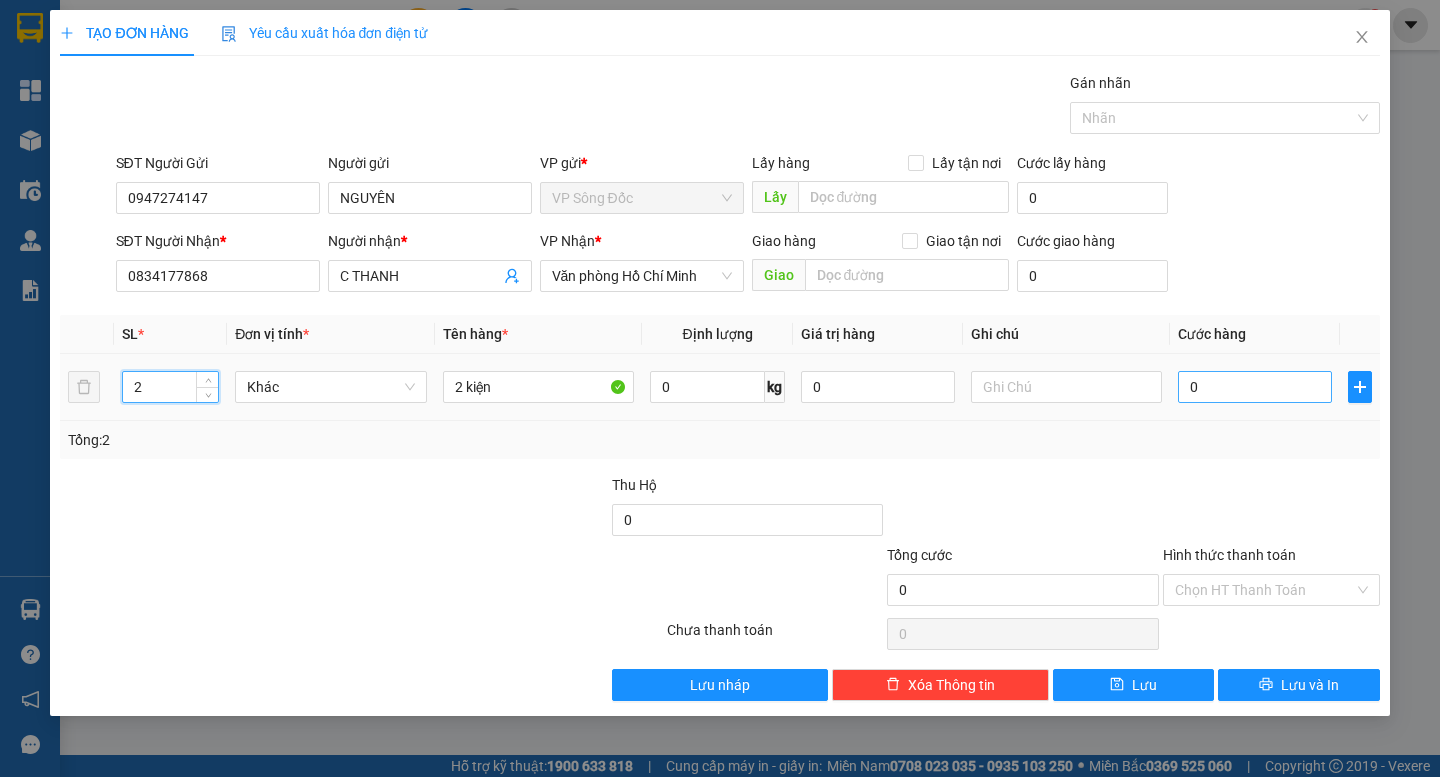 type on "2" 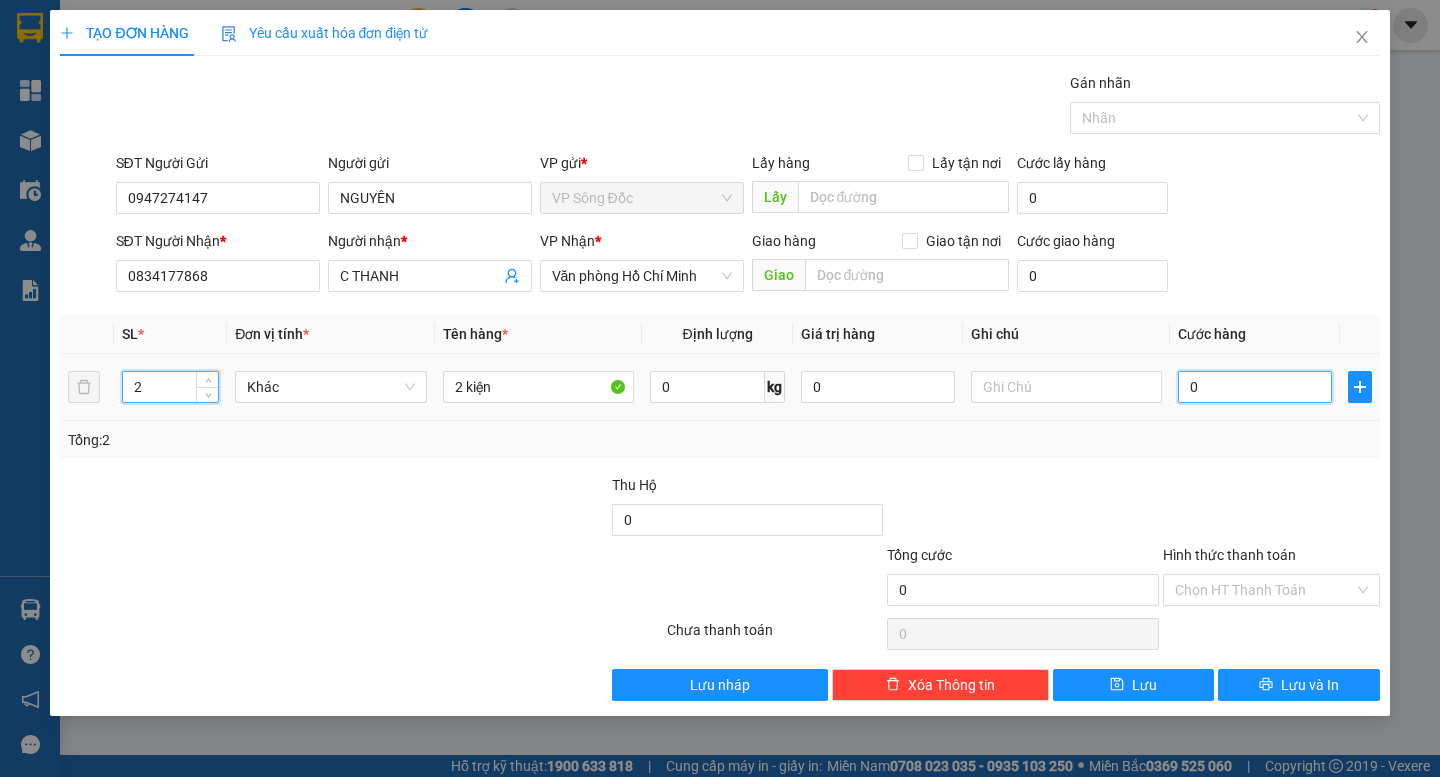 click on "0" at bounding box center [1255, 387] 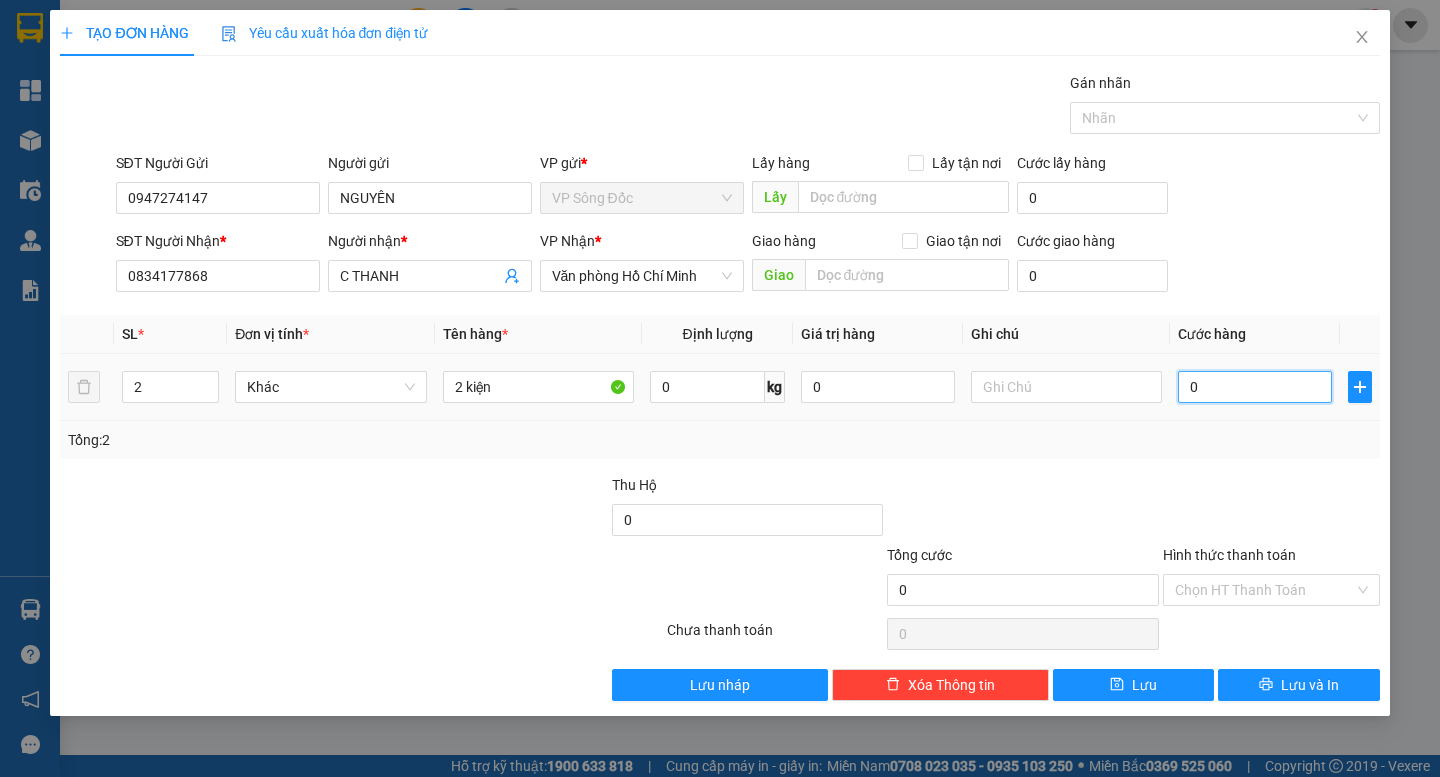 type on "1" 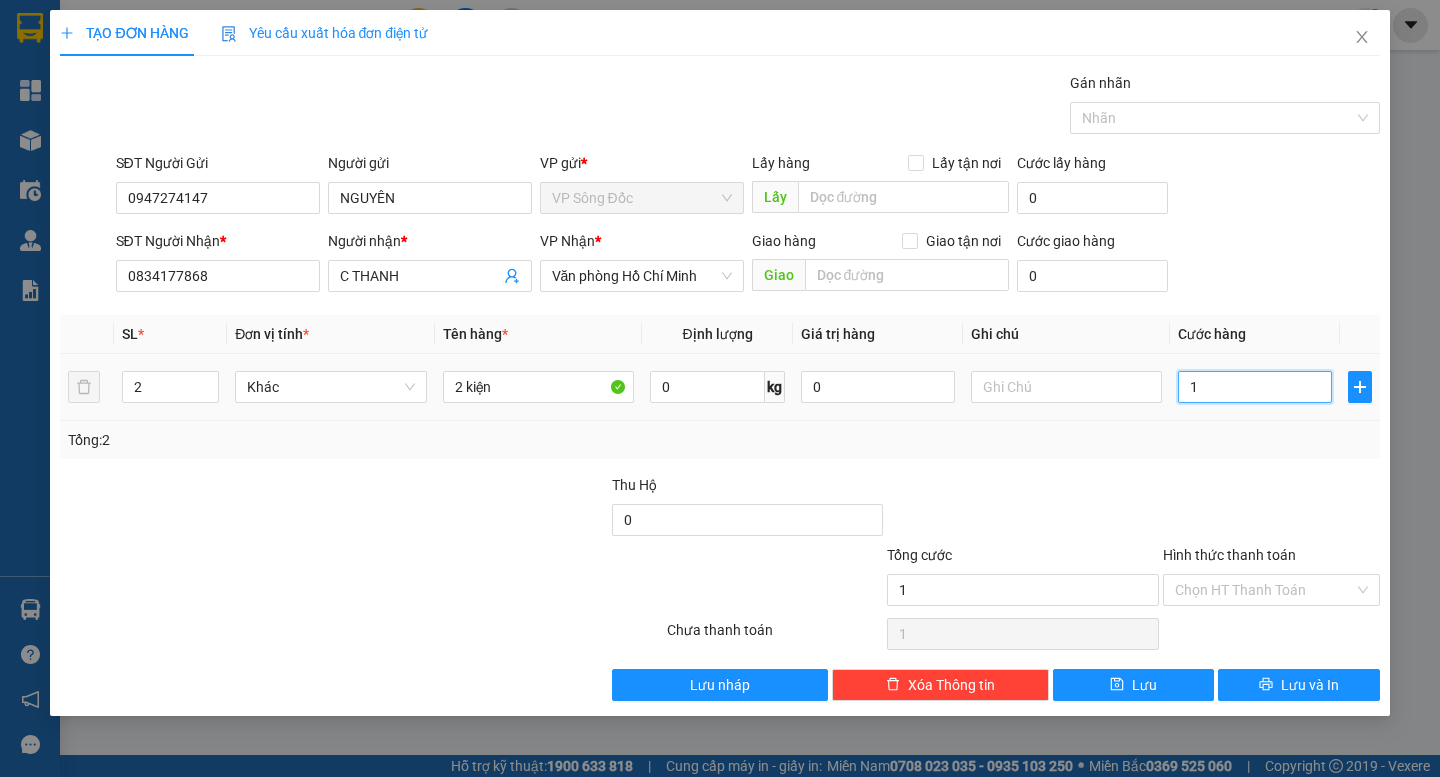 type on "10" 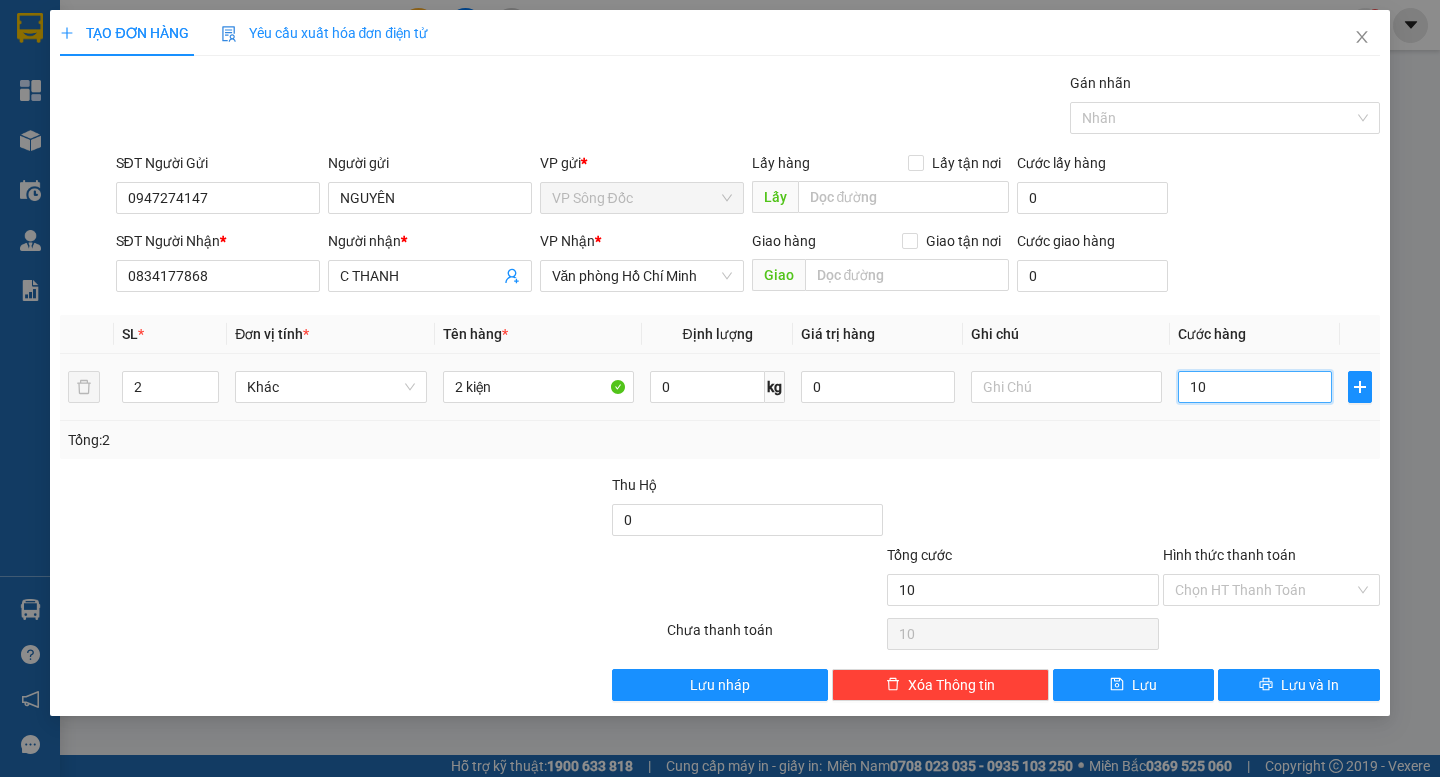 type on "100" 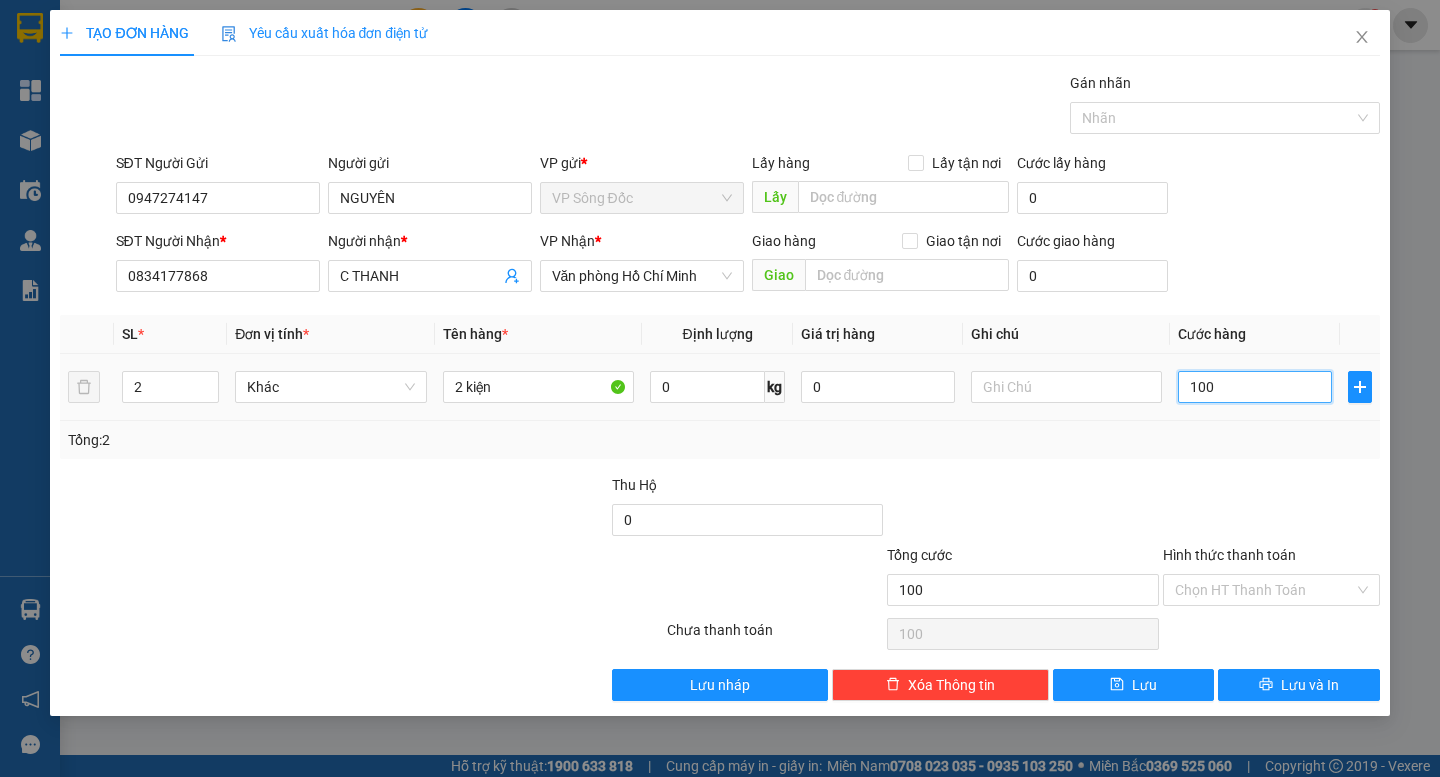 type on "1.000" 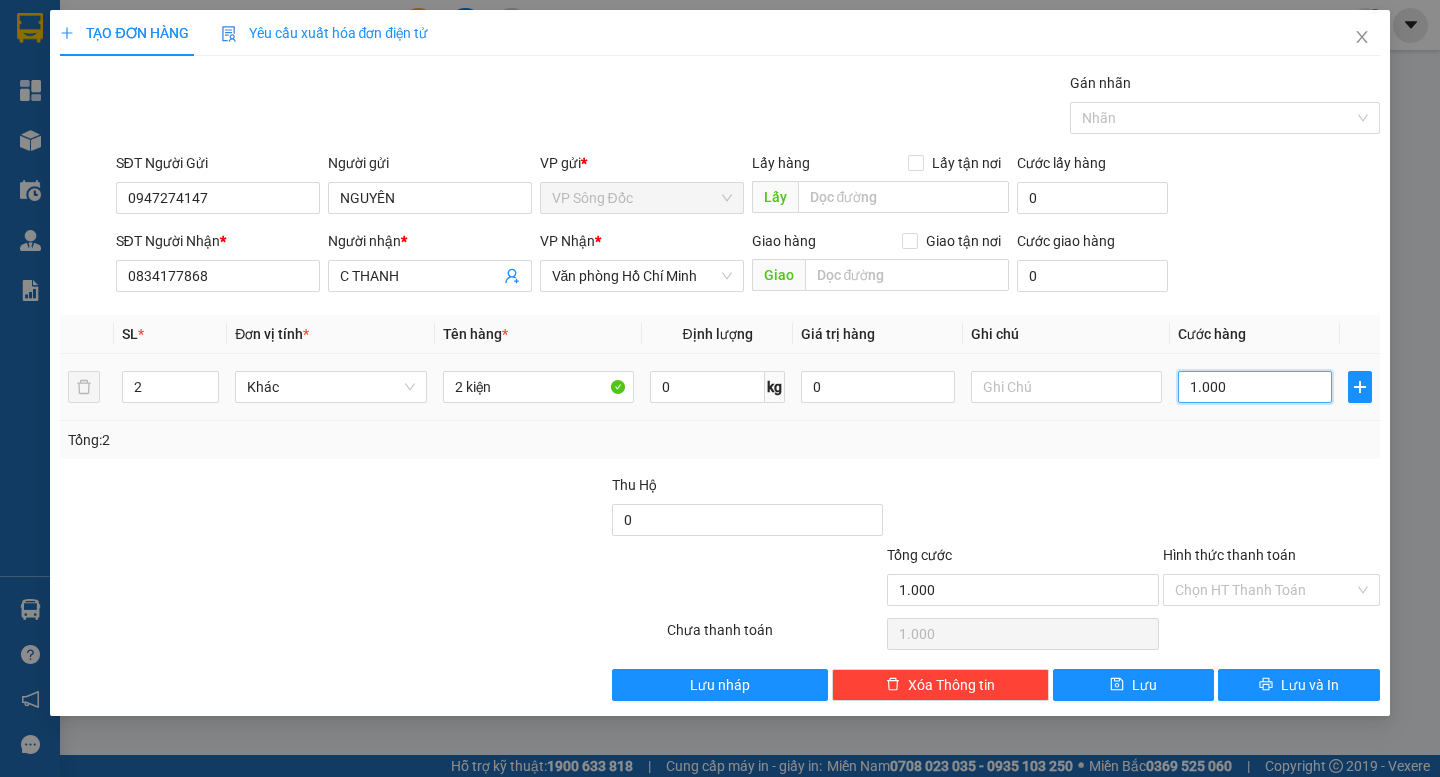 type on "10.000" 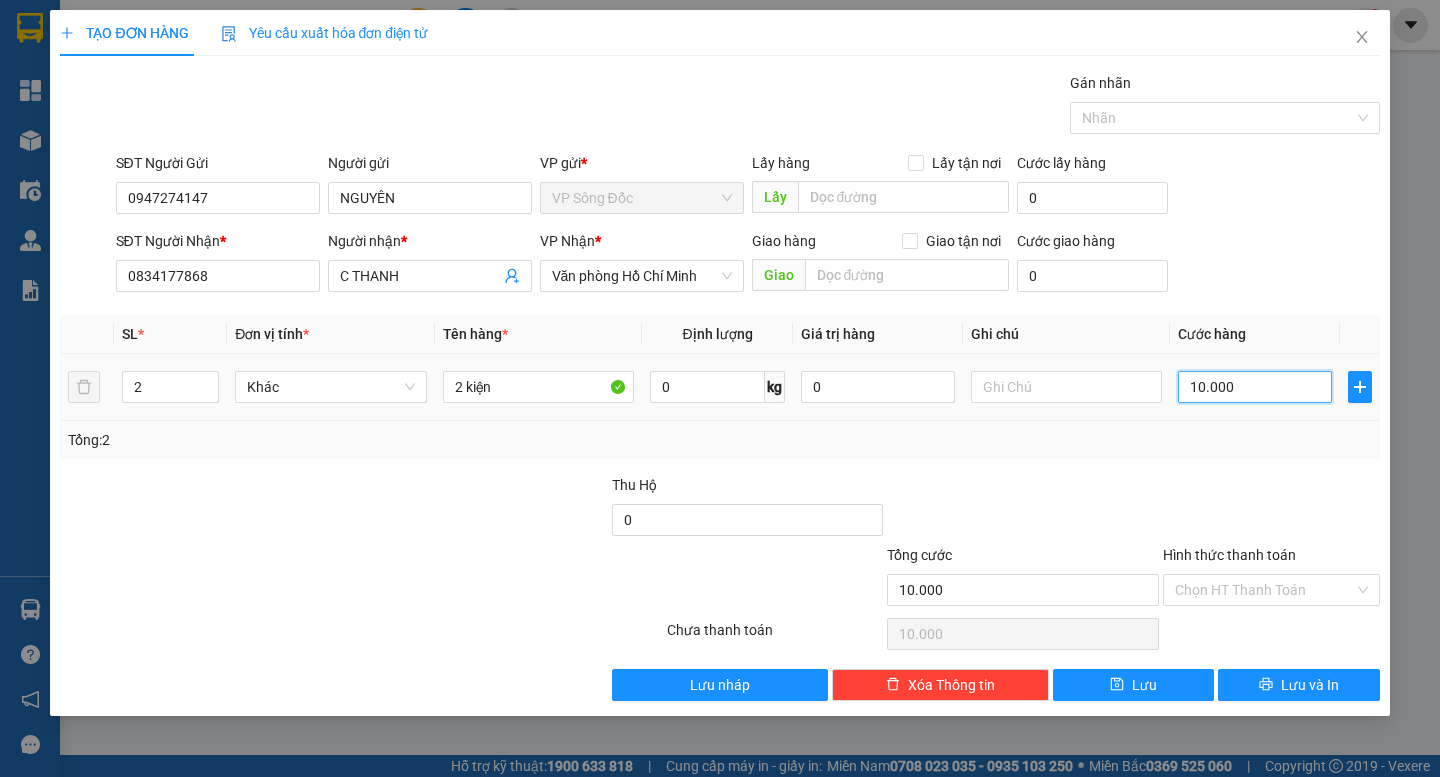 type on "100.000" 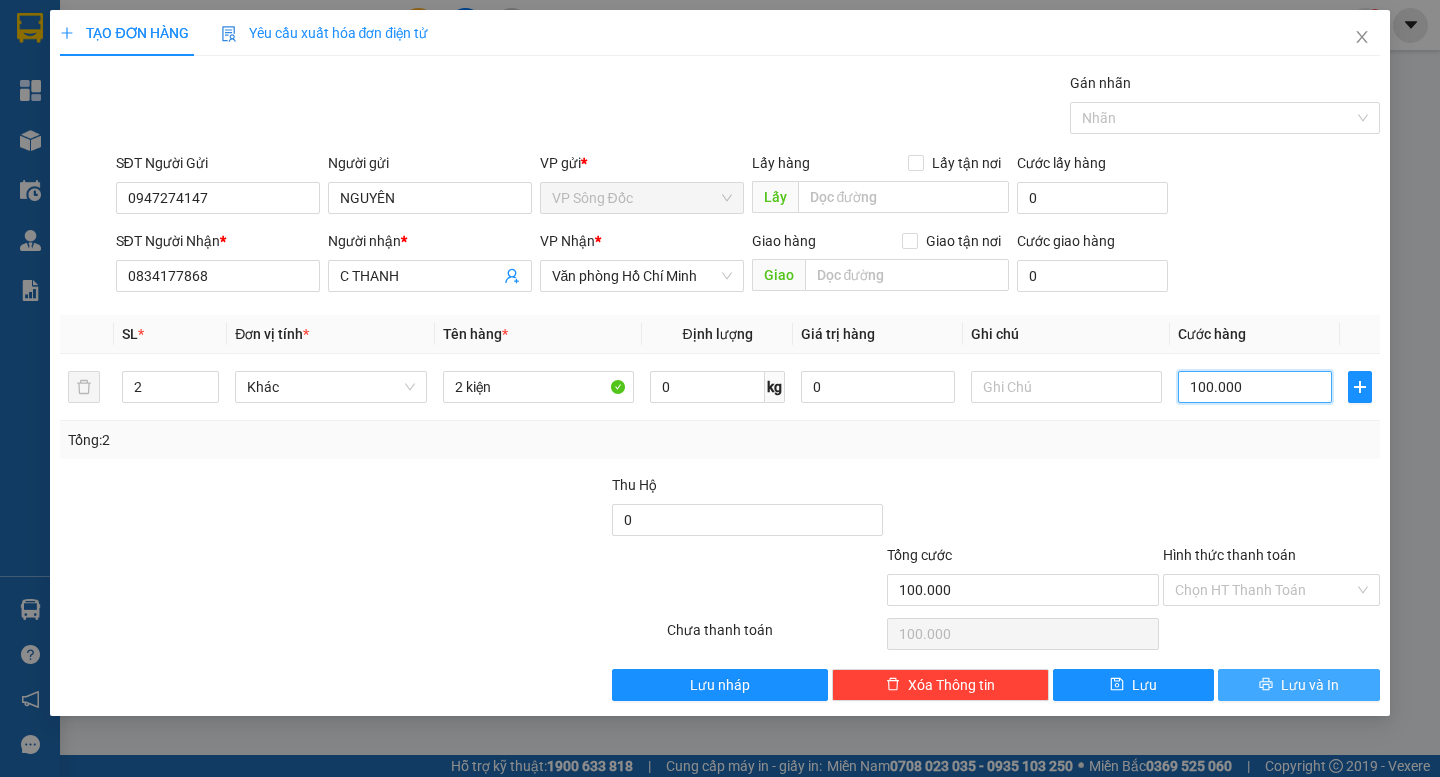 type on "100.000" 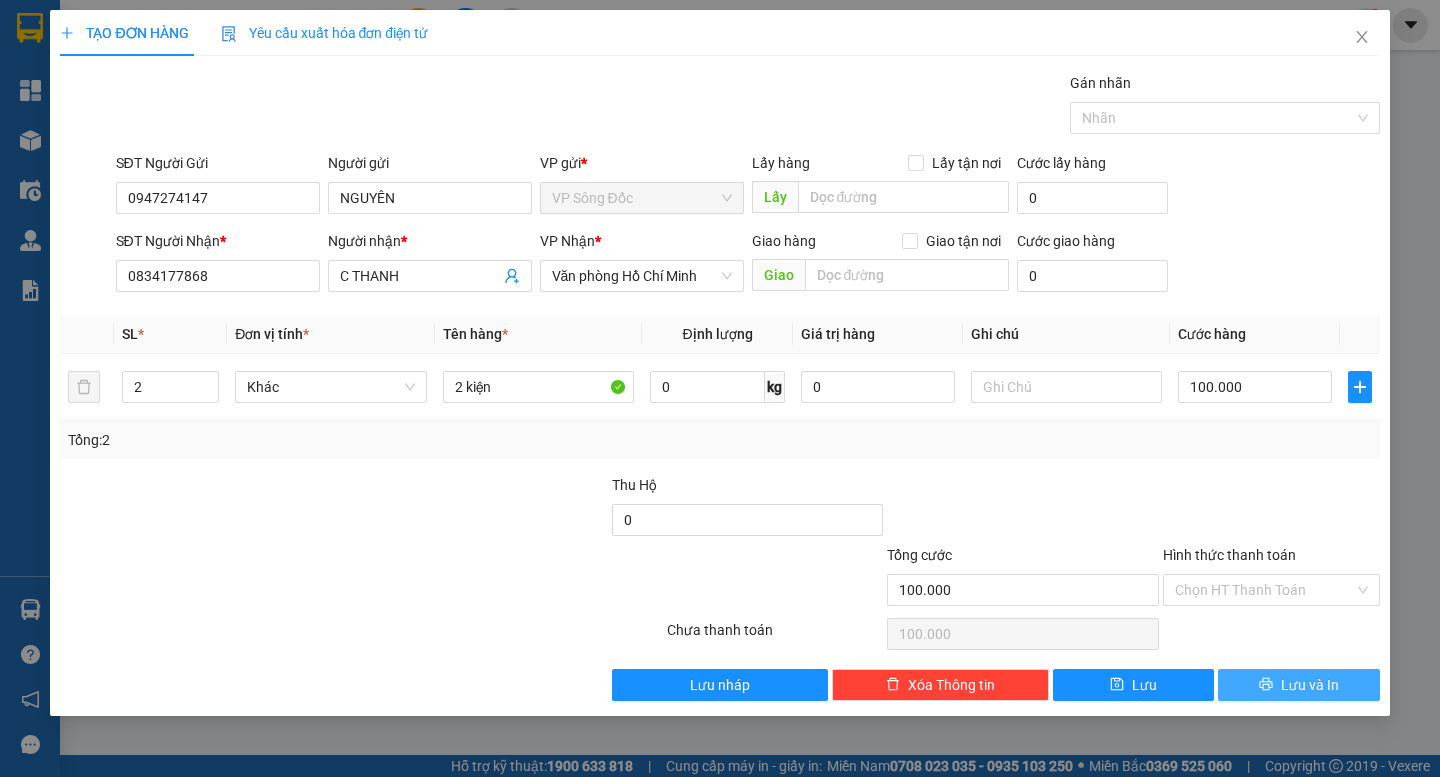 click on "Lưu và In" at bounding box center (1298, 685) 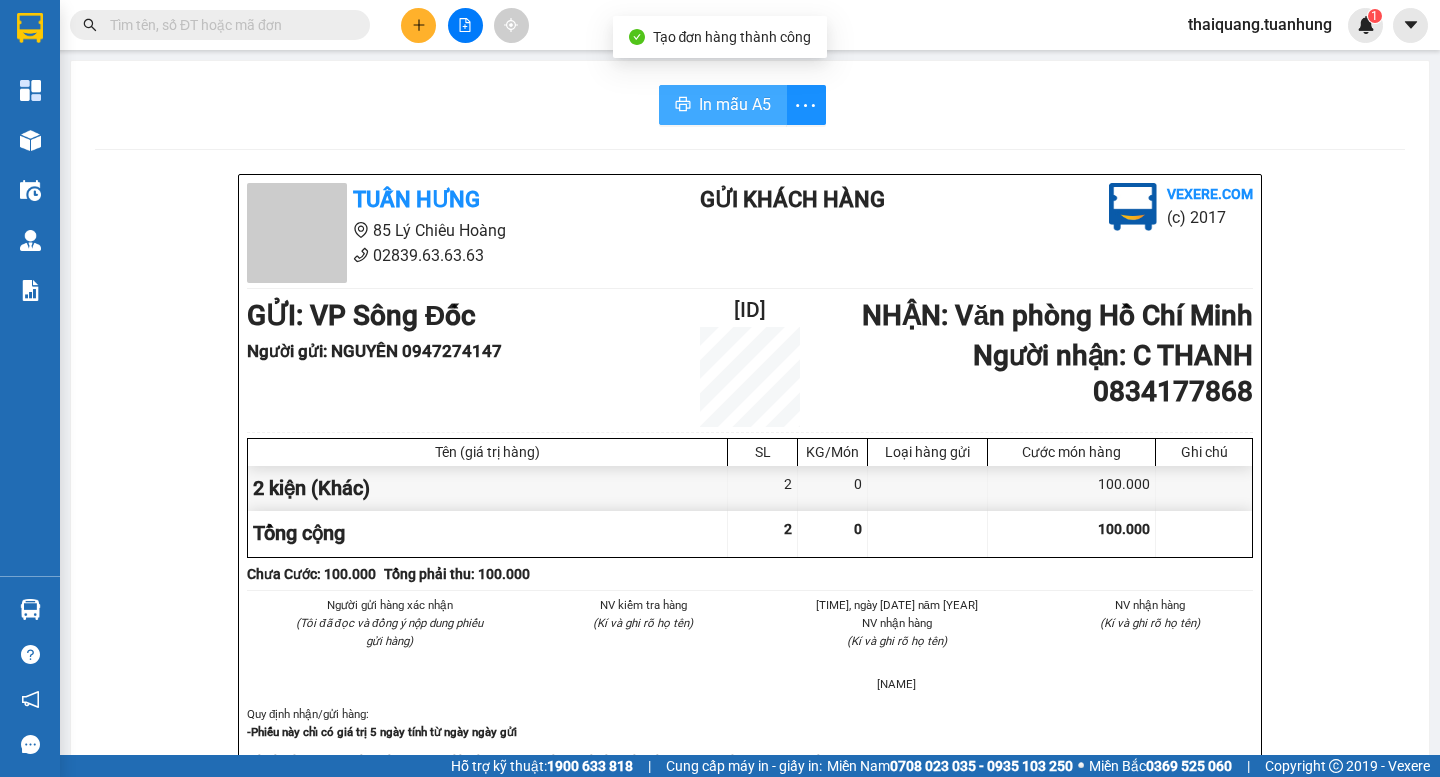 click on "In mẫu A5" at bounding box center (735, 104) 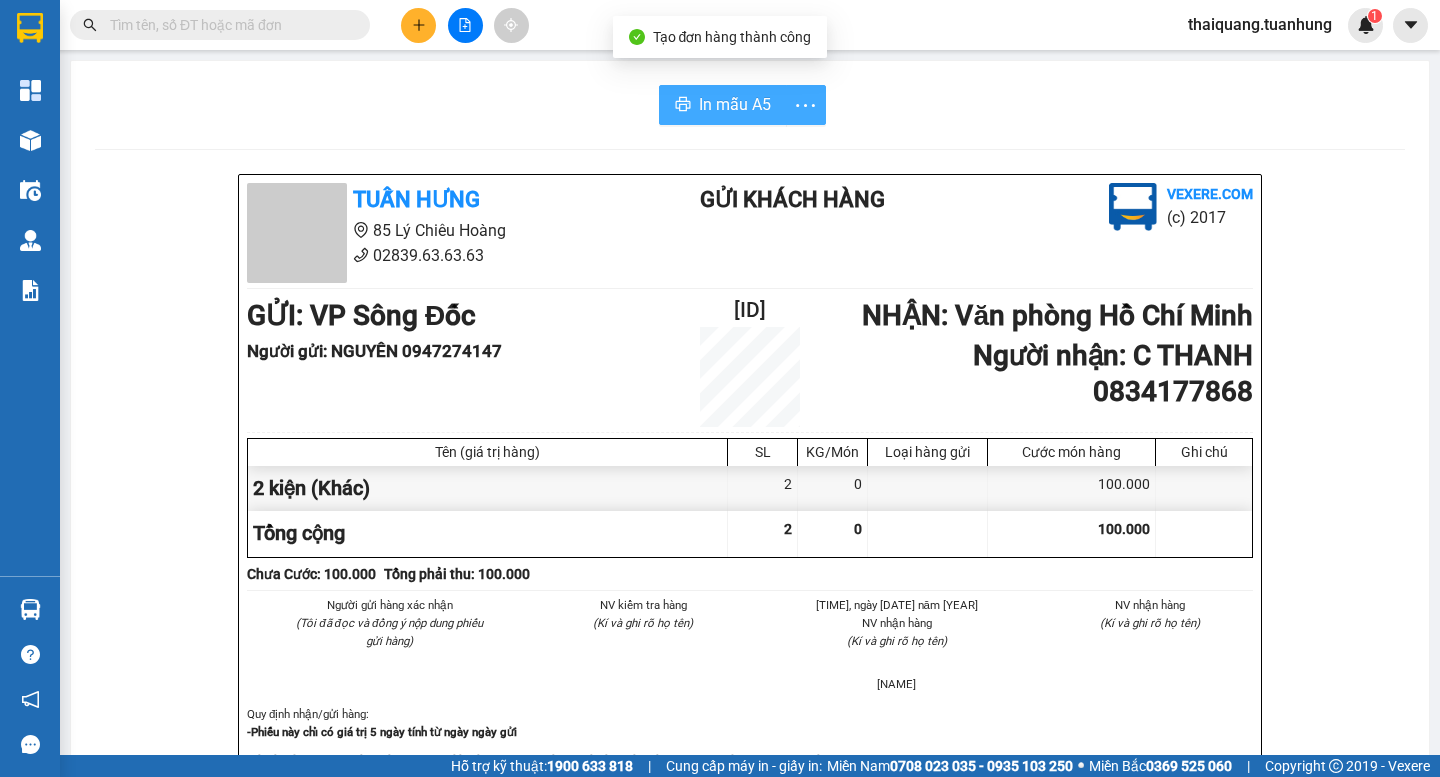 scroll, scrollTop: 0, scrollLeft: 0, axis: both 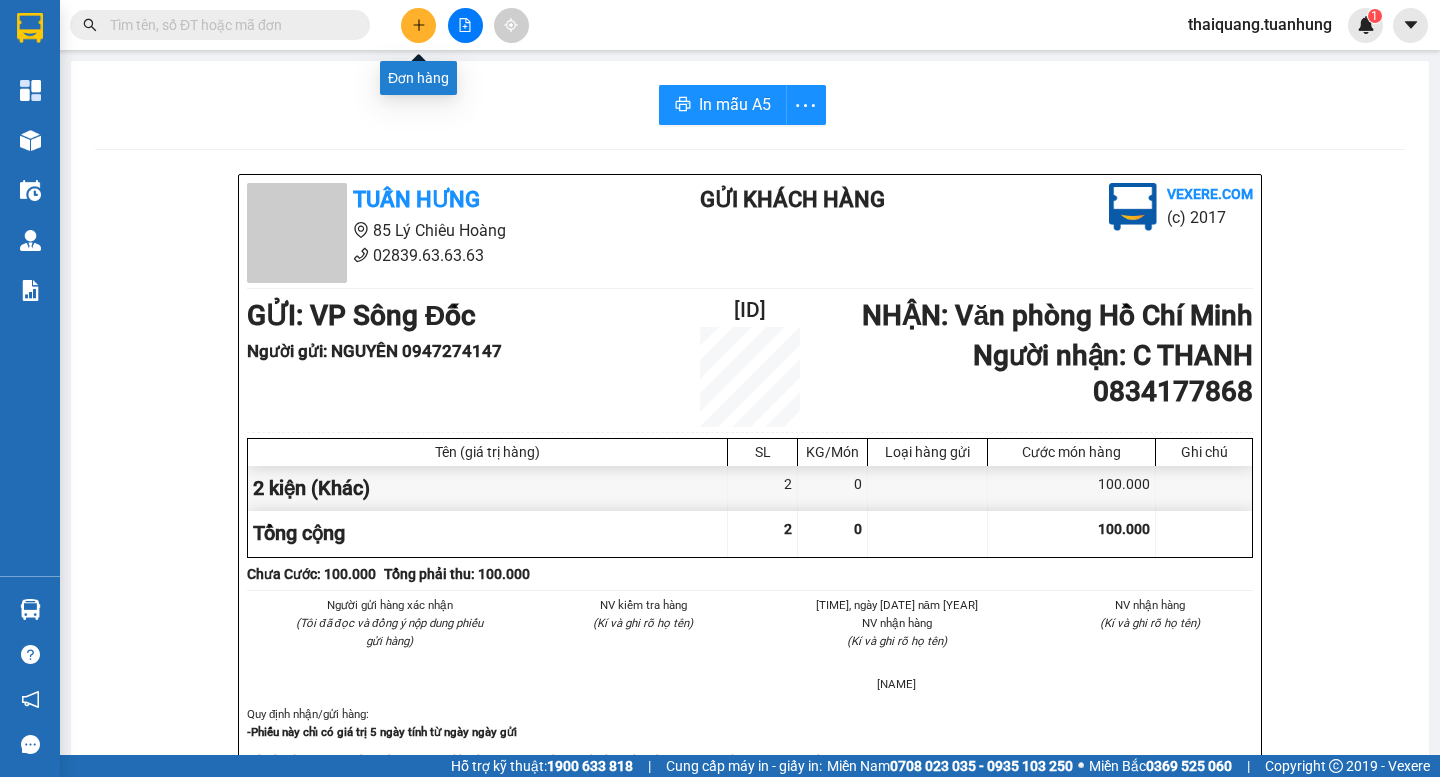 click at bounding box center [418, 25] 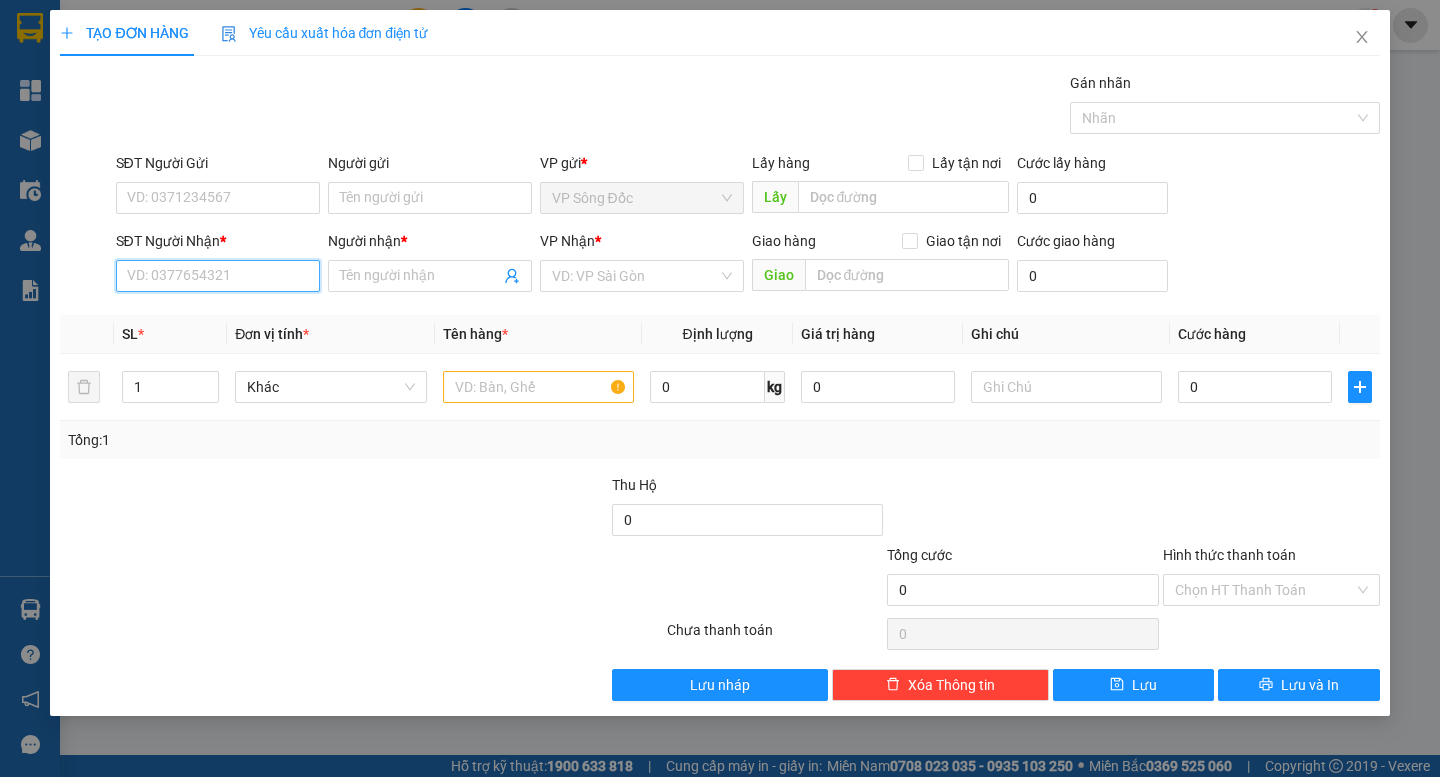 click on "SĐT Người Nhận  *" at bounding box center [218, 276] 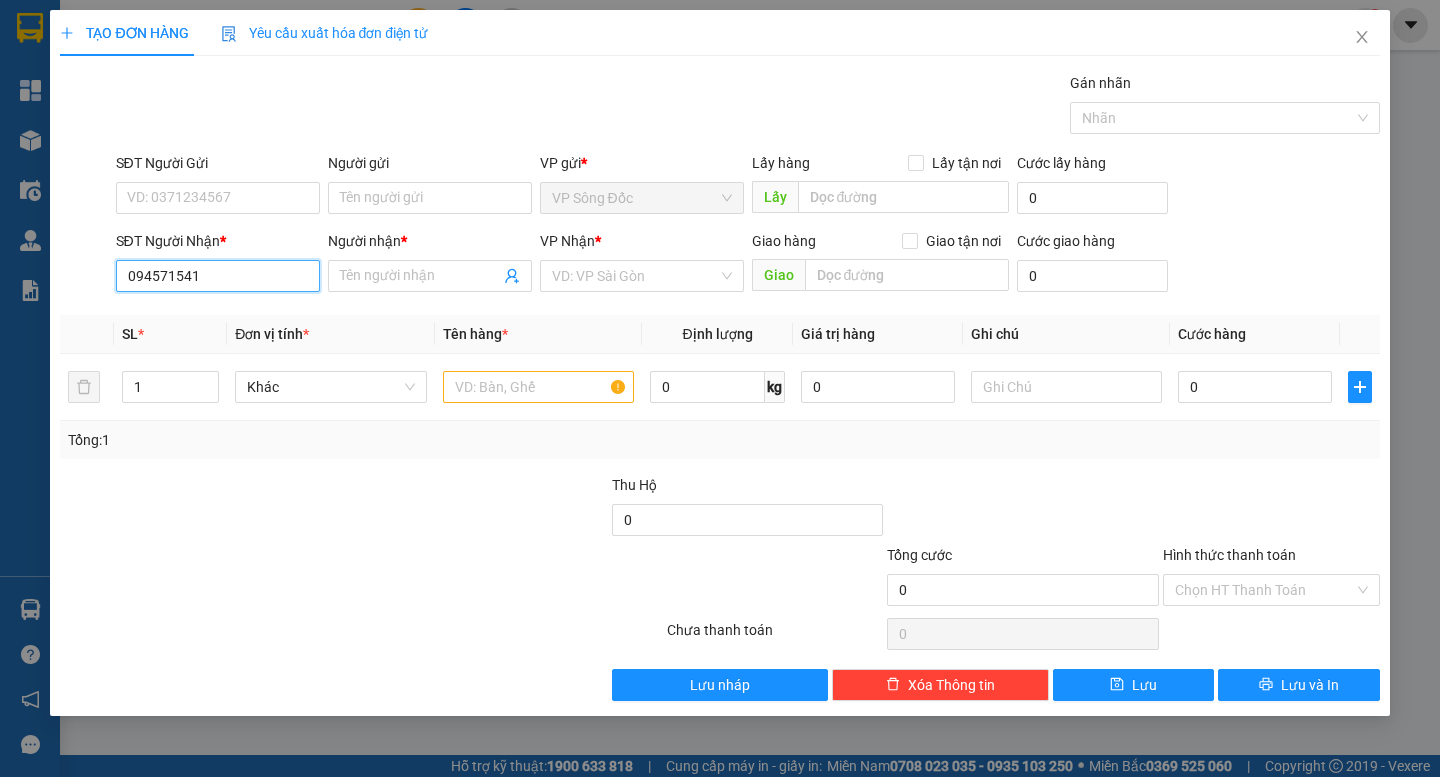 type on "0945715414" 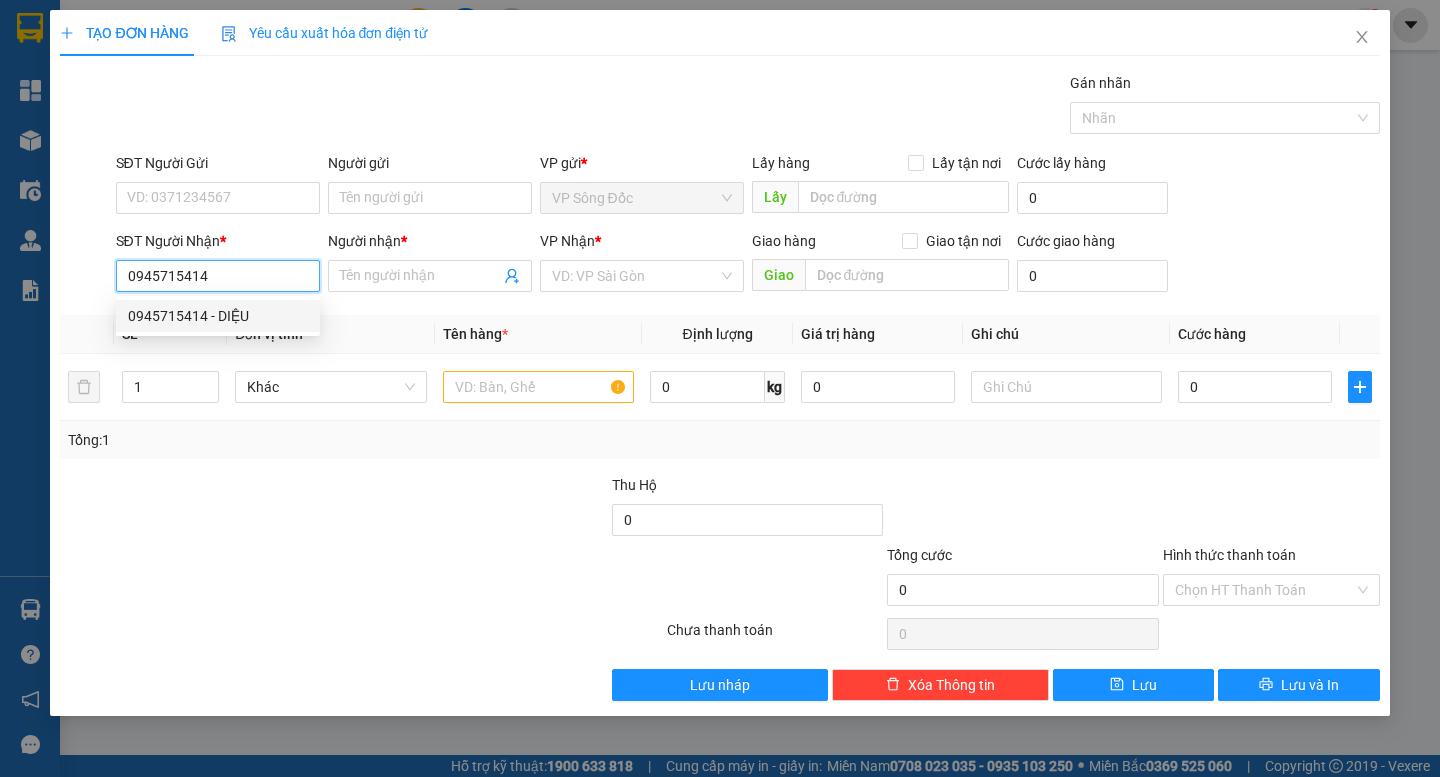 drag, startPoint x: 241, startPoint y: 321, endPoint x: 222, endPoint y: 322, distance: 19.026299 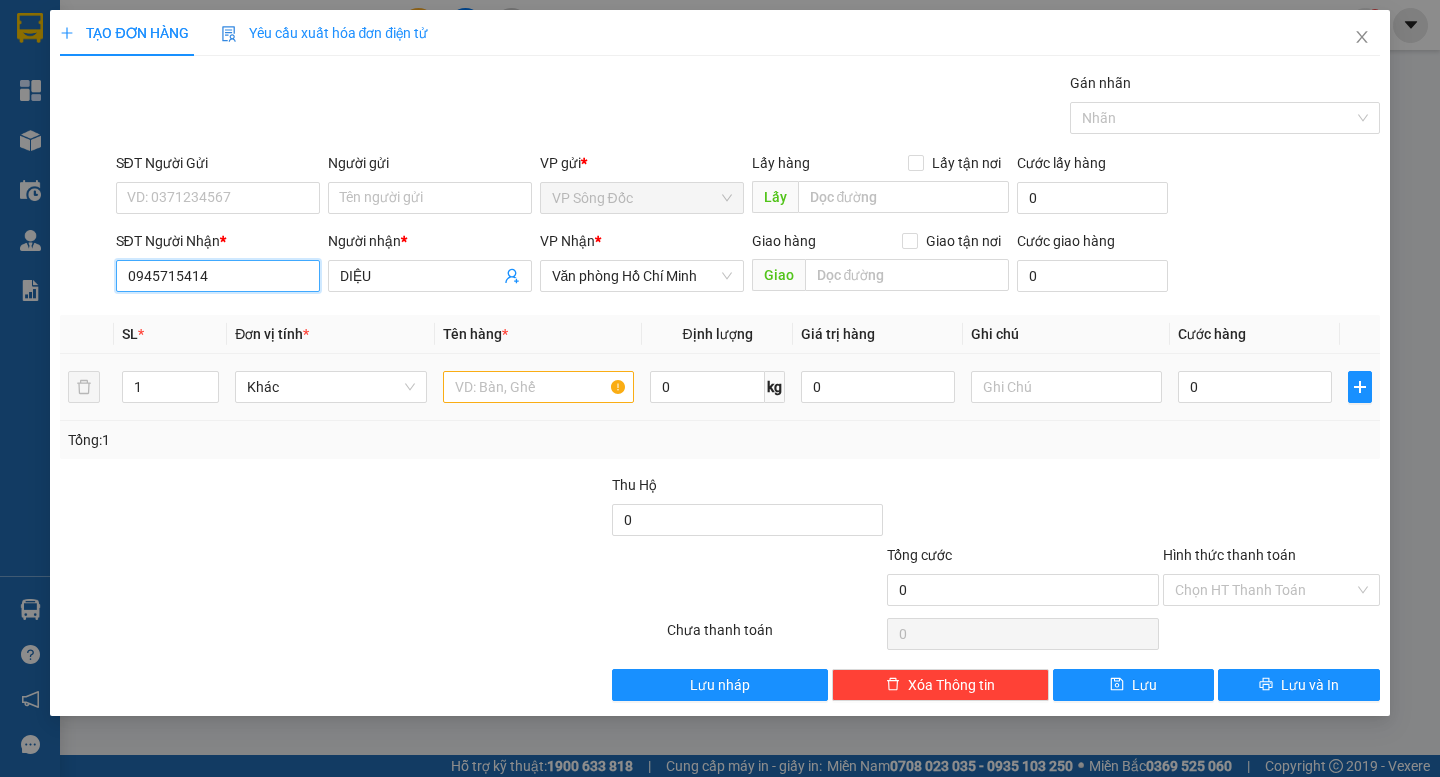 type on "0945715414" 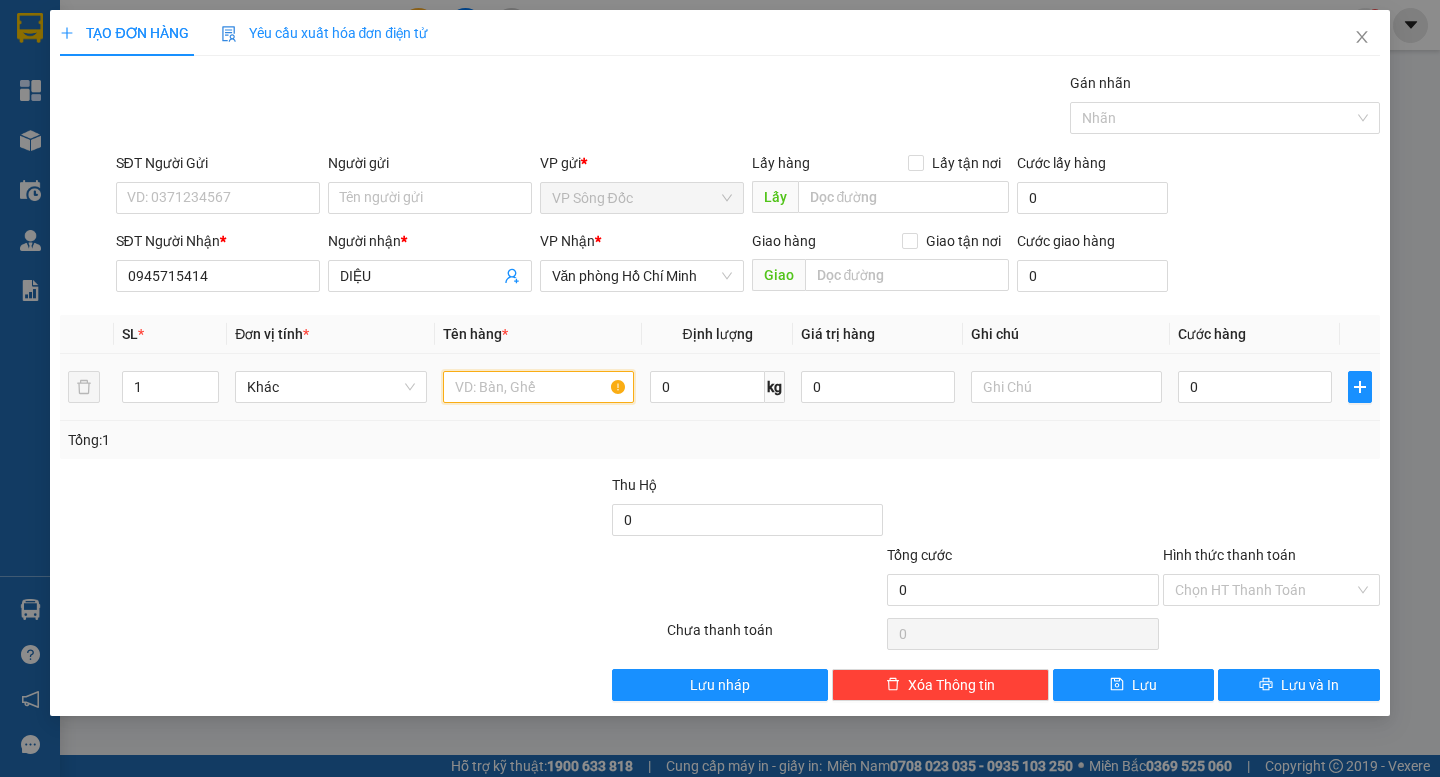 click at bounding box center [538, 387] 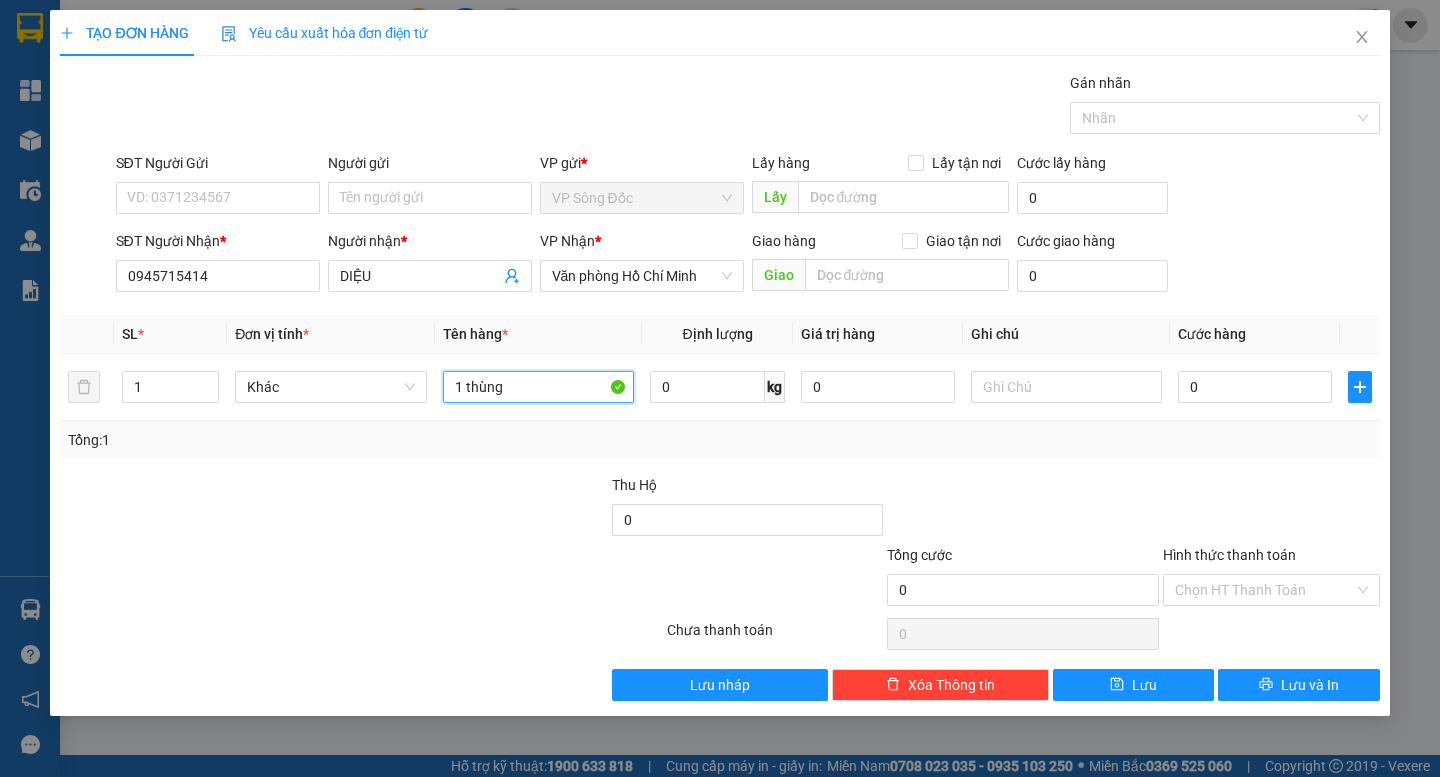 type on "1 thùng" 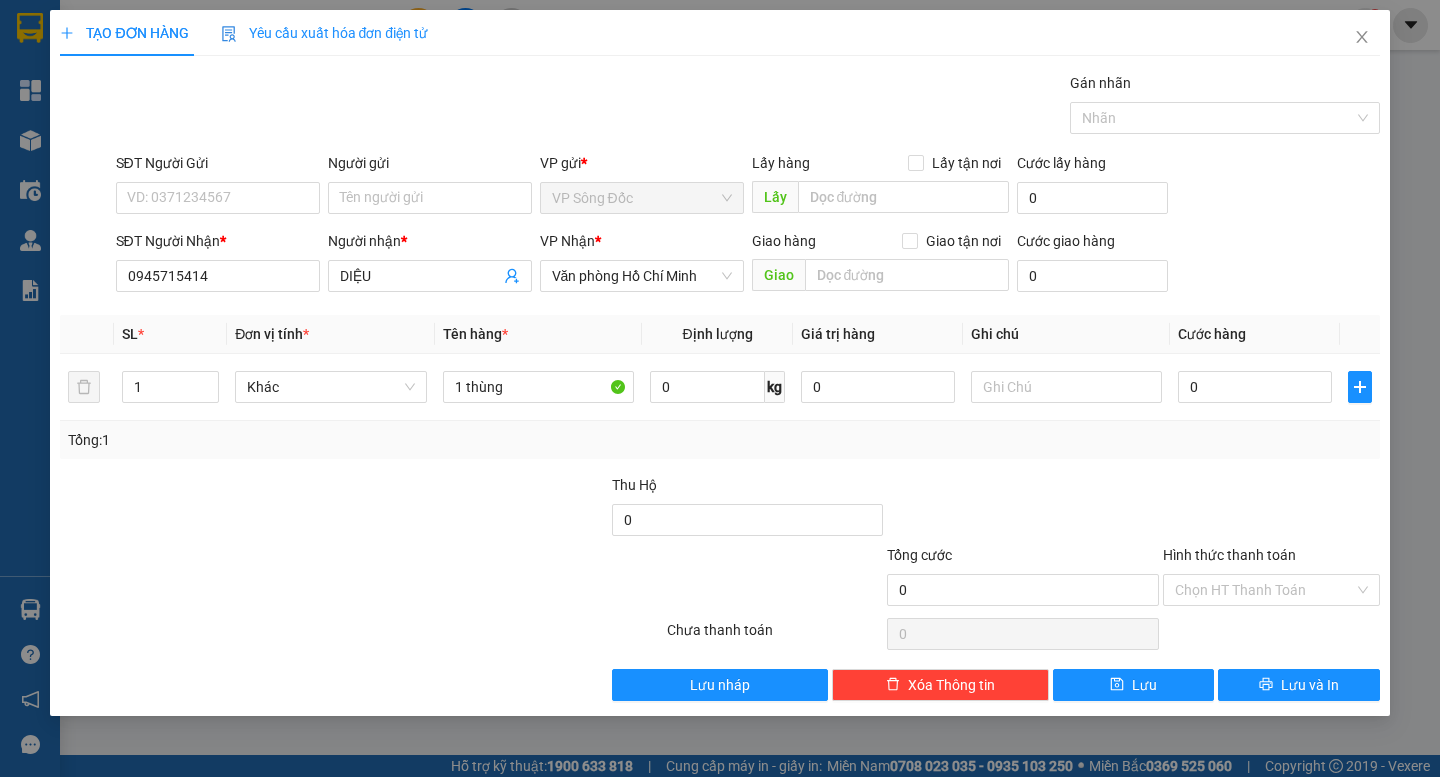 click on "SĐT Người Gửi" at bounding box center [218, 167] 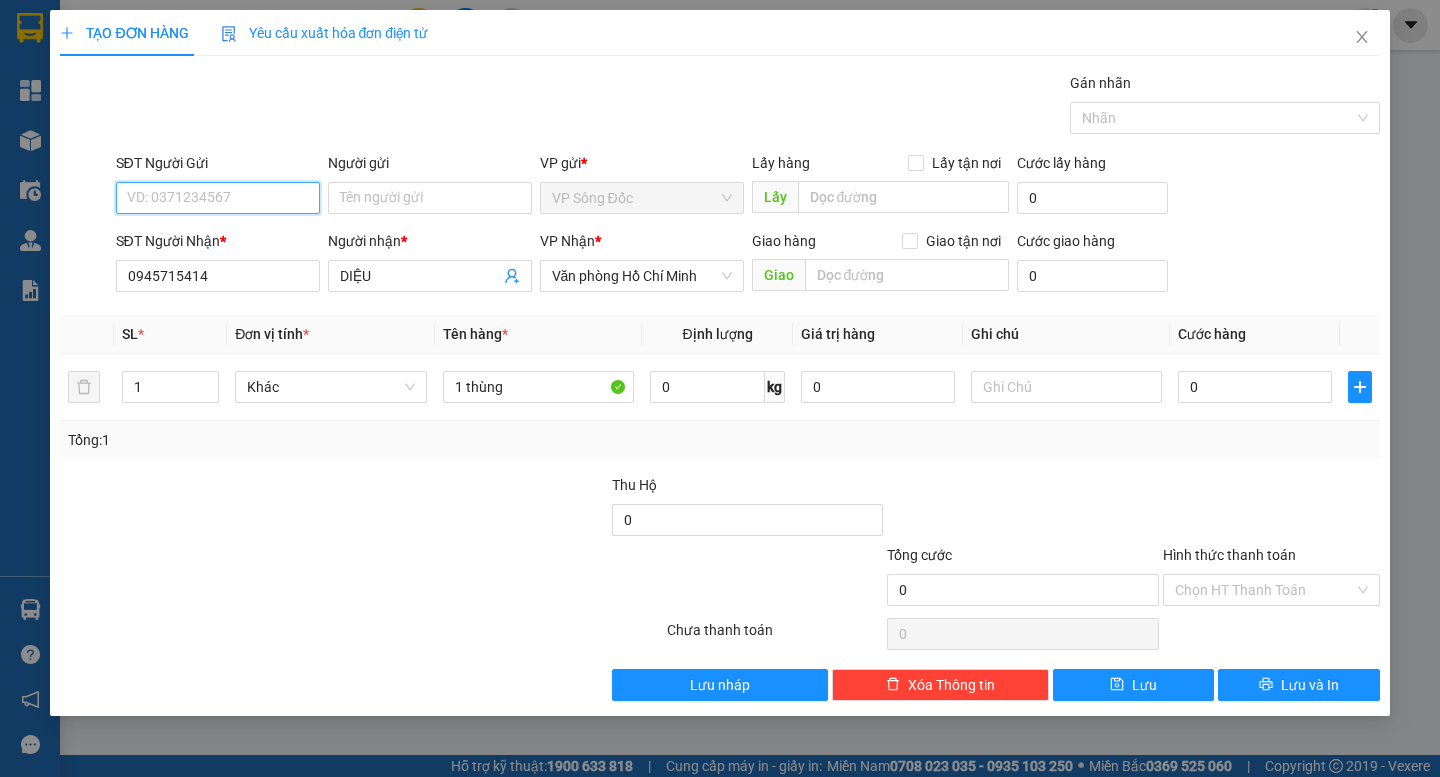 click on "SĐT Người Gửi" at bounding box center (218, 198) 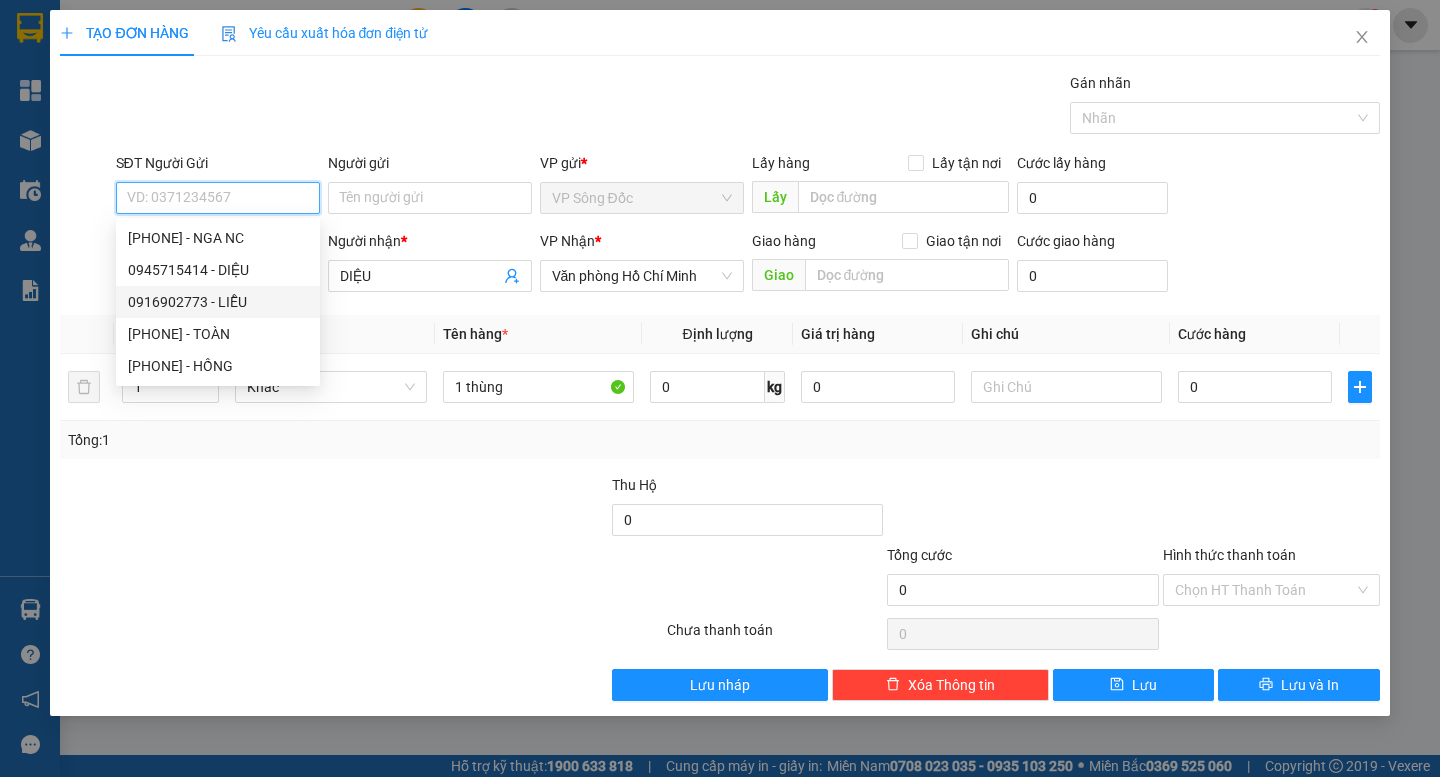 click on "0916902773 - LIỄU" at bounding box center [218, 302] 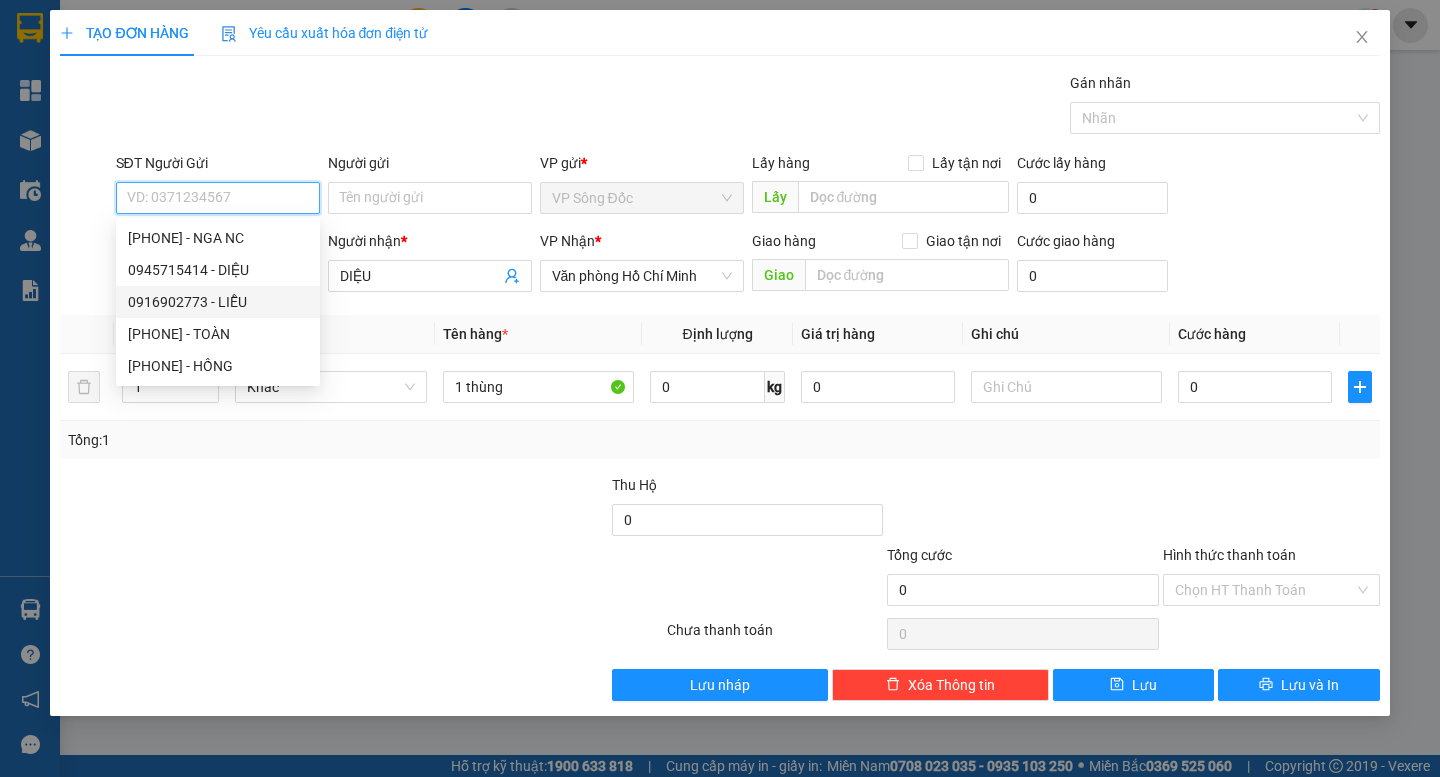 type on "0916902773" 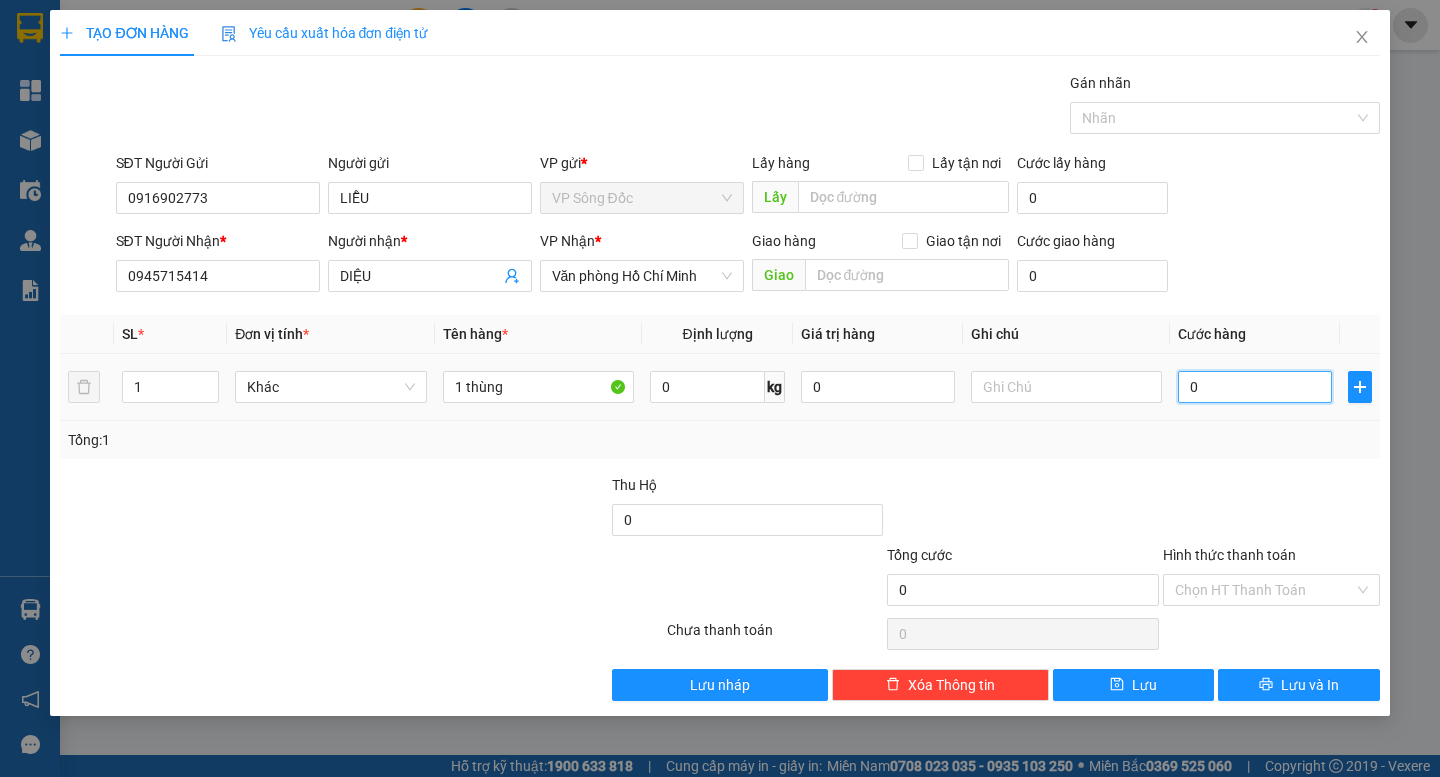 click on "0" at bounding box center [1255, 387] 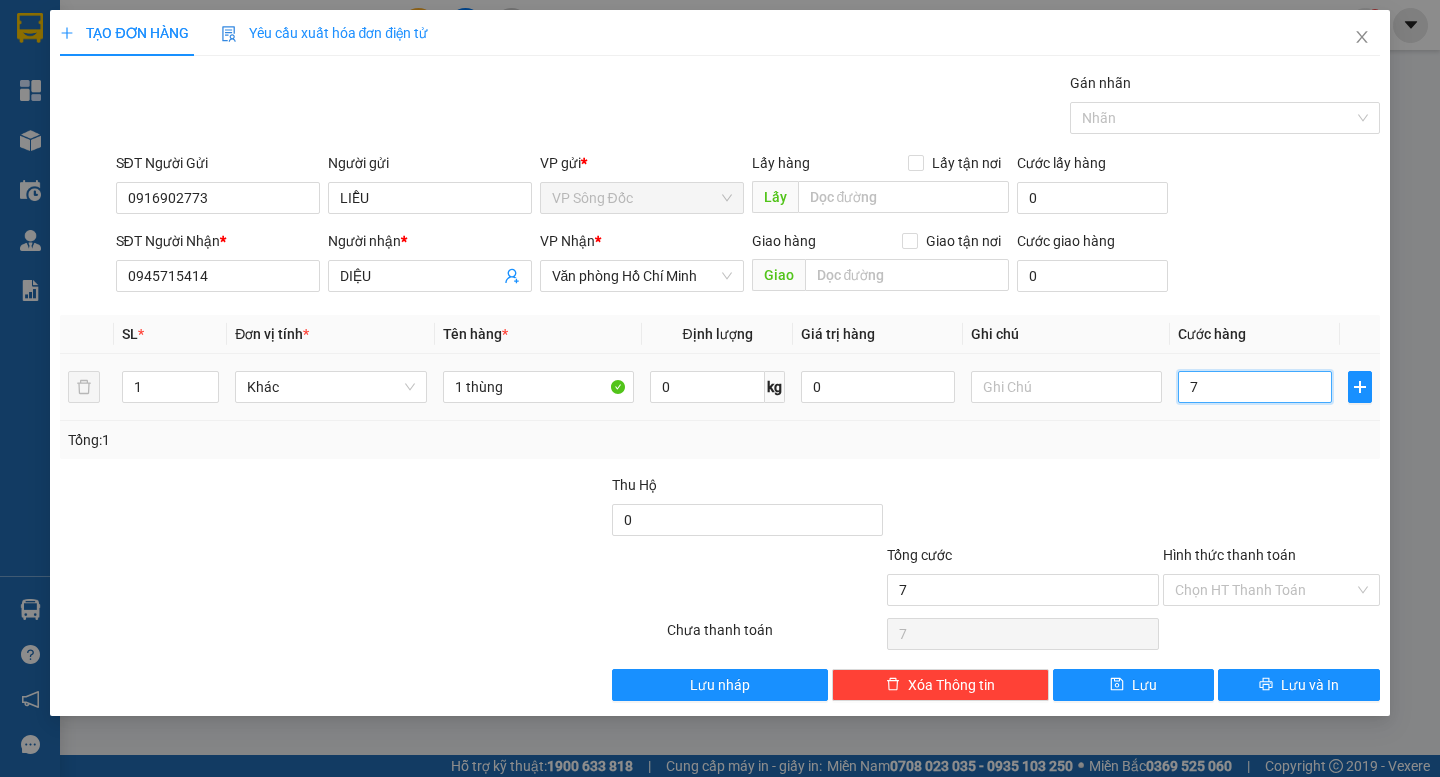 type on "70" 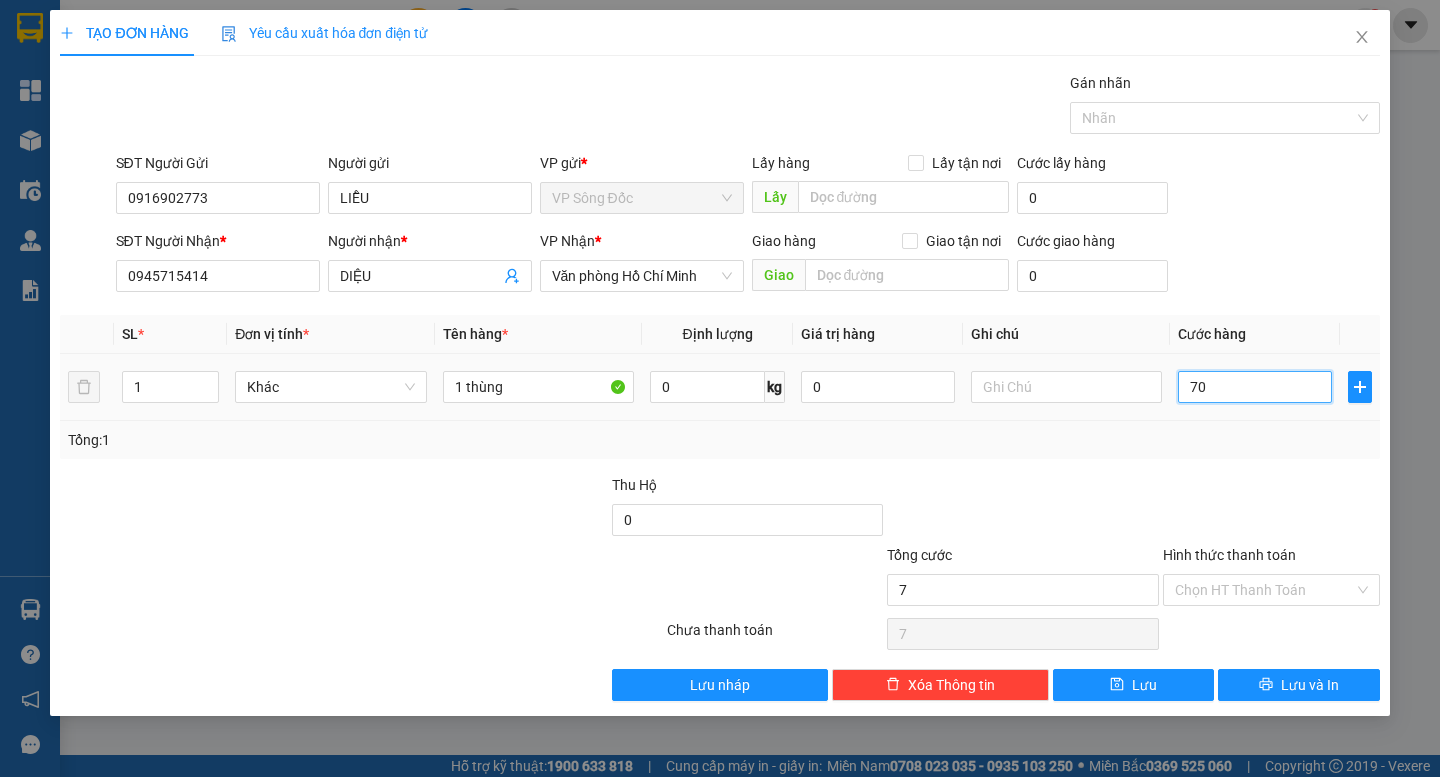 type on "70" 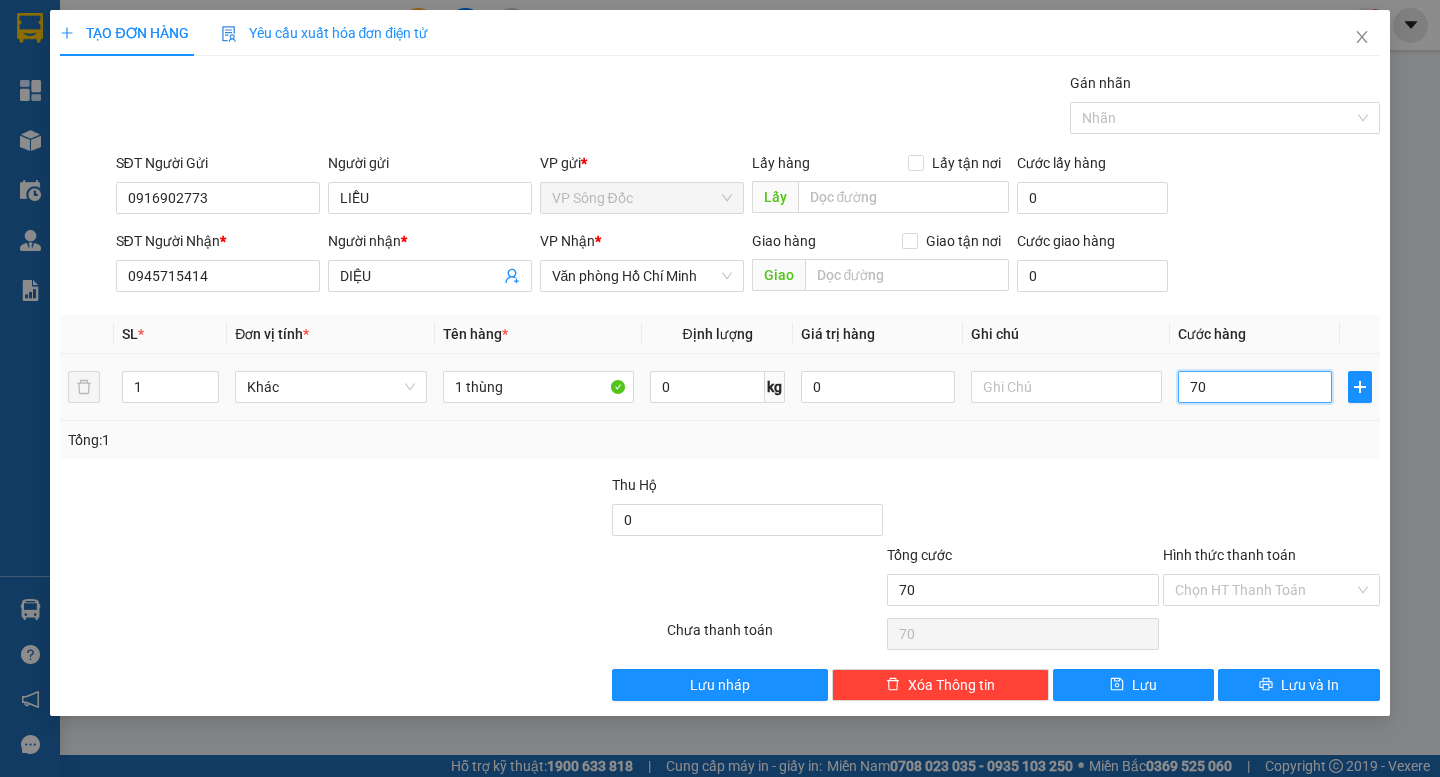 type on "700" 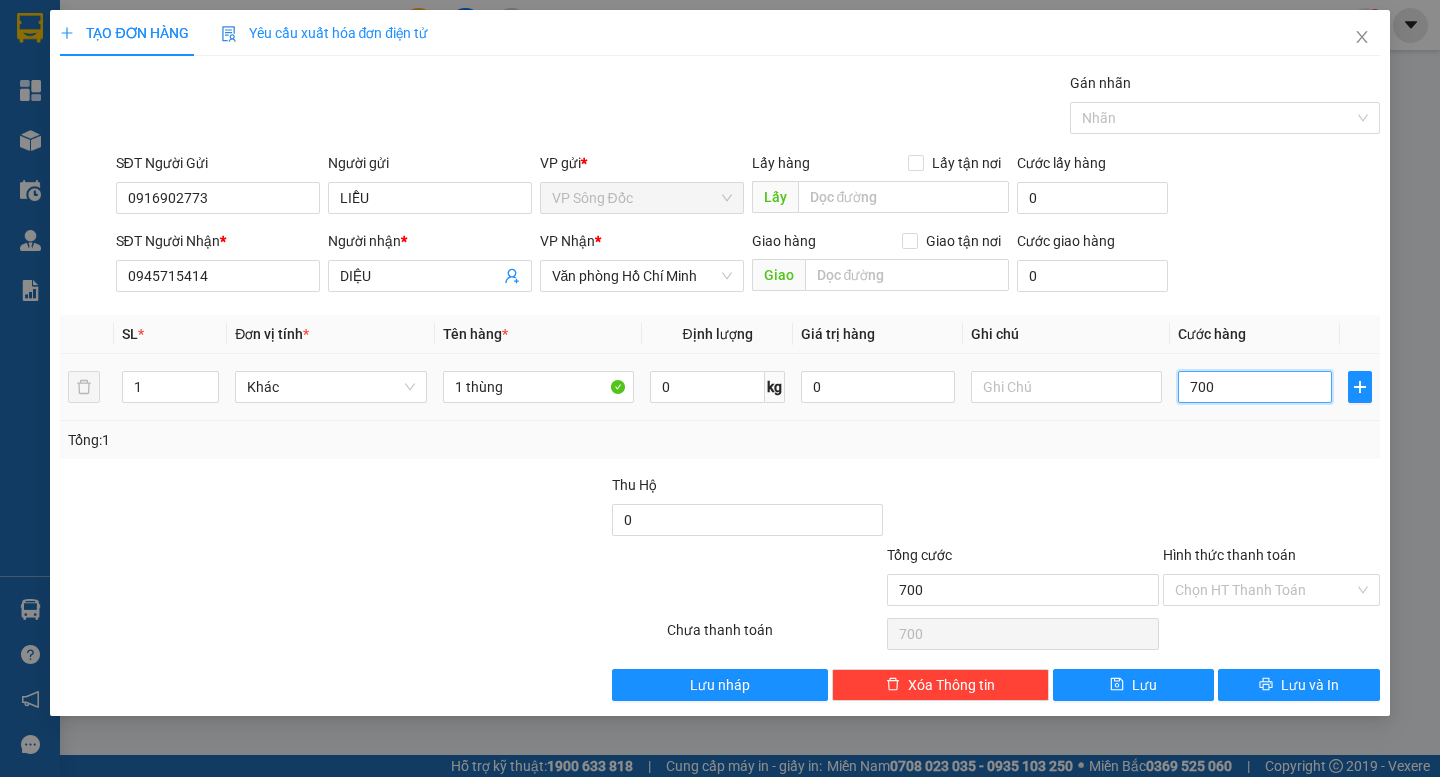 type on "7.000" 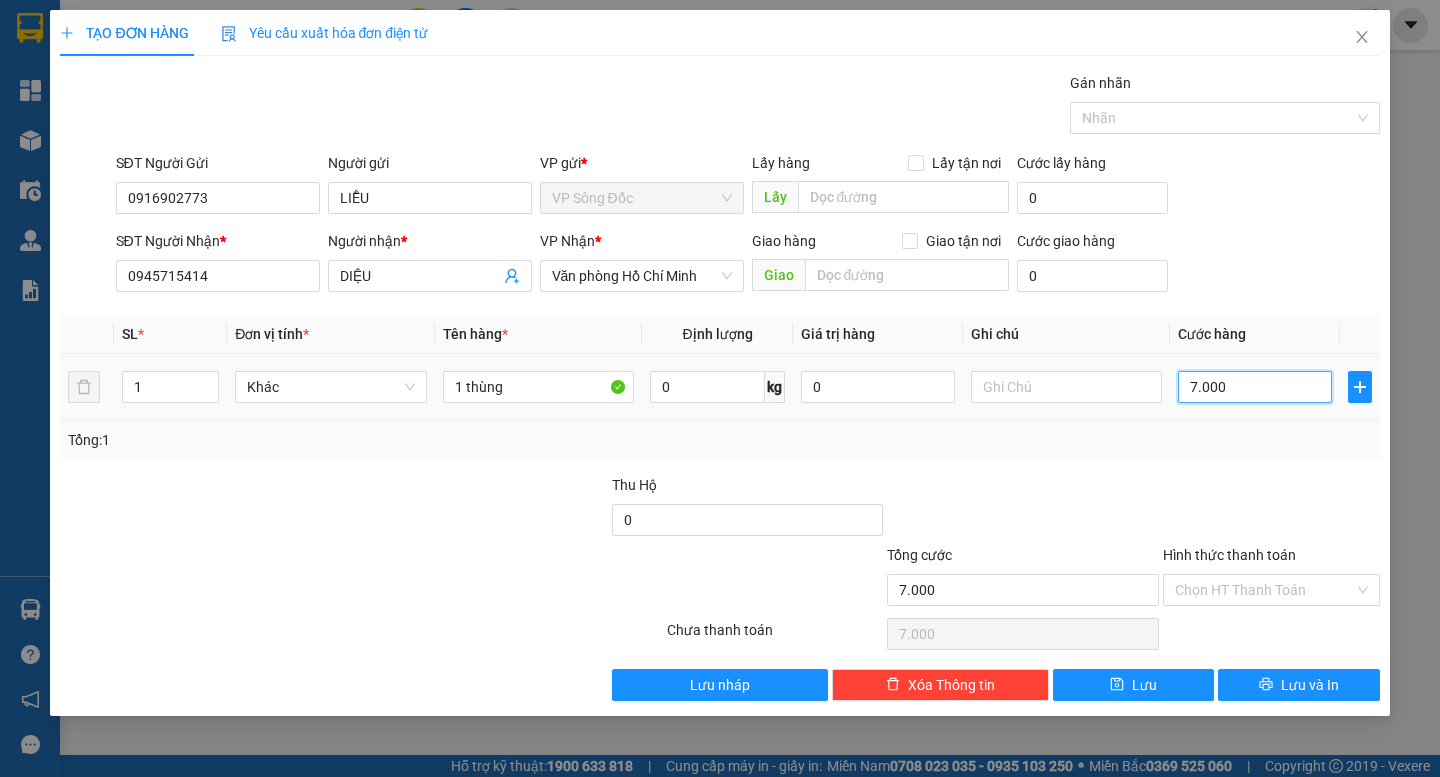 type on "70.000" 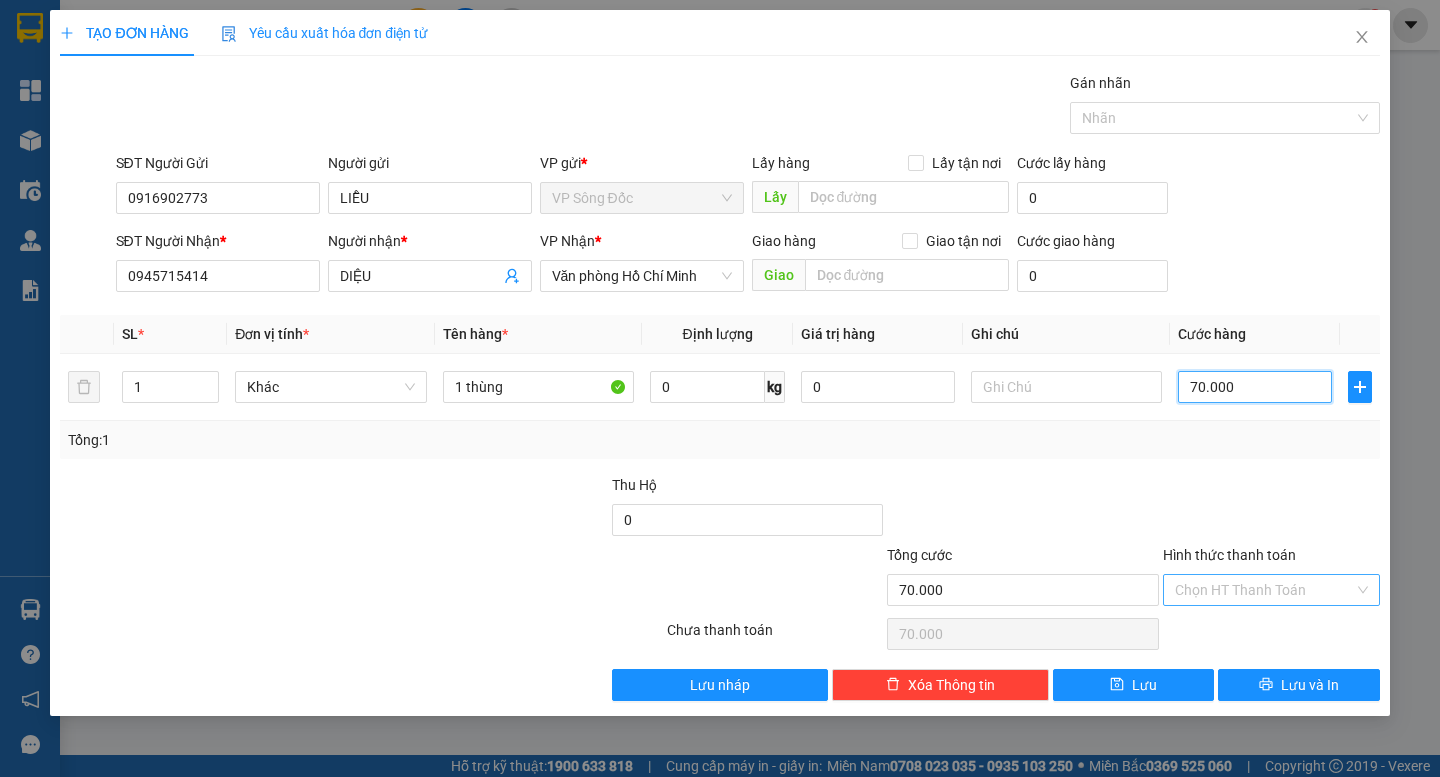 type on "70.000" 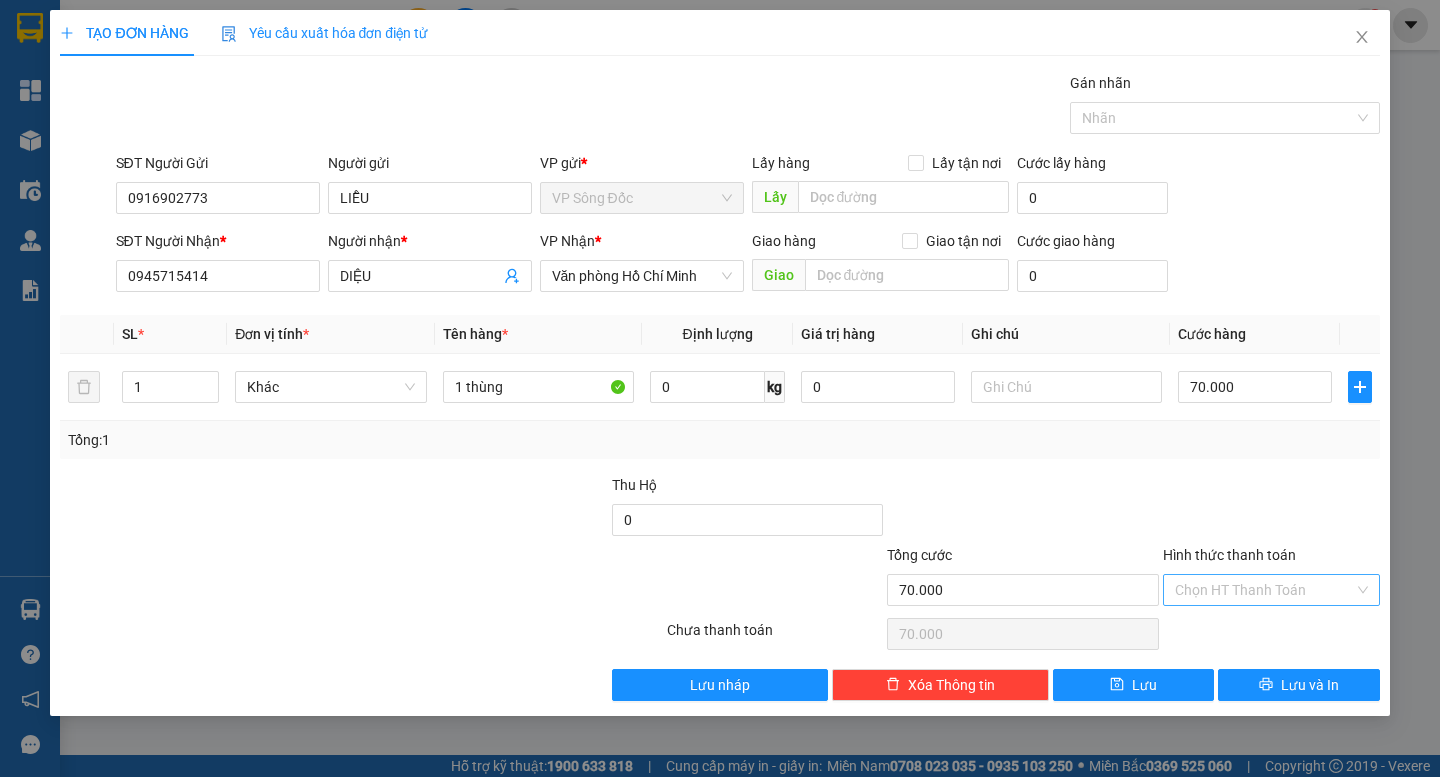 click on "Hình thức thanh toán" at bounding box center [1264, 590] 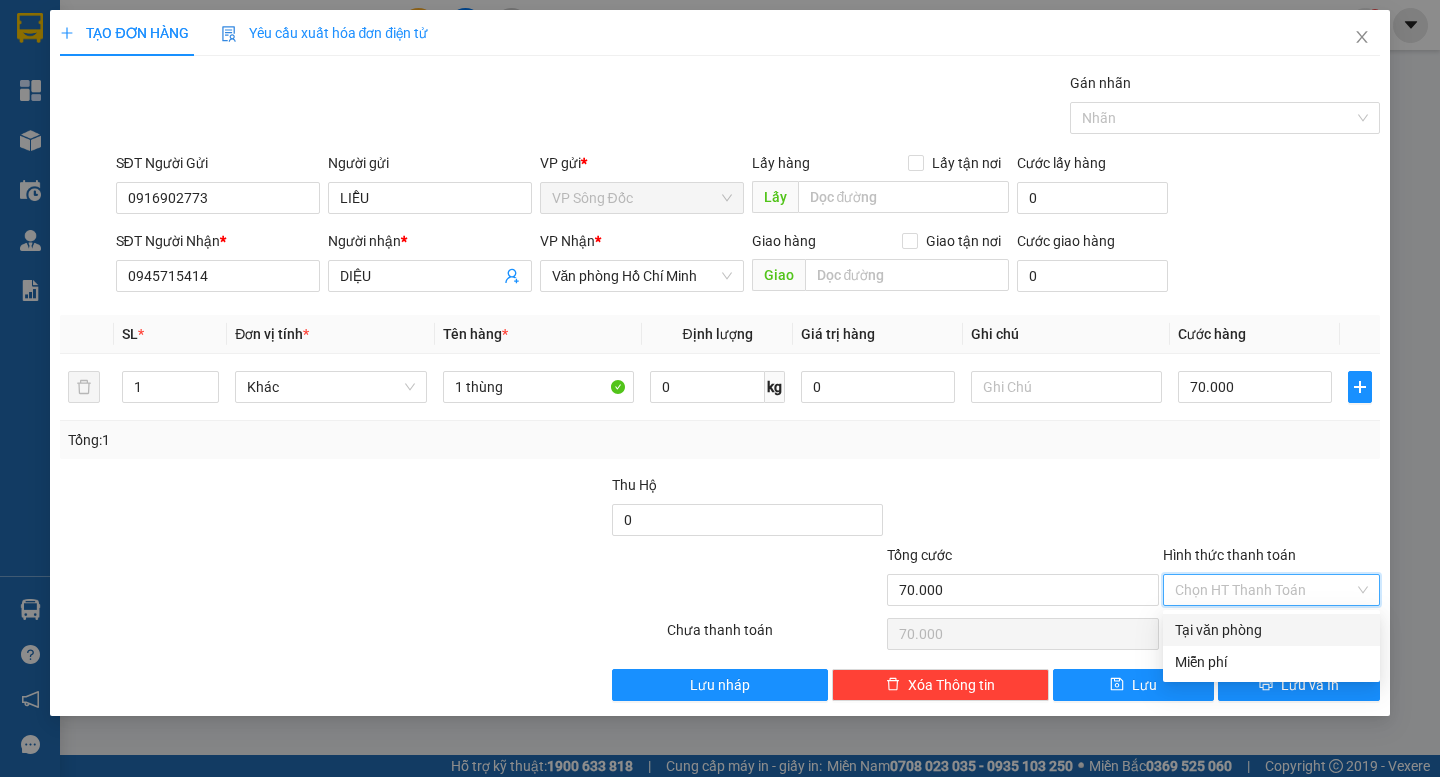 click on "Tại văn phòng" at bounding box center [1271, 630] 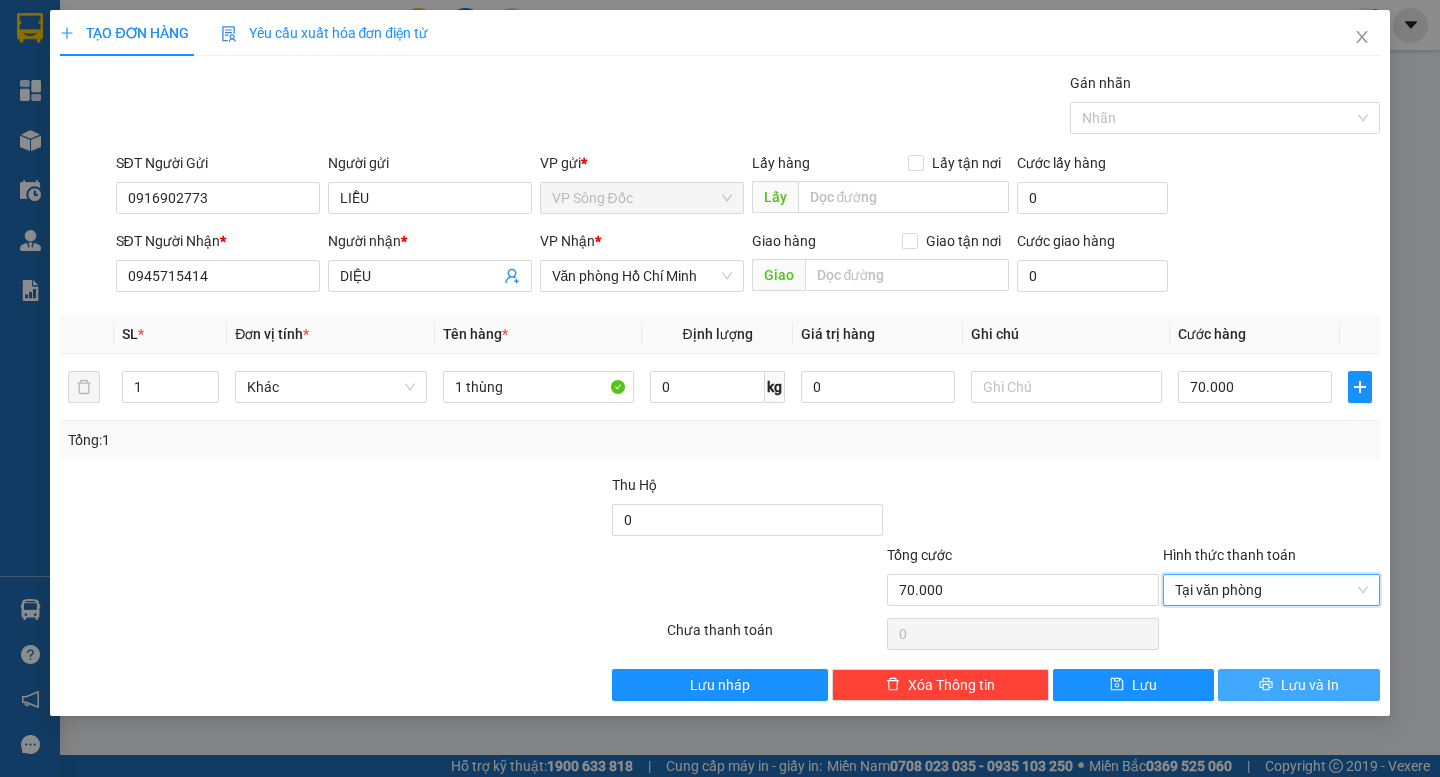 click on "Lưu và In" at bounding box center [1310, 685] 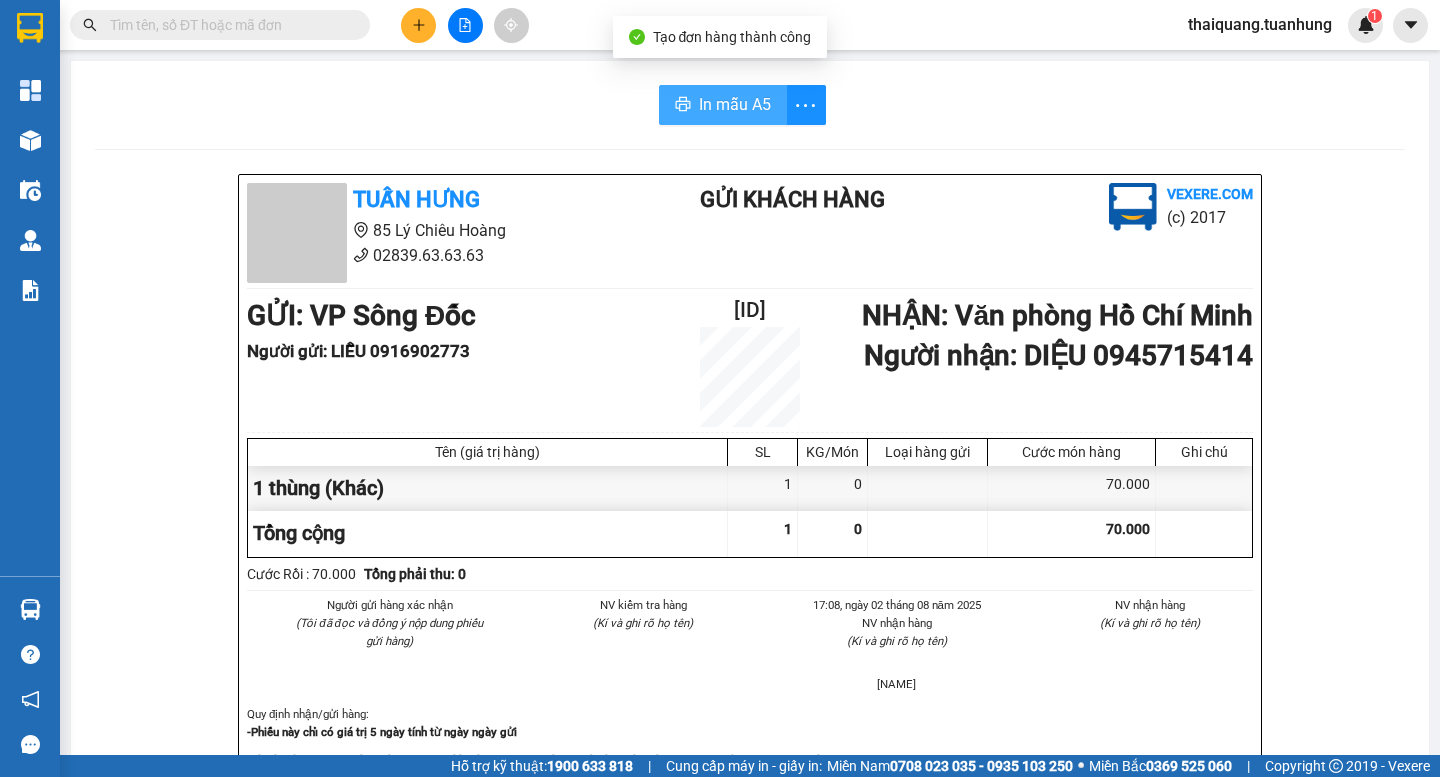 click on "In mẫu A5" at bounding box center [735, 104] 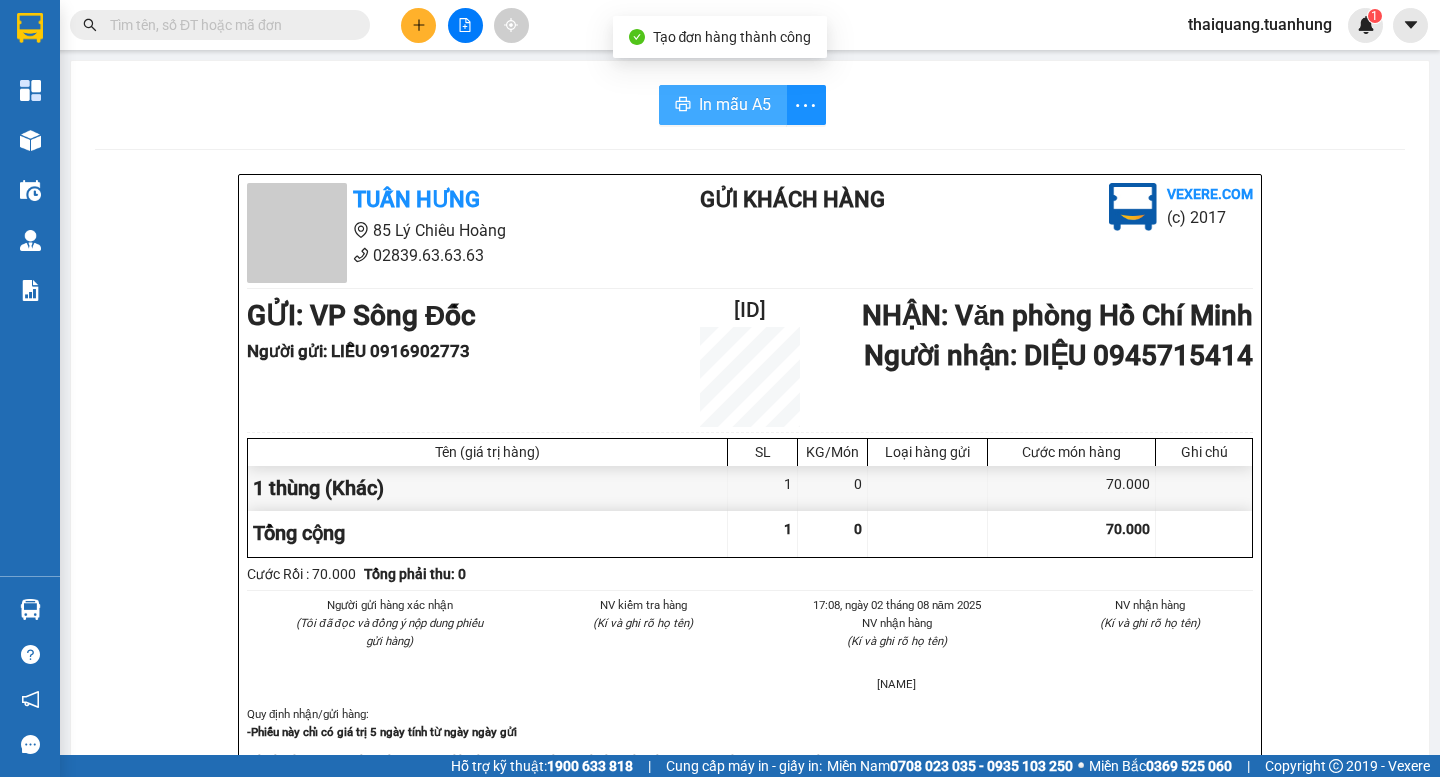 scroll, scrollTop: 0, scrollLeft: 0, axis: both 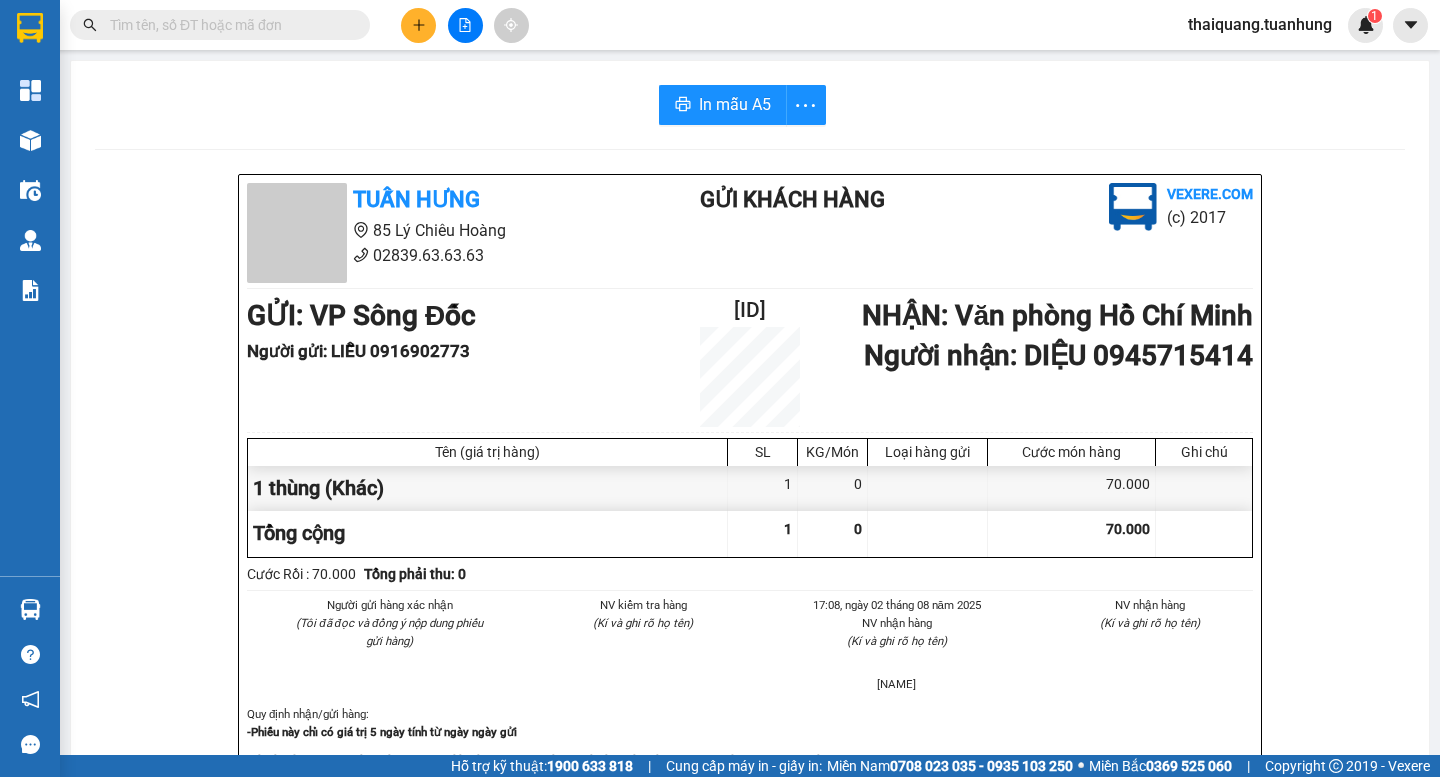 click at bounding box center (418, 25) 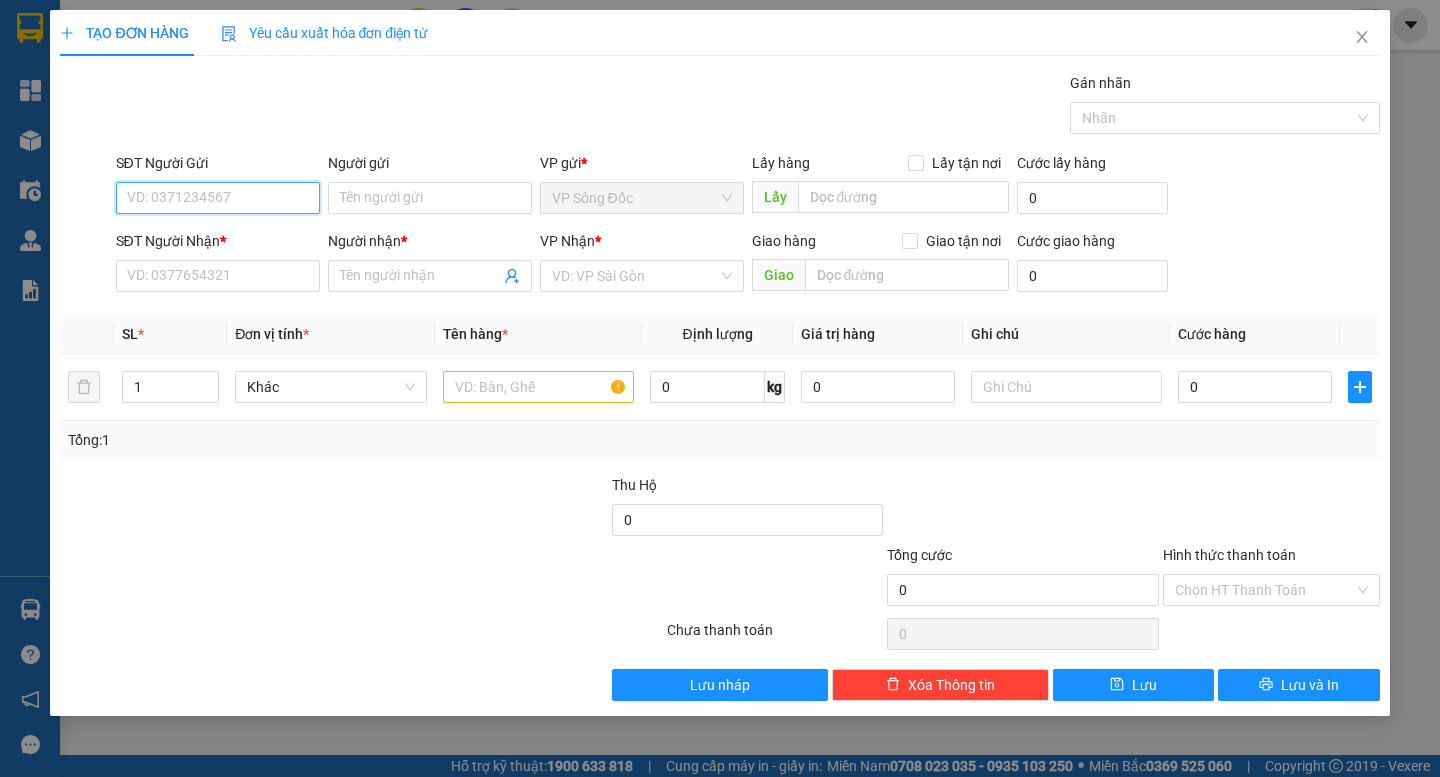 click on "SĐT Người Gửi" at bounding box center [218, 198] 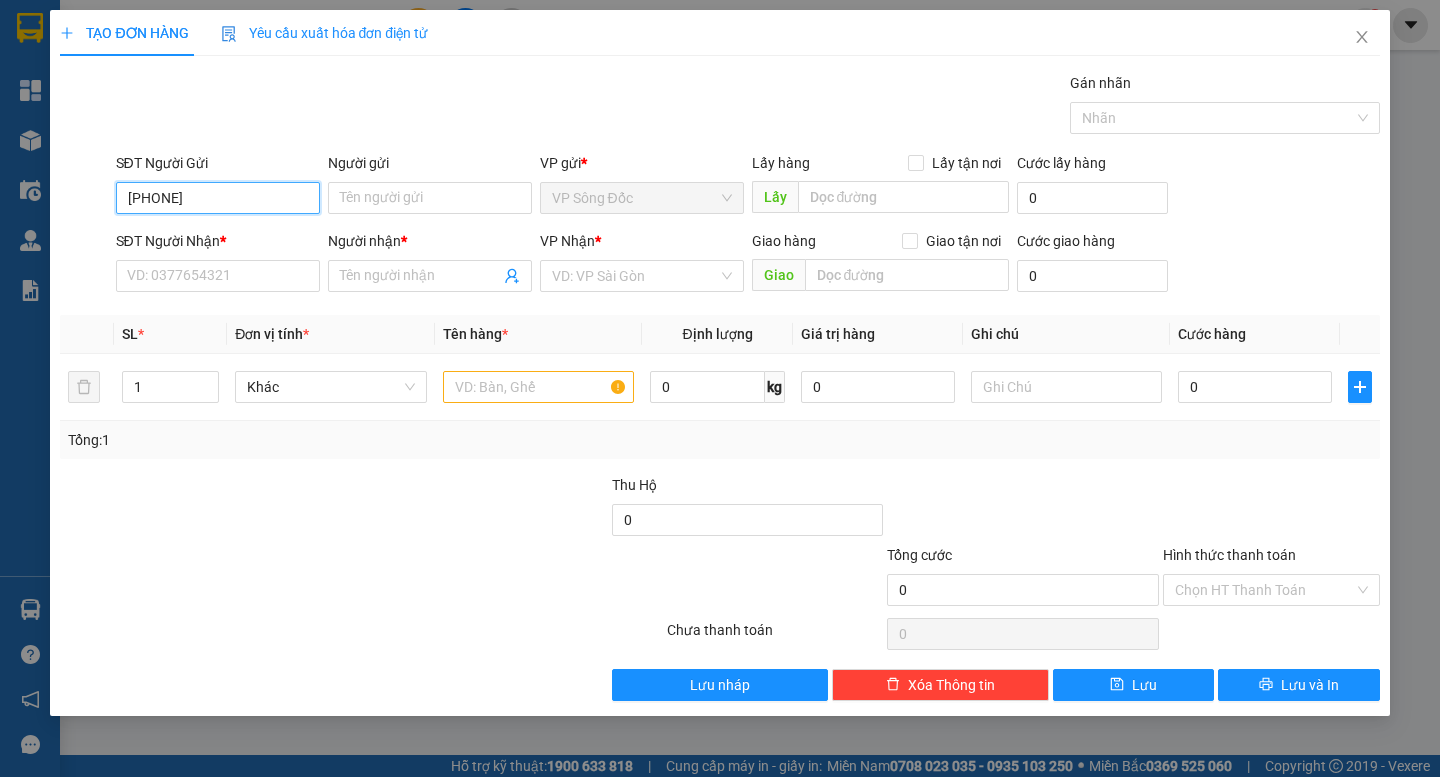 click on "[PHONE]" at bounding box center (218, 198) 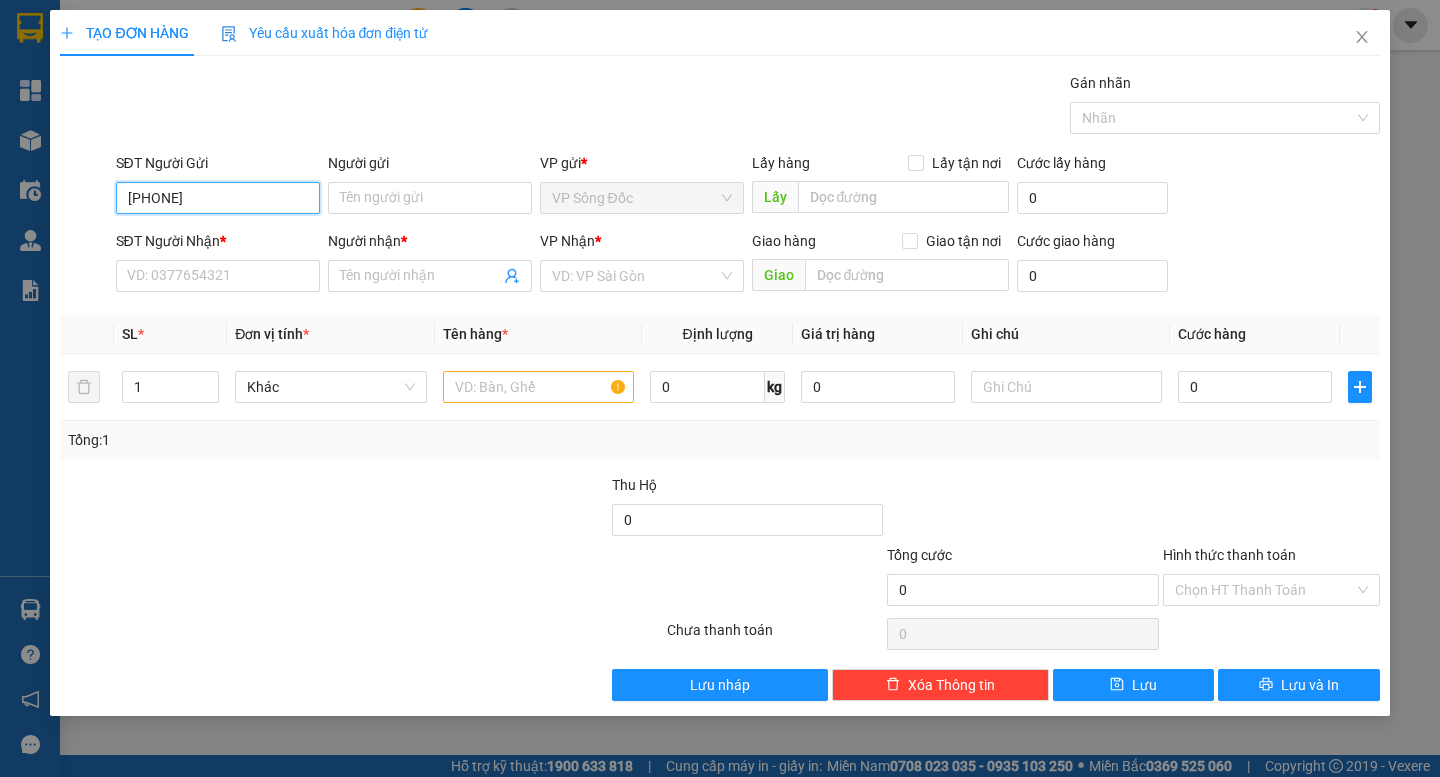 drag, startPoint x: 160, startPoint y: 193, endPoint x: 254, endPoint y: 197, distance: 94.08507 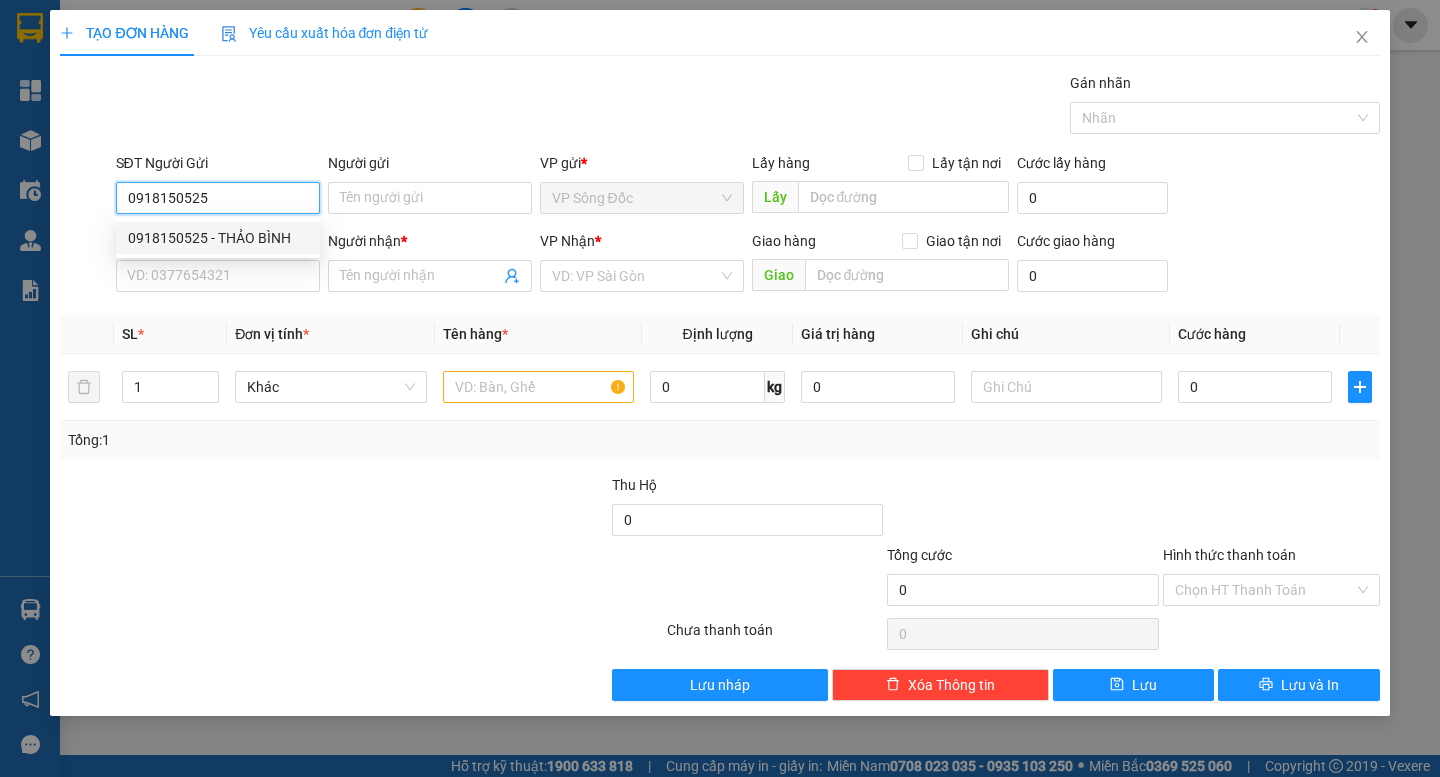 click on "0918150525 - THẢO BÌNH" at bounding box center [218, 238] 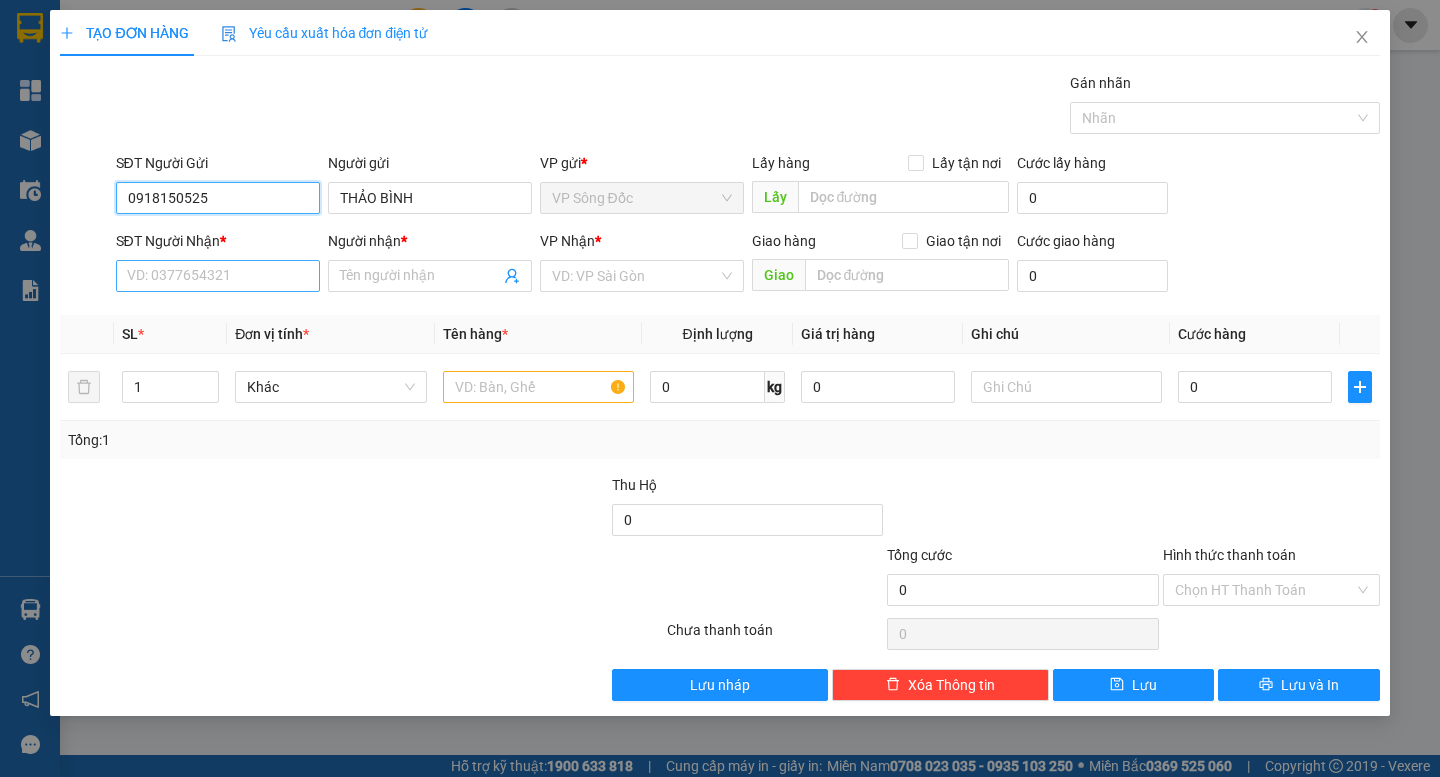 type on "0918150525" 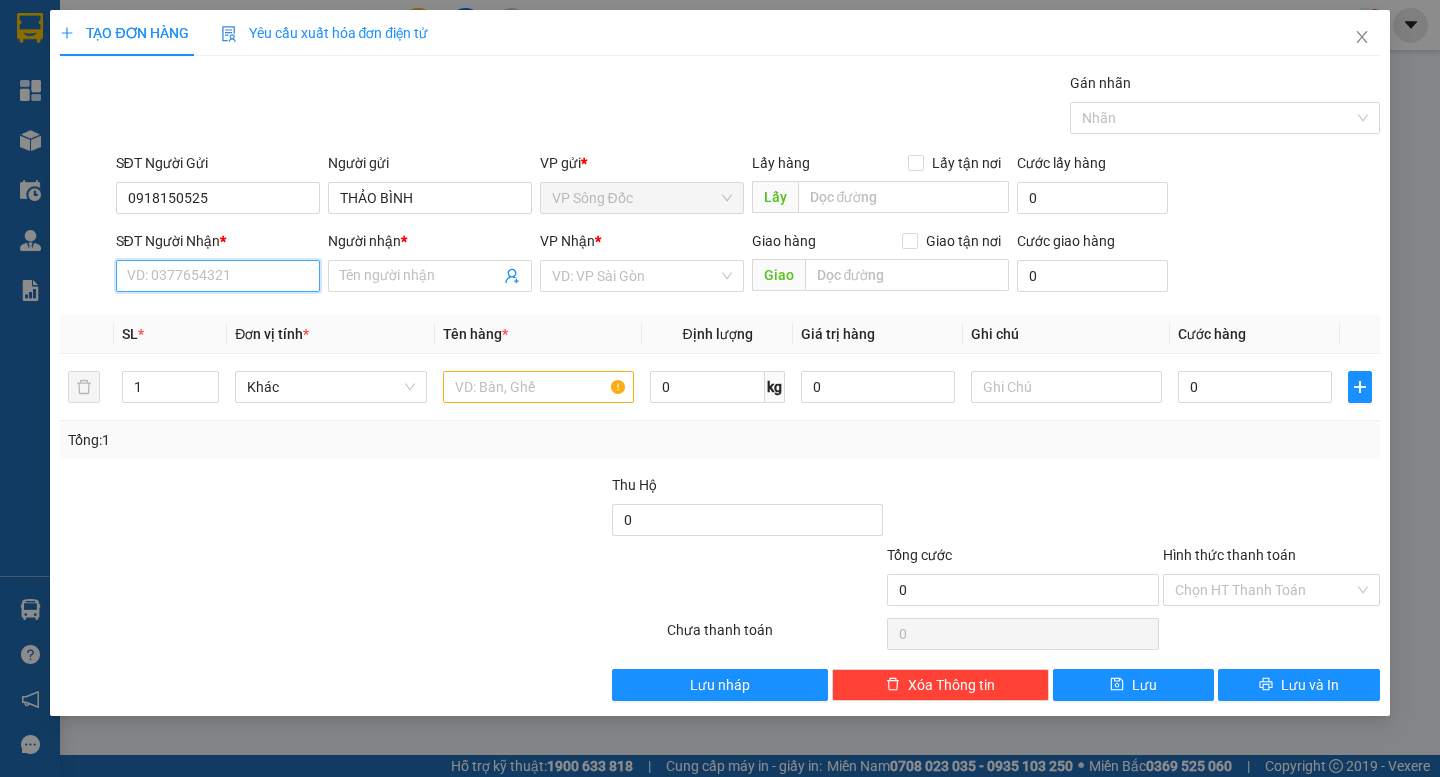 click on "SĐT Người Nhận  *" at bounding box center [218, 276] 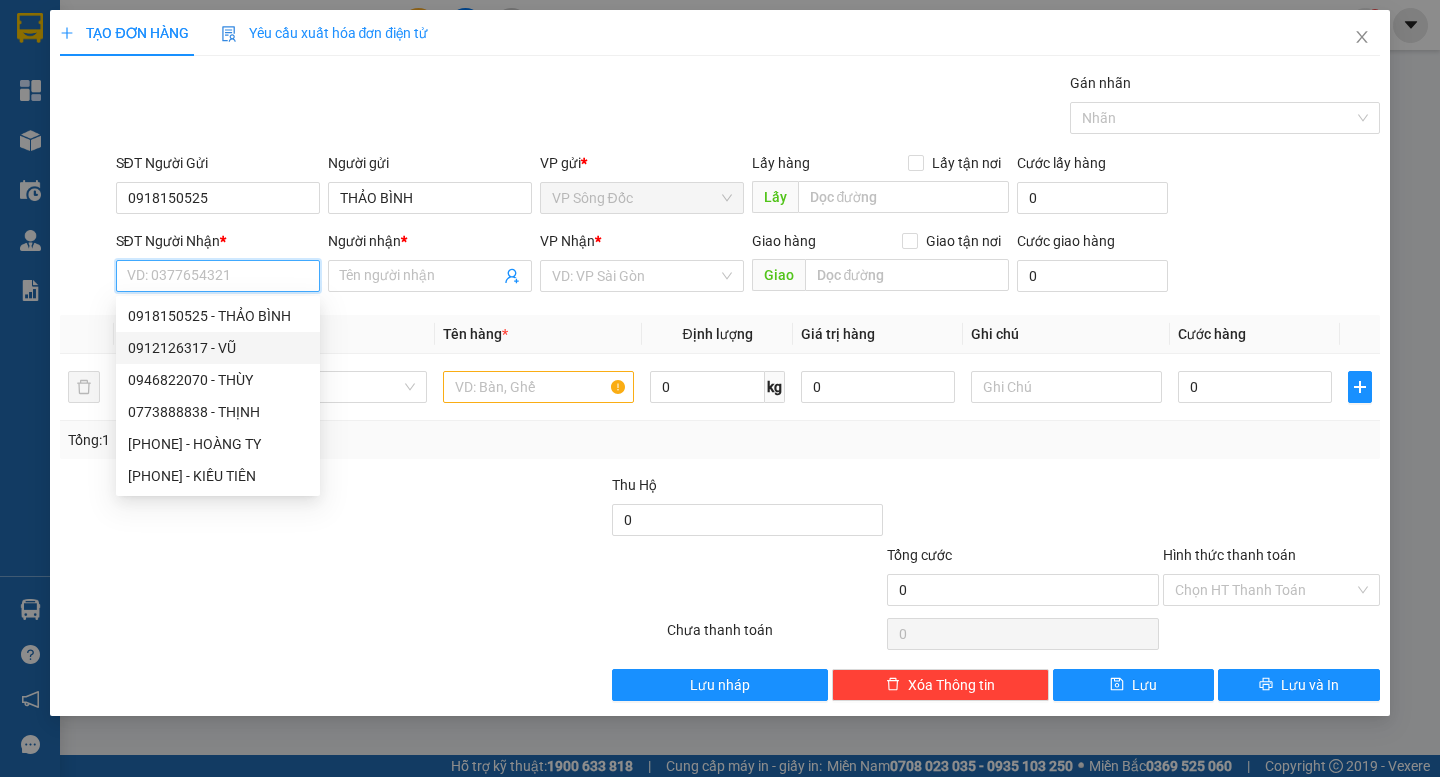 click on "0912126317 - VŨ" at bounding box center (218, 348) 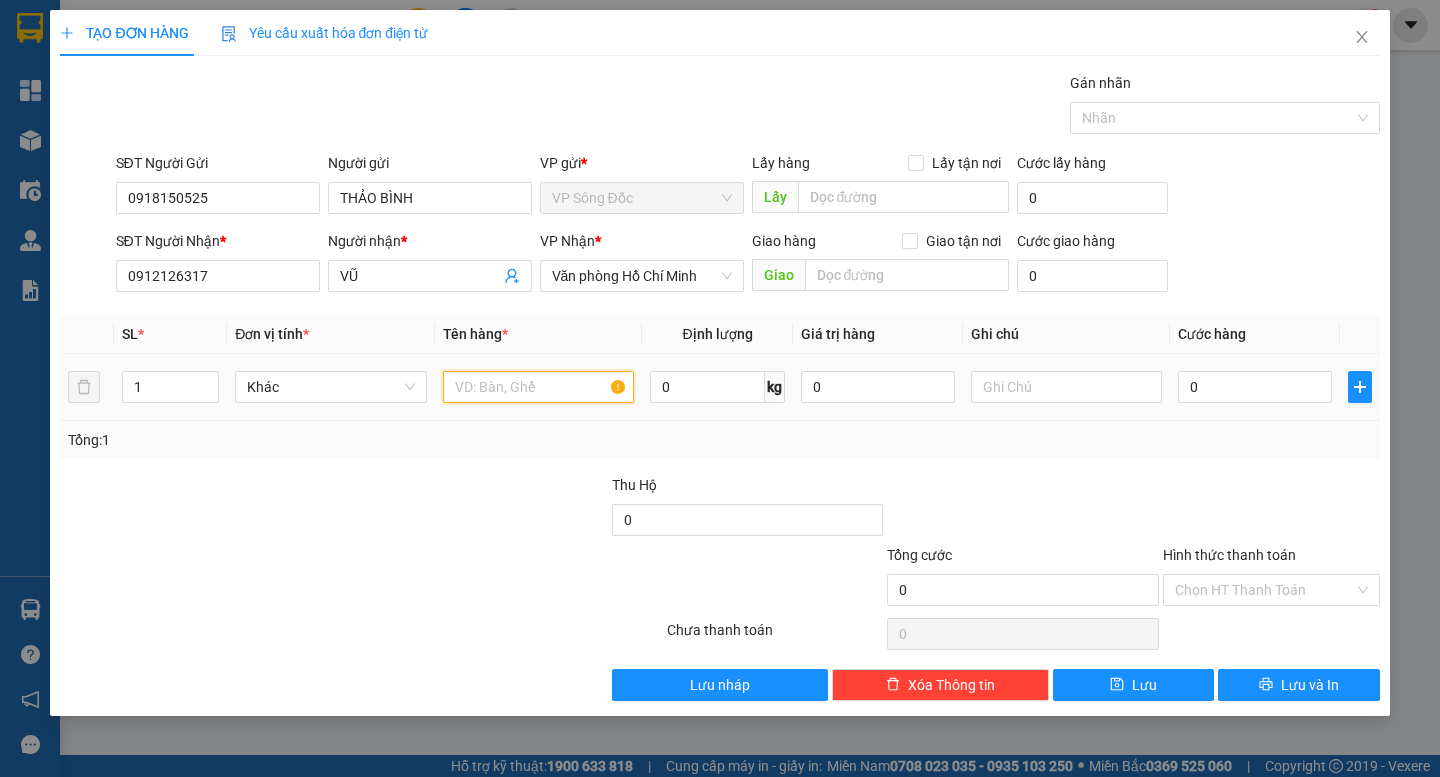click at bounding box center (538, 387) 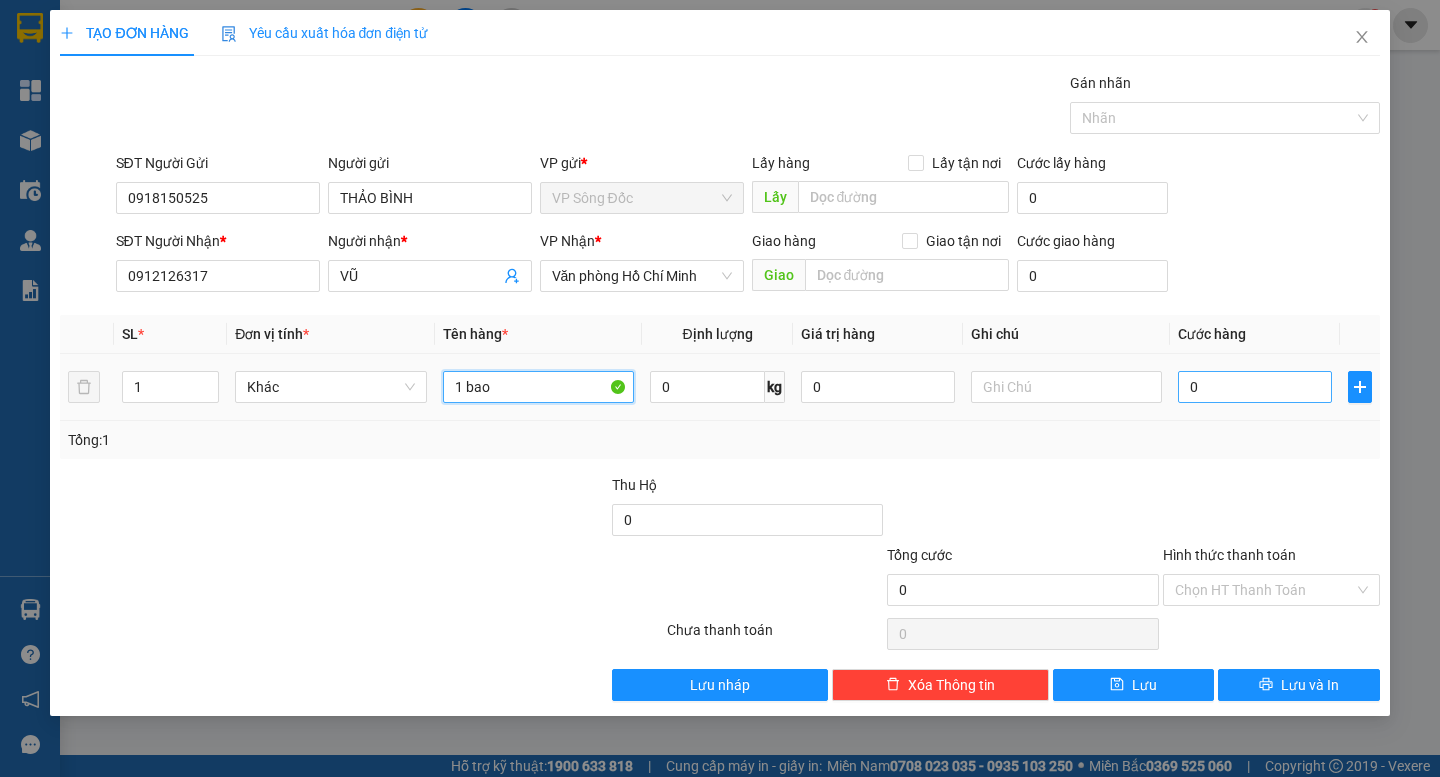 type on "1 bao" 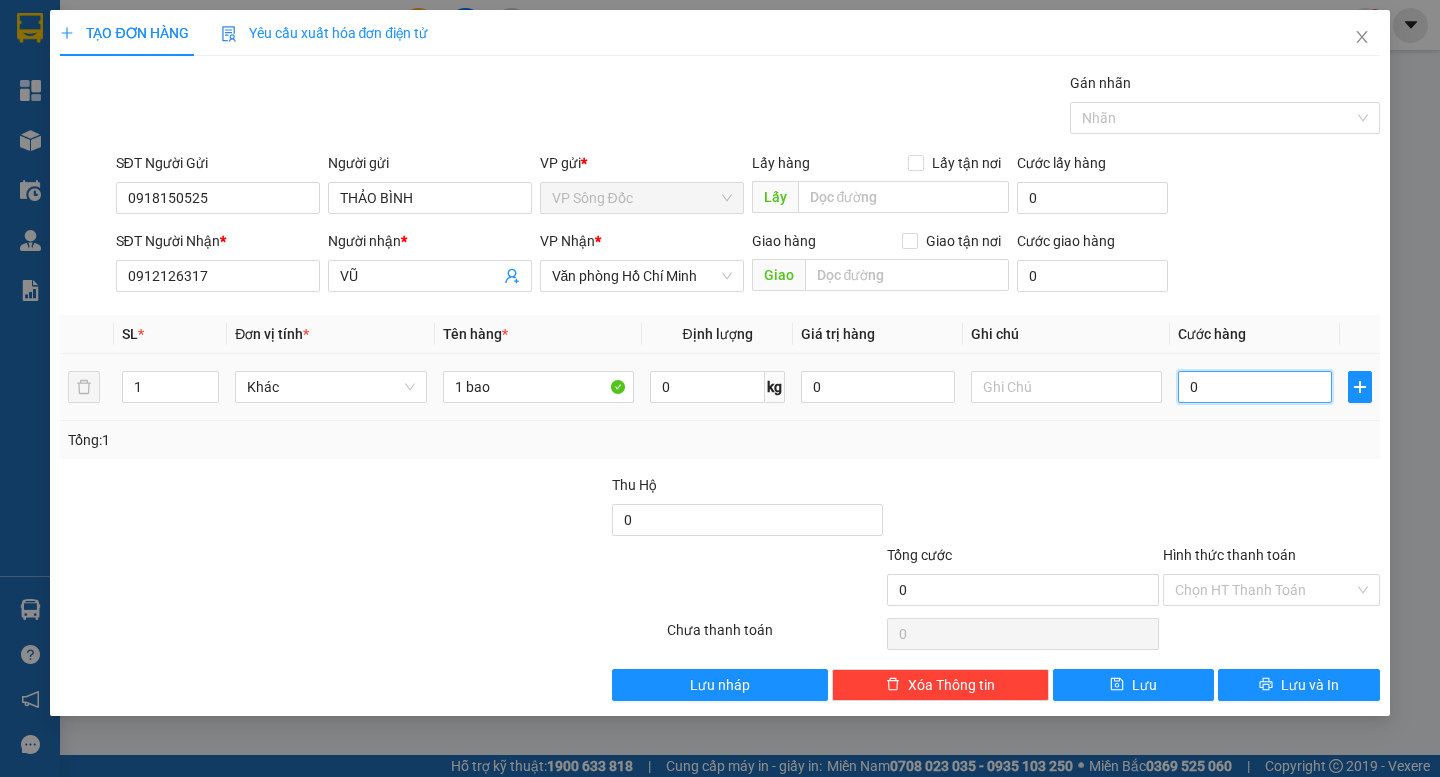 click on "0" at bounding box center (1255, 387) 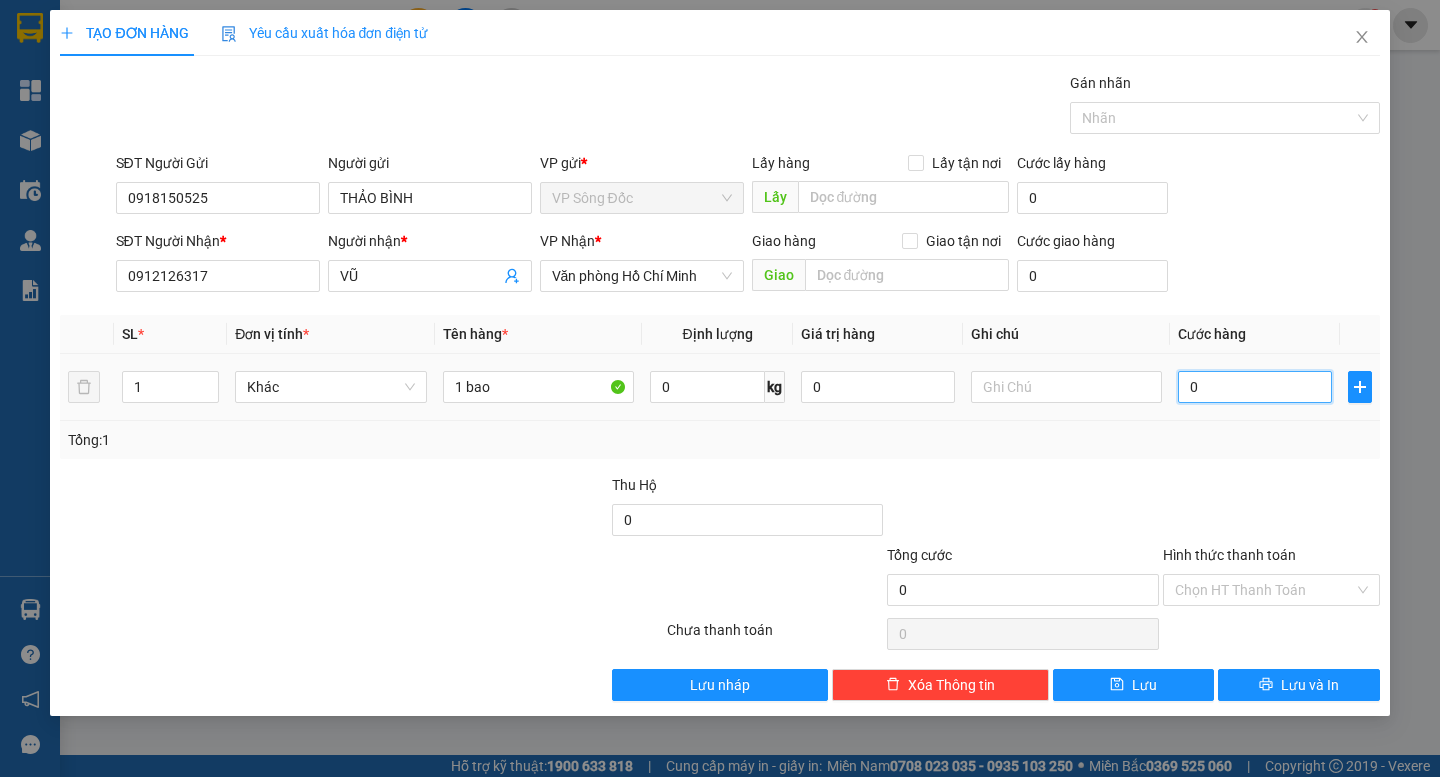 type on "9" 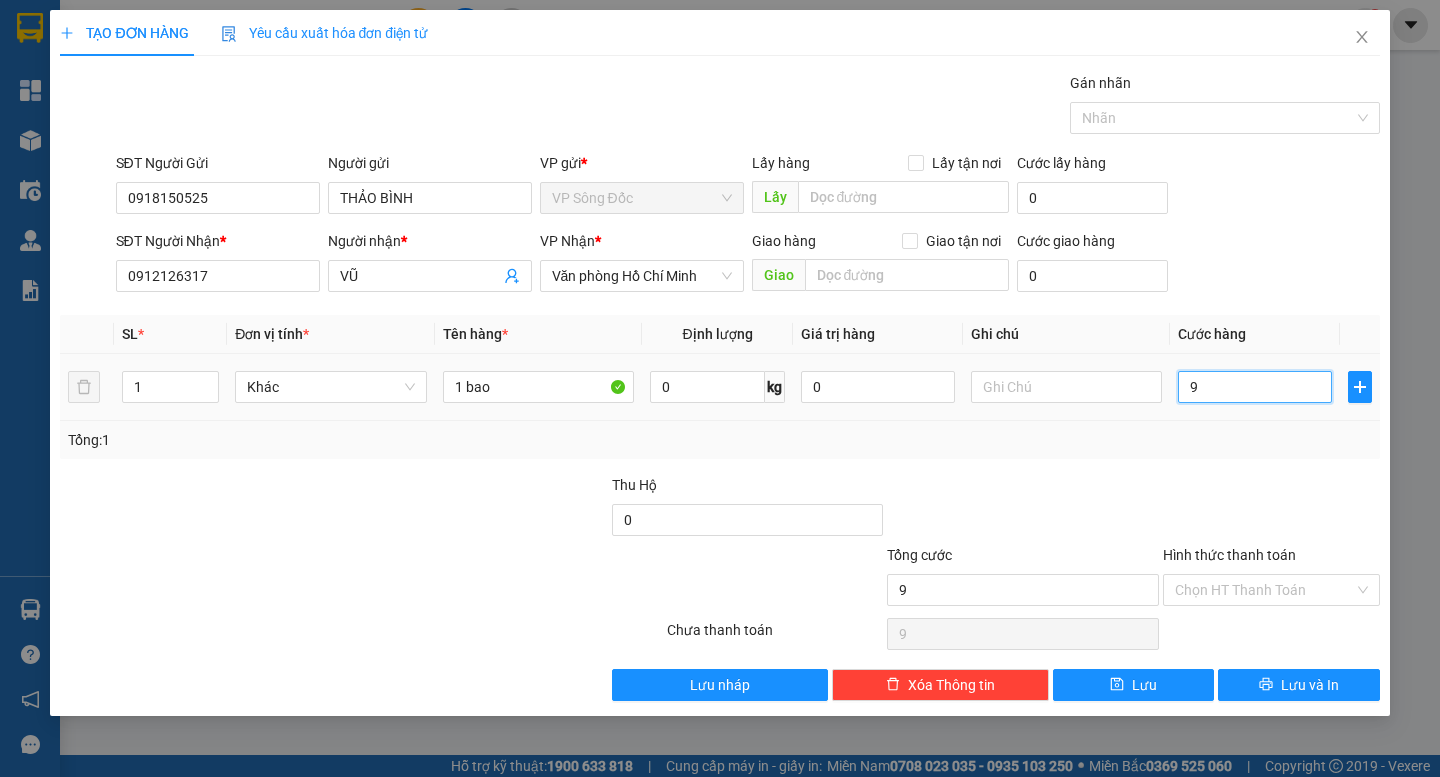 type on "90" 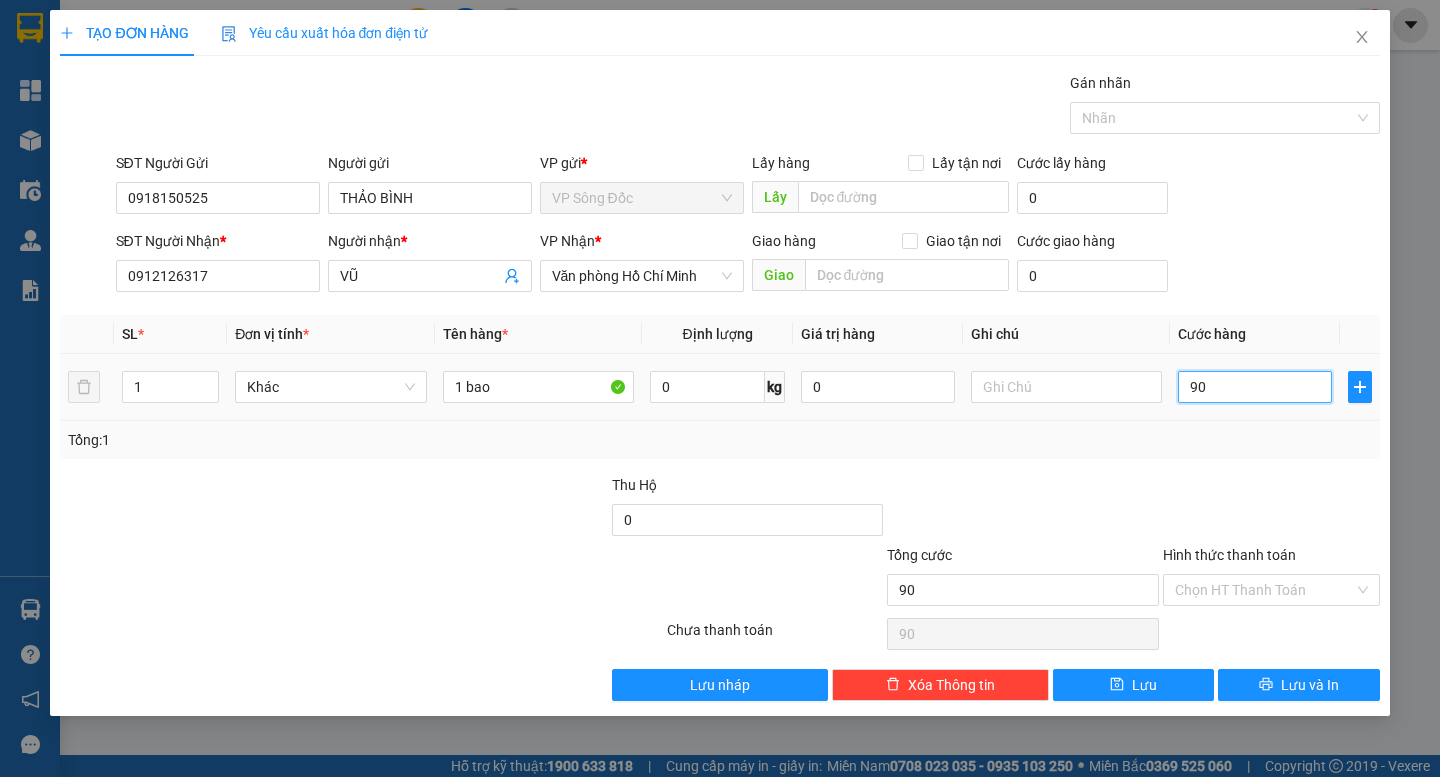 type on "900" 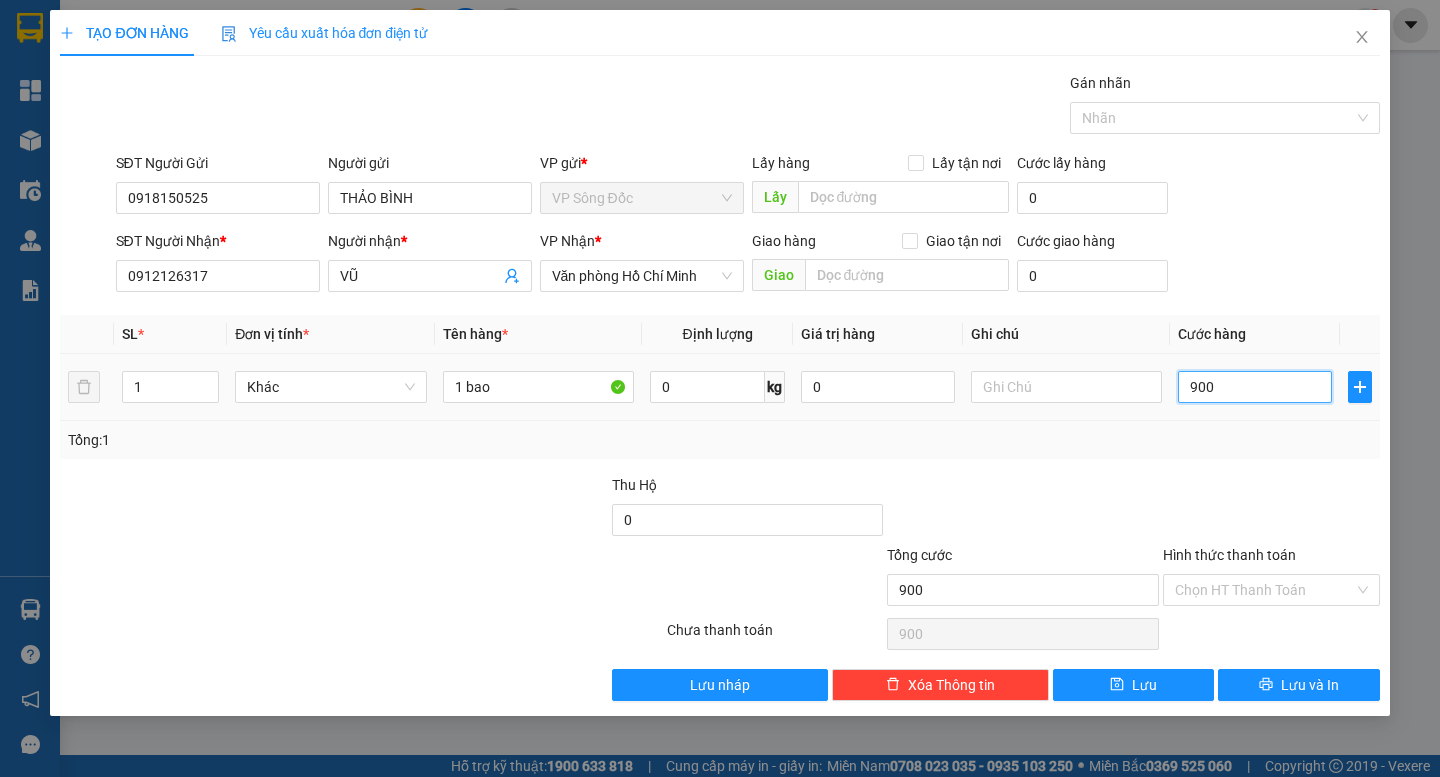 type on "9.000" 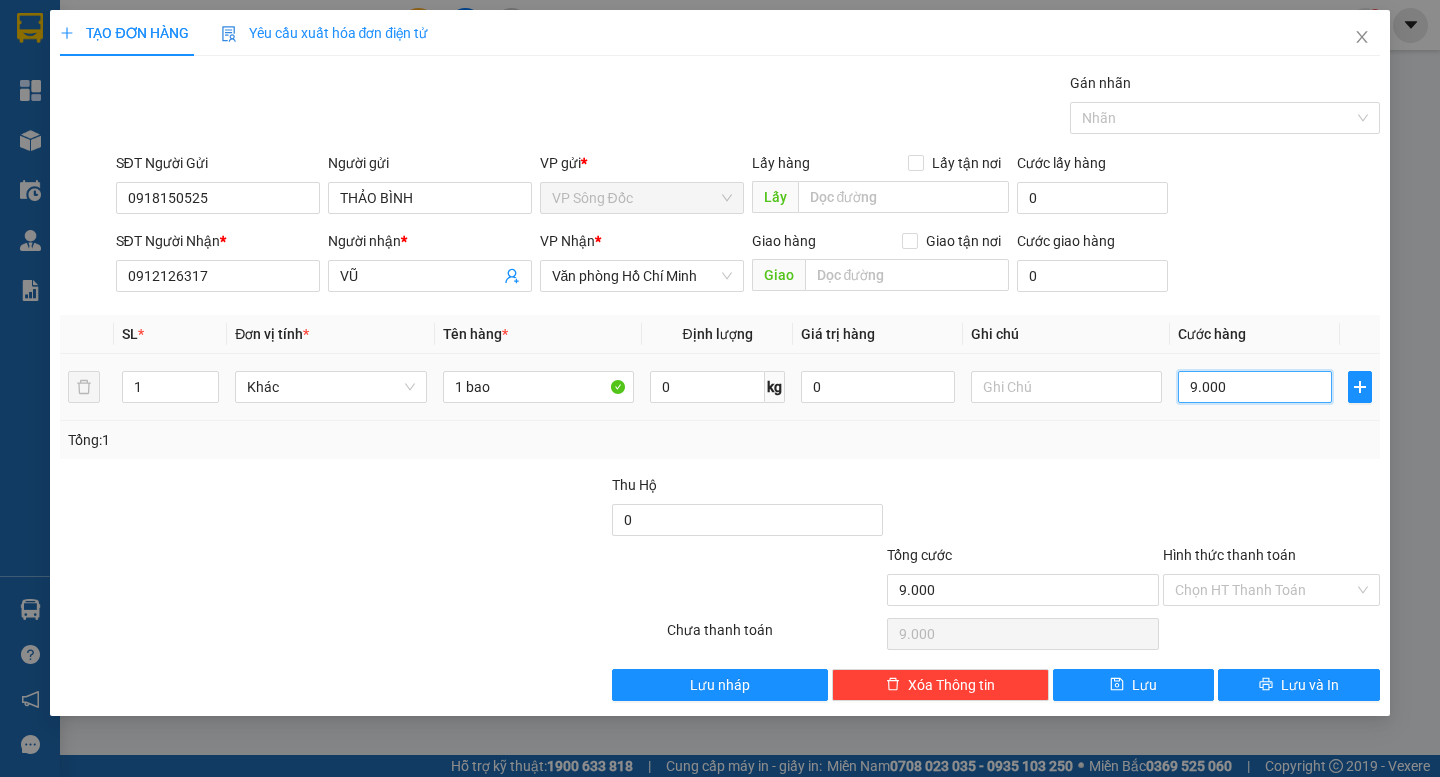 type on "90.000" 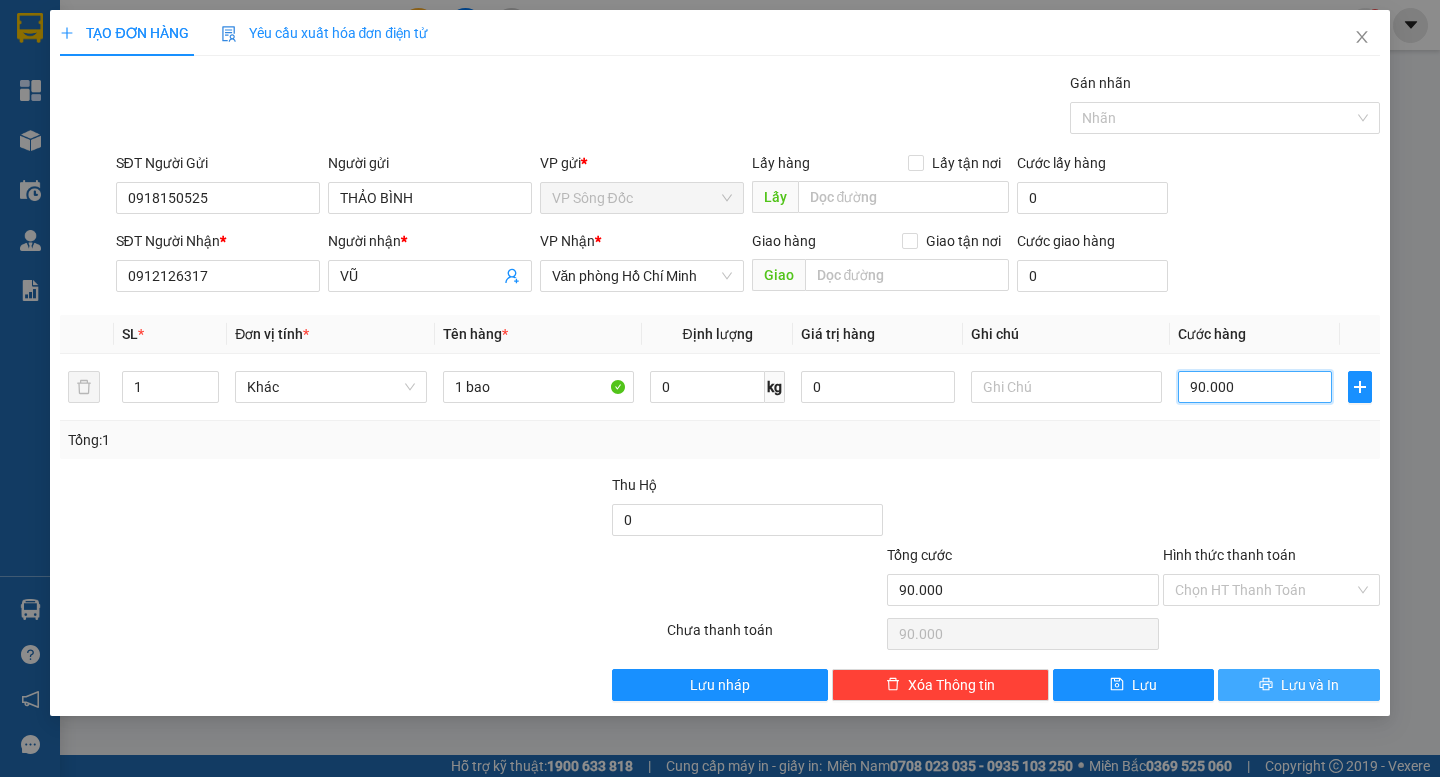 type on "90.000" 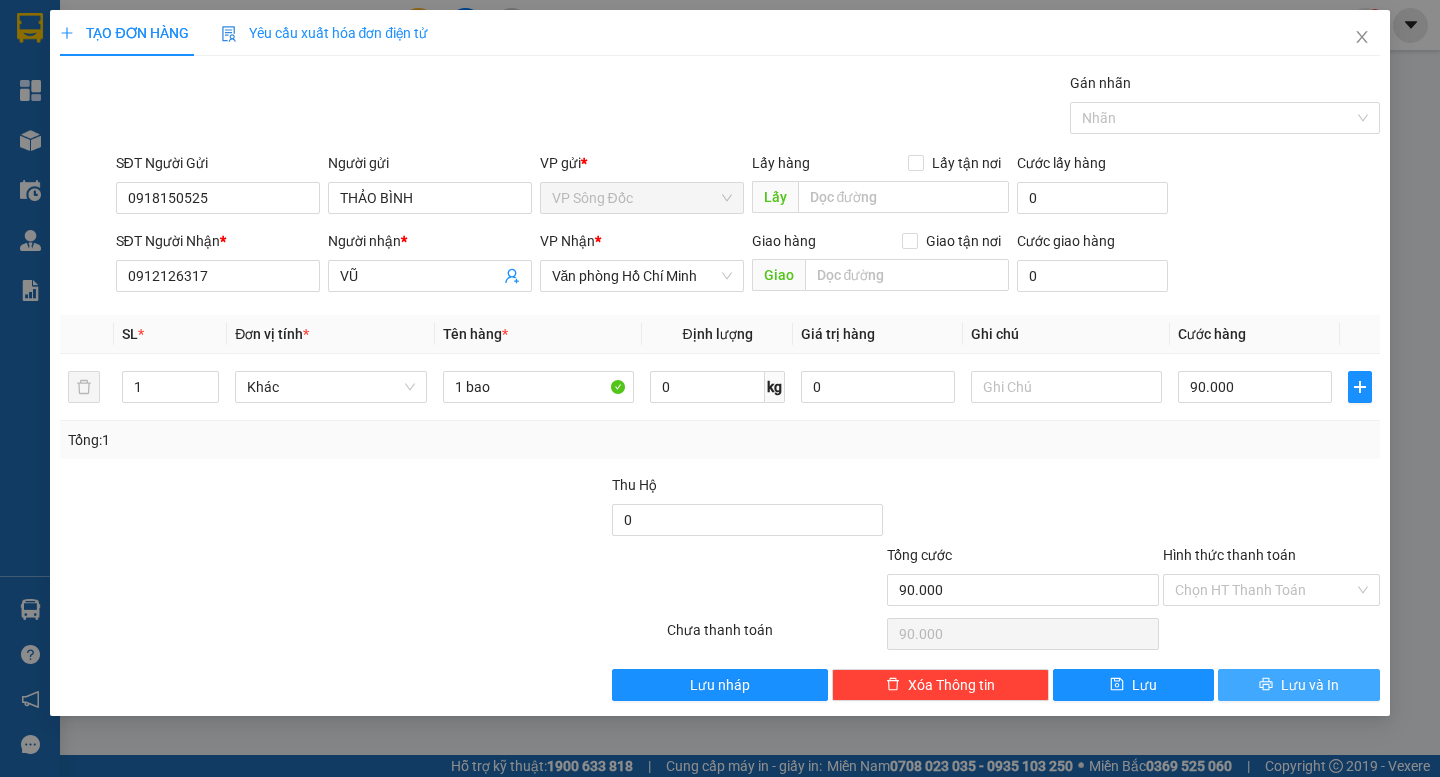 click on "Lưu và In" at bounding box center [1310, 685] 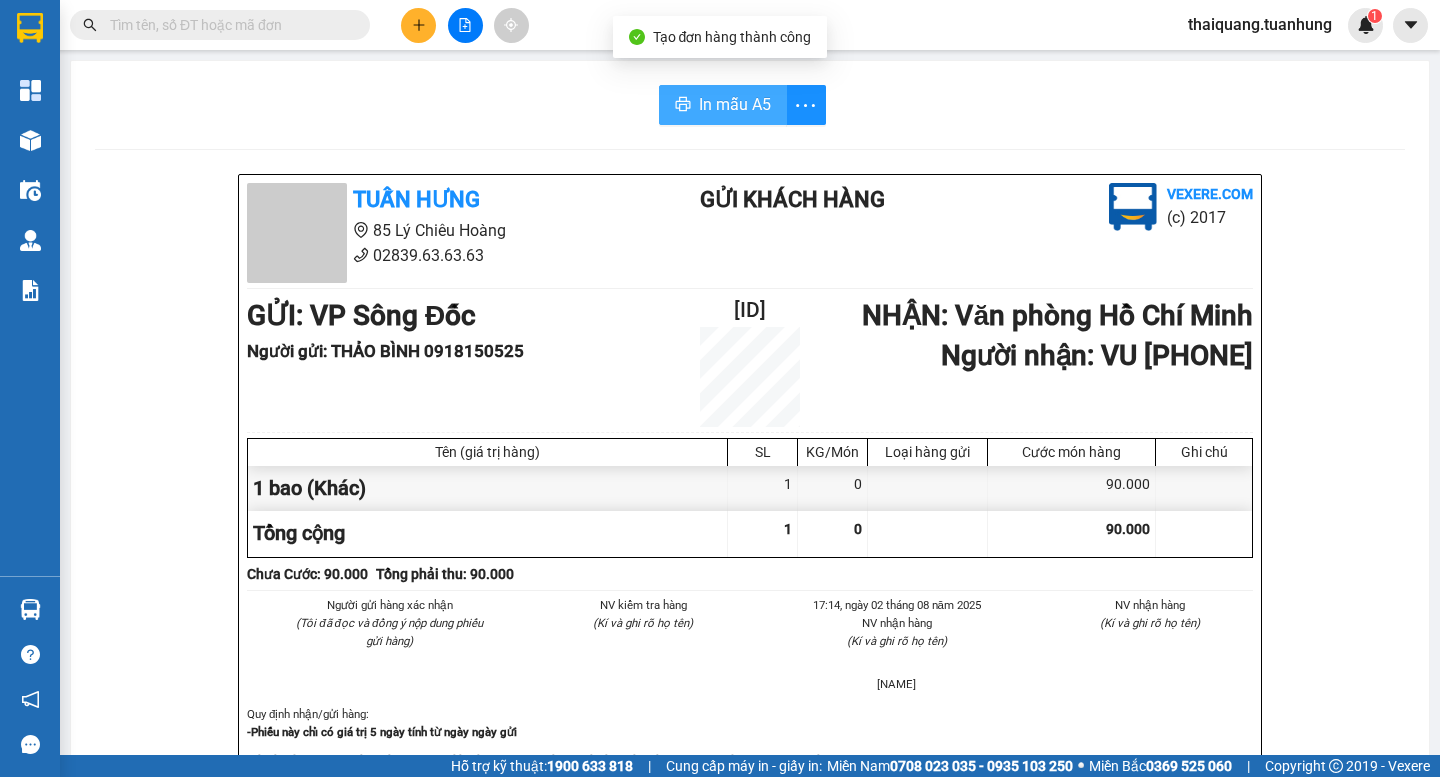 click on "In mẫu A5" at bounding box center (723, 105) 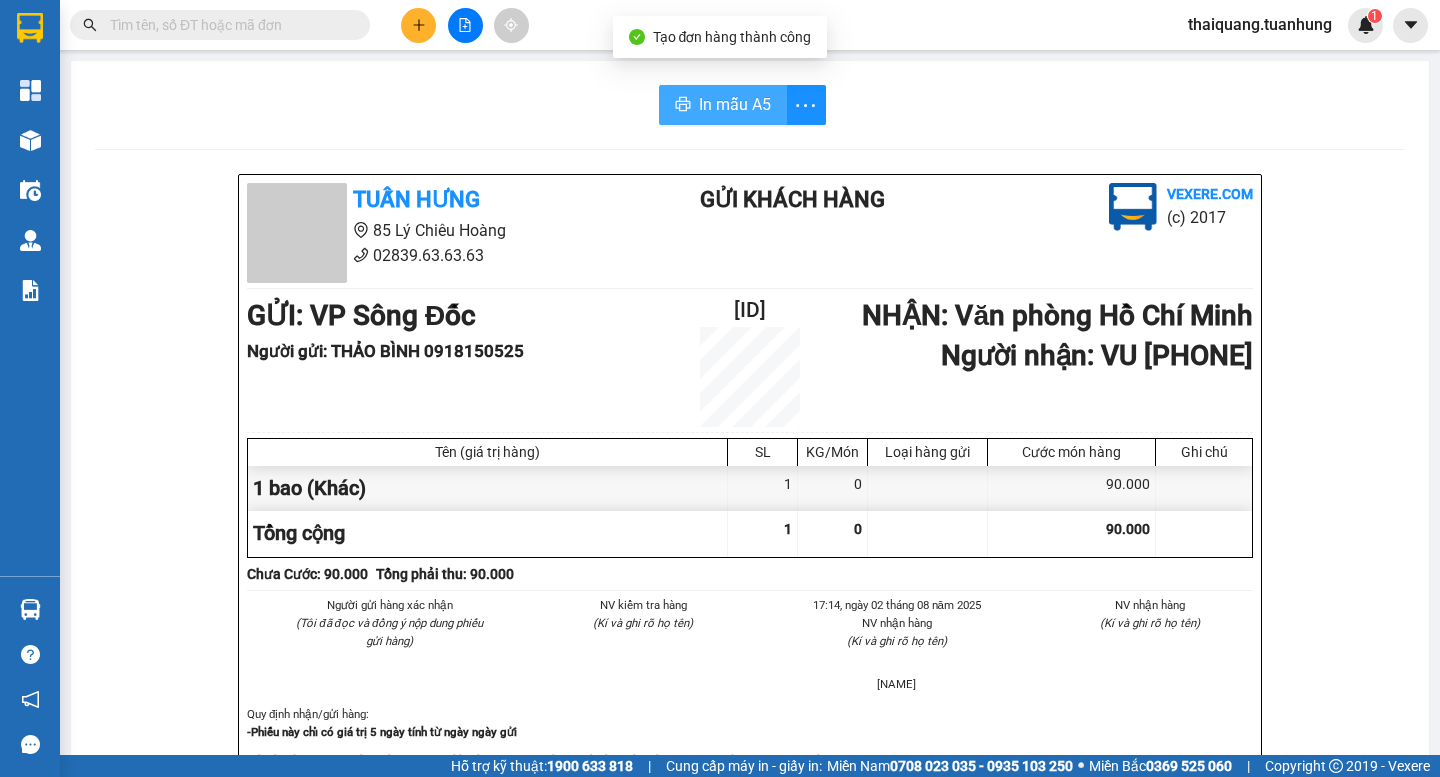 scroll, scrollTop: 0, scrollLeft: 0, axis: both 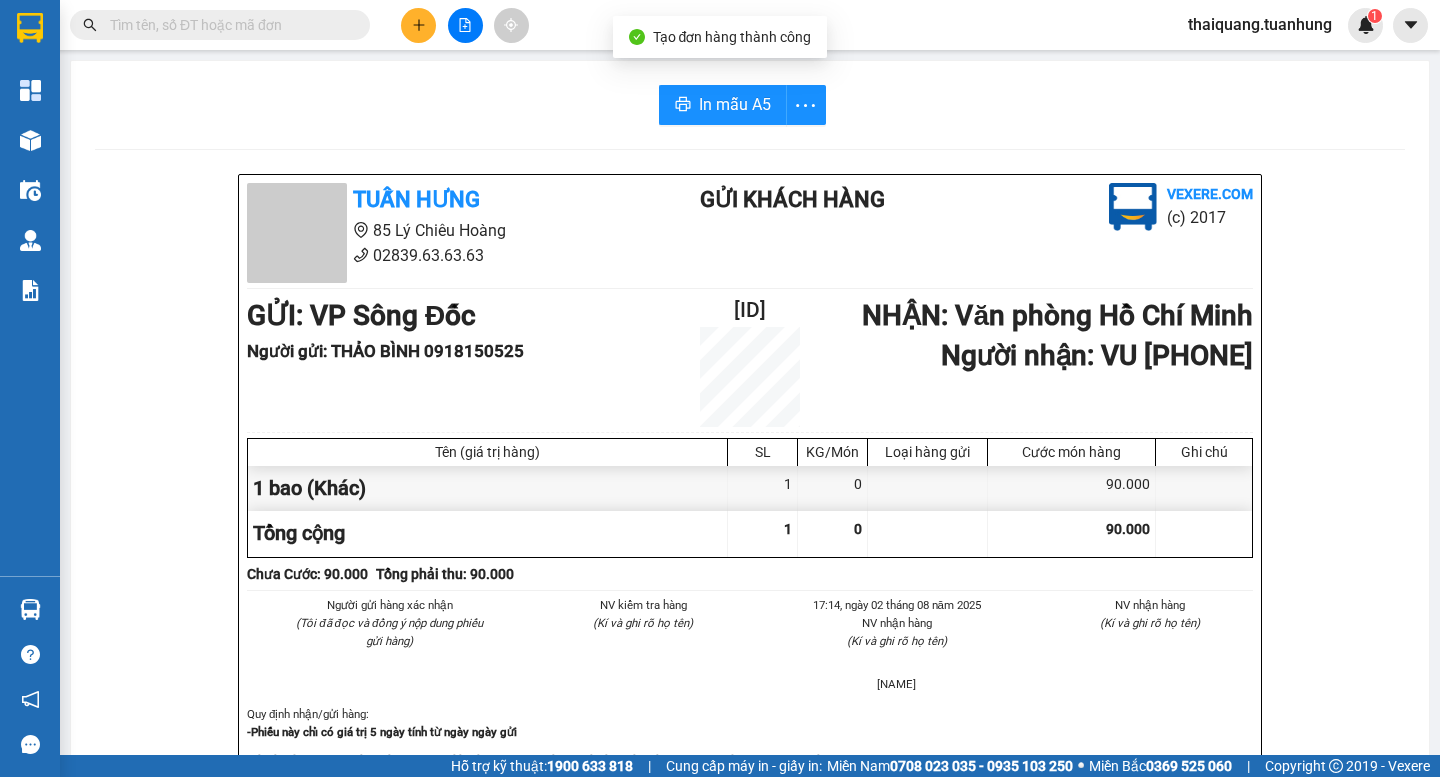 click on "[NAME]   85 Lý Chiêu Hoàng   [PHONE] Gửi khách hàng Vexere.com (c) 2017" at bounding box center (750, 233) 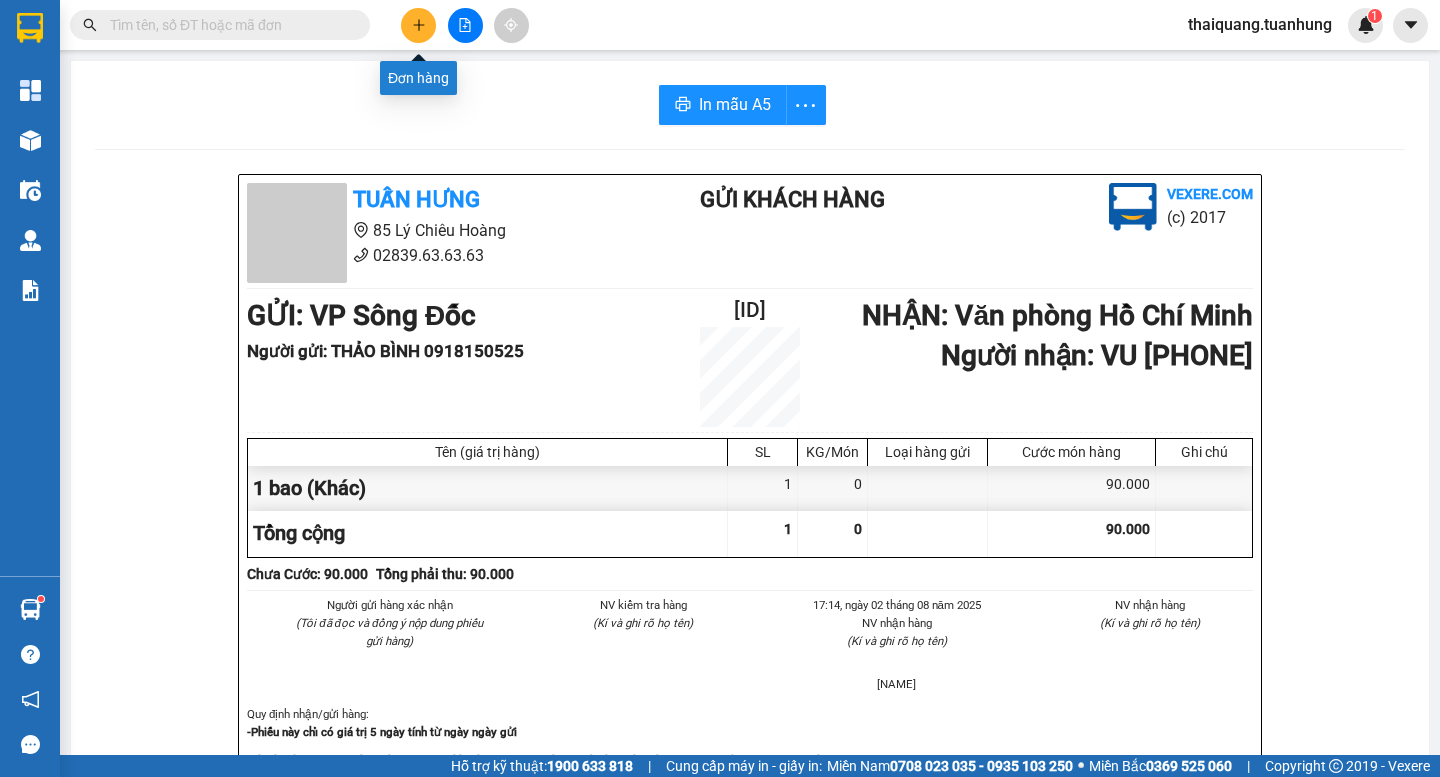 click 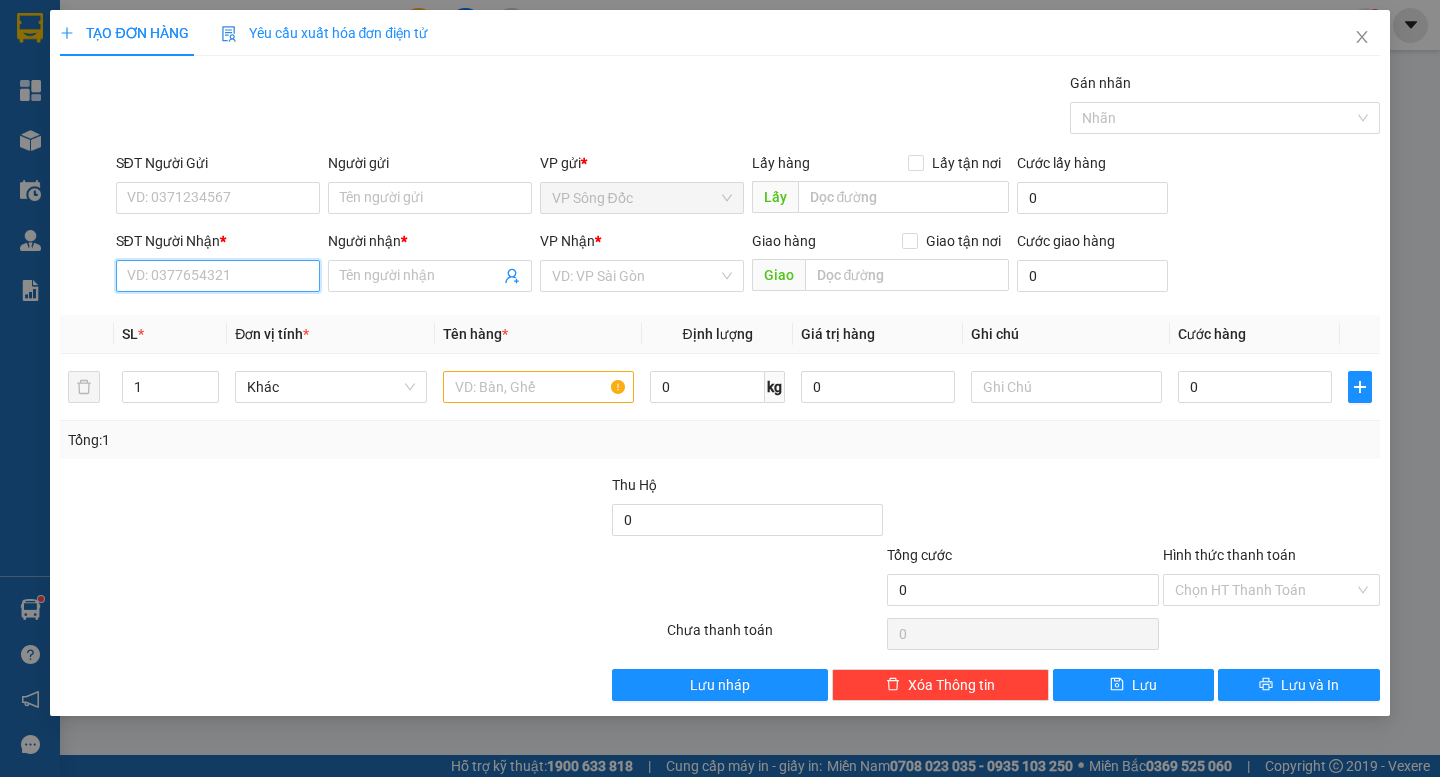 click on "SĐT Người Nhận  *" at bounding box center (218, 276) 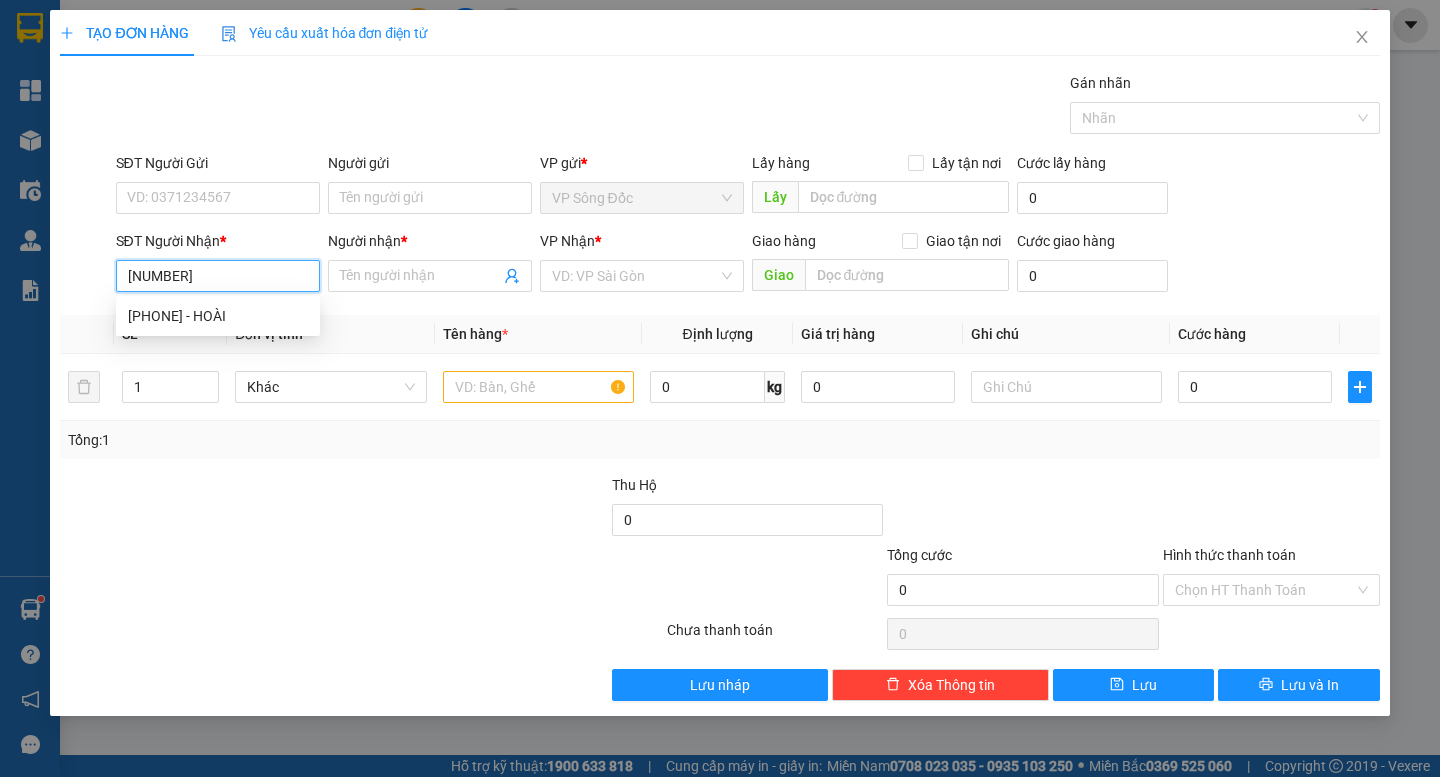 type on "[PHONE]" 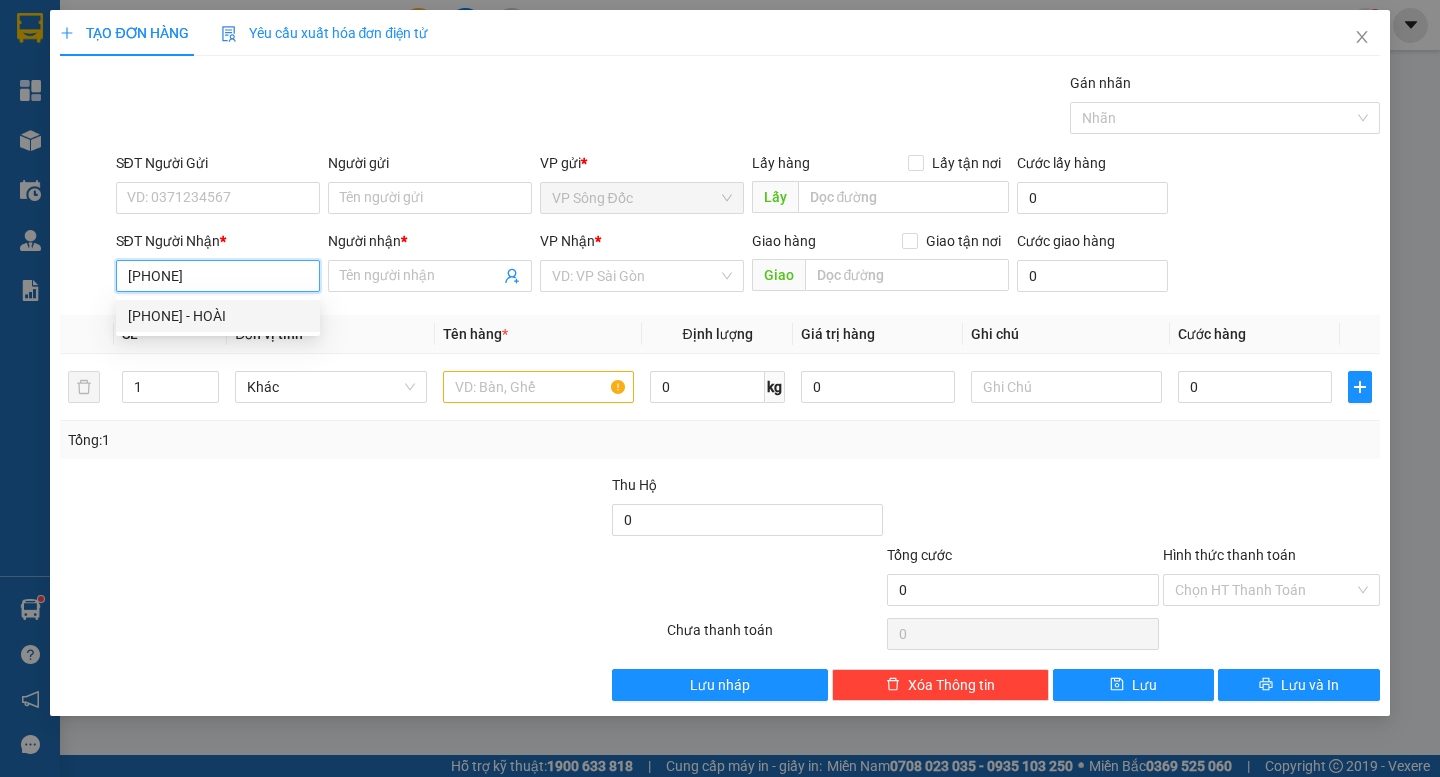 click on "[PHONE] - HOÀI" at bounding box center [218, 316] 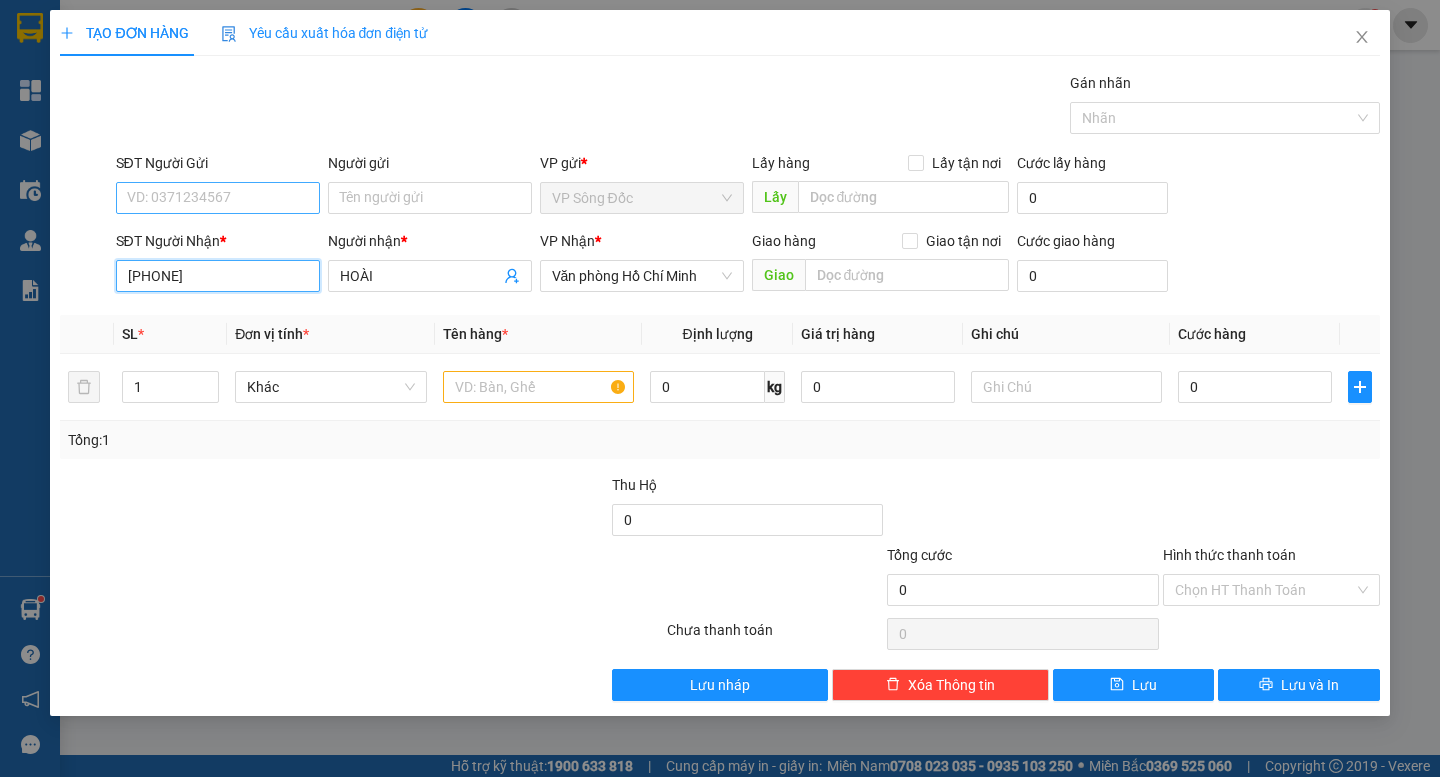 type on "[PHONE]" 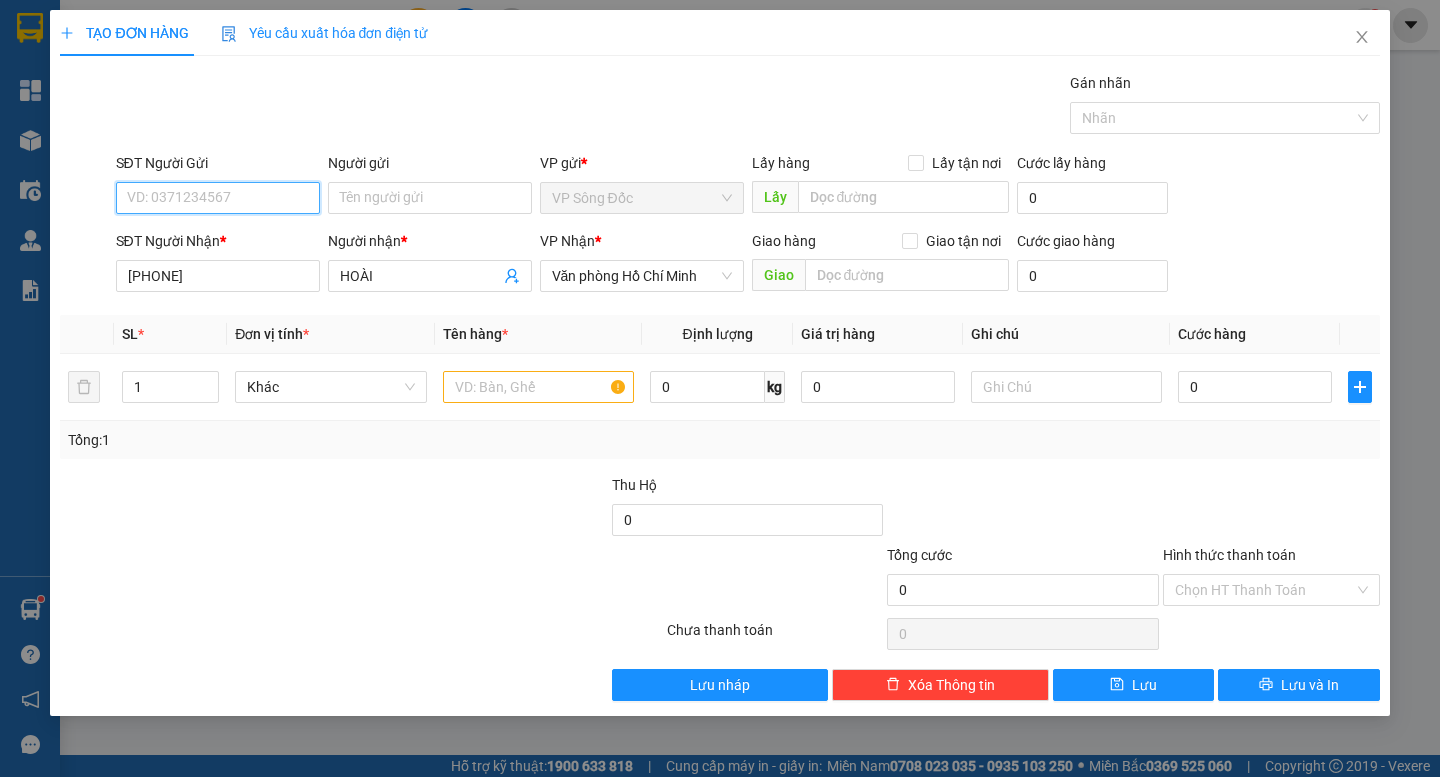 click on "SĐT Người Gửi" at bounding box center (218, 198) 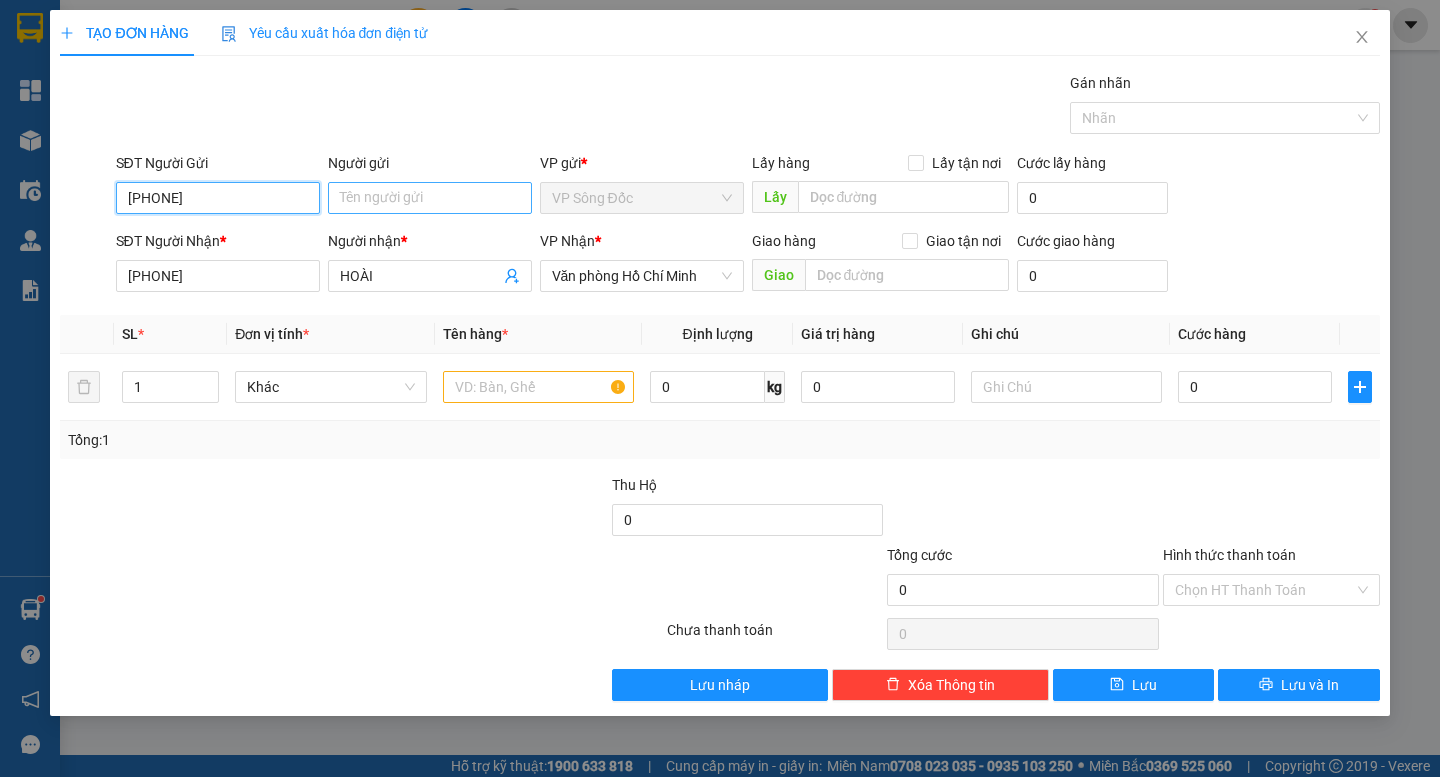type on "[PHONE]" 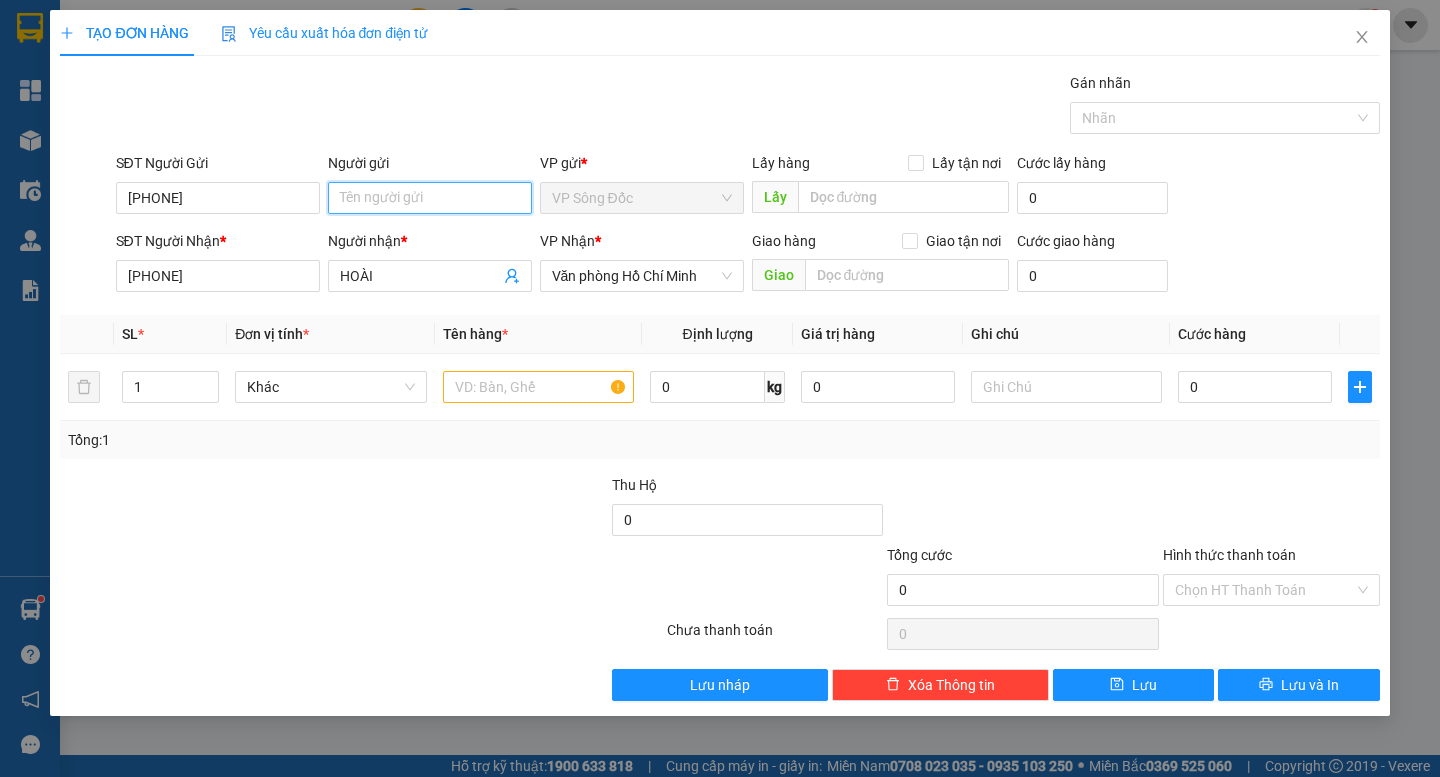 click on "Người gửi" at bounding box center [430, 198] 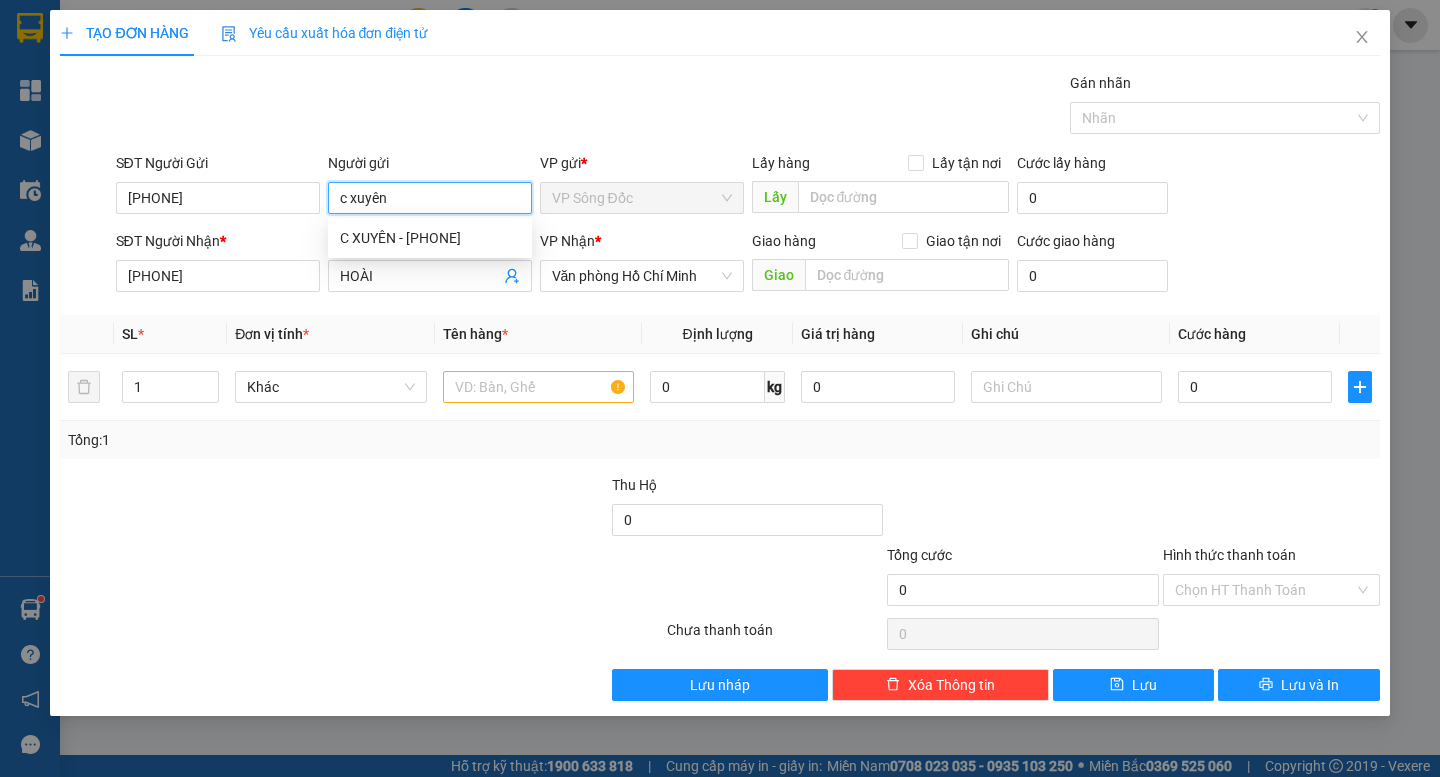 click on "c xuyên" at bounding box center [430, 198] 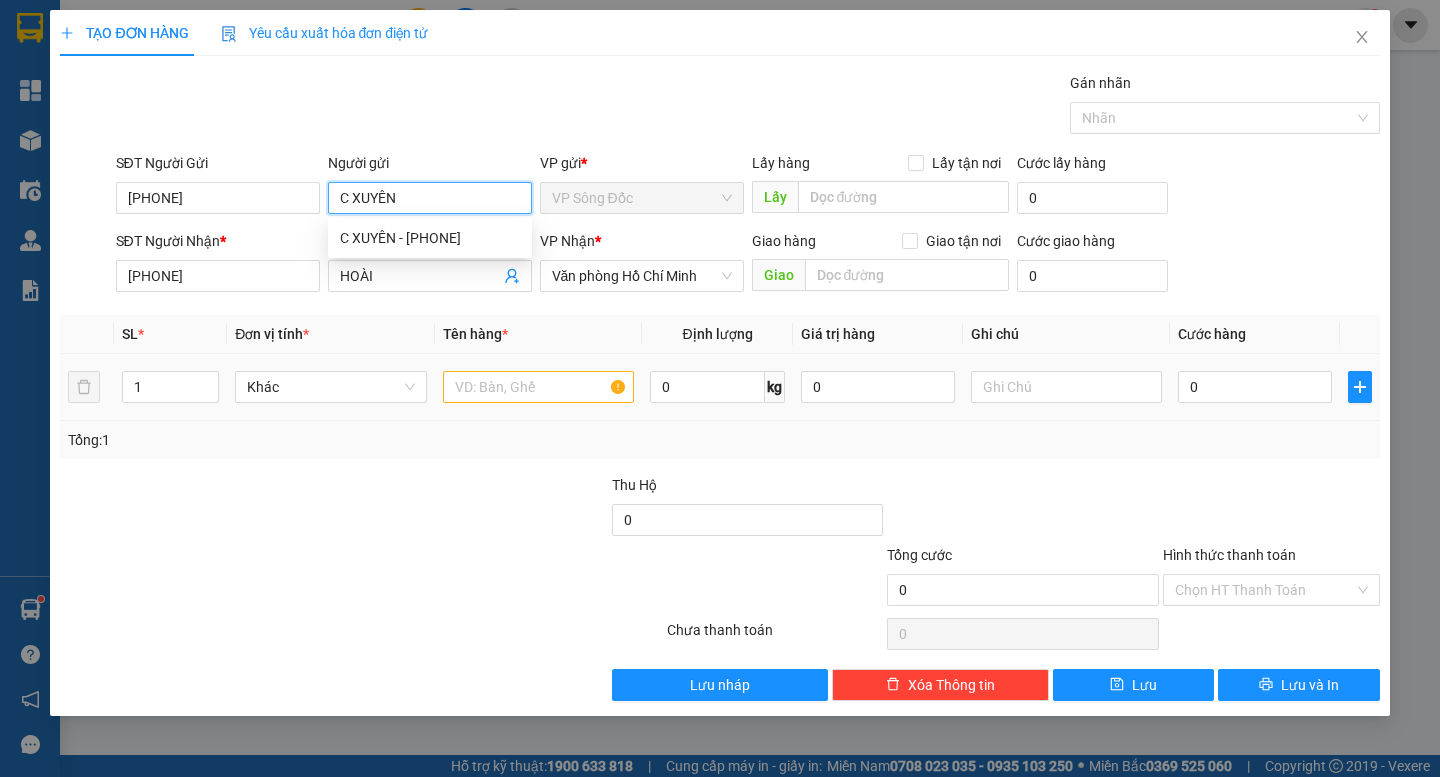 type on "C XUYÊN" 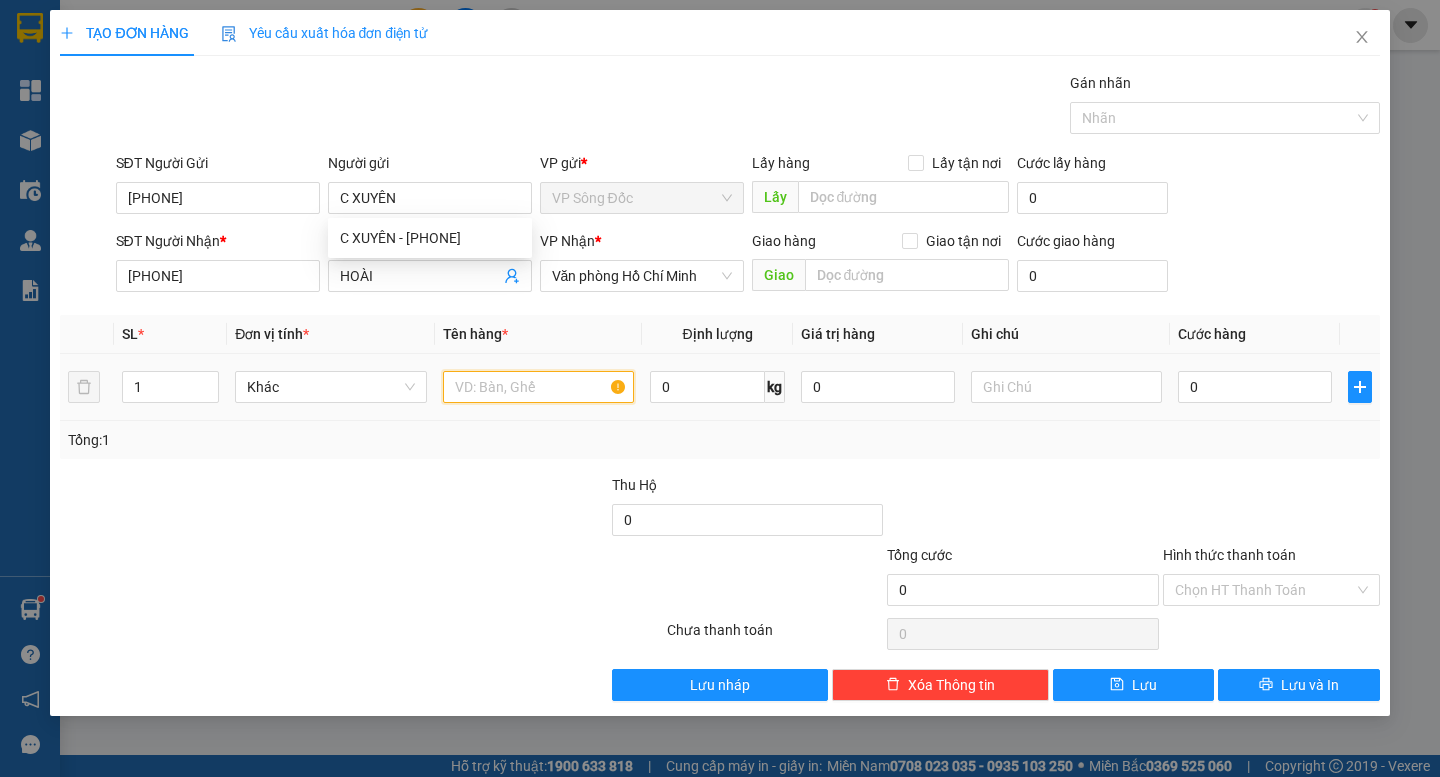 click at bounding box center [538, 387] 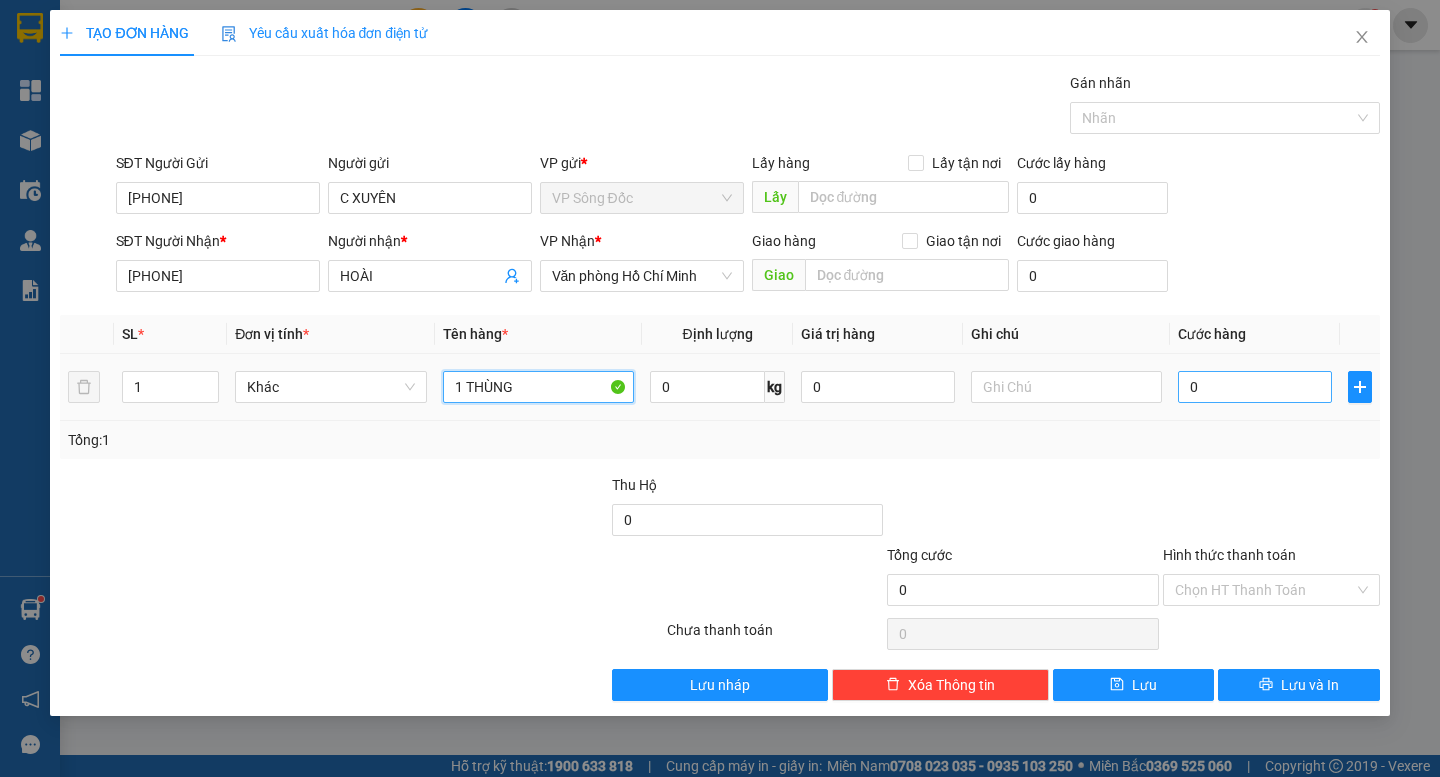 type on "1 THÙNG" 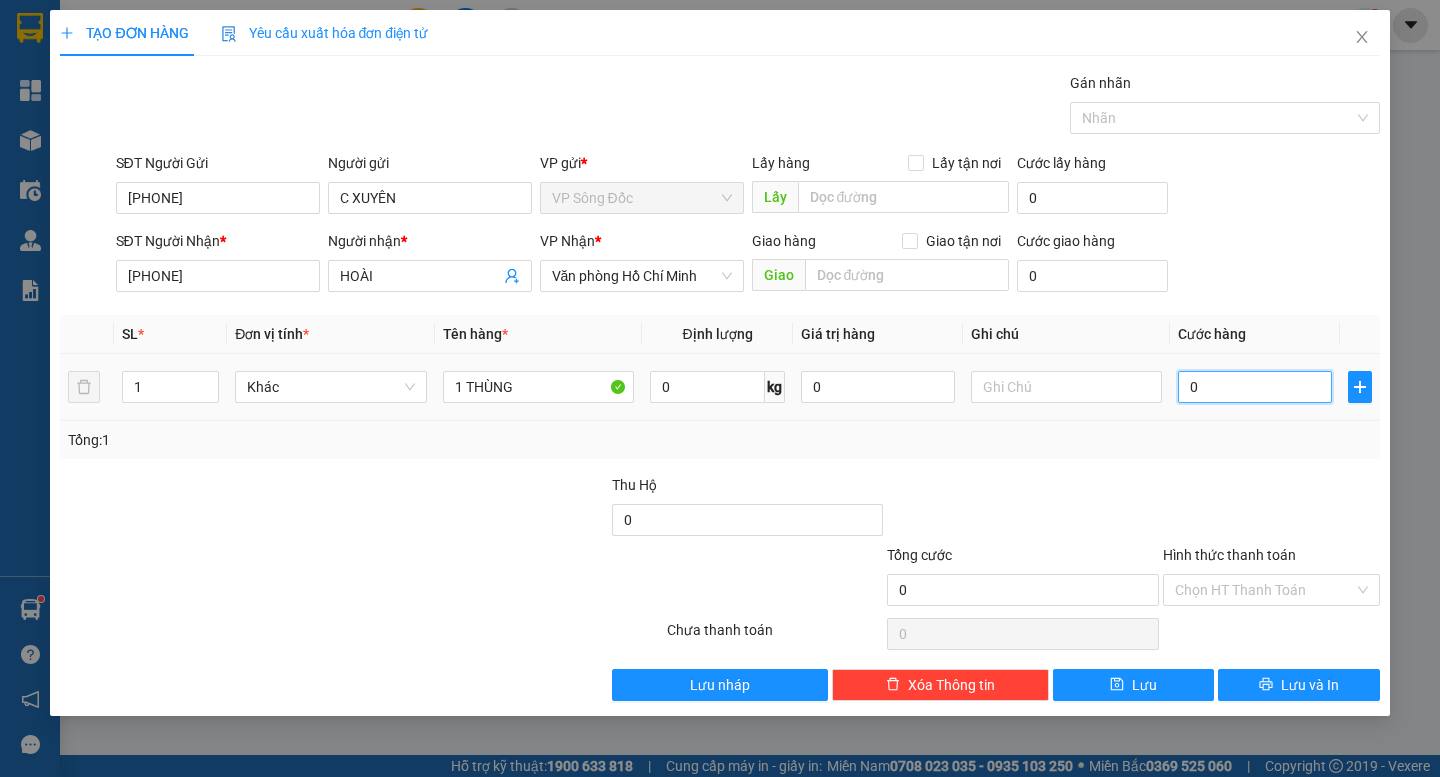 click on "0" at bounding box center [1255, 387] 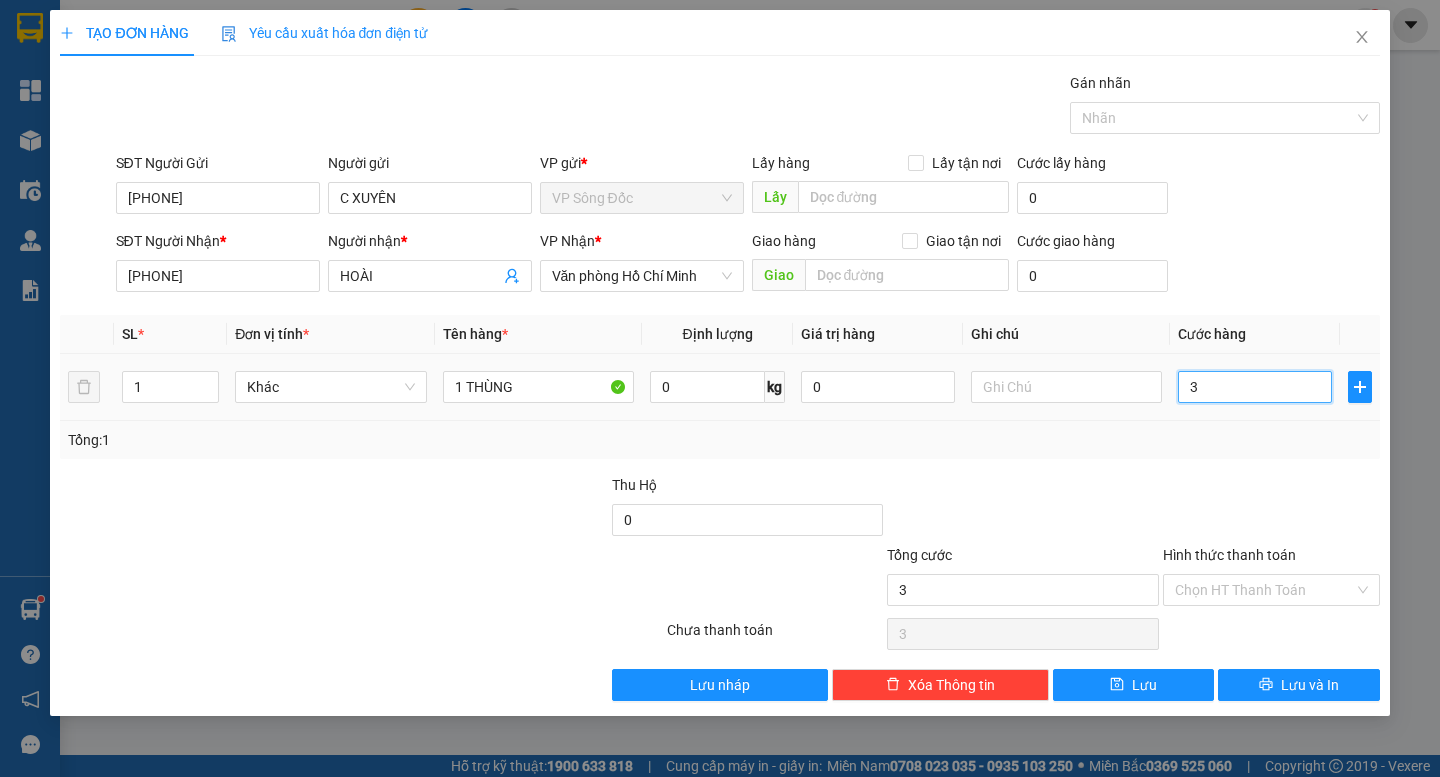 type on "30" 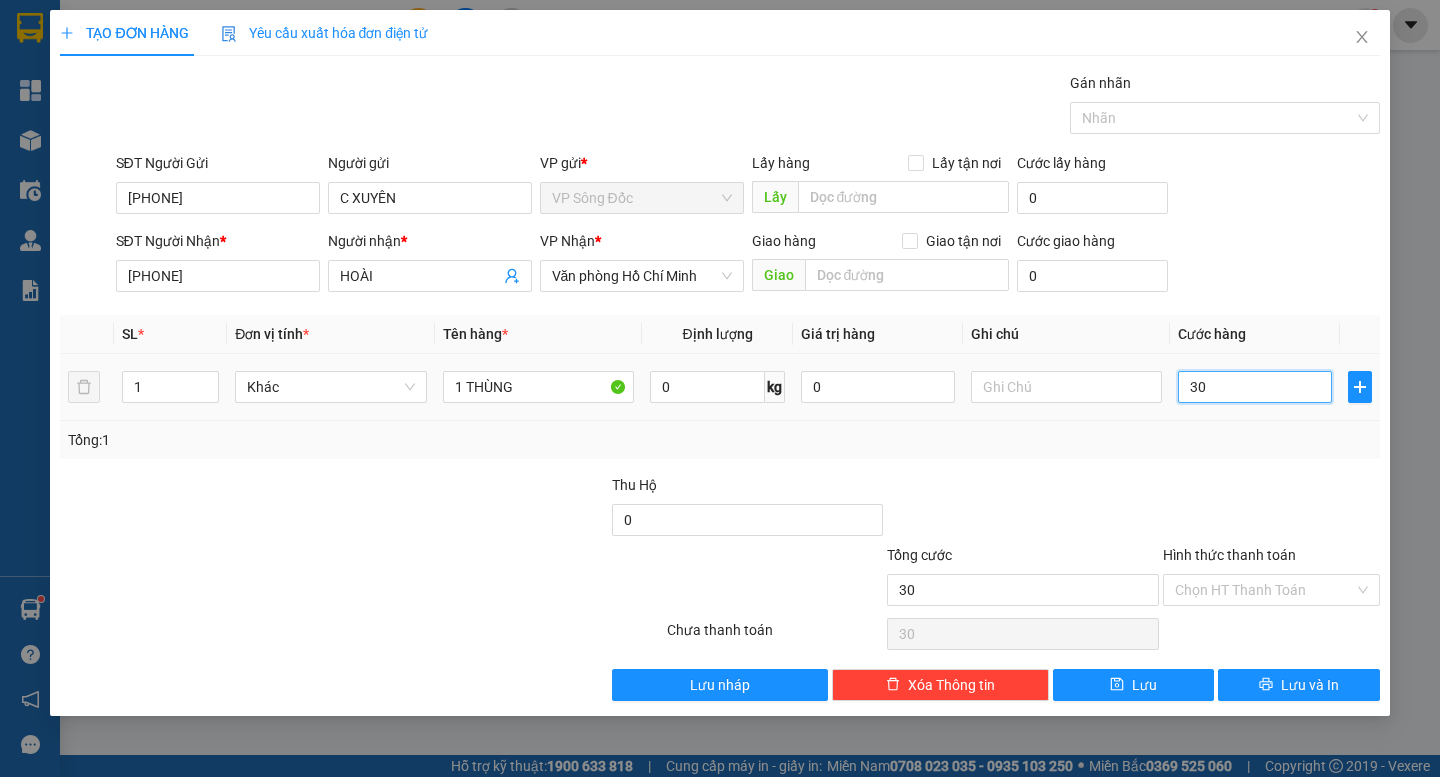 type on "300" 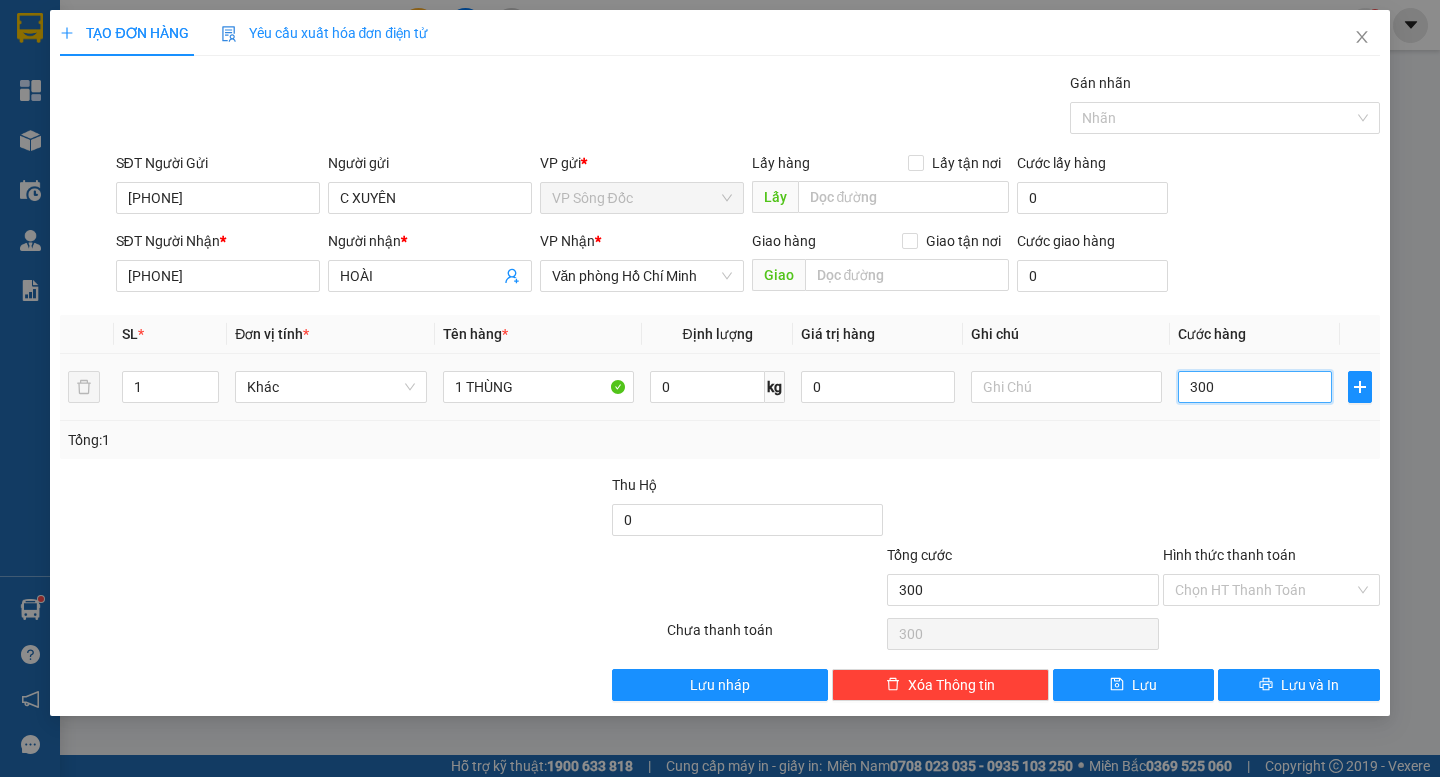 type on "3.000" 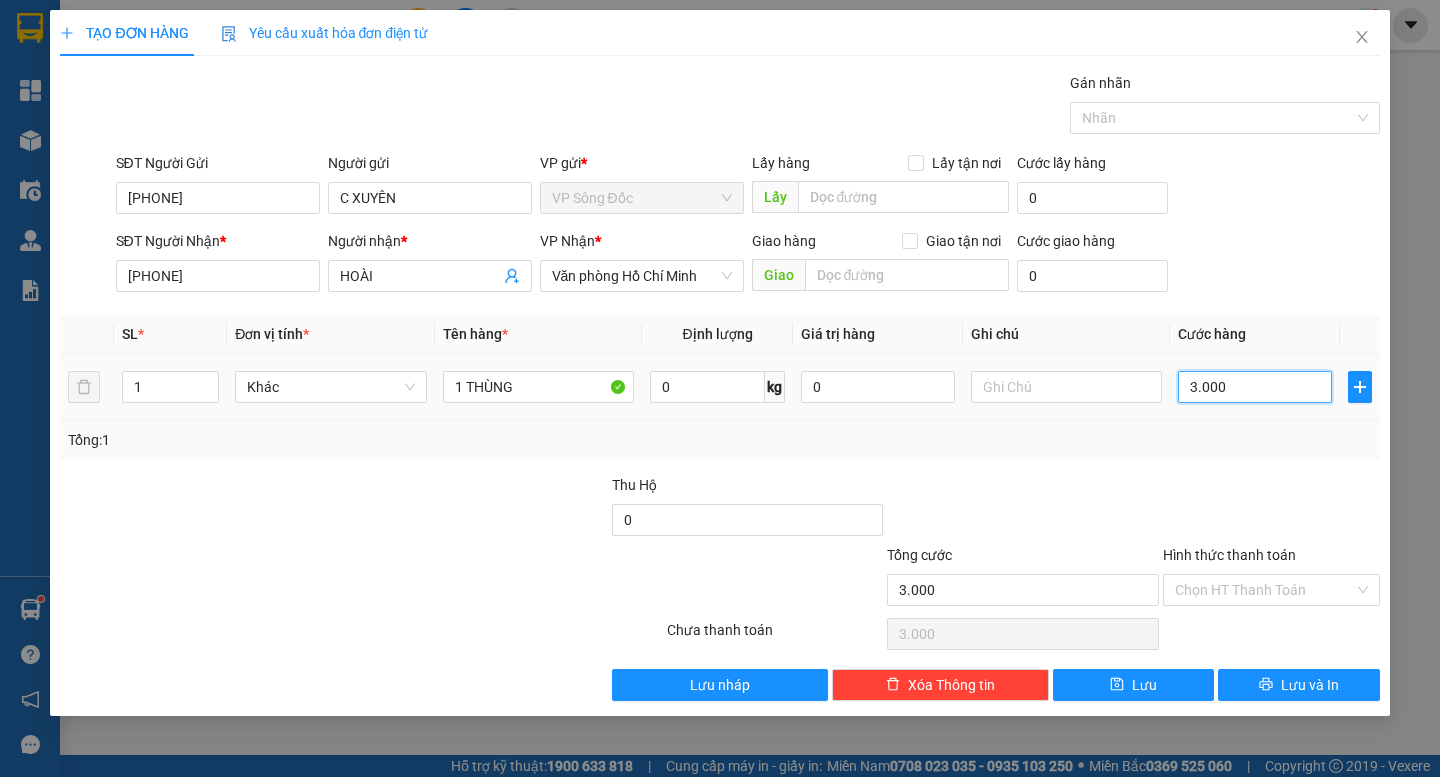 type on "30.000" 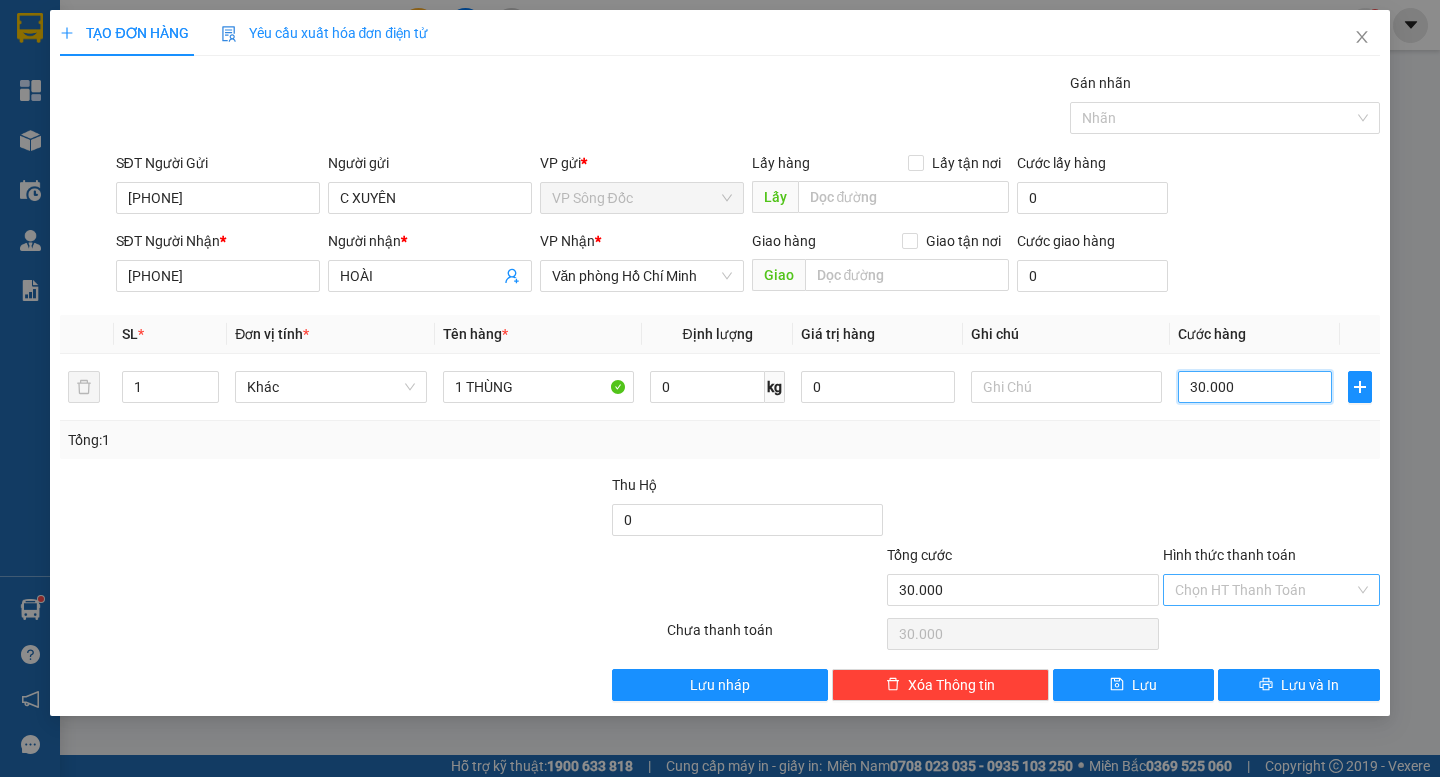 type on "30.000" 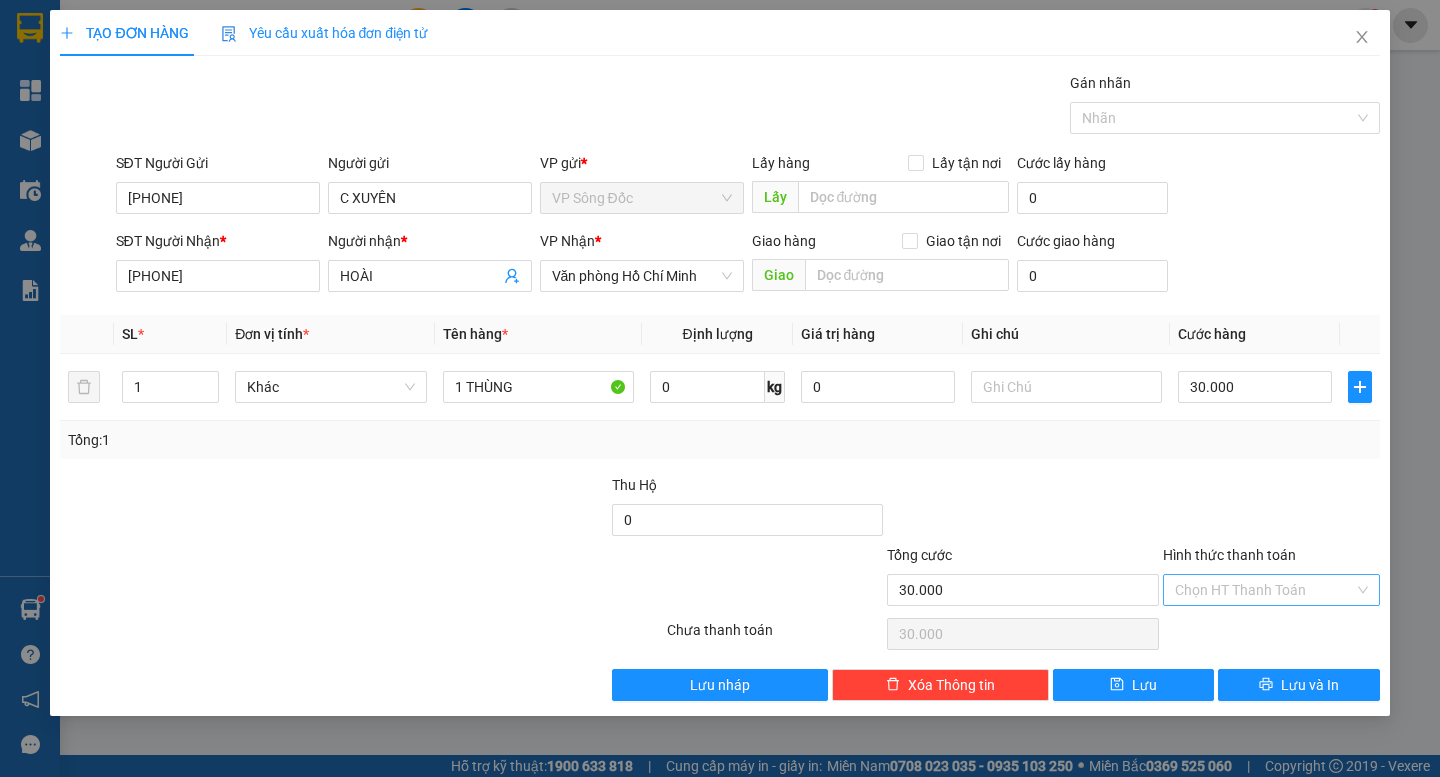 click on "Hình thức thanh toán" at bounding box center (1264, 590) 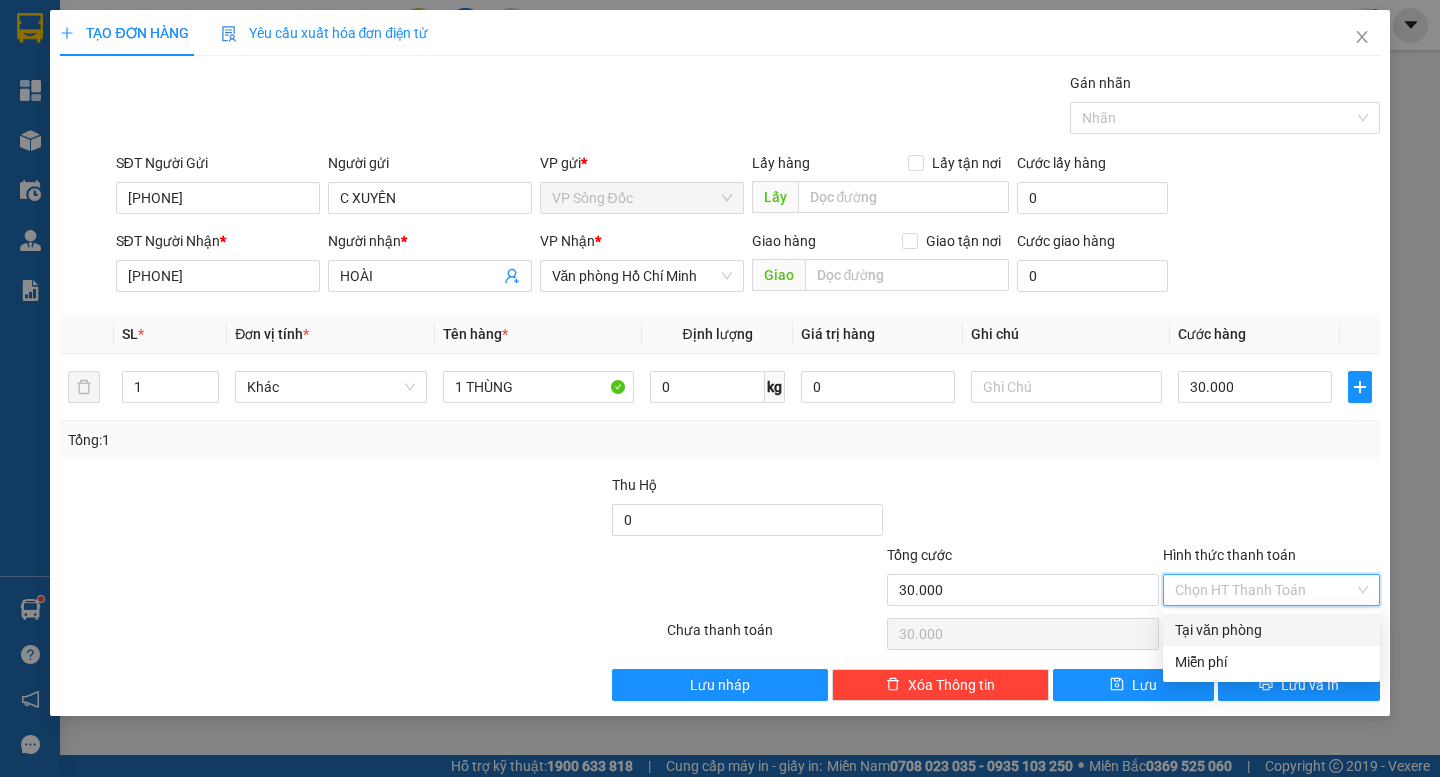 click on "Tại văn phòng" at bounding box center (1271, 630) 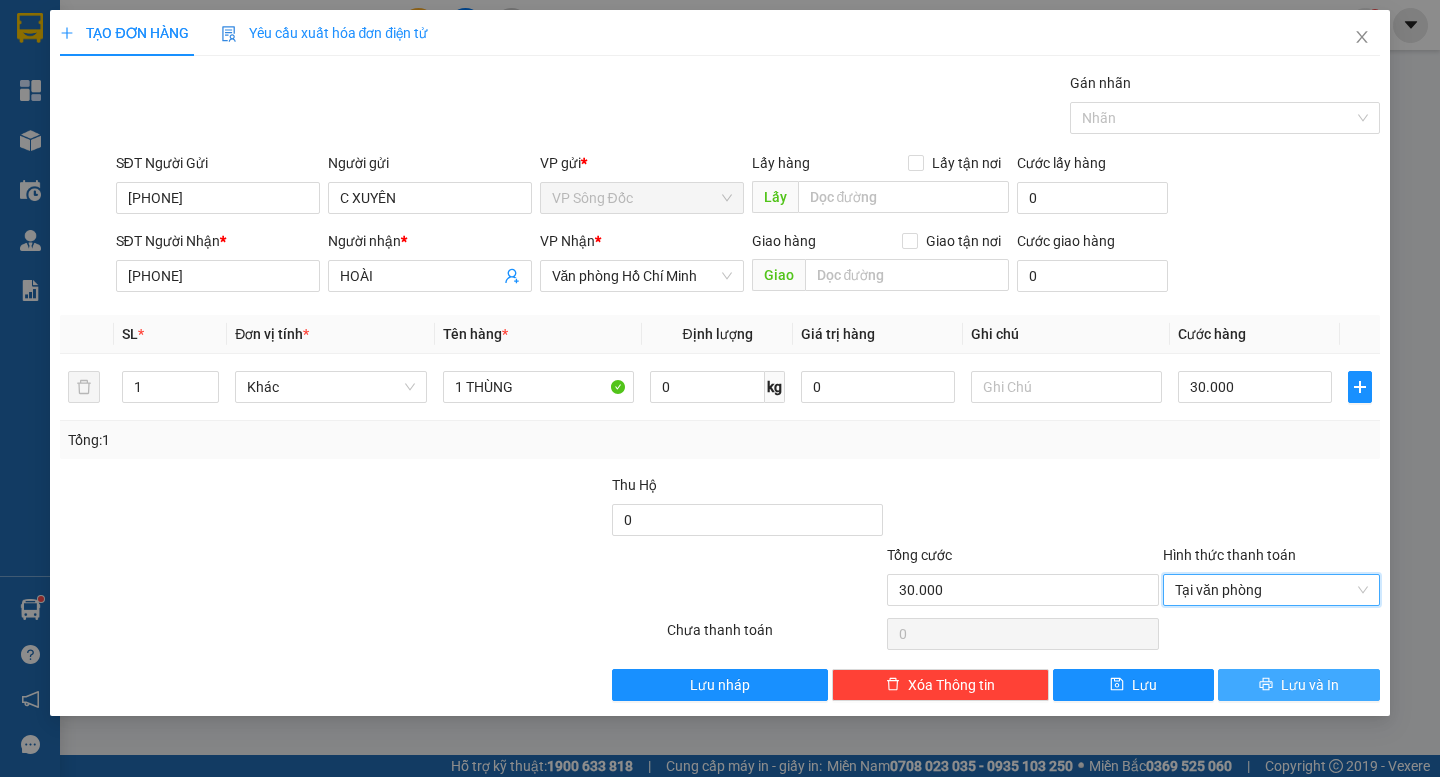 click on "Lưu và In" at bounding box center (1310, 685) 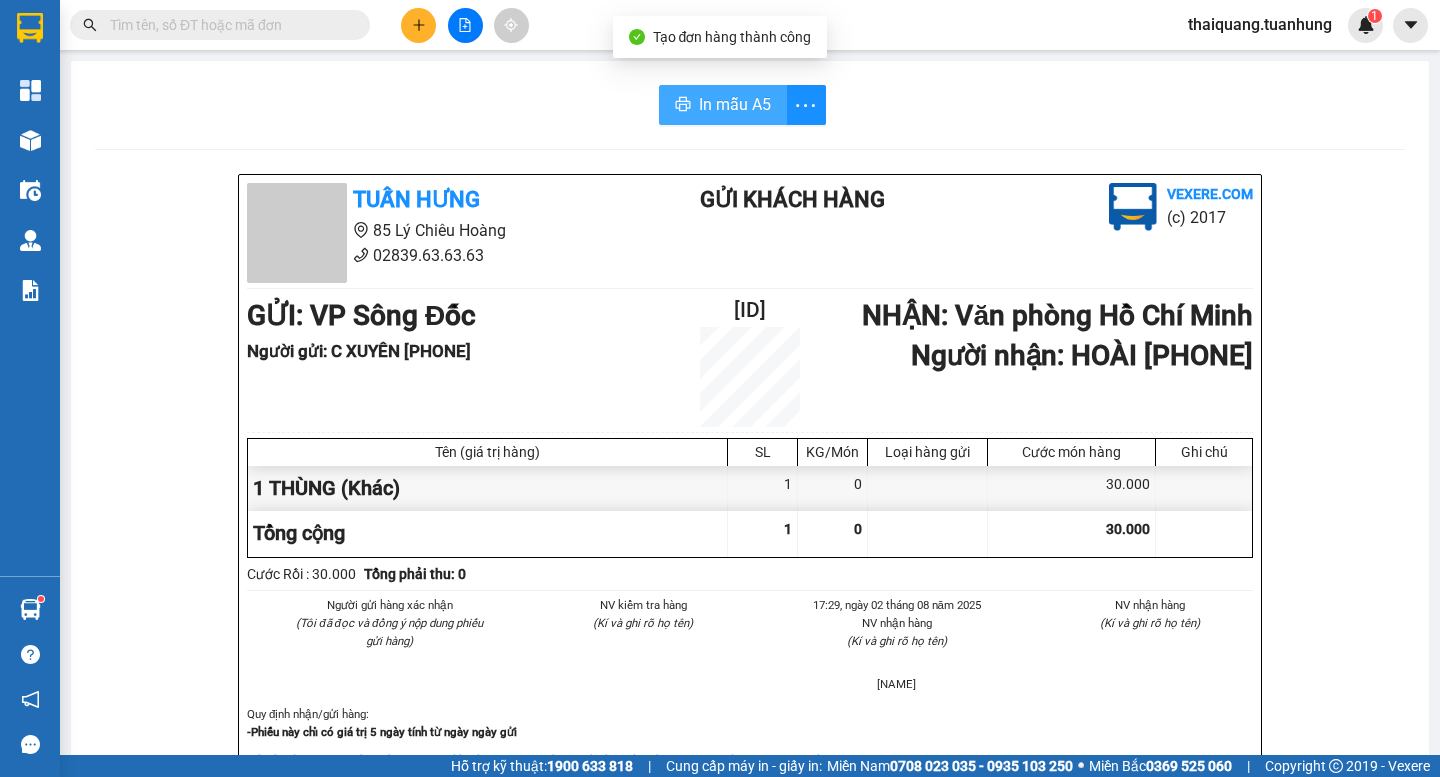 click on "In mẫu A5" at bounding box center [735, 104] 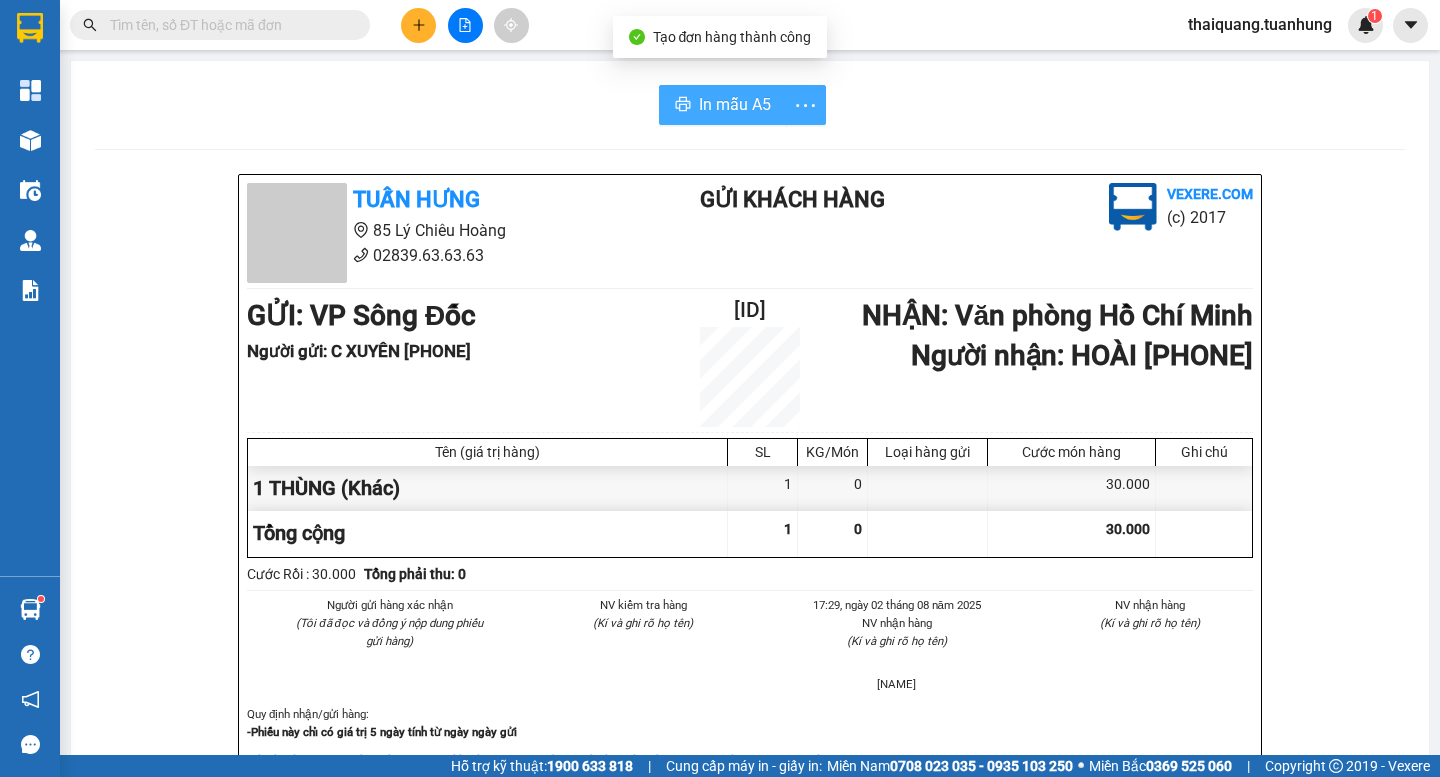 scroll, scrollTop: 0, scrollLeft: 0, axis: both 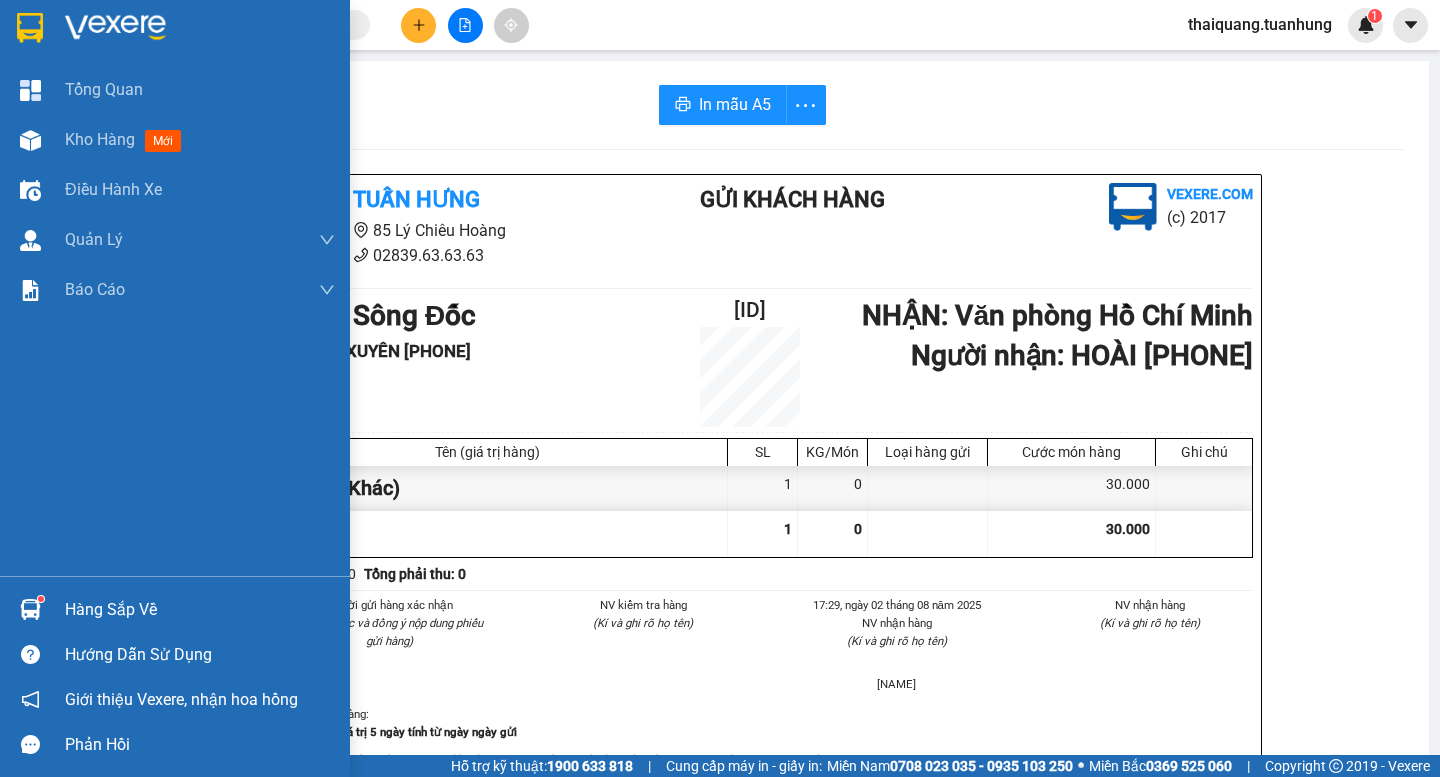 click on "Hàng sắp về" at bounding box center [200, 610] 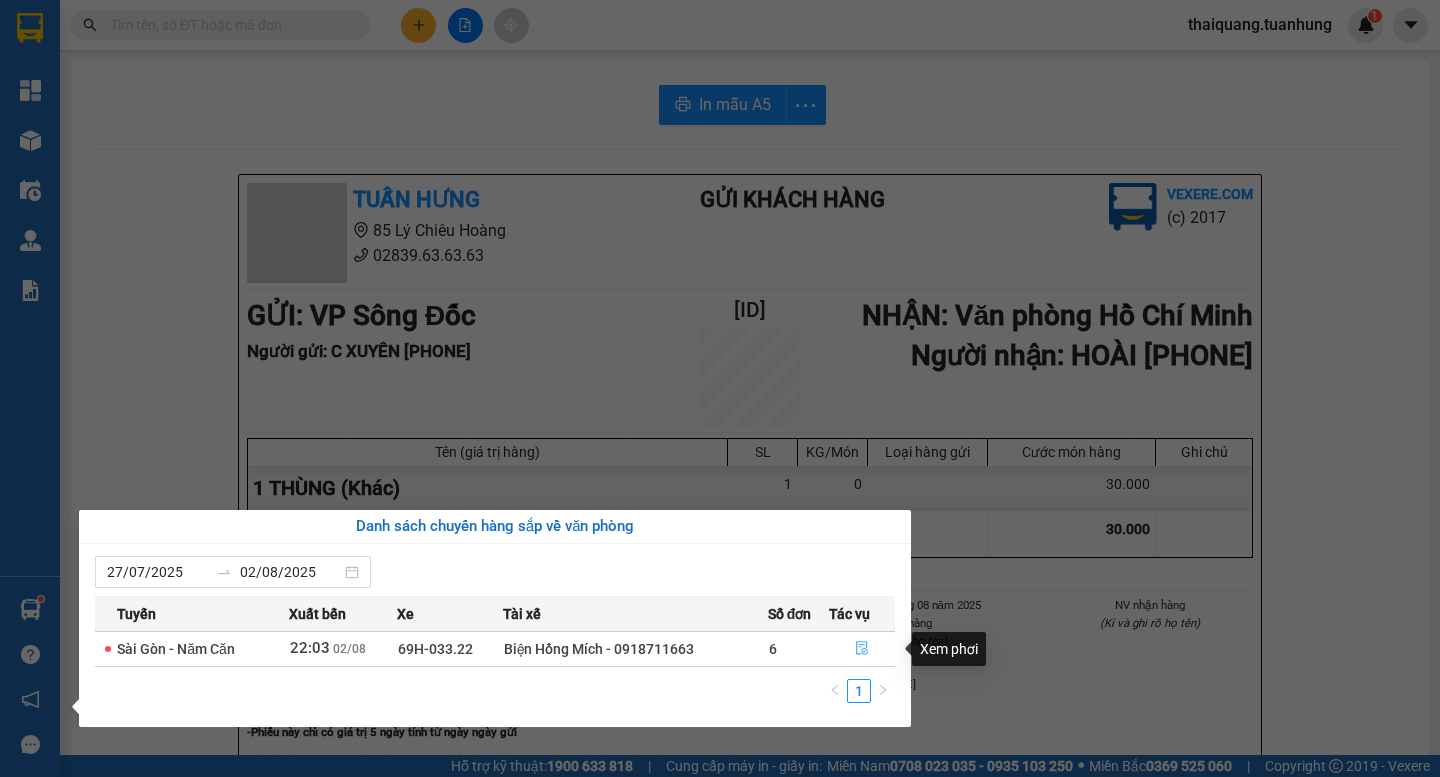 click at bounding box center (862, 649) 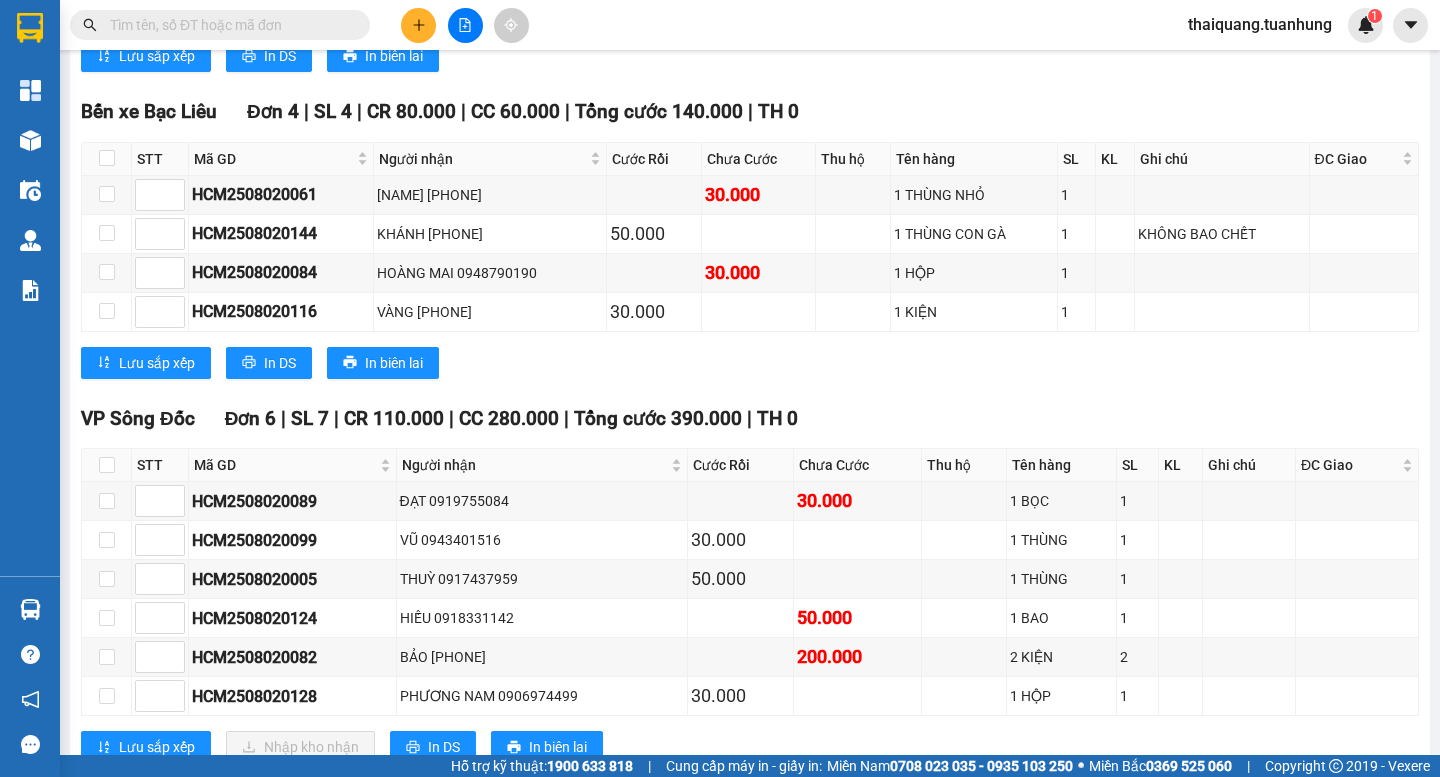 scroll, scrollTop: 4200, scrollLeft: 0, axis: vertical 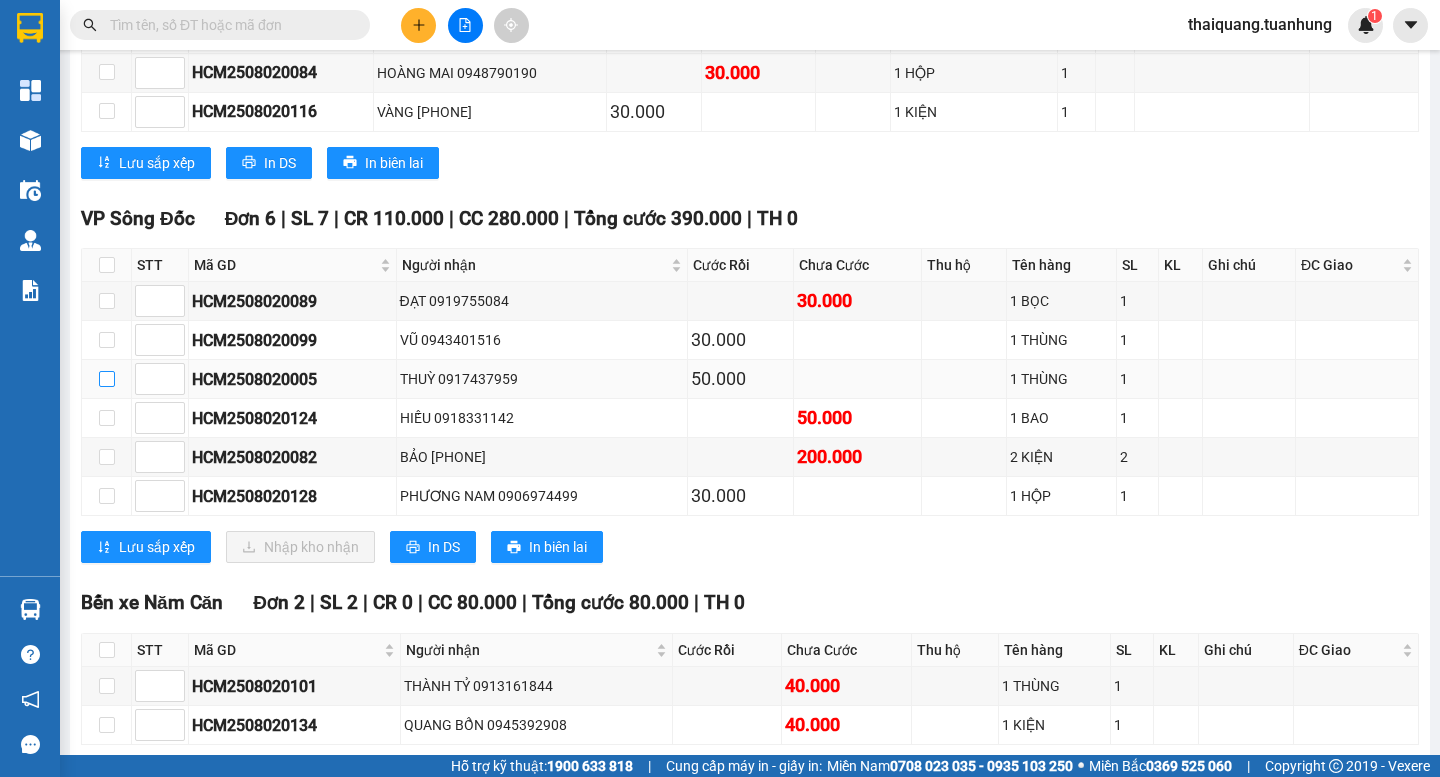 click at bounding box center (107, 379) 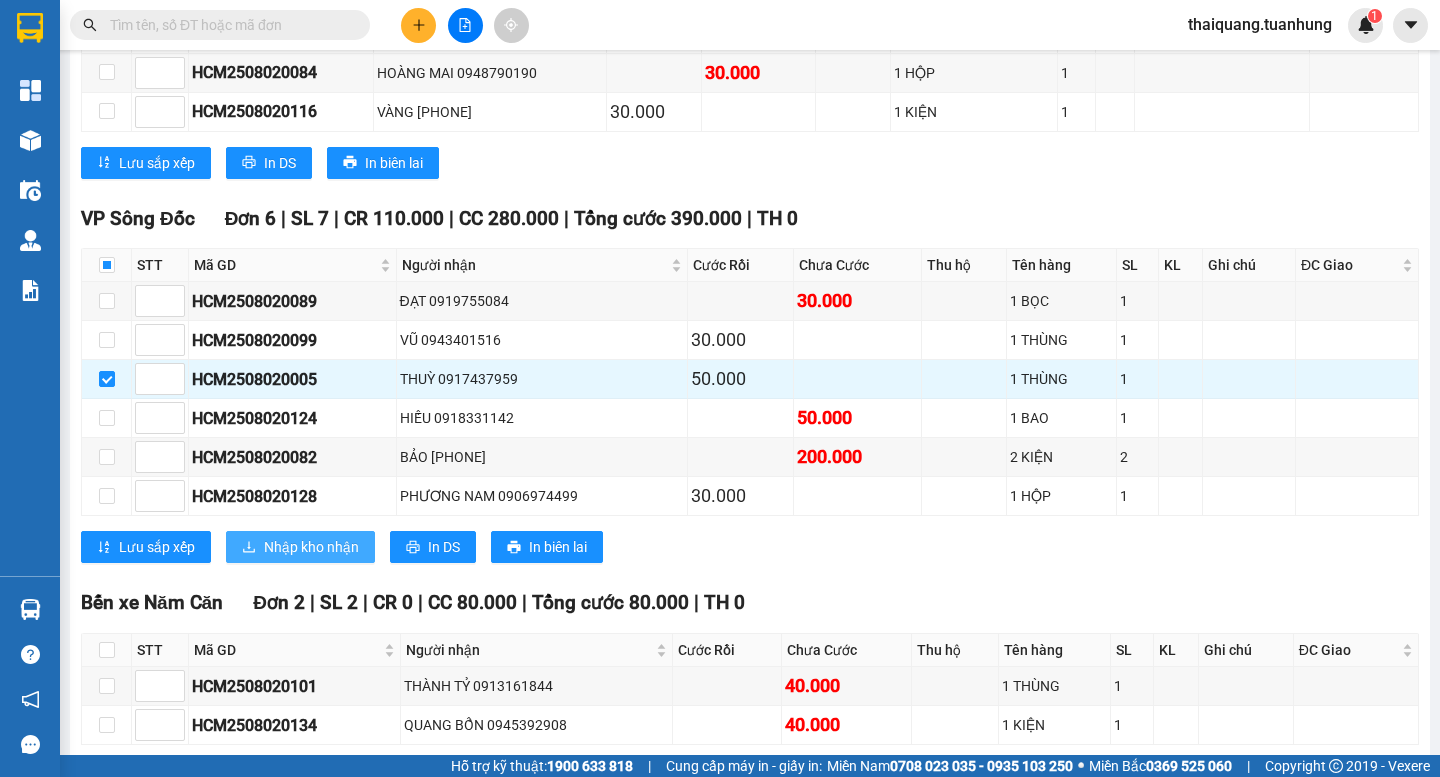 click on "Nhập kho nhận" at bounding box center (311, 547) 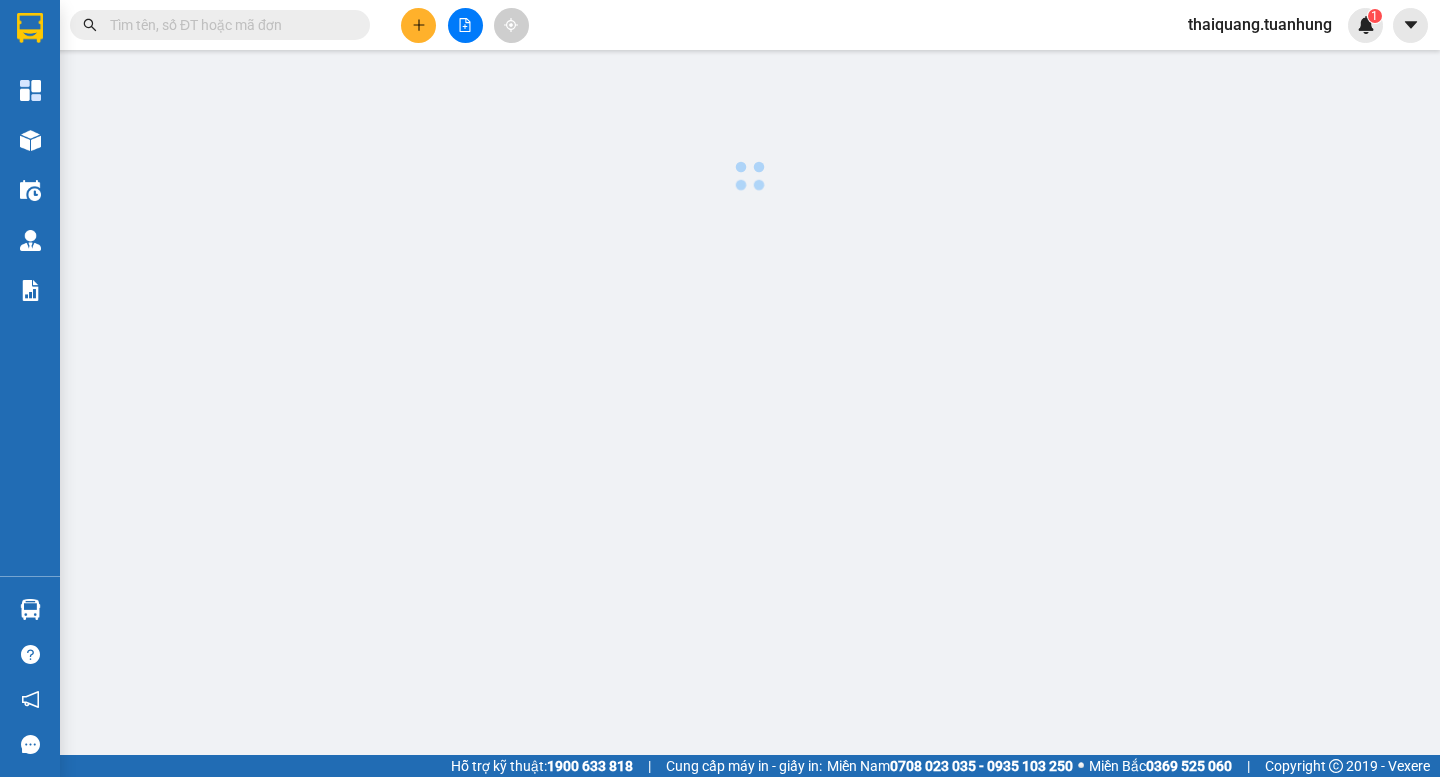 scroll, scrollTop: 0, scrollLeft: 0, axis: both 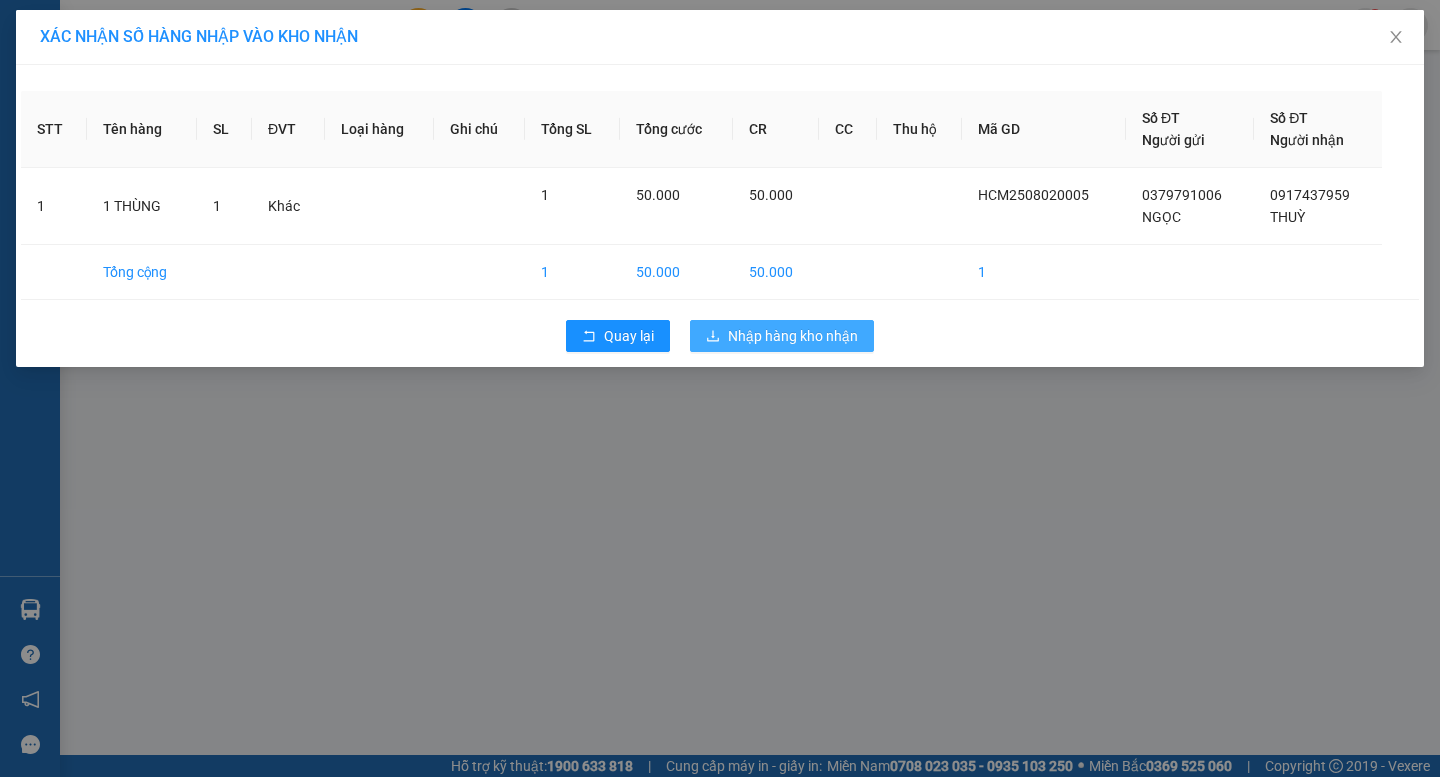 click on "Nhập hàng kho nhận" at bounding box center [793, 336] 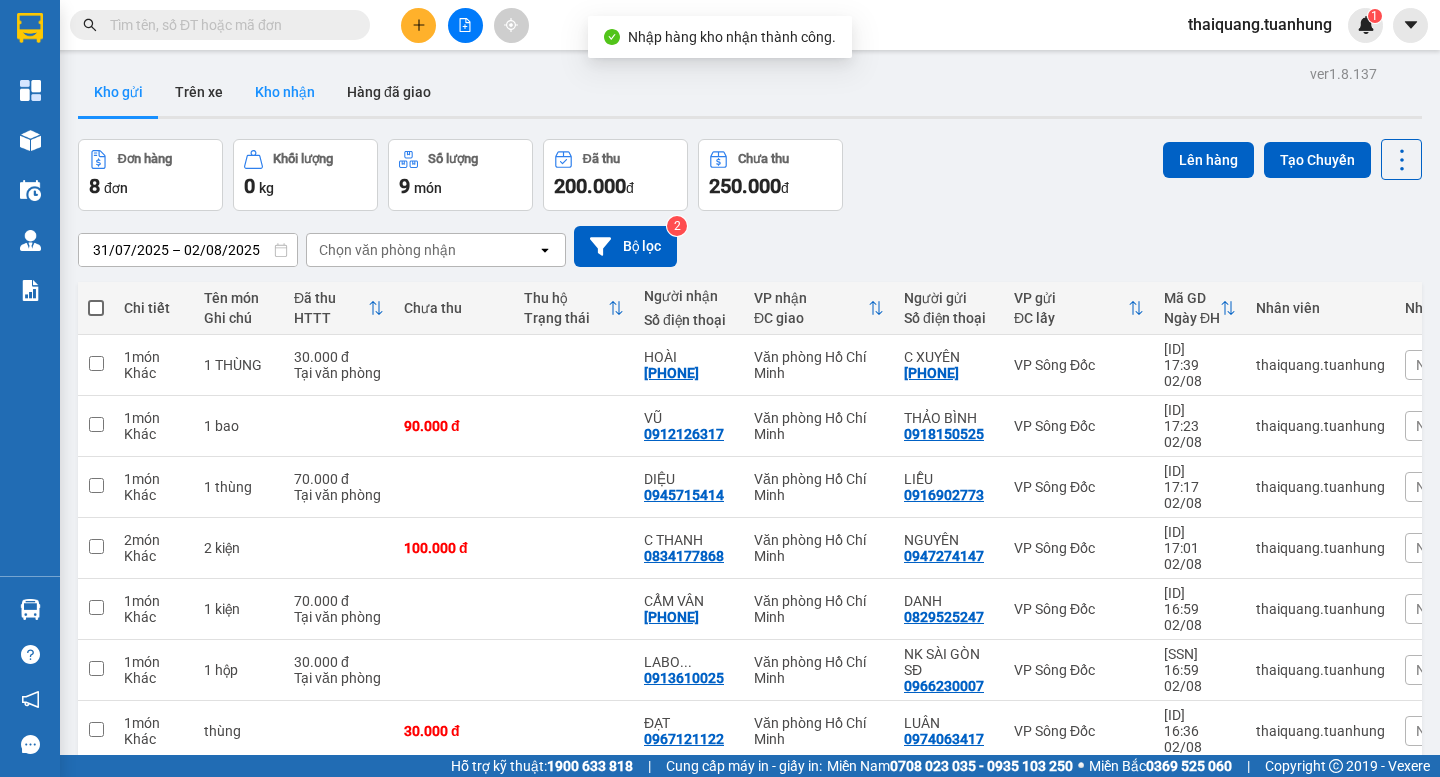 click on "Kho nhận" at bounding box center (285, 92) 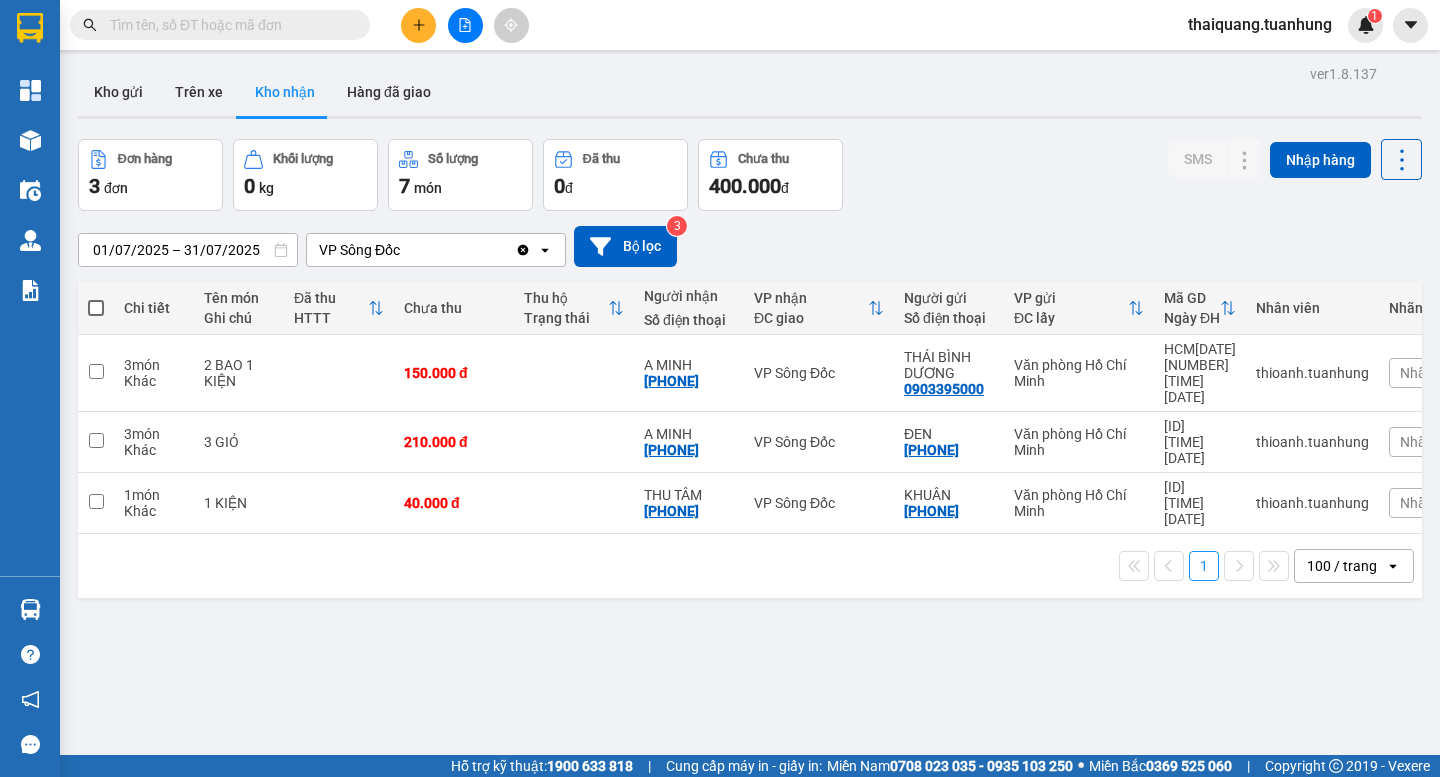 click on "Kho nhận" at bounding box center (285, 92) 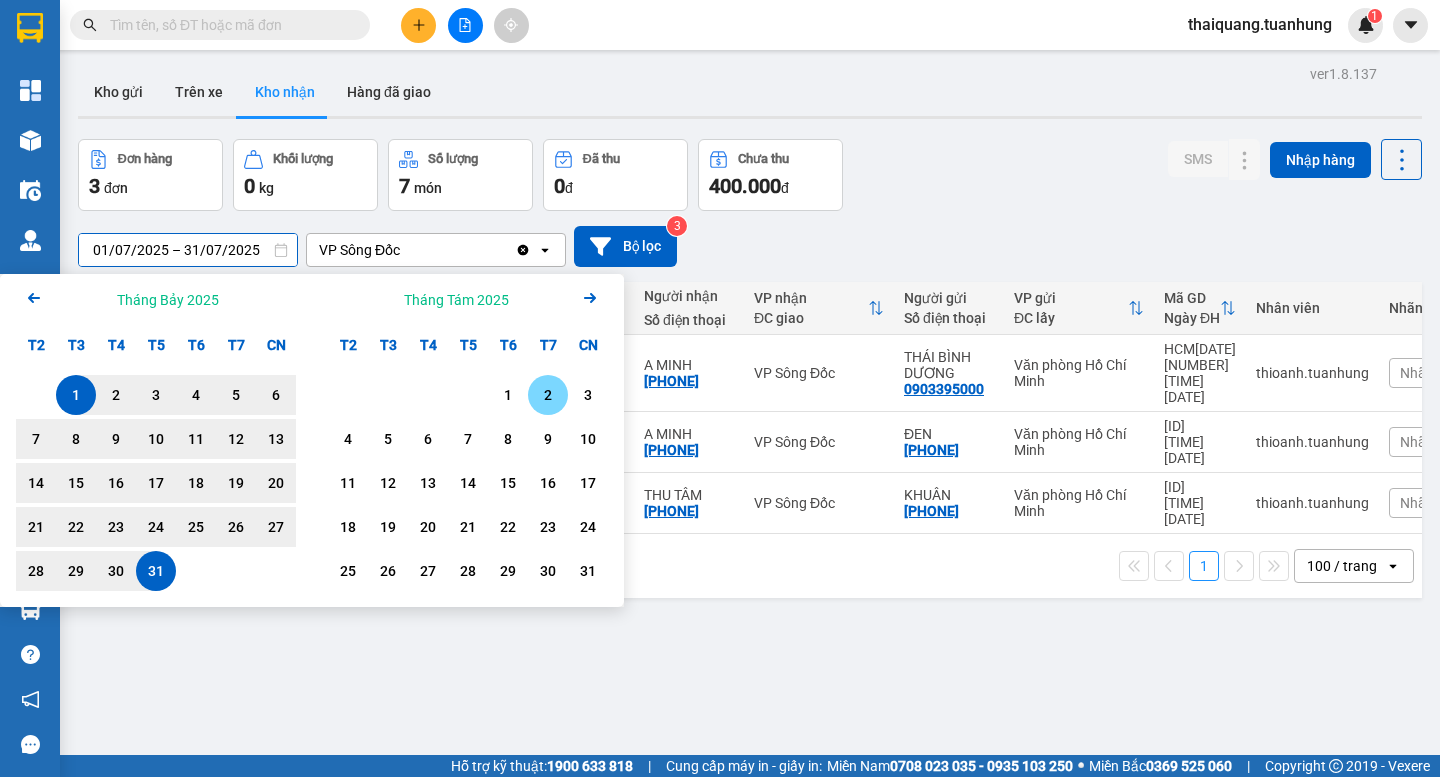 click on "2" at bounding box center (548, 395) 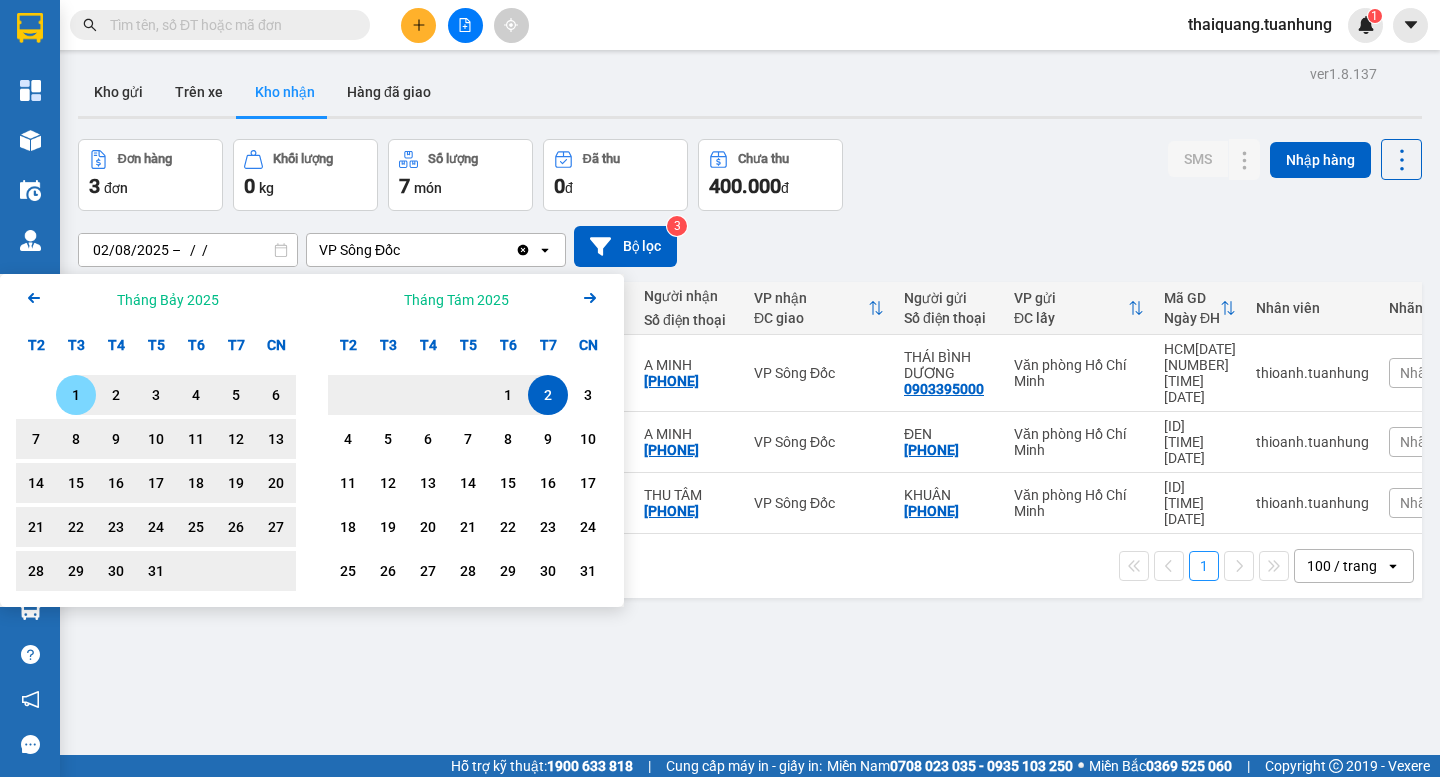 click on "1" at bounding box center (76, 395) 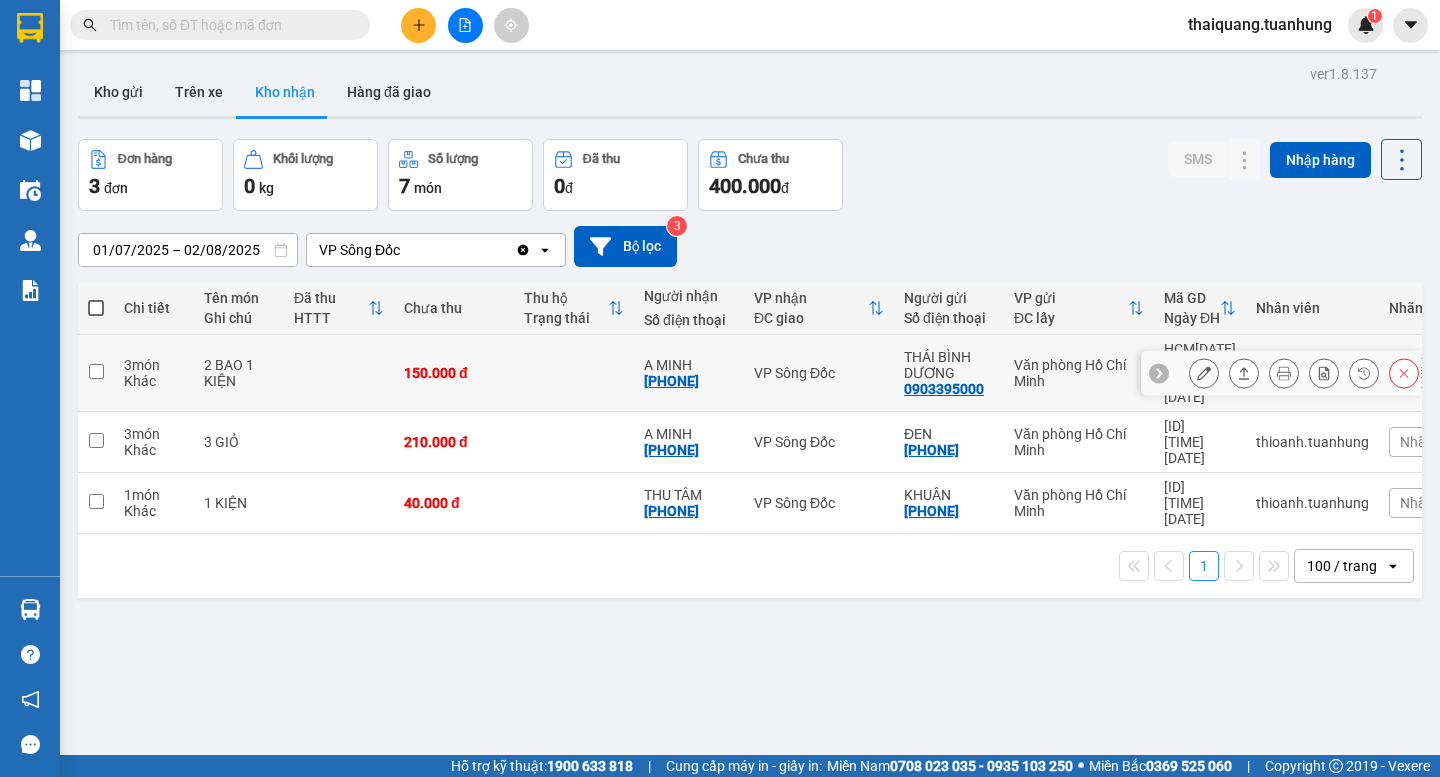 click on "Đang tải dữ liệu" at bounding box center (0, 0) 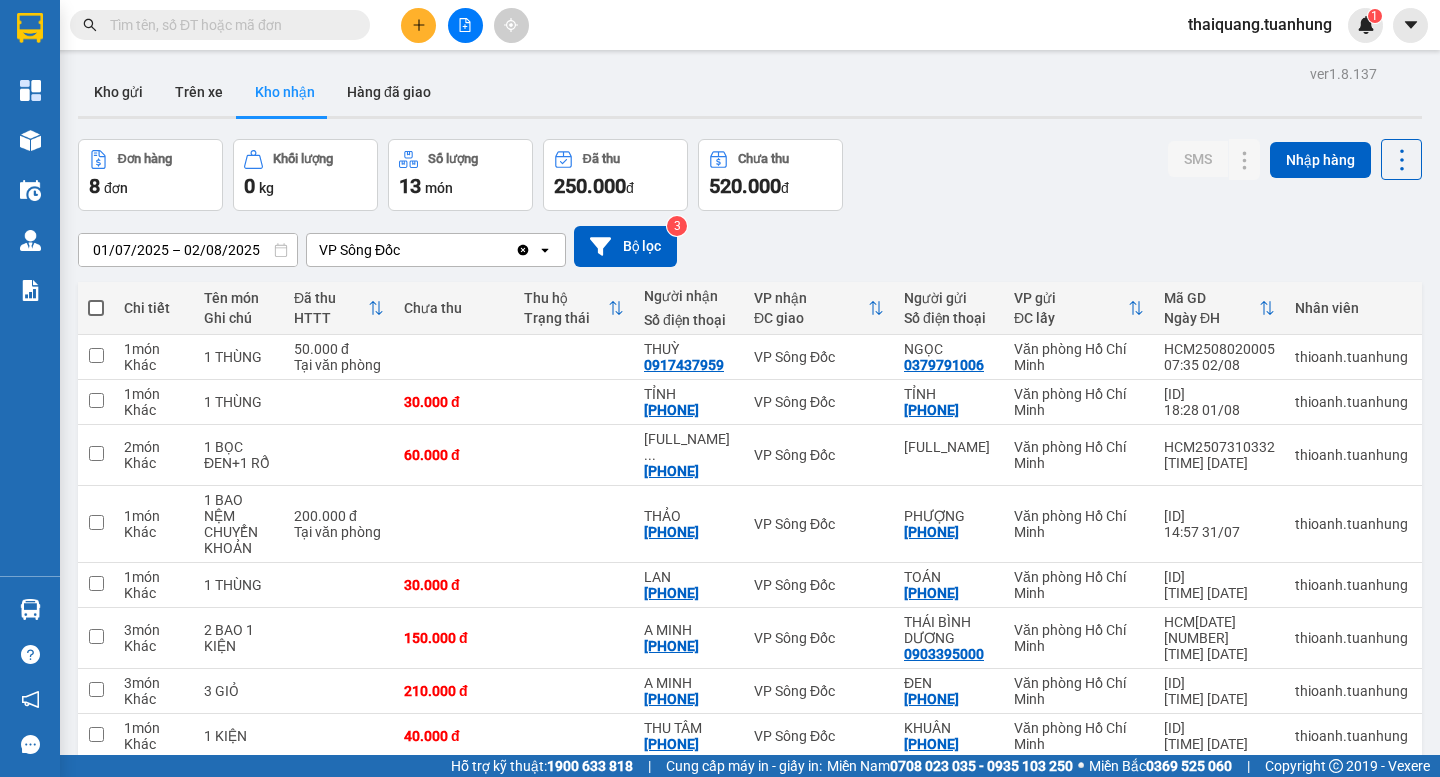 click on "Kho nhận" at bounding box center (285, 92) 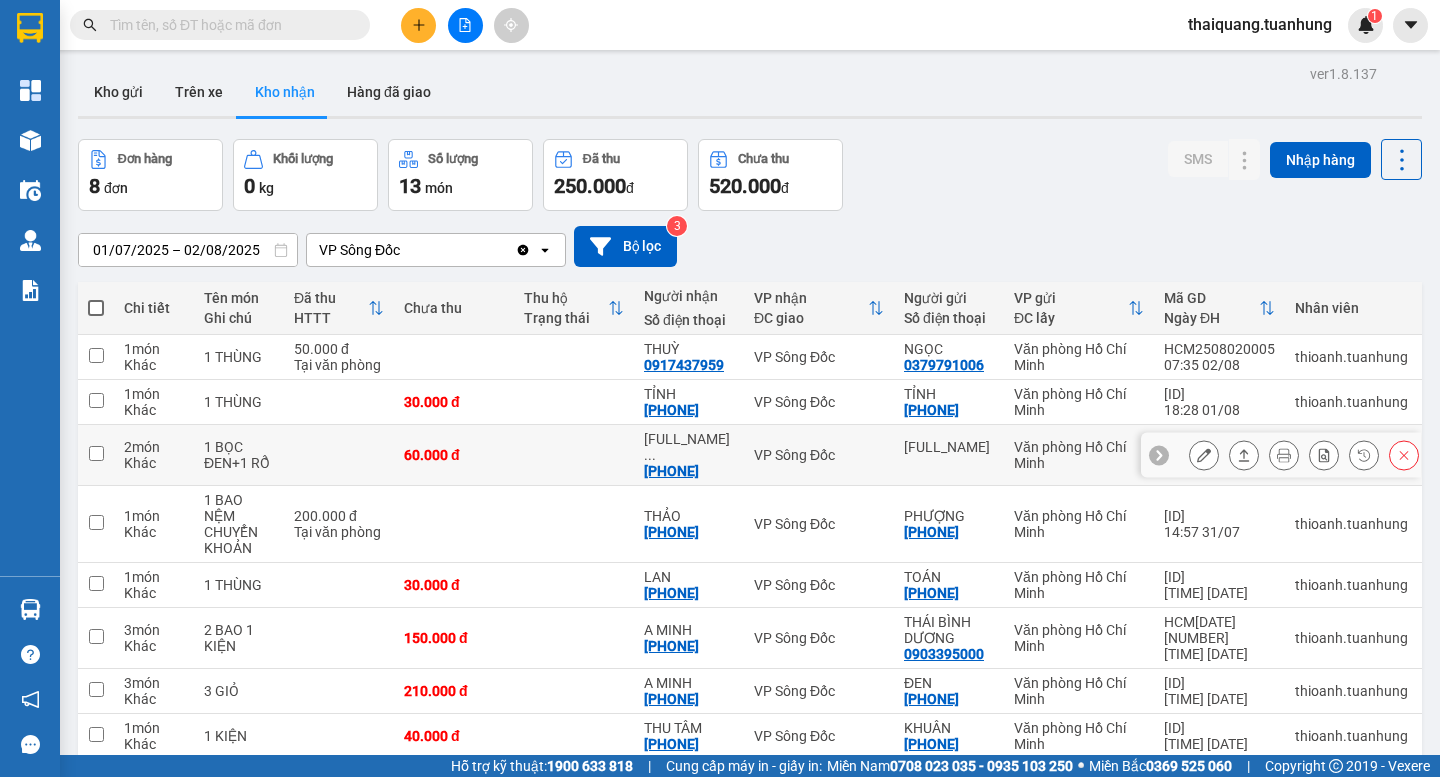 scroll, scrollTop: 94, scrollLeft: 0, axis: vertical 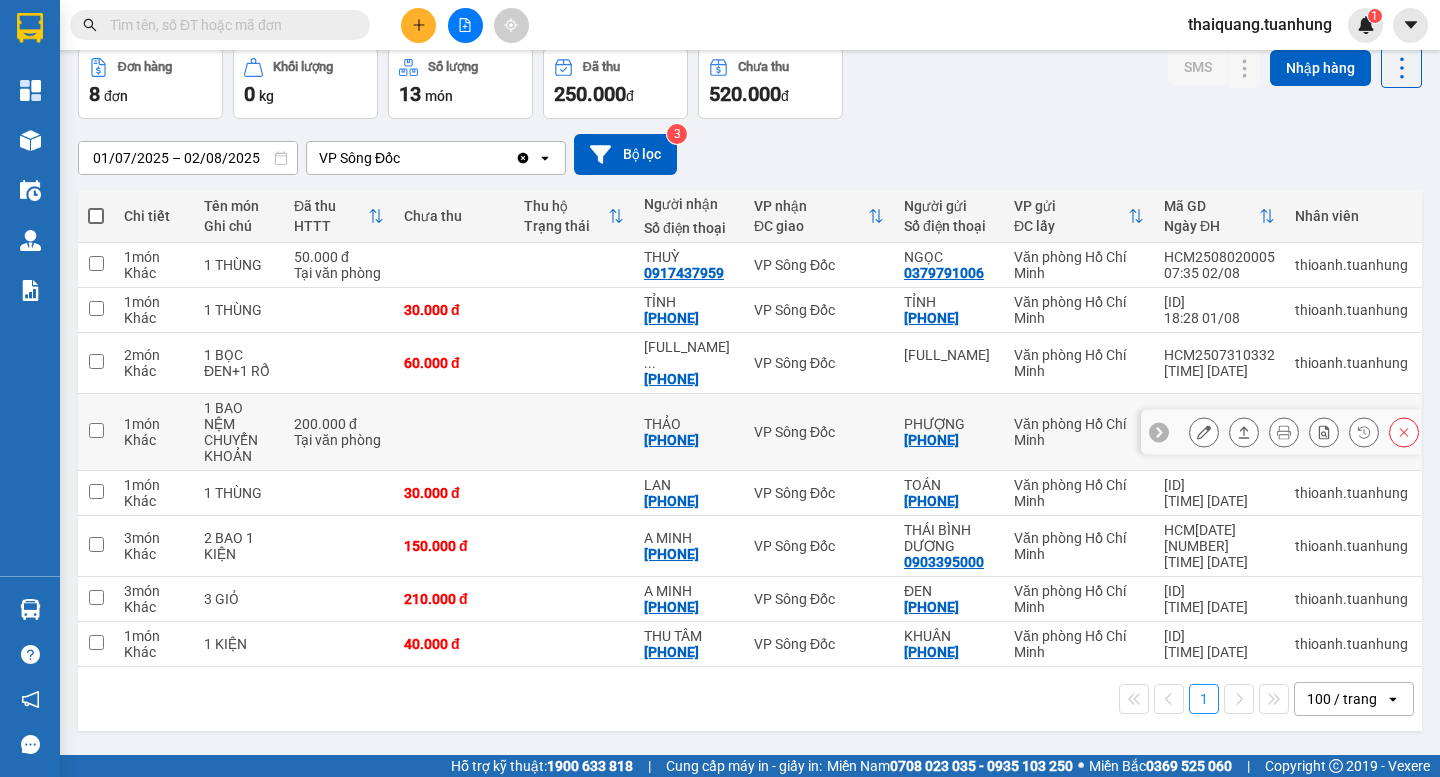 click 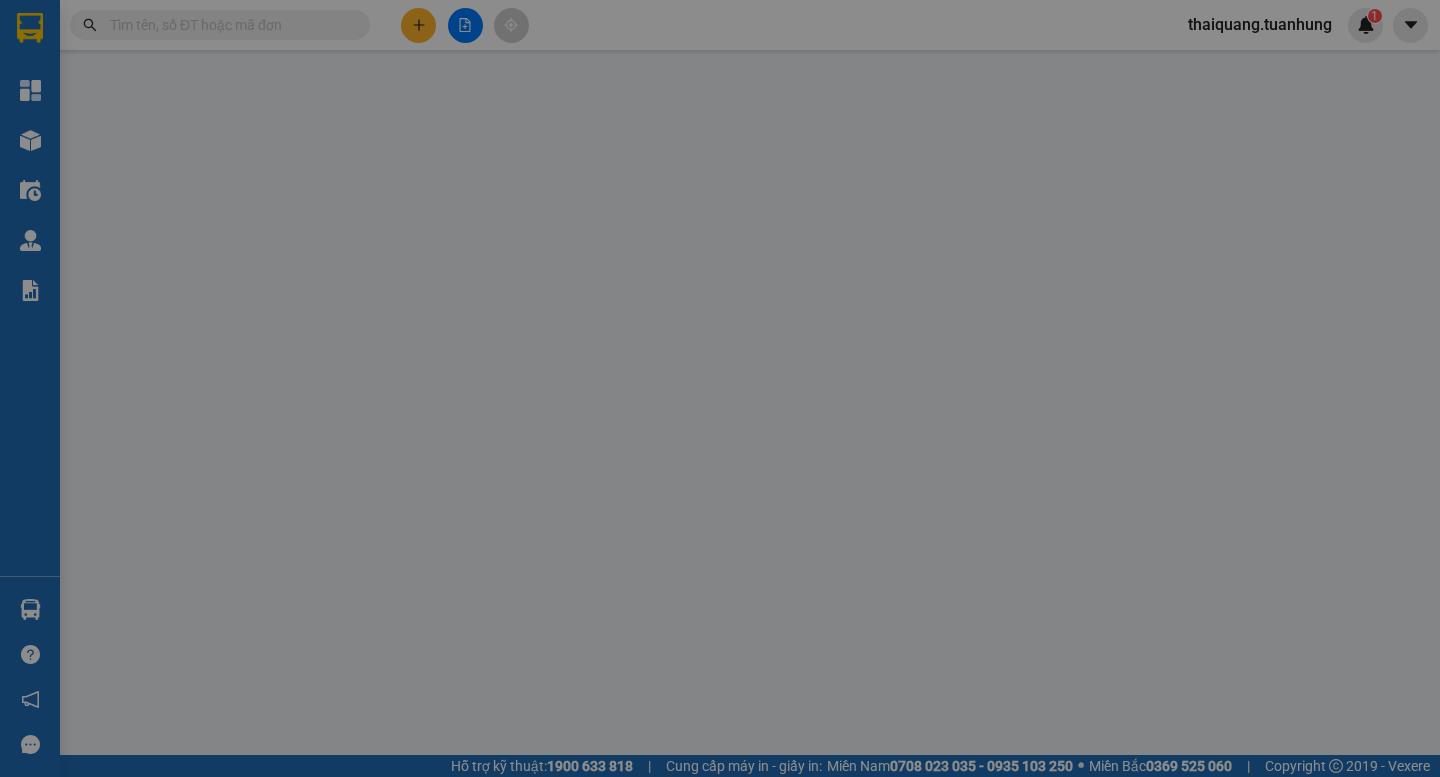 type on "[PHONE]" 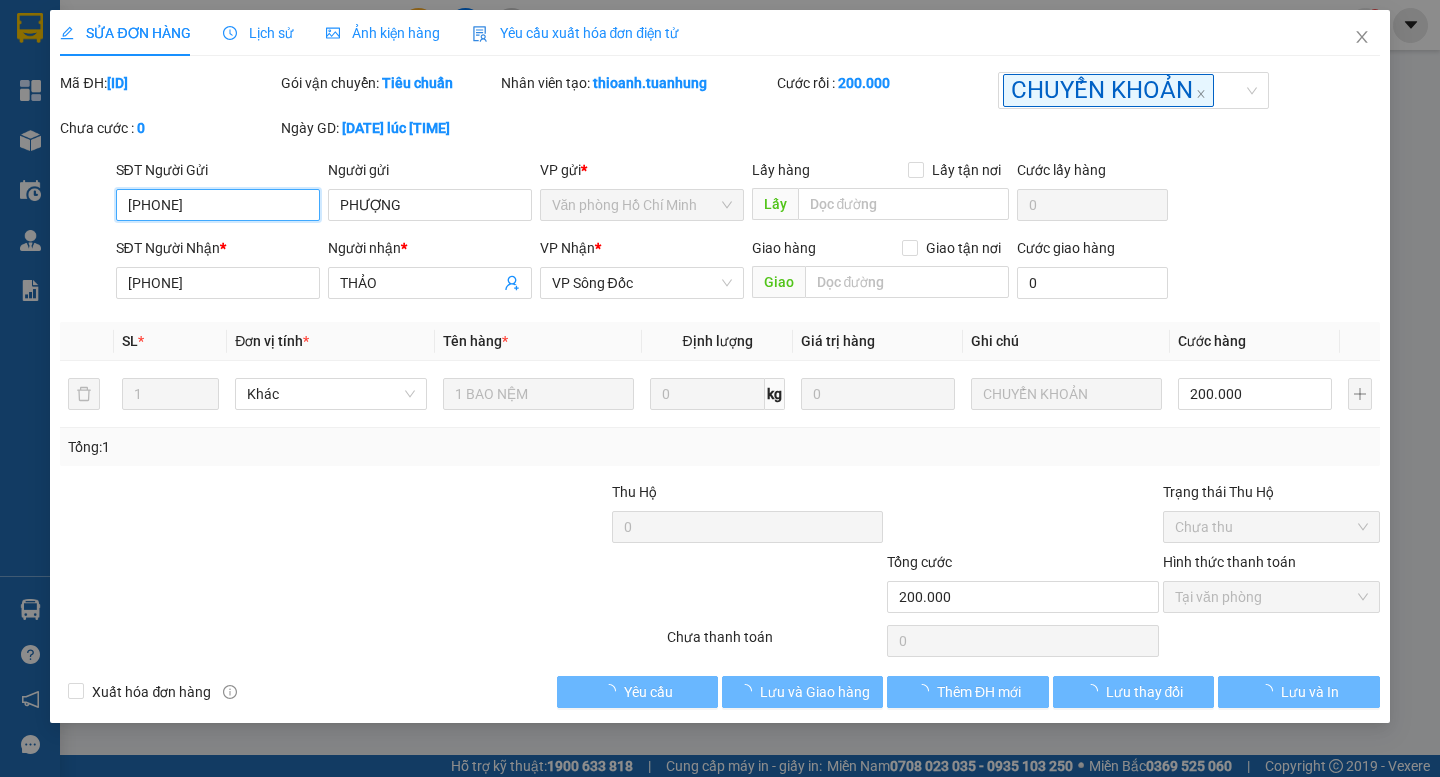 scroll, scrollTop: 0, scrollLeft: 0, axis: both 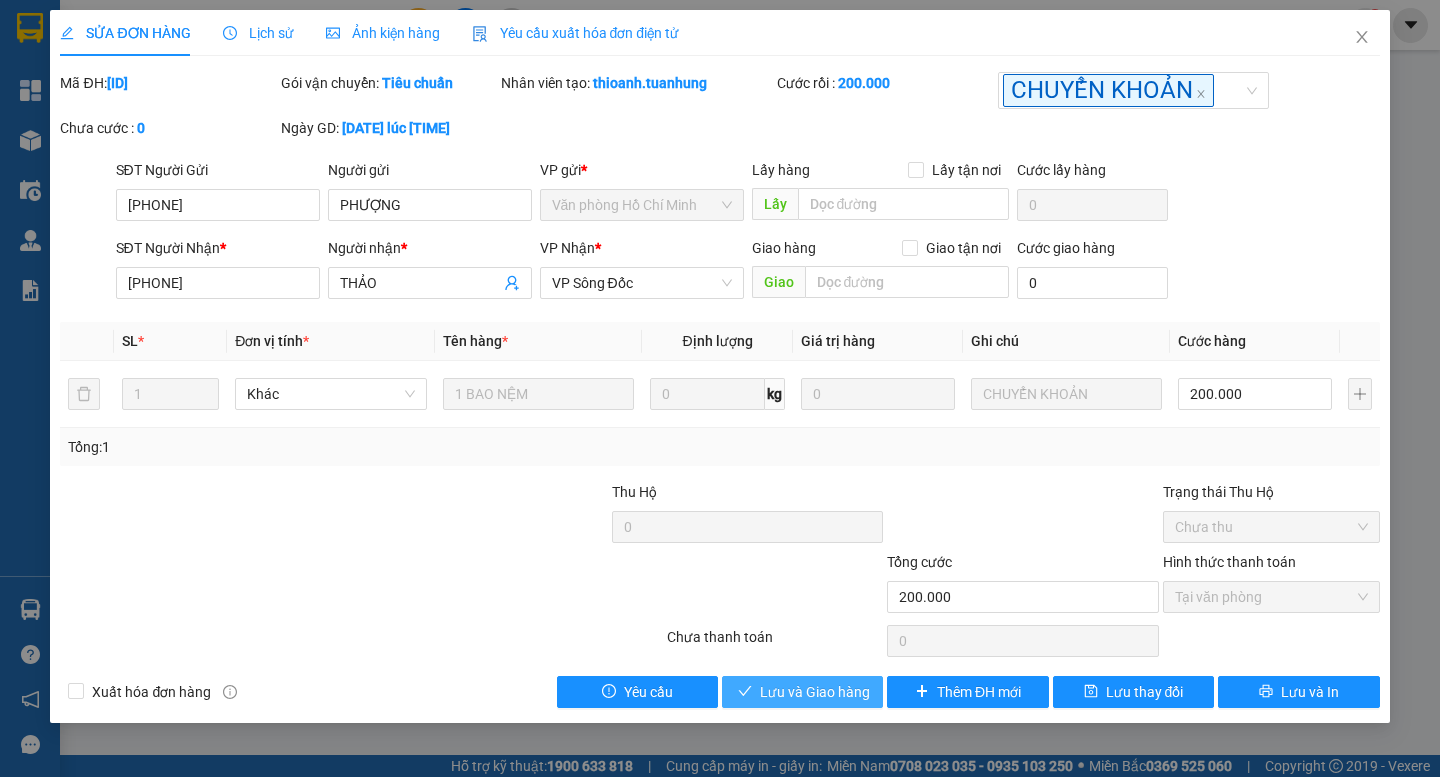 click on "Lưu và Giao hàng" at bounding box center [815, 692] 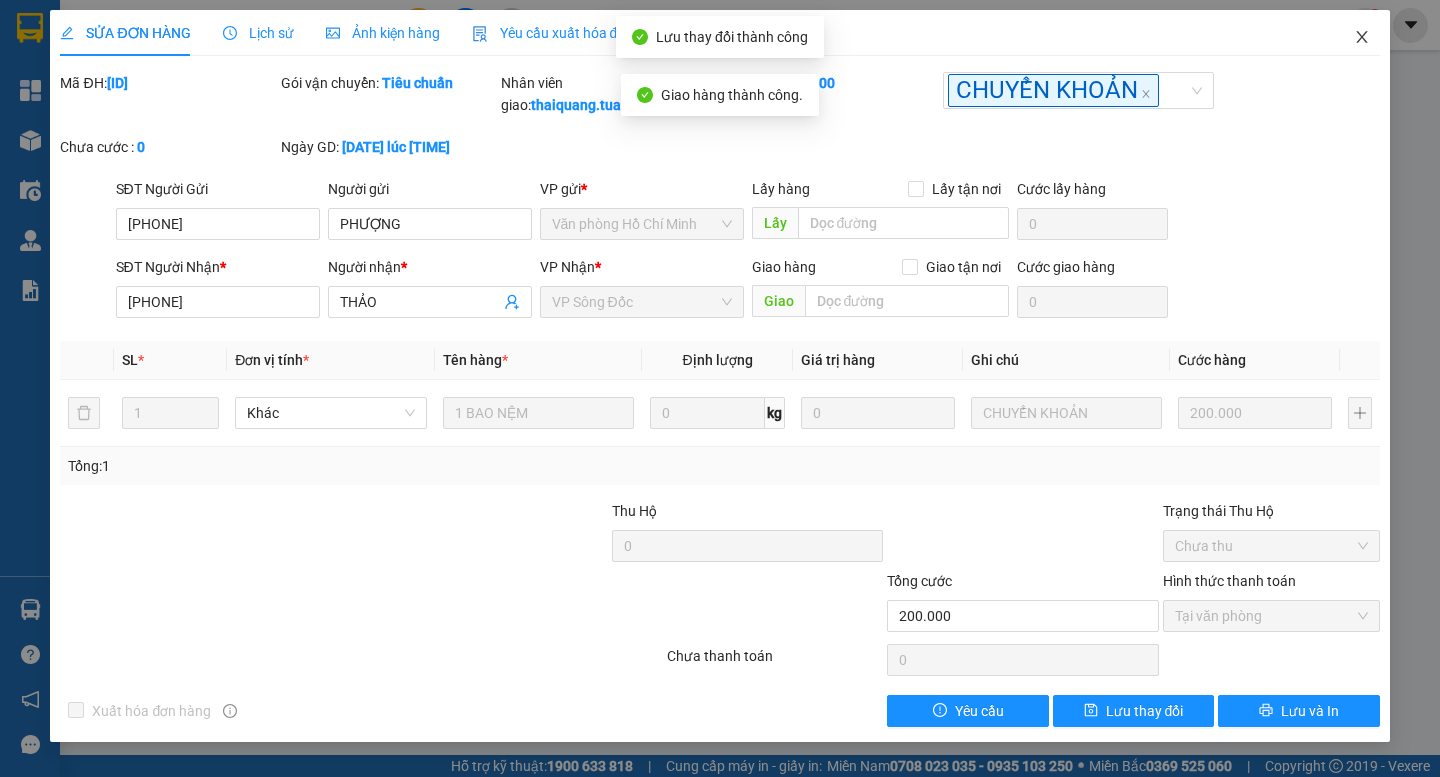 click 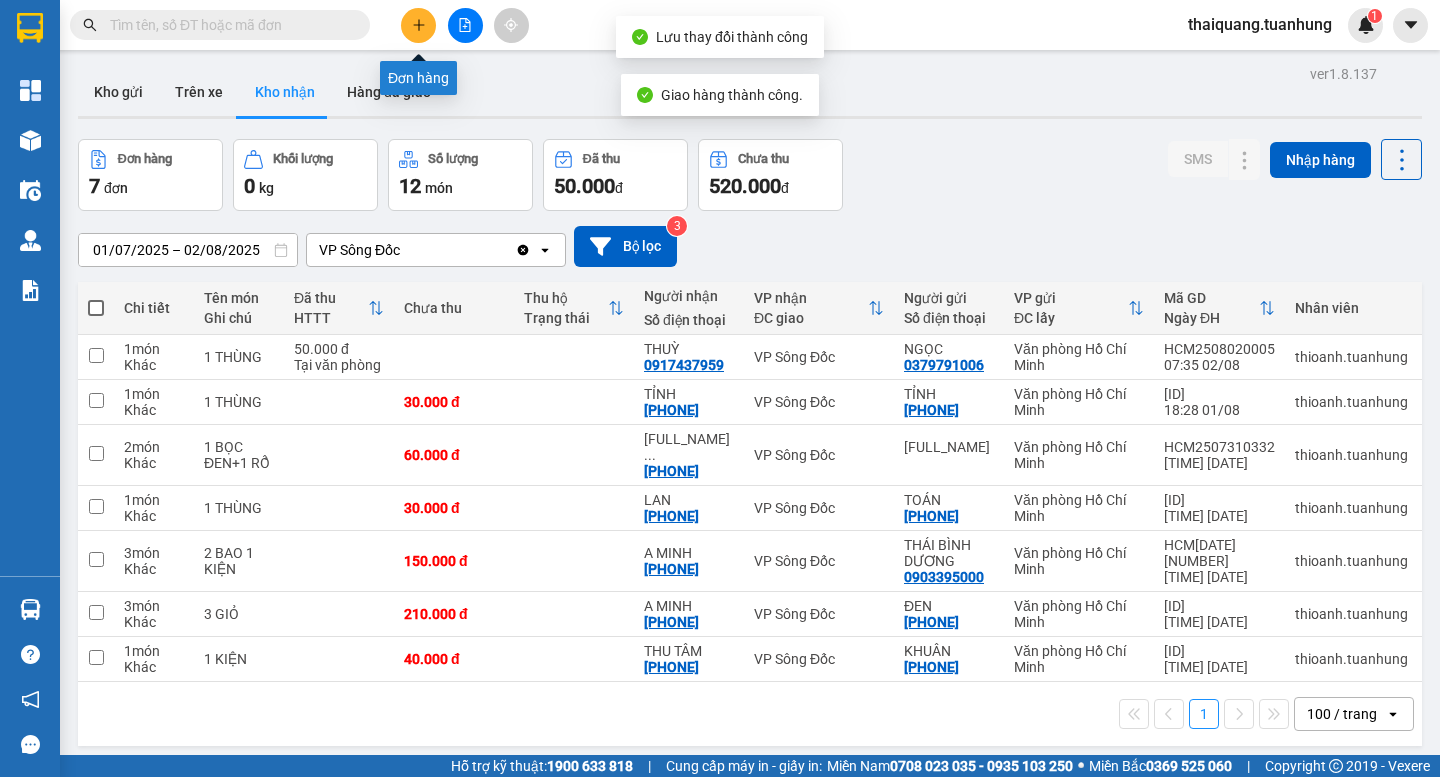 click 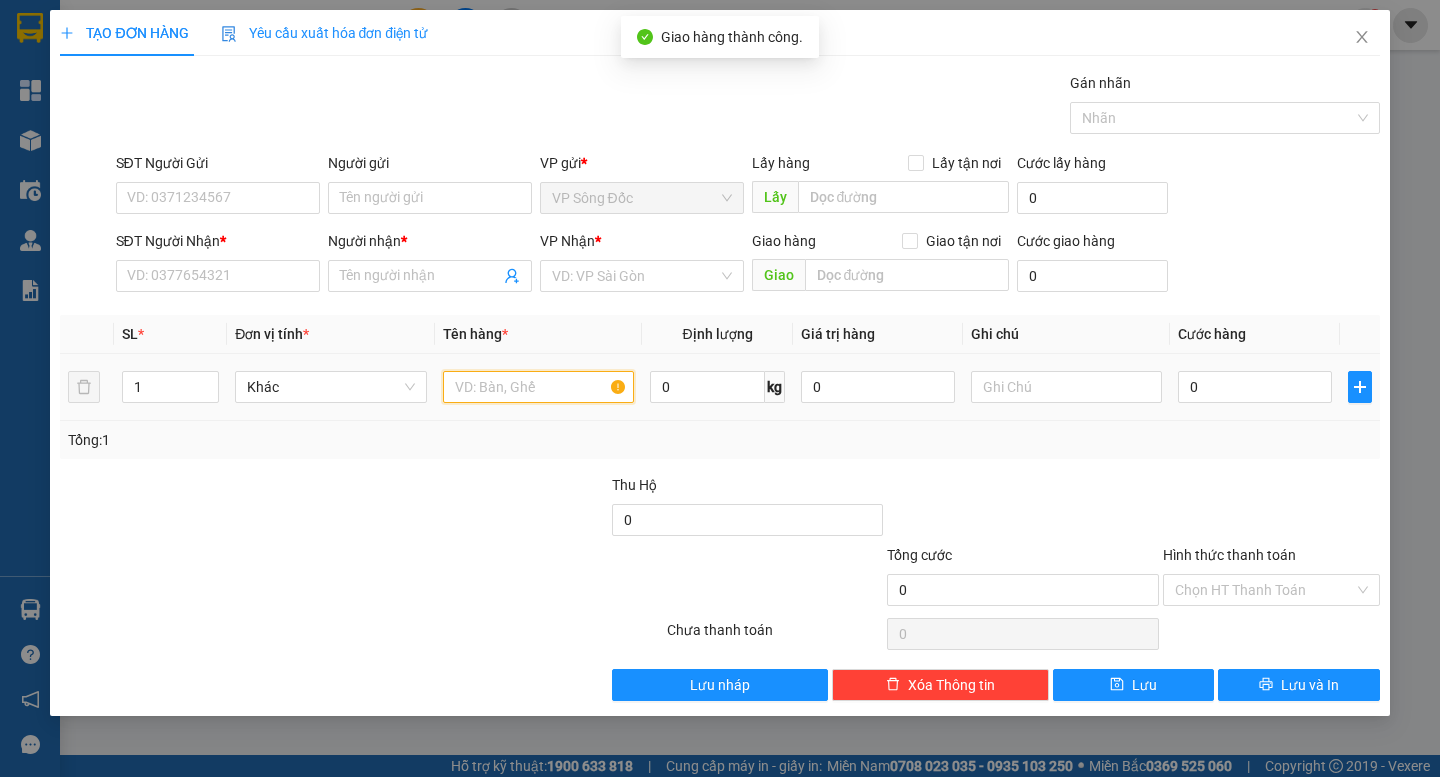 click at bounding box center (538, 387) 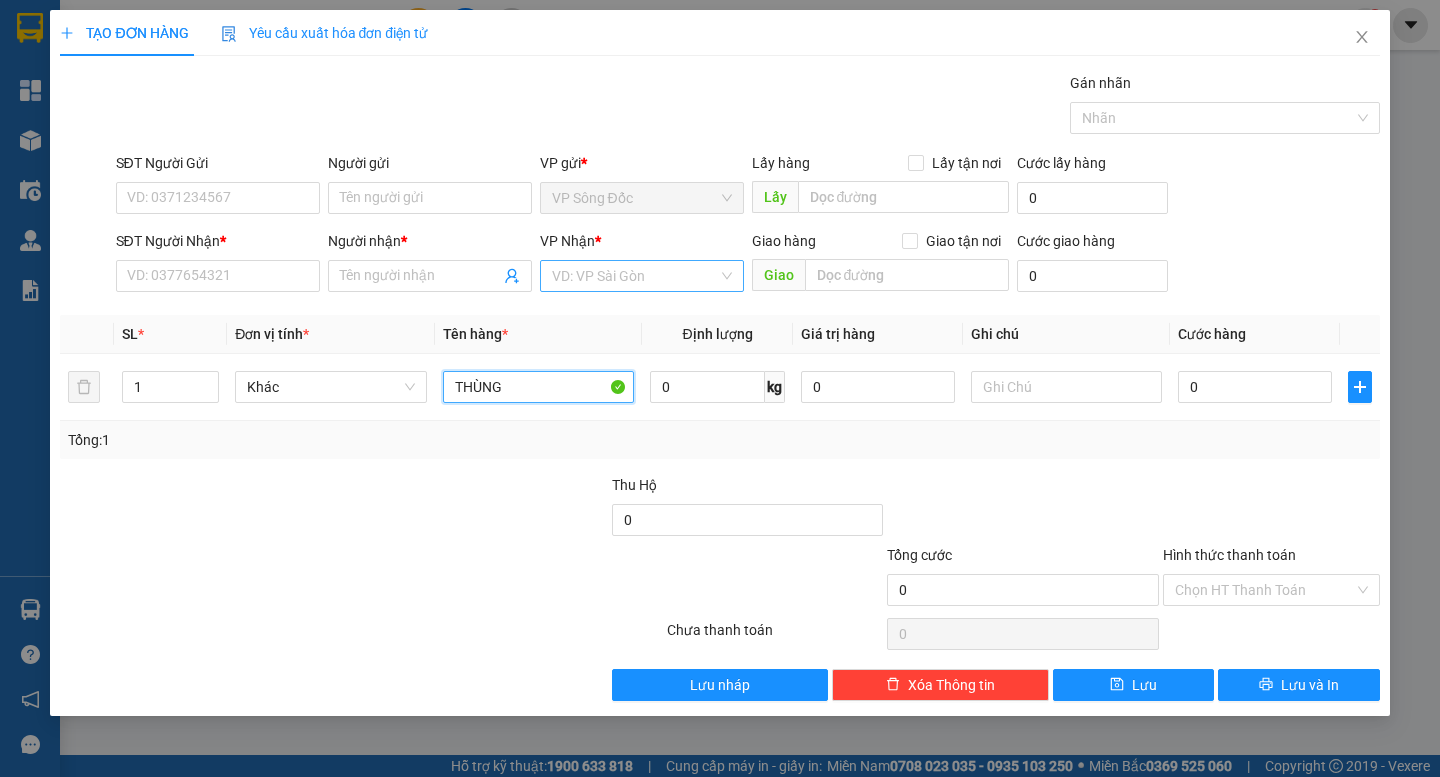 type on "THÙNG" 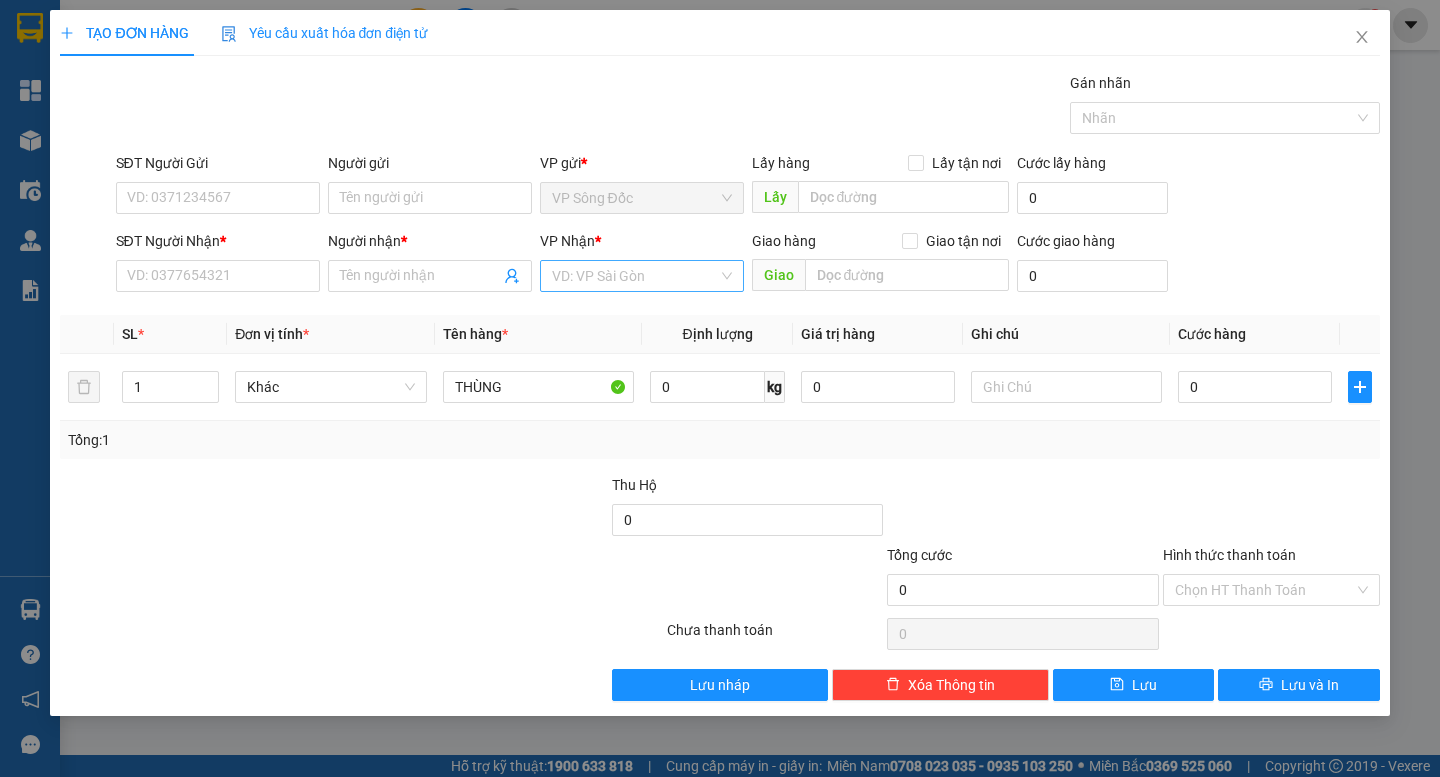 click at bounding box center (635, 276) 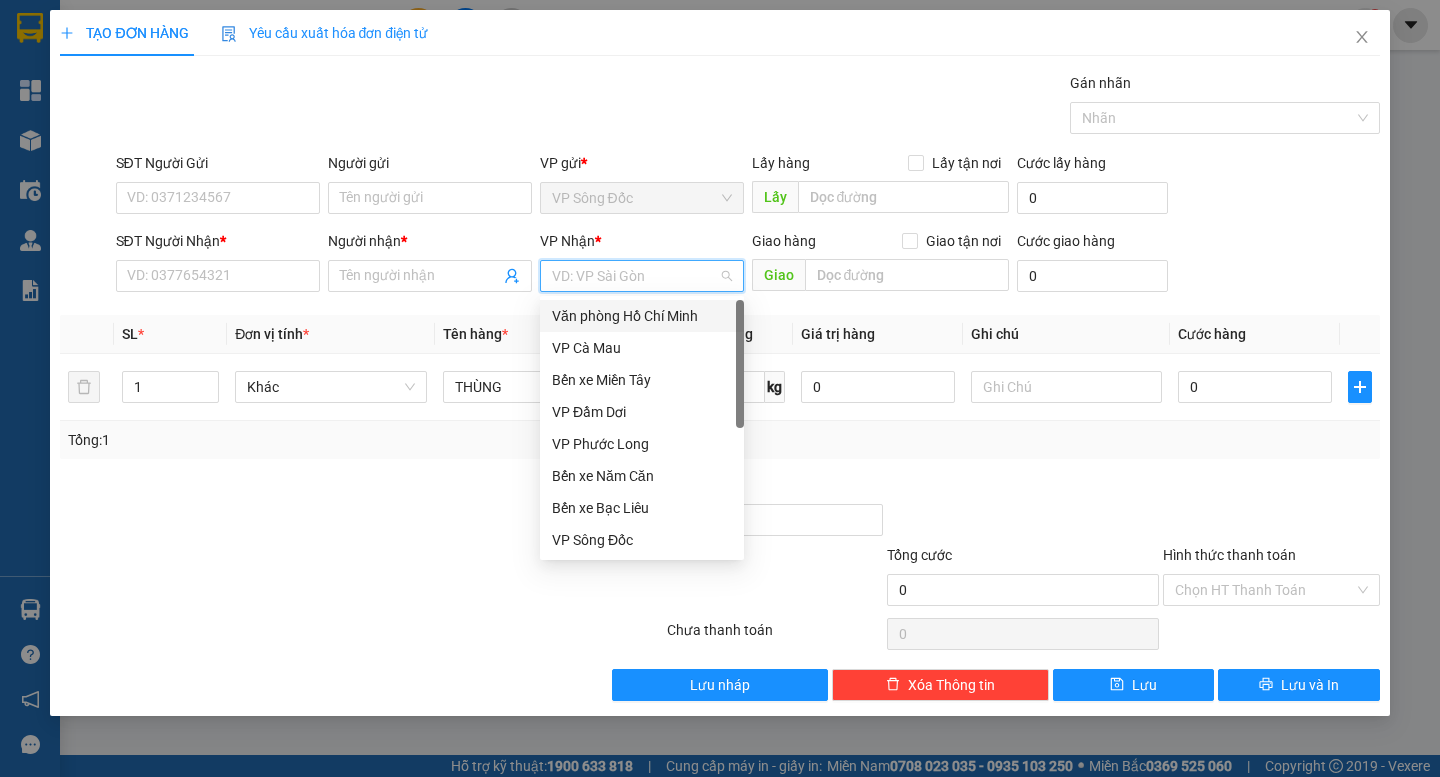 click on "Văn phòng Hồ Chí Minh" at bounding box center (642, 316) 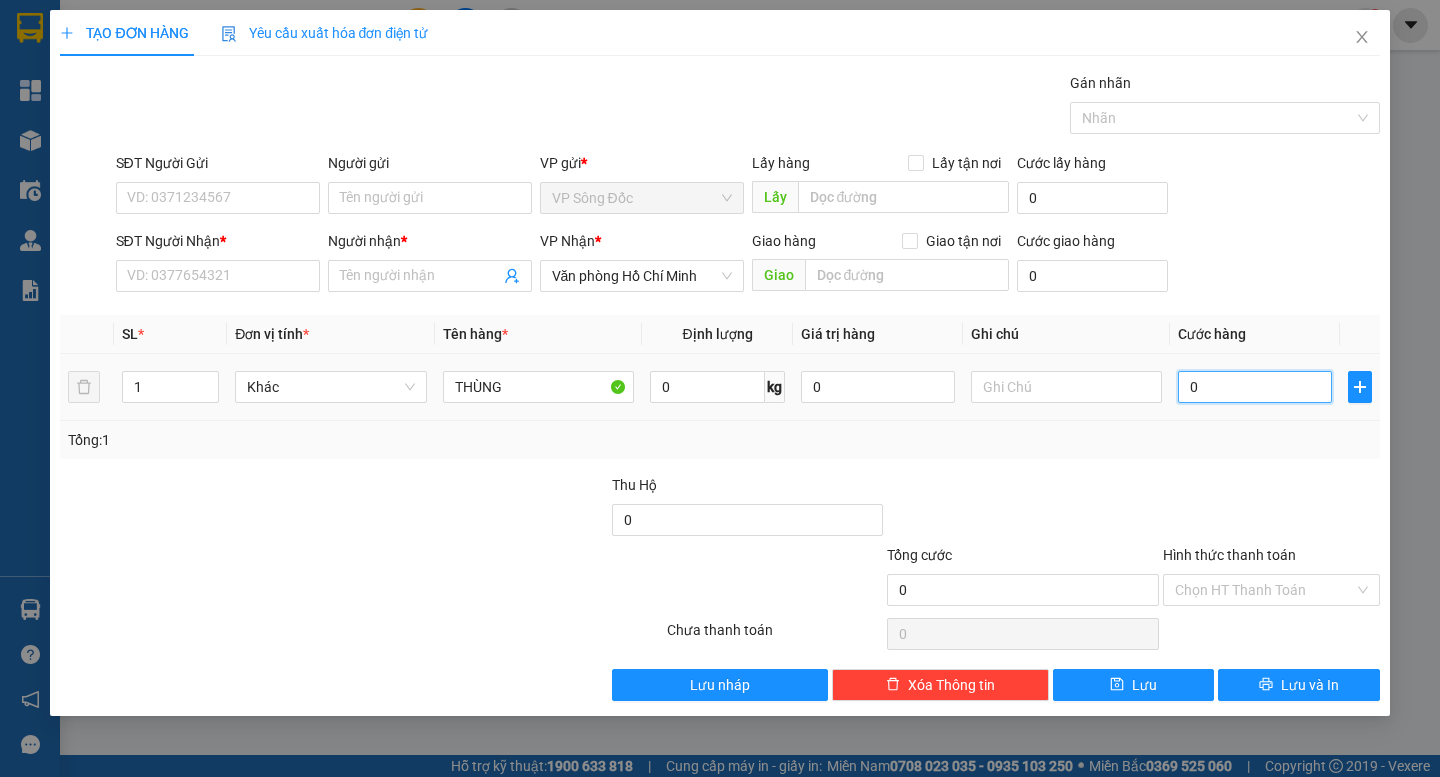 click on "0" at bounding box center [1255, 387] 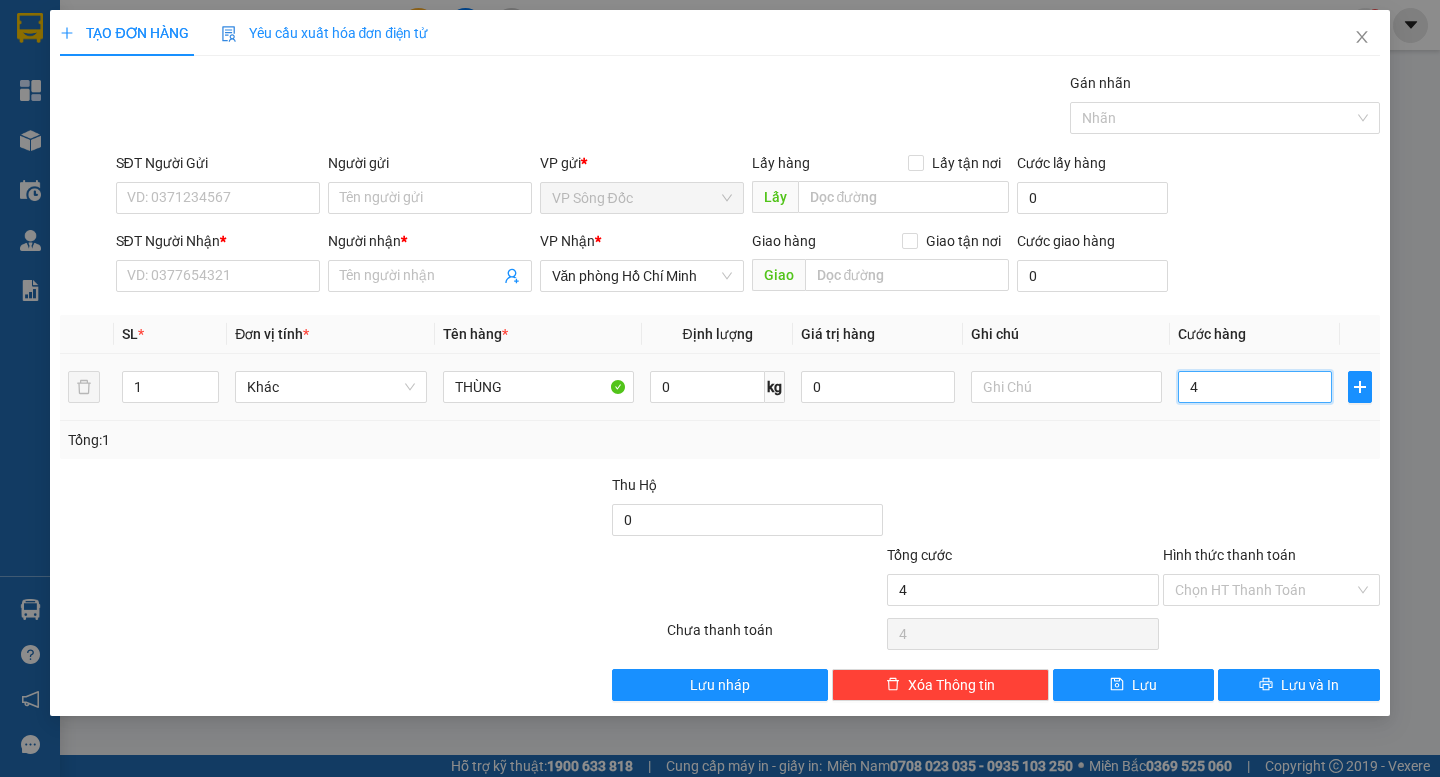 type on "40" 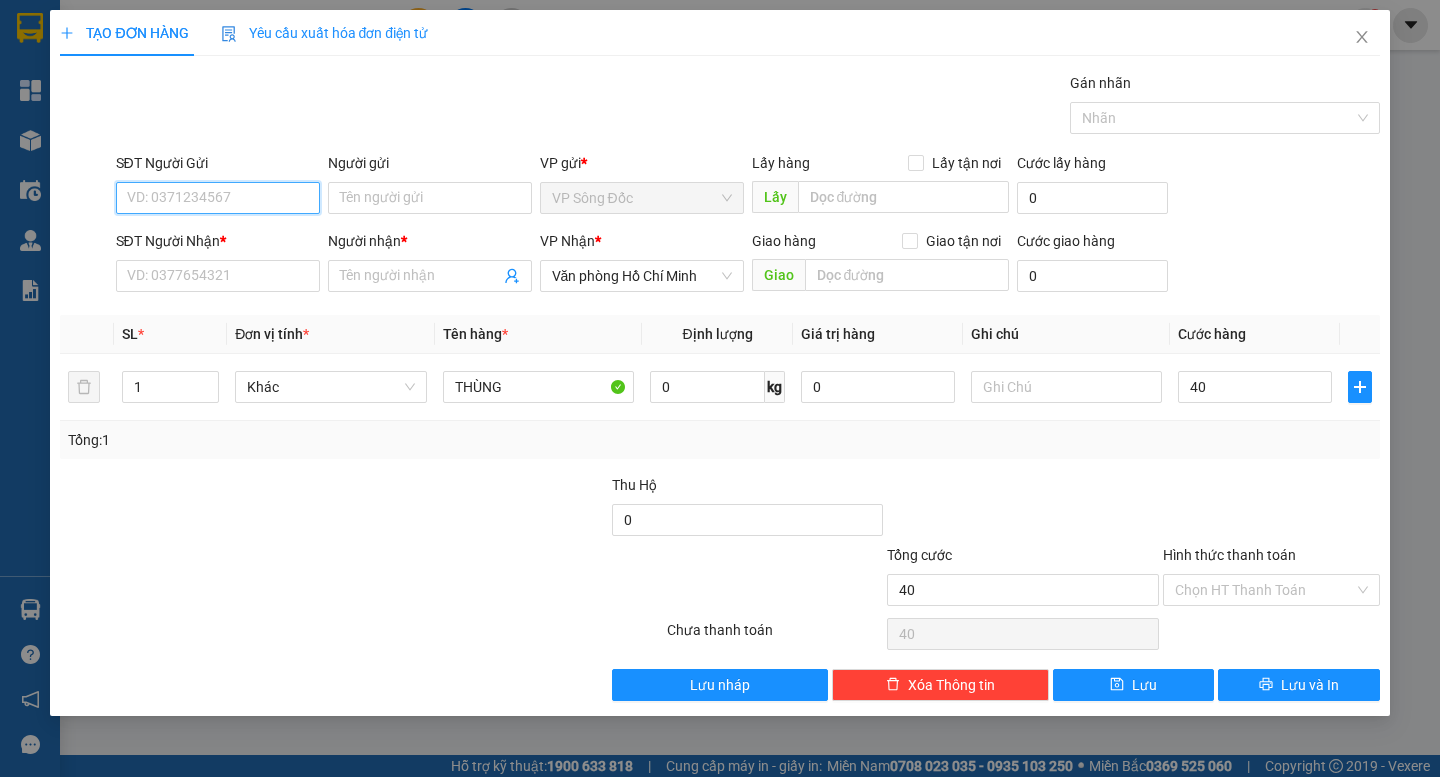 type on "40.000" 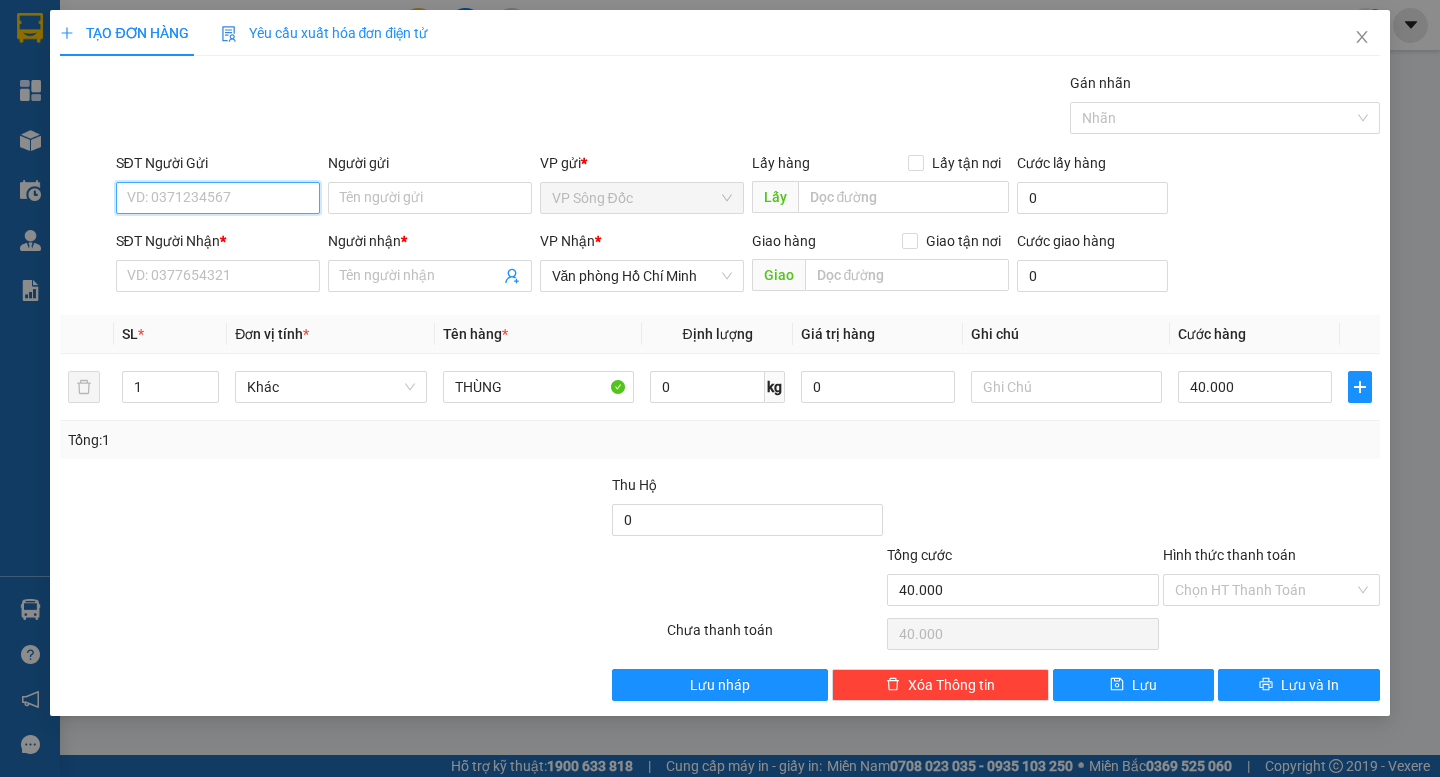 click on "SĐT Người Gửi" at bounding box center (218, 198) 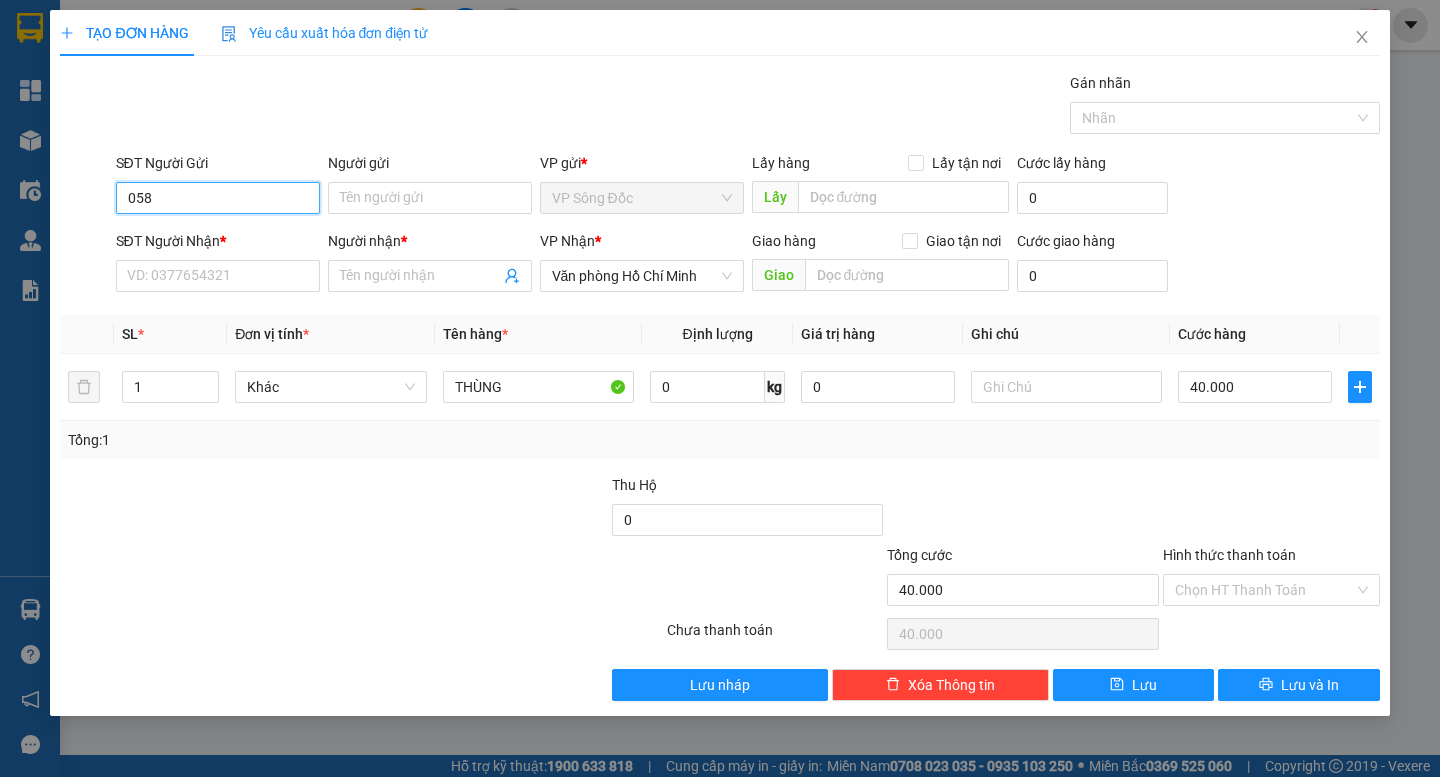 type on "0585" 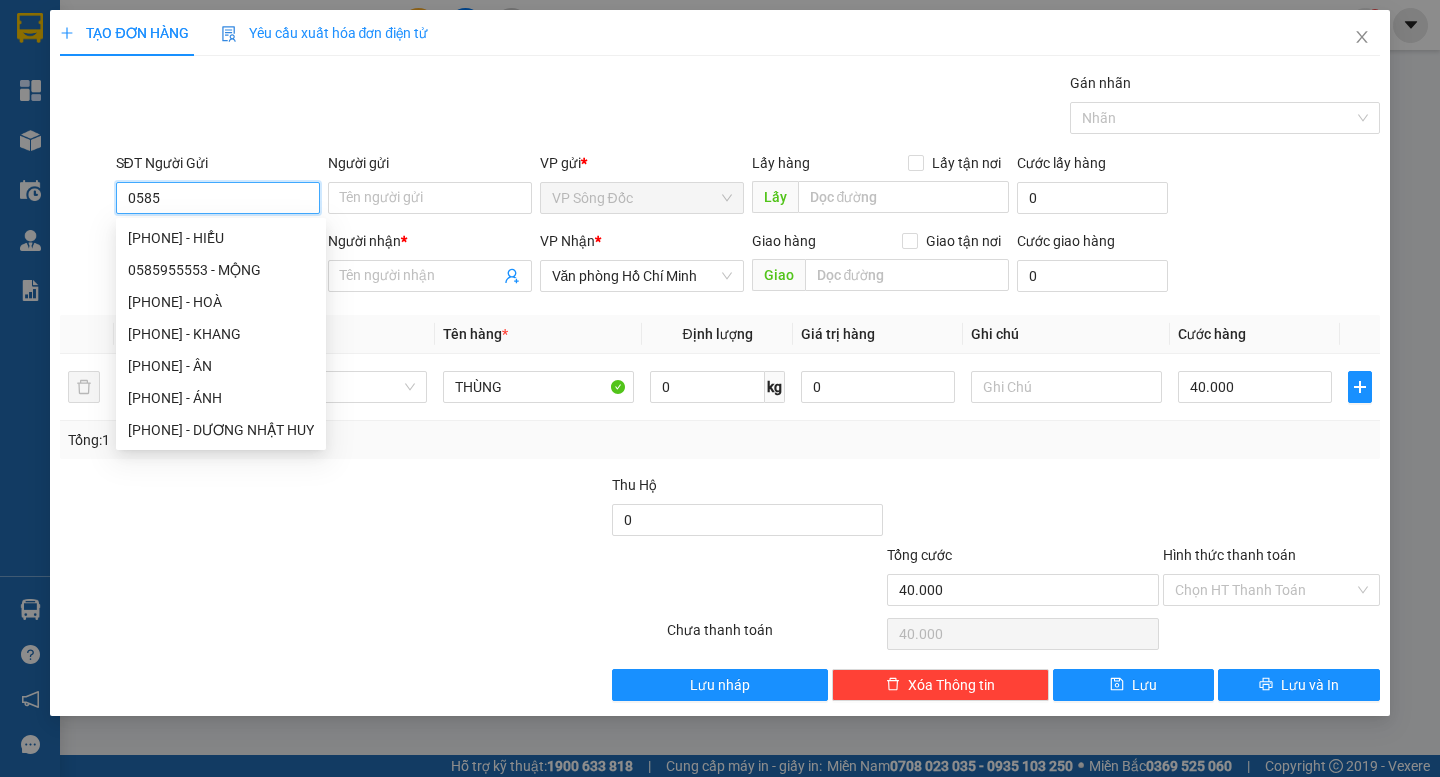 drag, startPoint x: 168, startPoint y: 197, endPoint x: 39, endPoint y: 214, distance: 130.11533 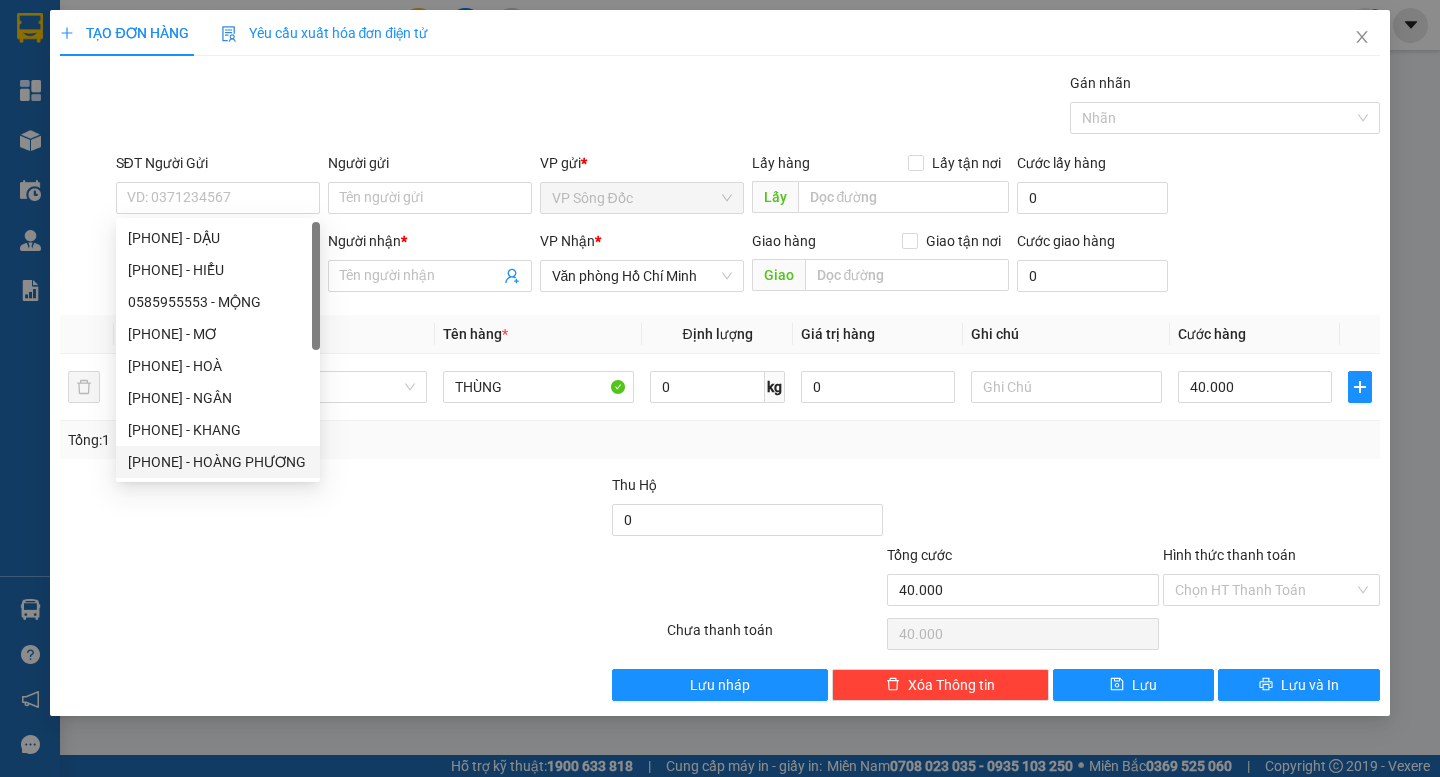 click at bounding box center [251, 579] 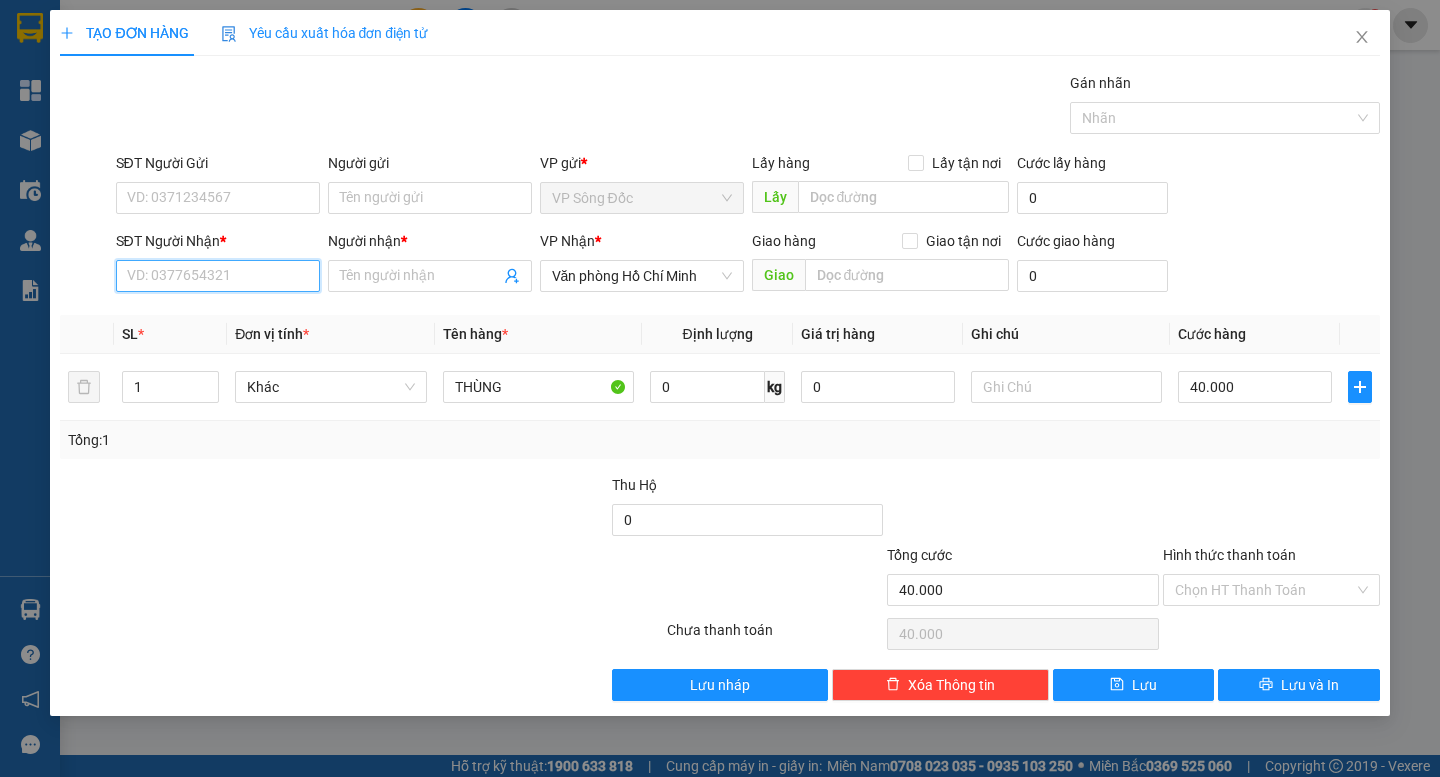 click on "SĐT Người Nhận  *" at bounding box center [218, 276] 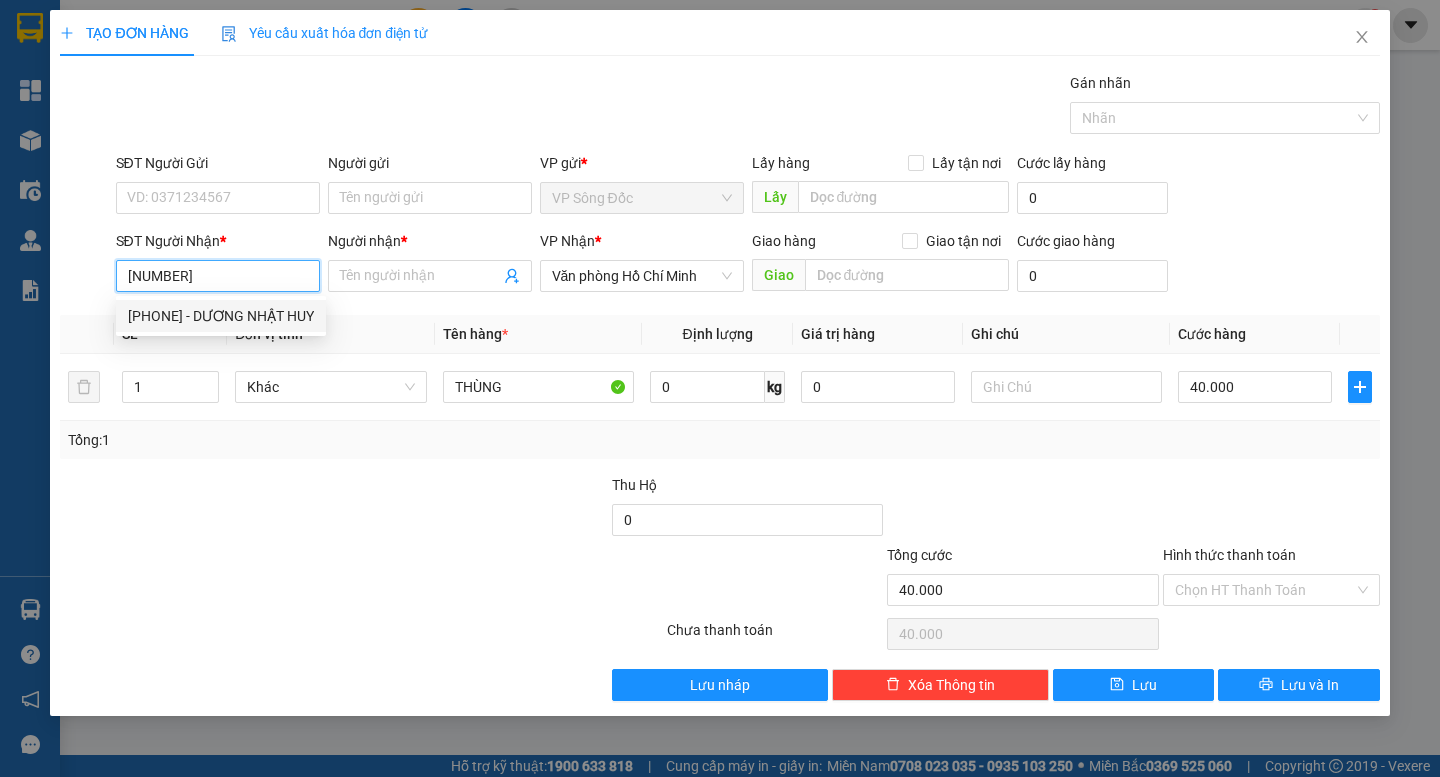 click on "[PHONE] - DƯƠNG NHẬT HUY" at bounding box center (221, 316) 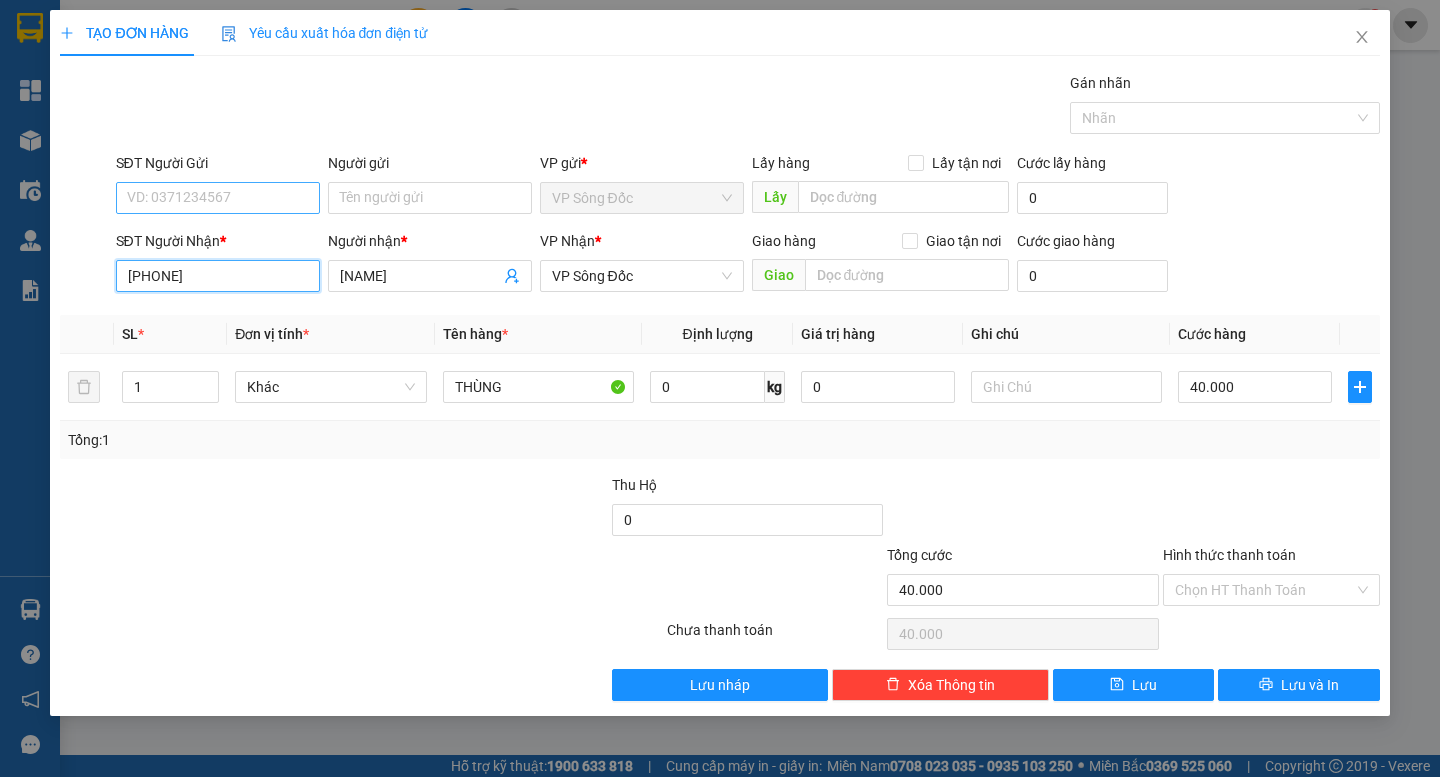 type on "[PHONE]" 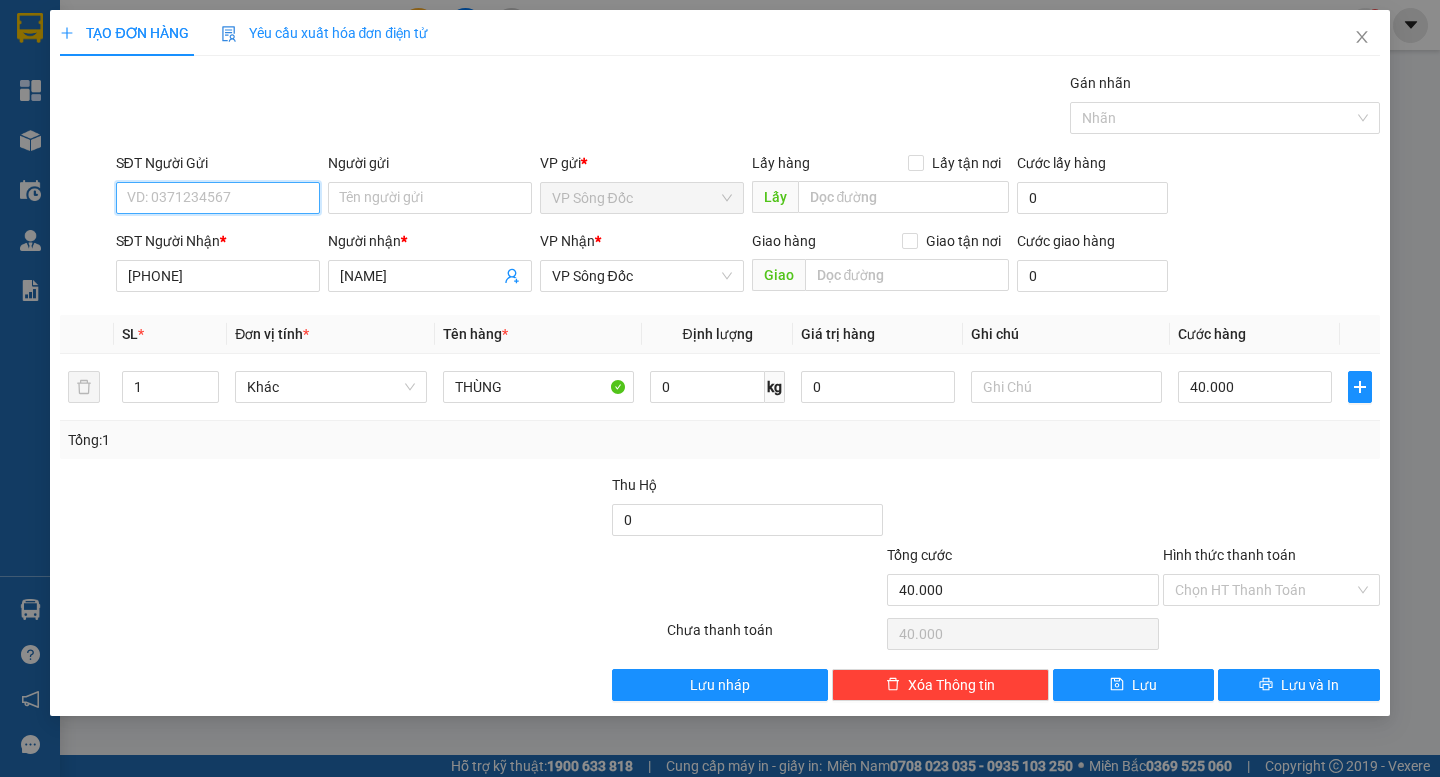 click on "SĐT Người Gửi" at bounding box center (218, 198) 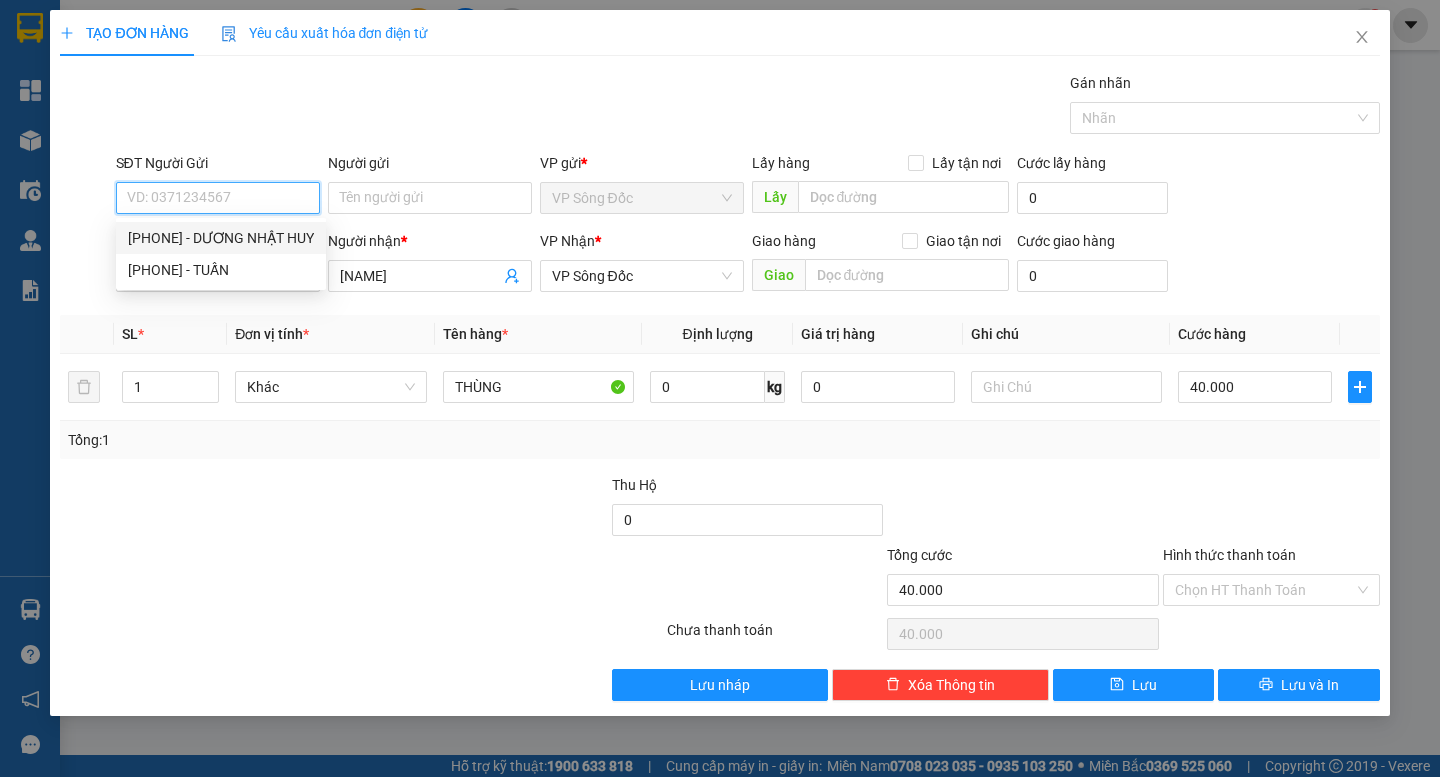 click on "SĐT Người Gửi" at bounding box center [218, 198] 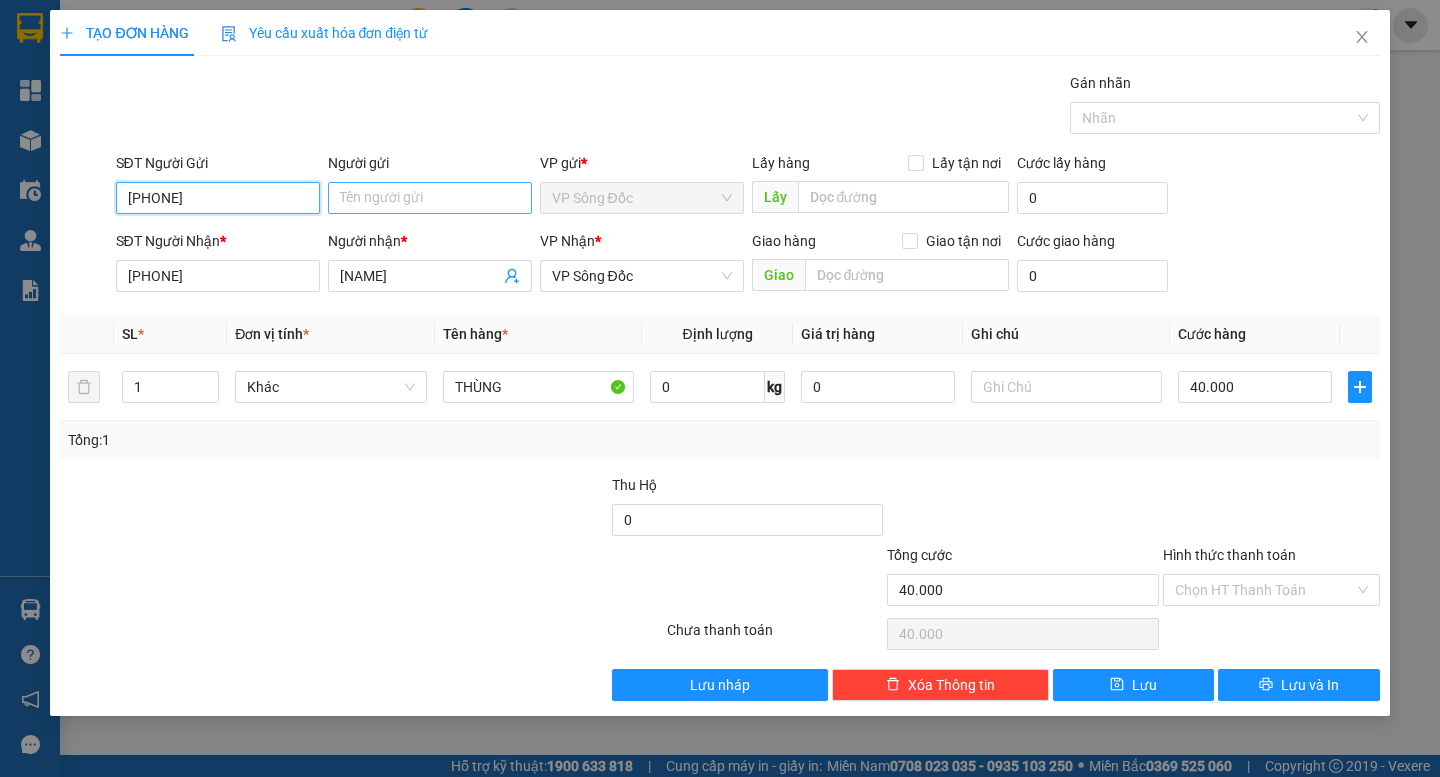 type on "[PHONE]" 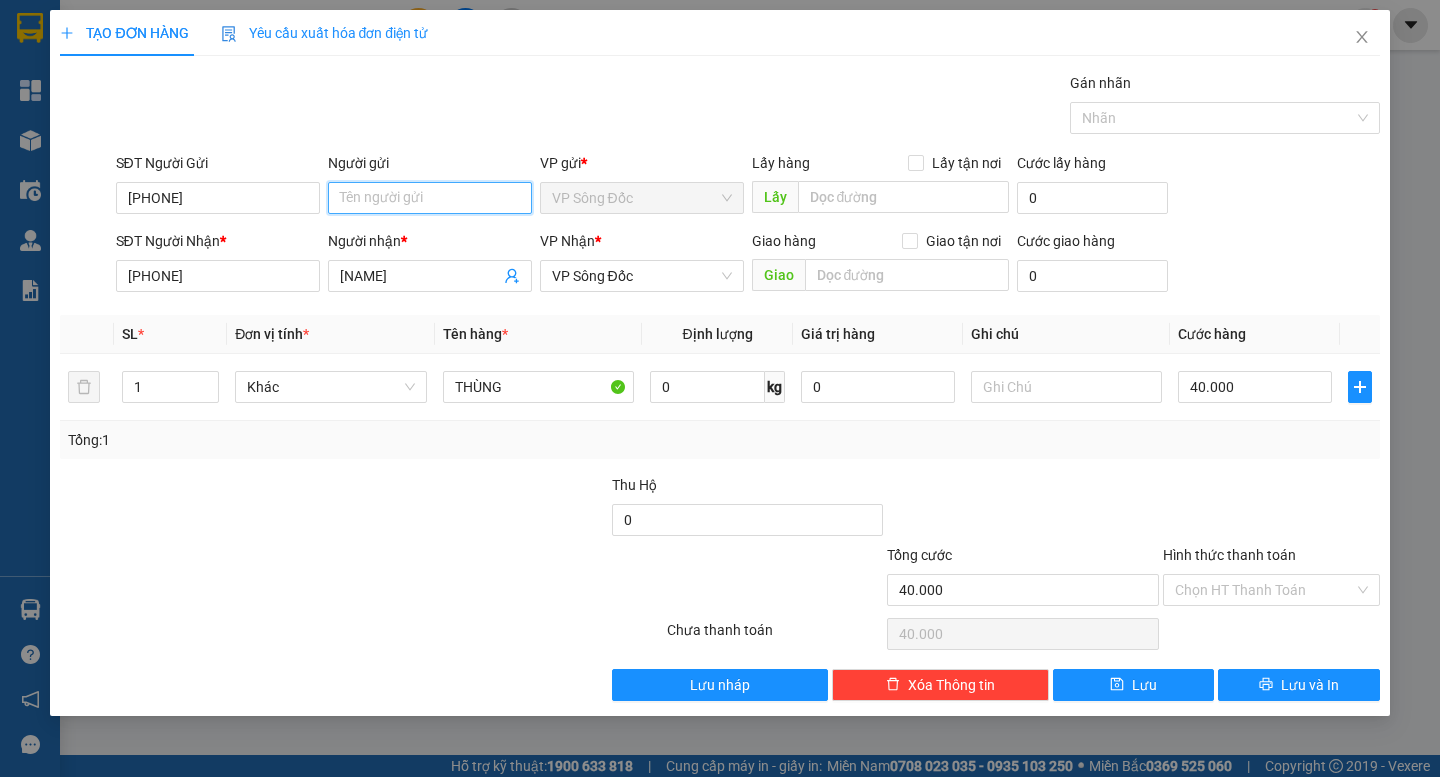 click on "Người gửi" at bounding box center [430, 198] 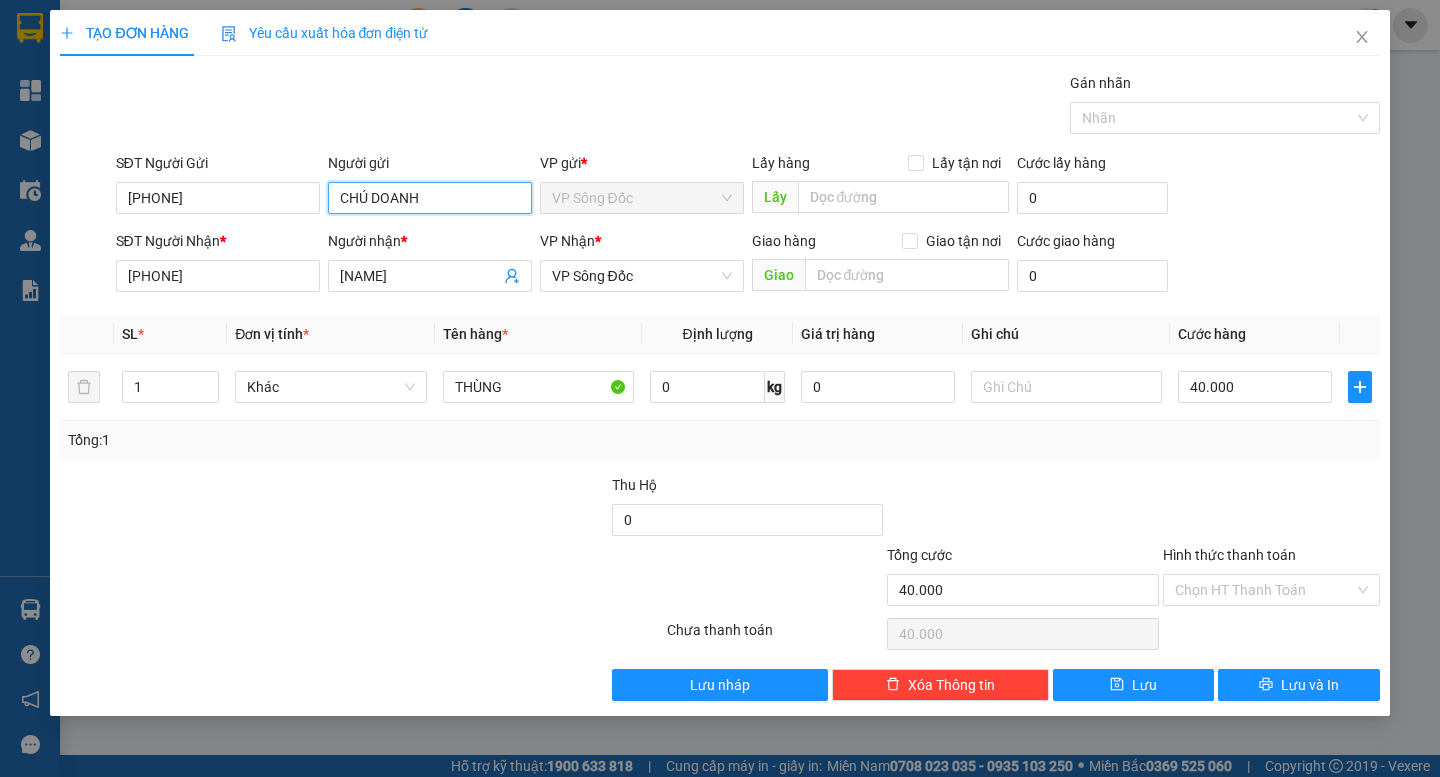 type on "CHÚ DOANH" 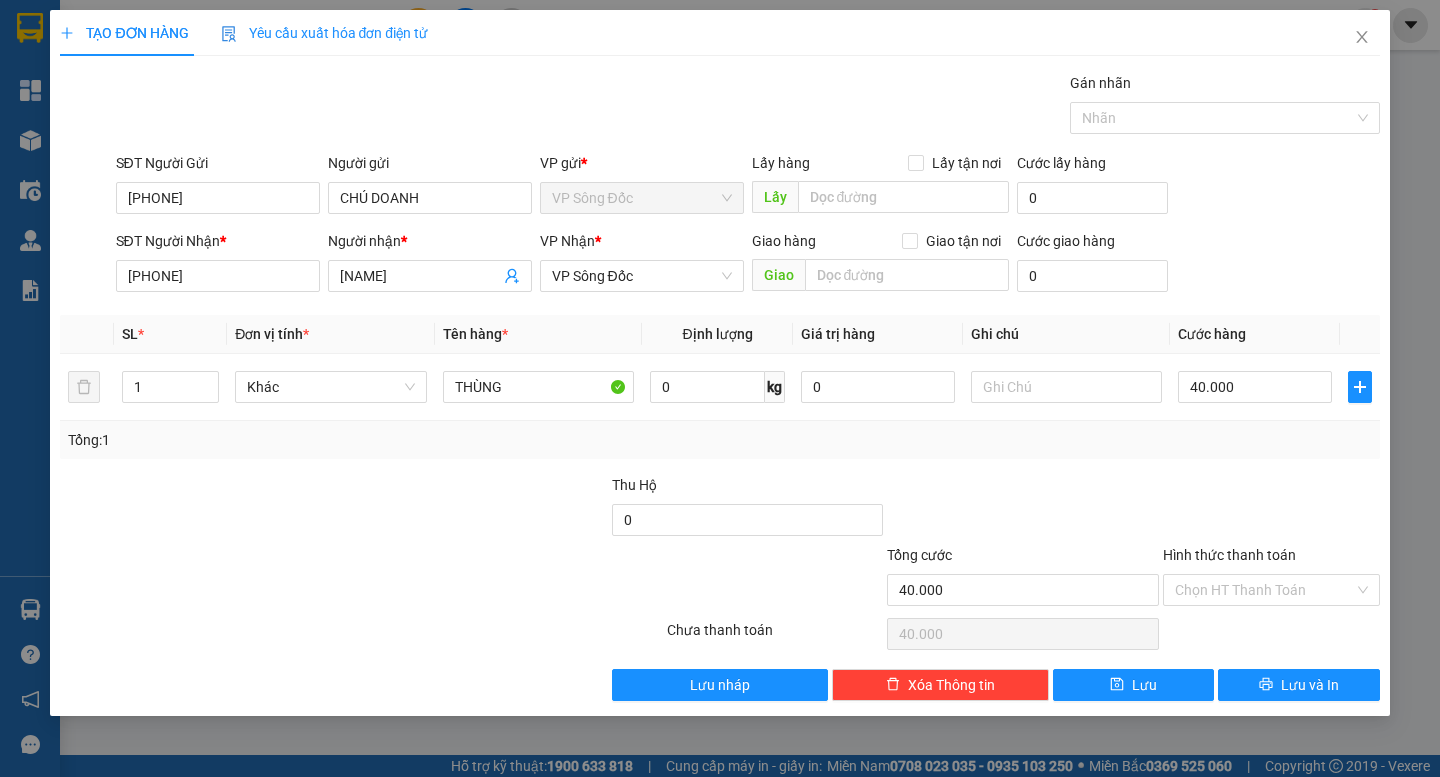 click at bounding box center (472, 509) 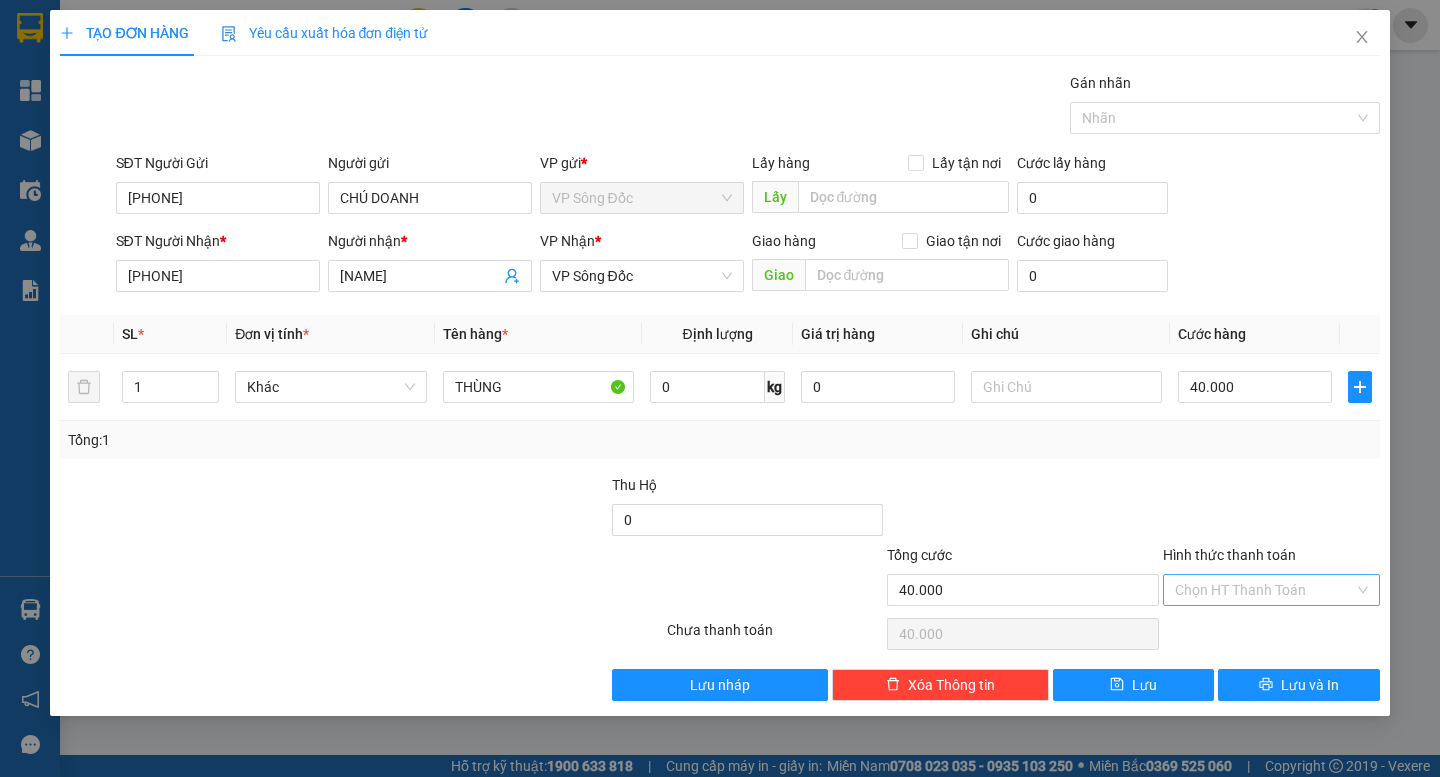 click on "Hình thức thanh toán" at bounding box center [1264, 590] 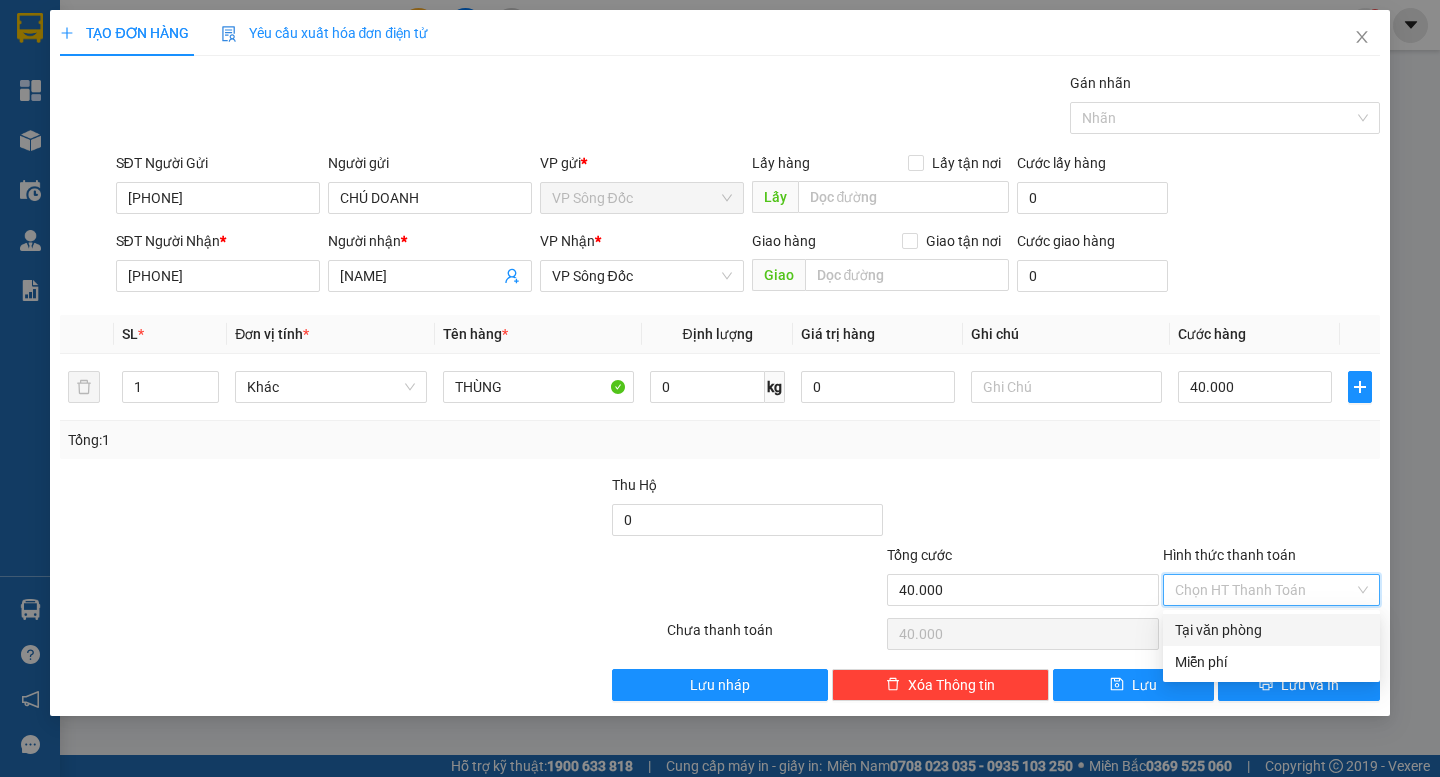 click on "Tại văn phòng" at bounding box center [1271, 630] 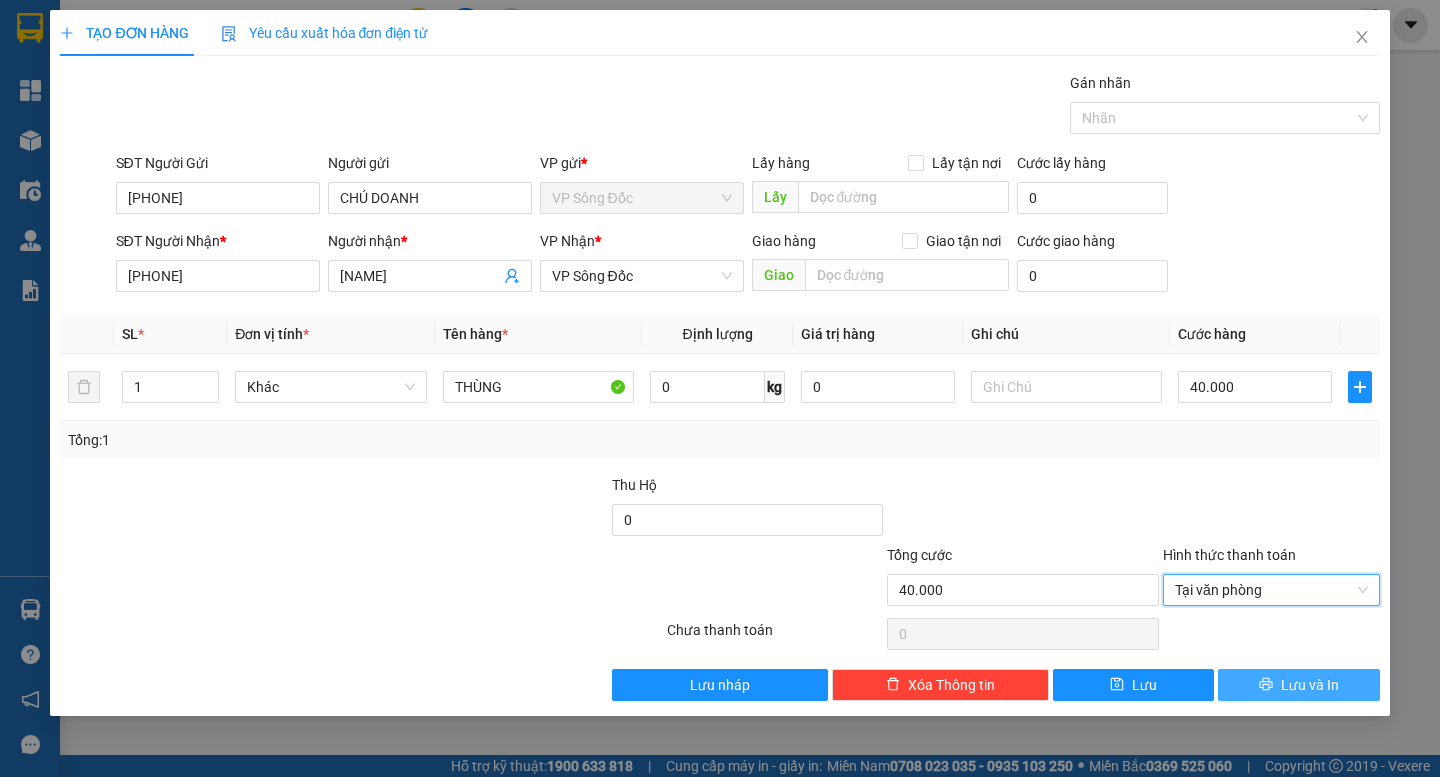 click on "Lưu và In" at bounding box center [1310, 685] 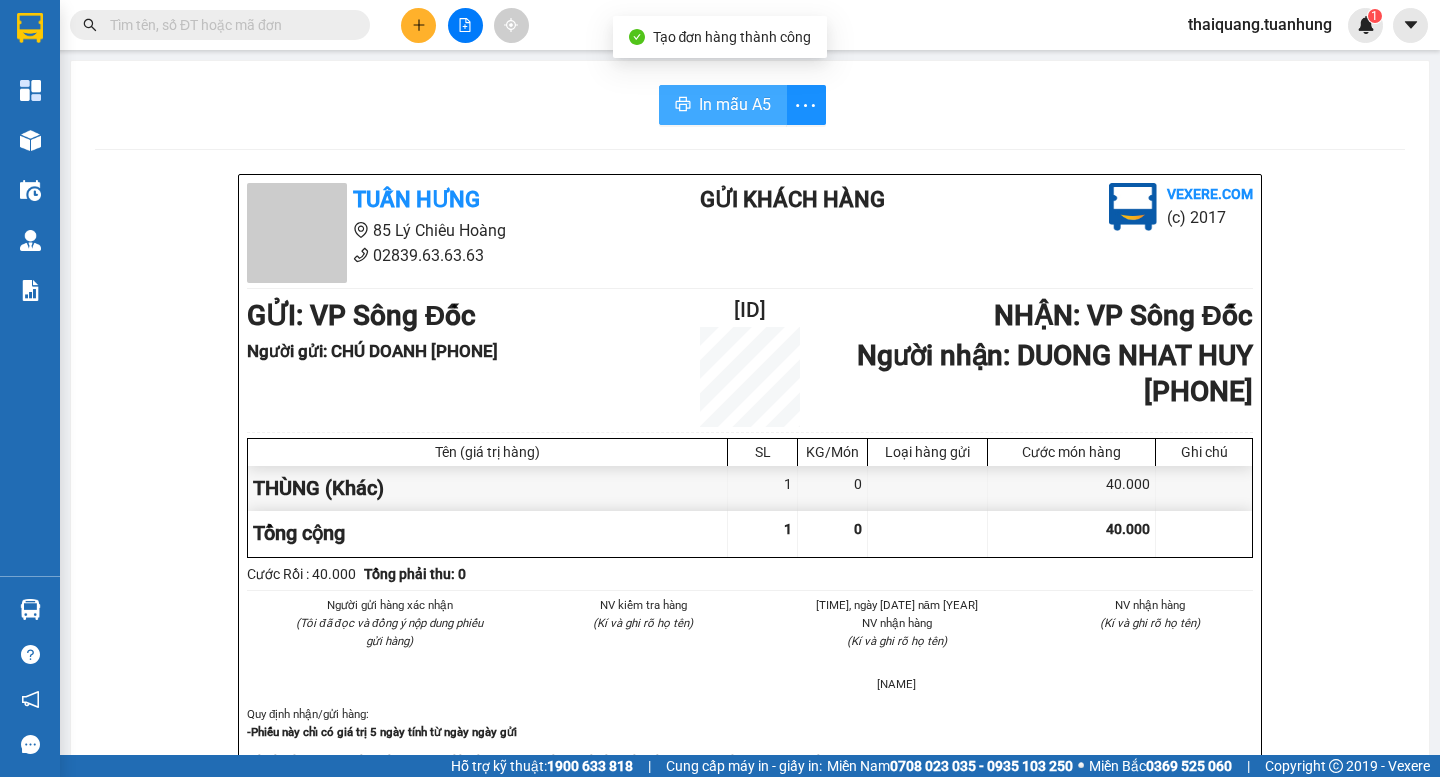 click on "In mẫu A5" at bounding box center [735, 104] 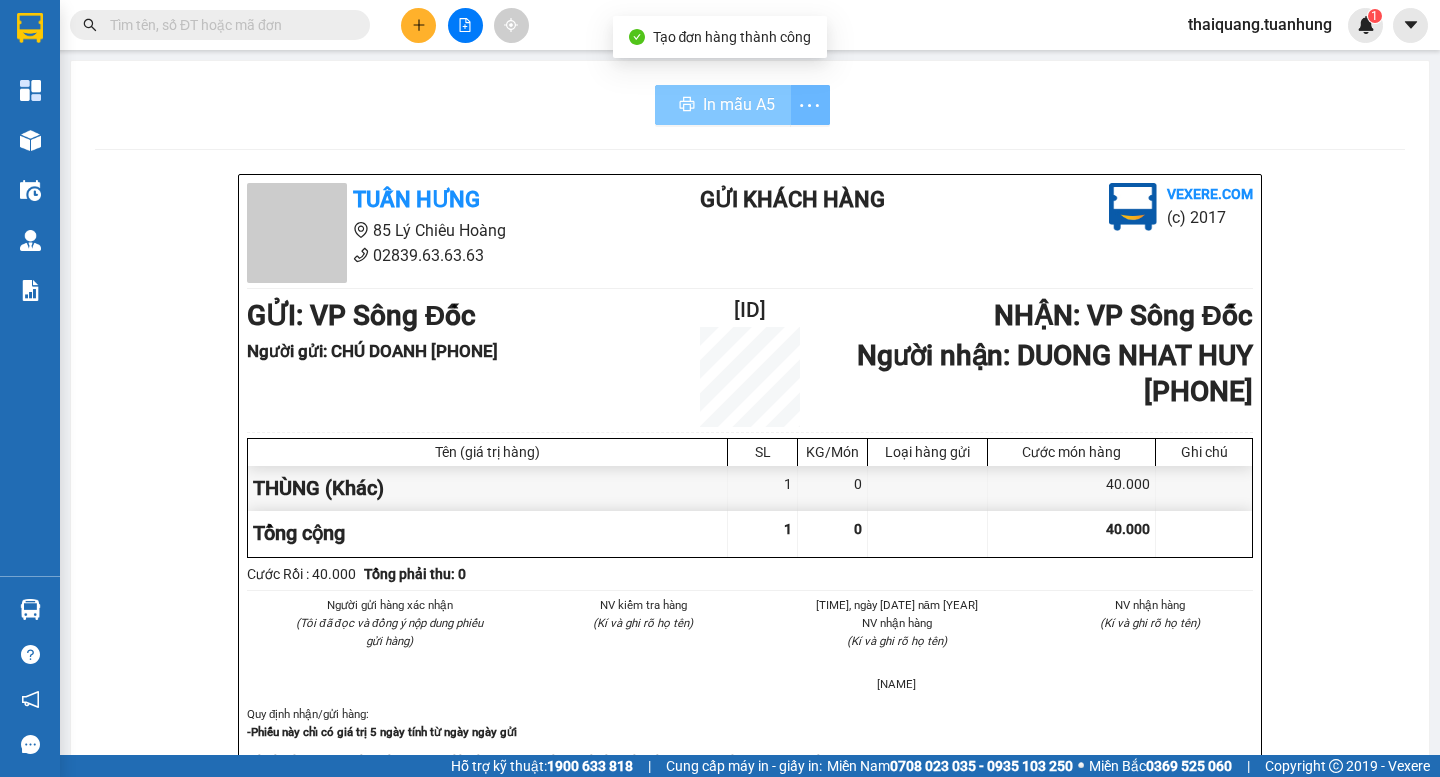 scroll, scrollTop: 0, scrollLeft: 0, axis: both 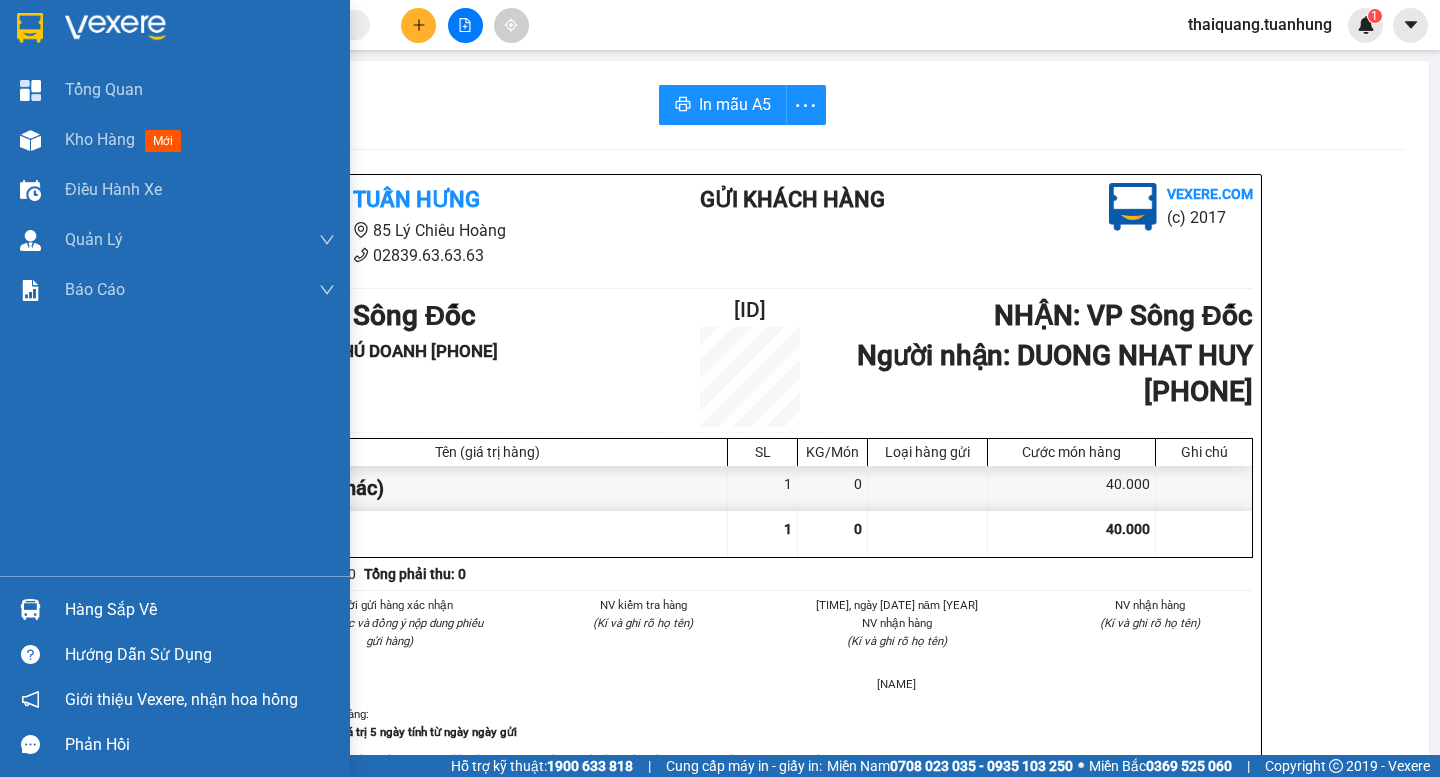 click at bounding box center (30, 140) 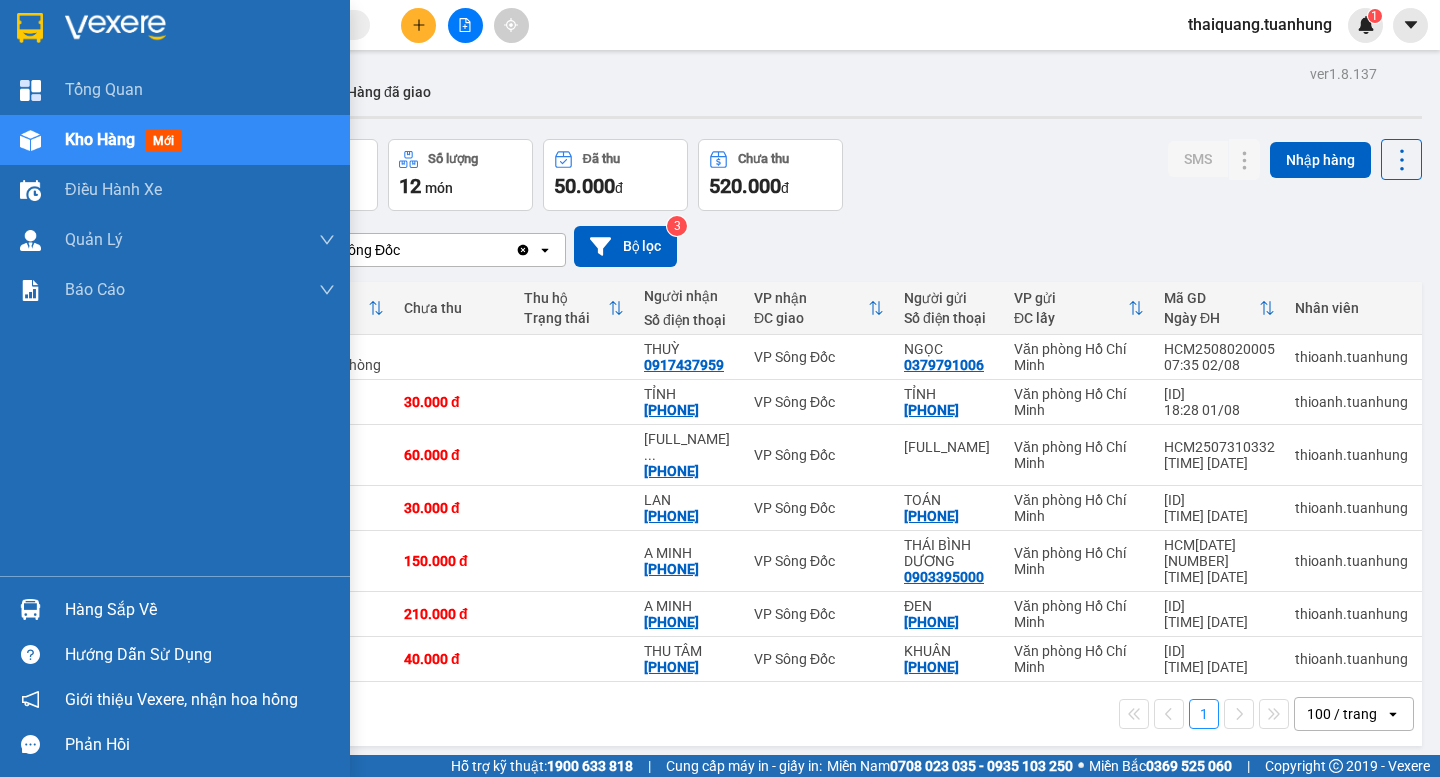 click on "Kho hàng" at bounding box center (100, 139) 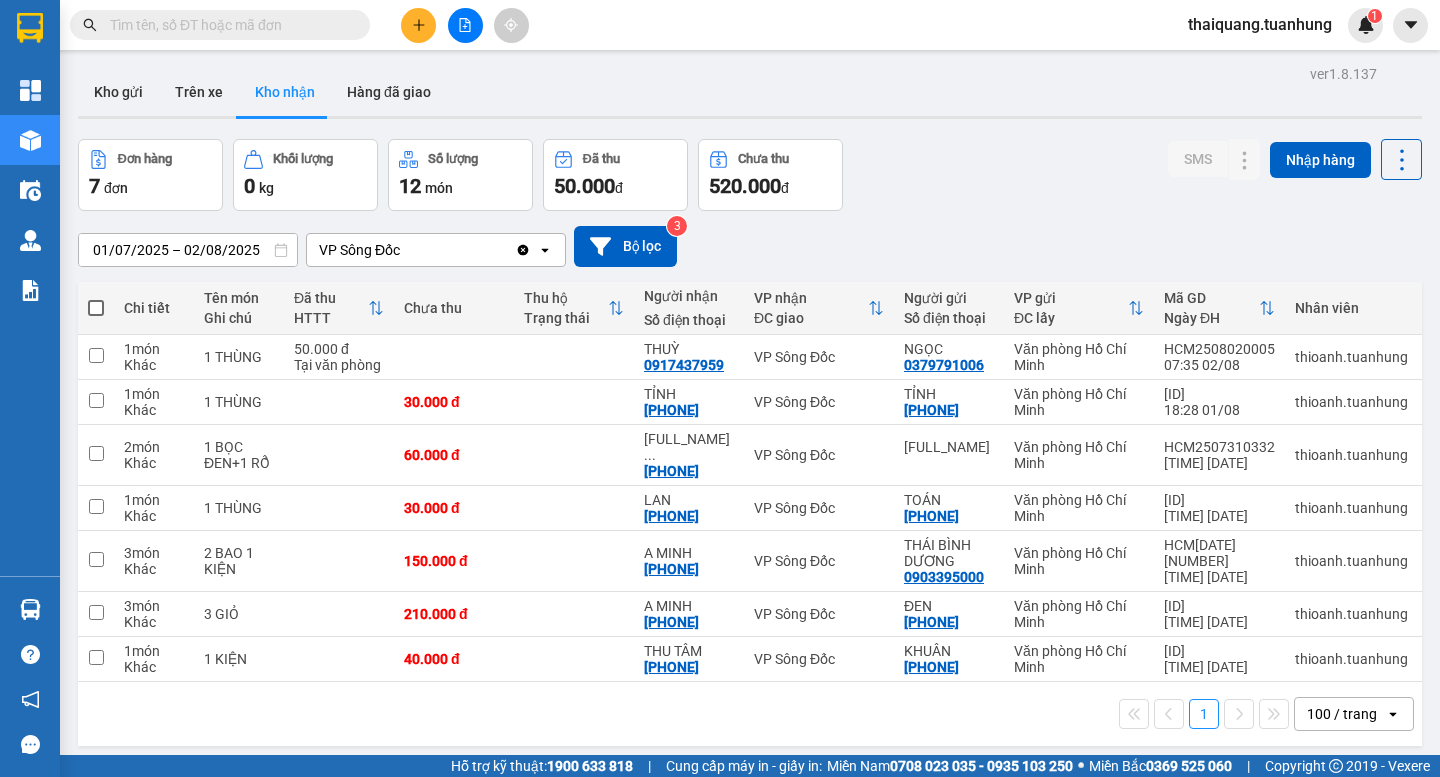 click on "Kho nhận" at bounding box center (285, 92) 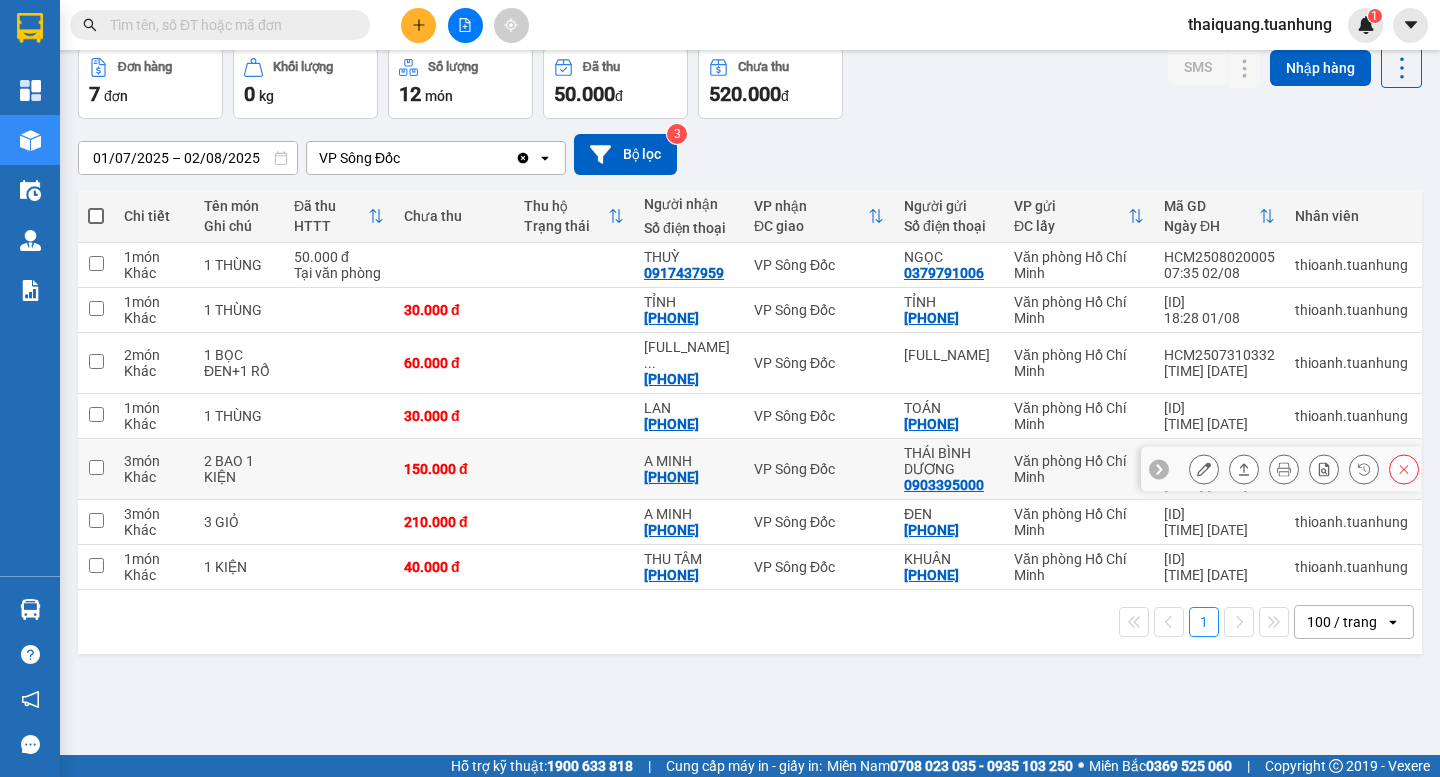 scroll, scrollTop: 0, scrollLeft: 0, axis: both 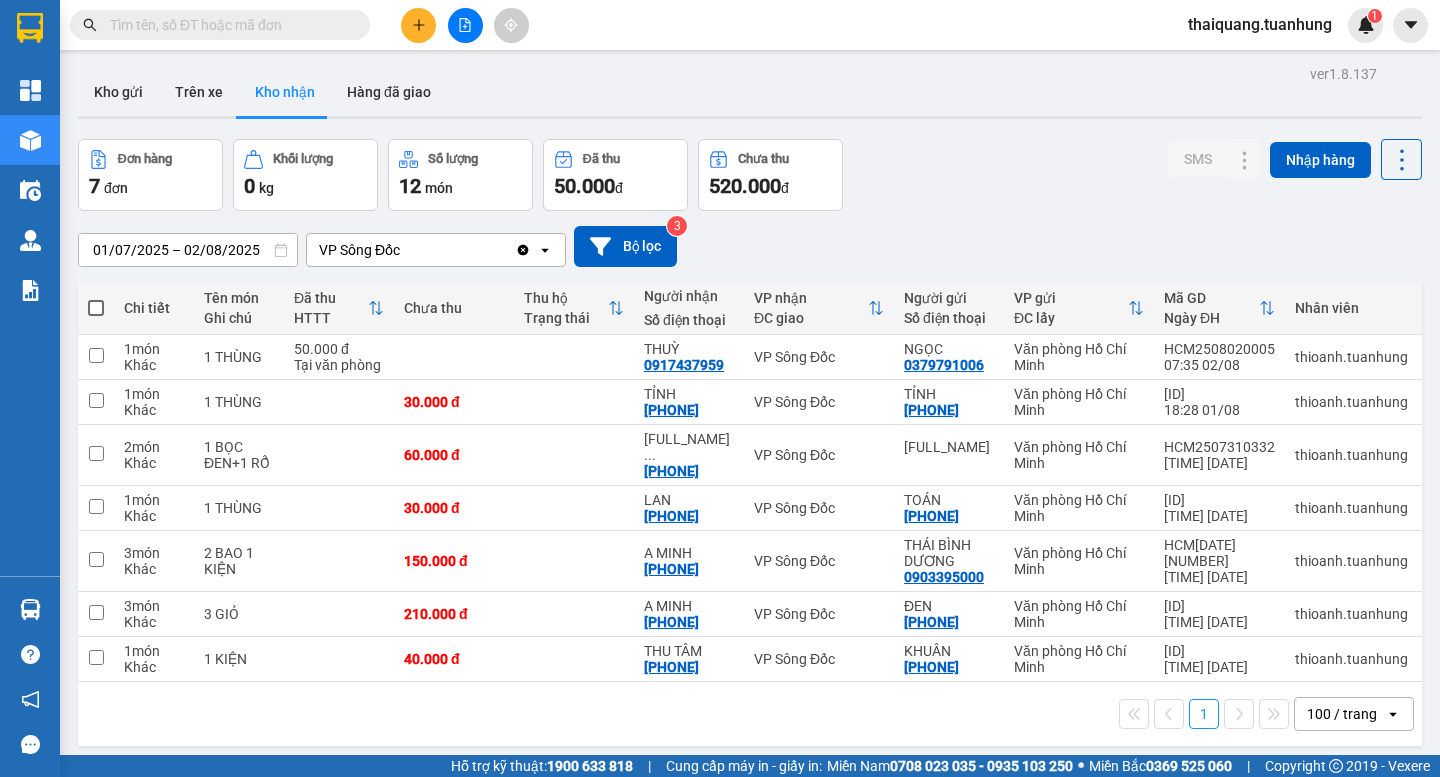 click at bounding box center [228, 25] 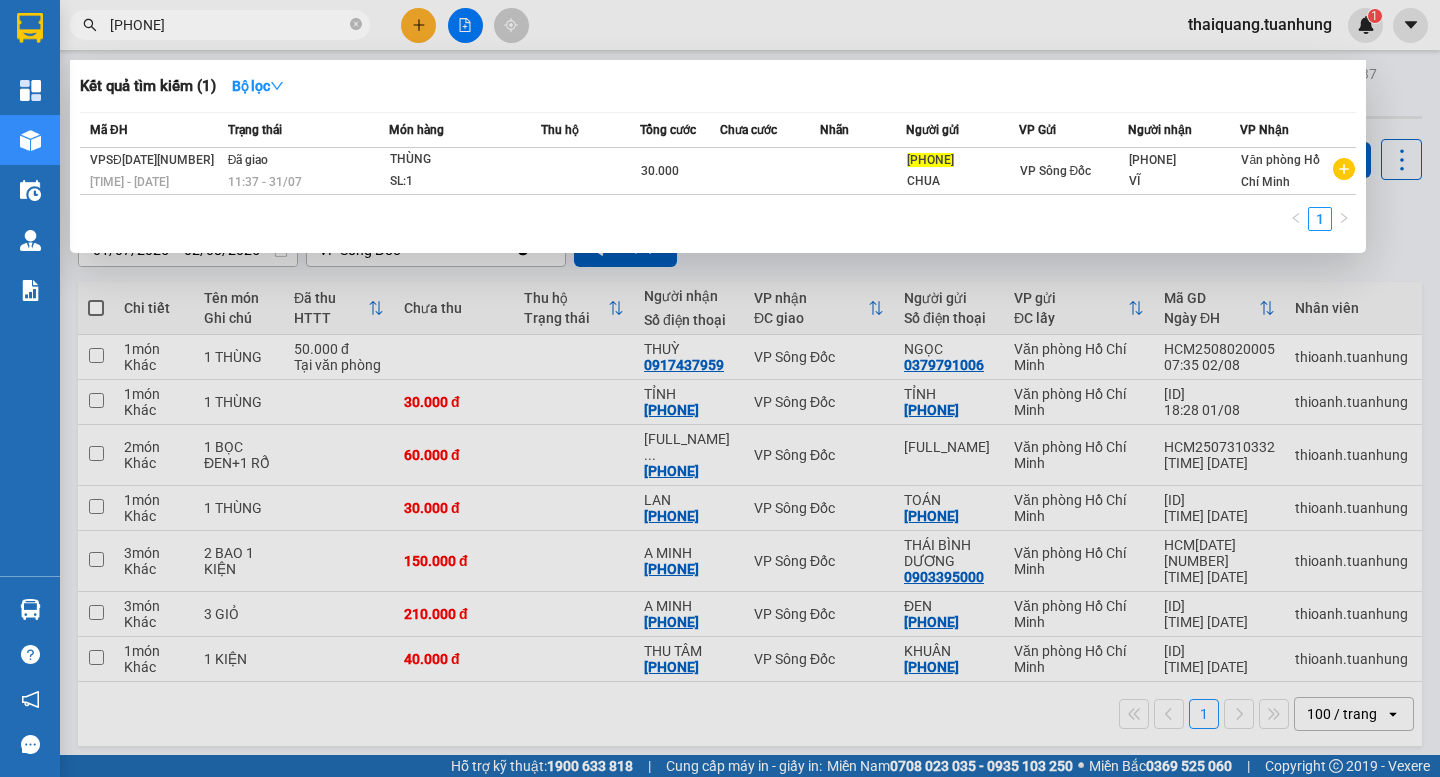 drag, startPoint x: 210, startPoint y: 30, endPoint x: 64, endPoint y: 37, distance: 146.16771 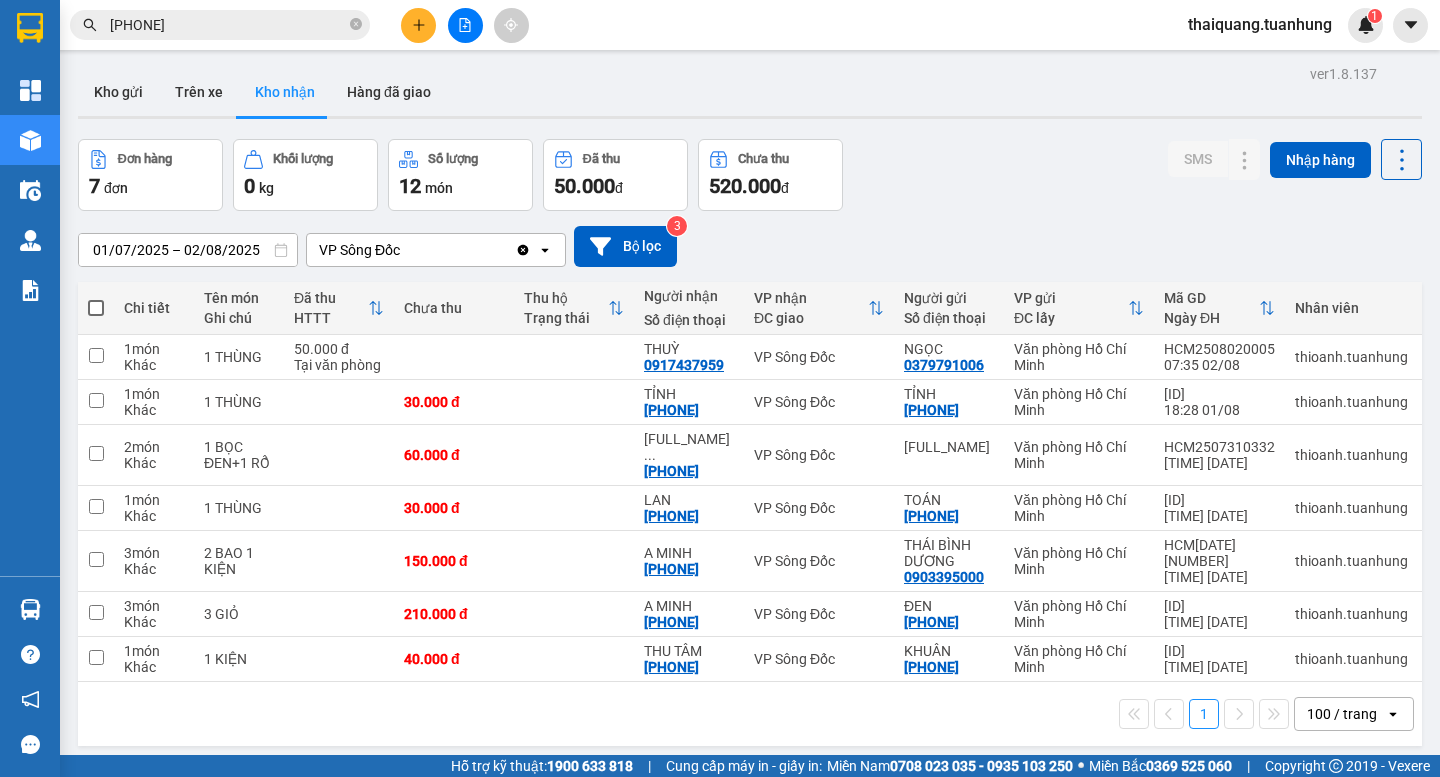 click on "[PHONE]" at bounding box center (228, 25) 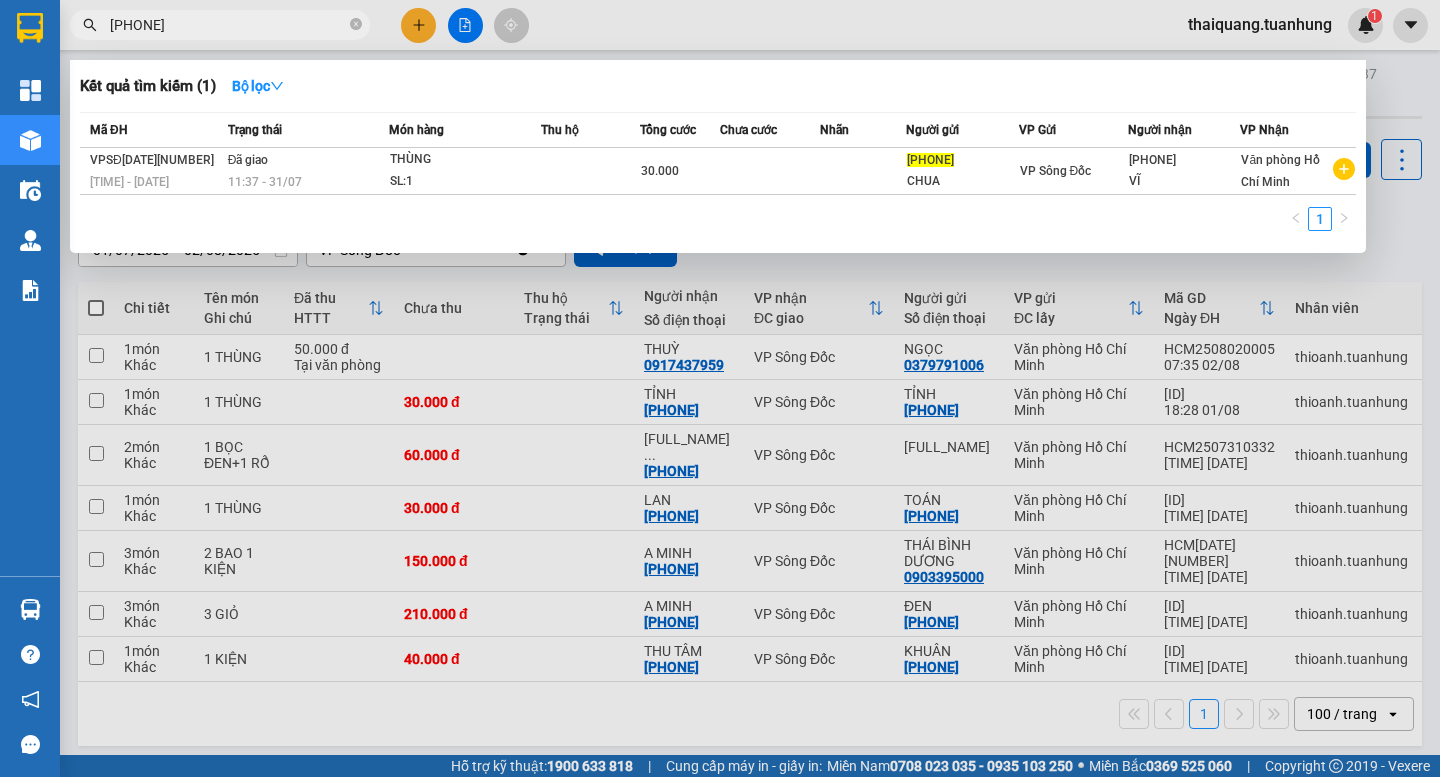 click at bounding box center (720, 388) 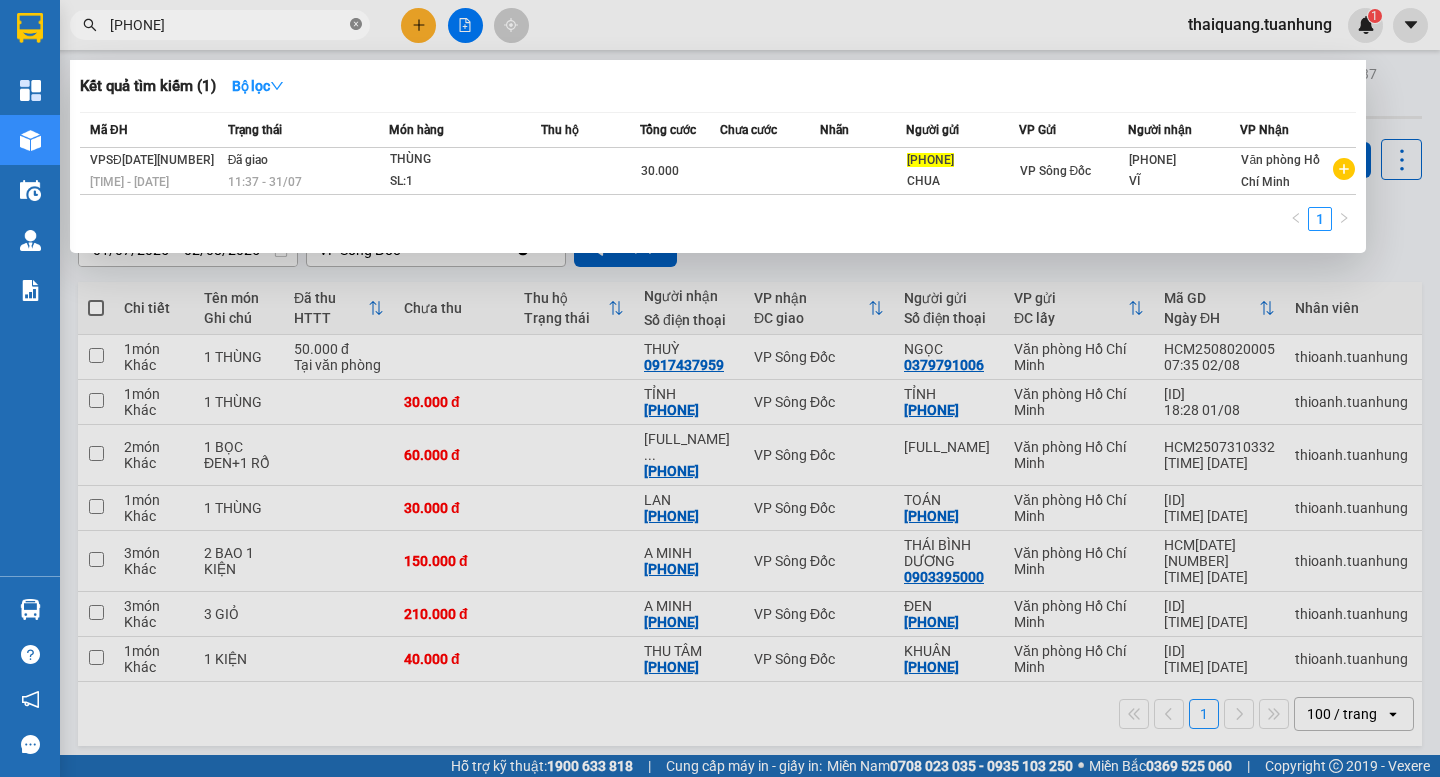 click 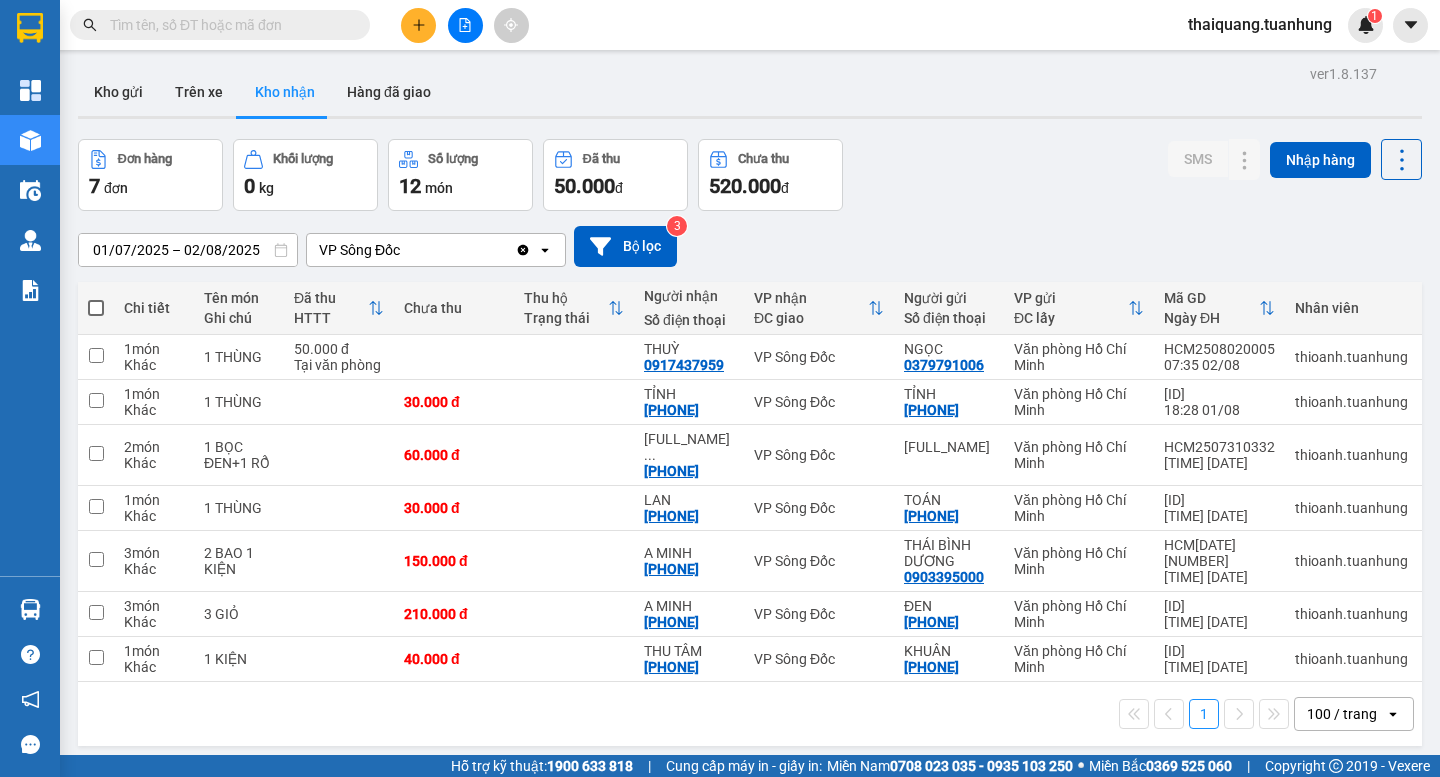 click at bounding box center (228, 25) 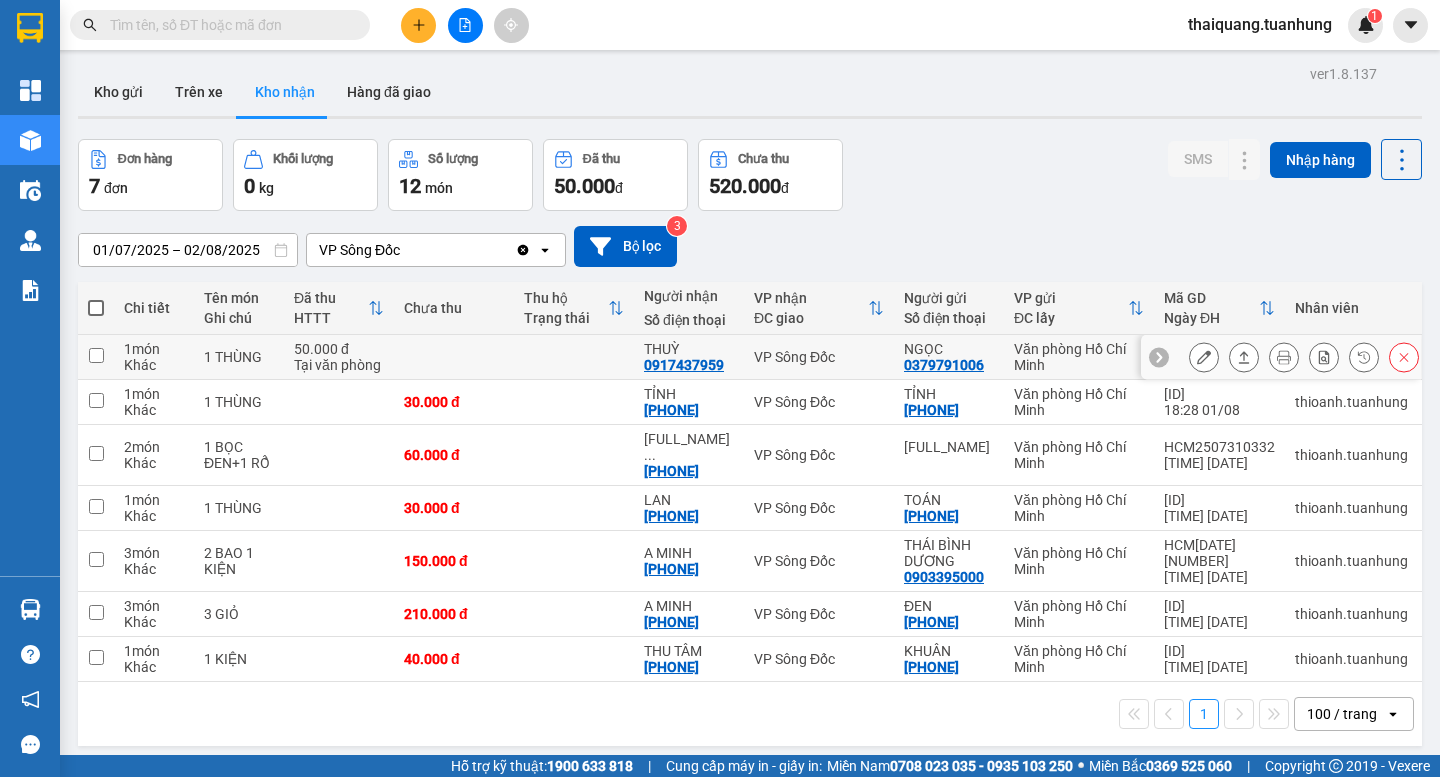 click 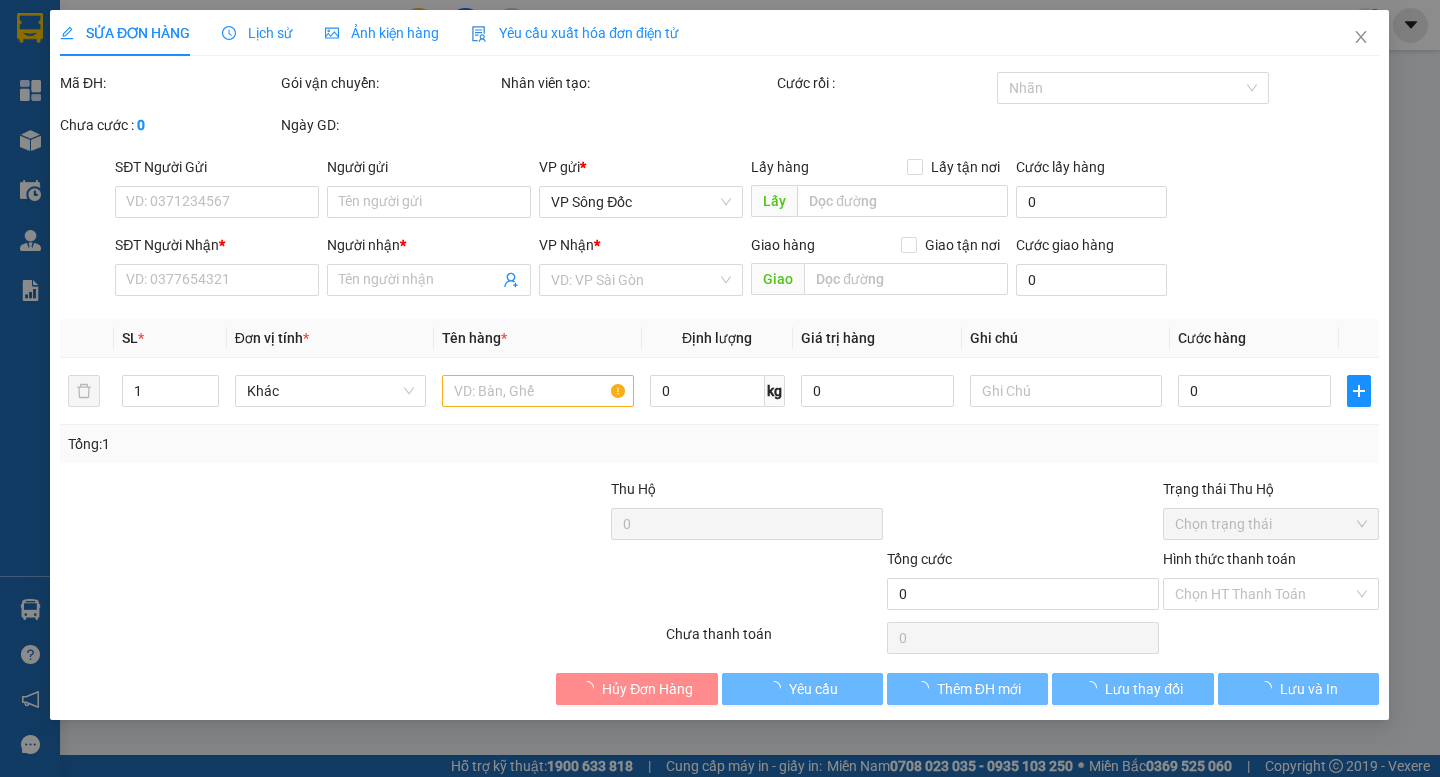 type on "0379791006" 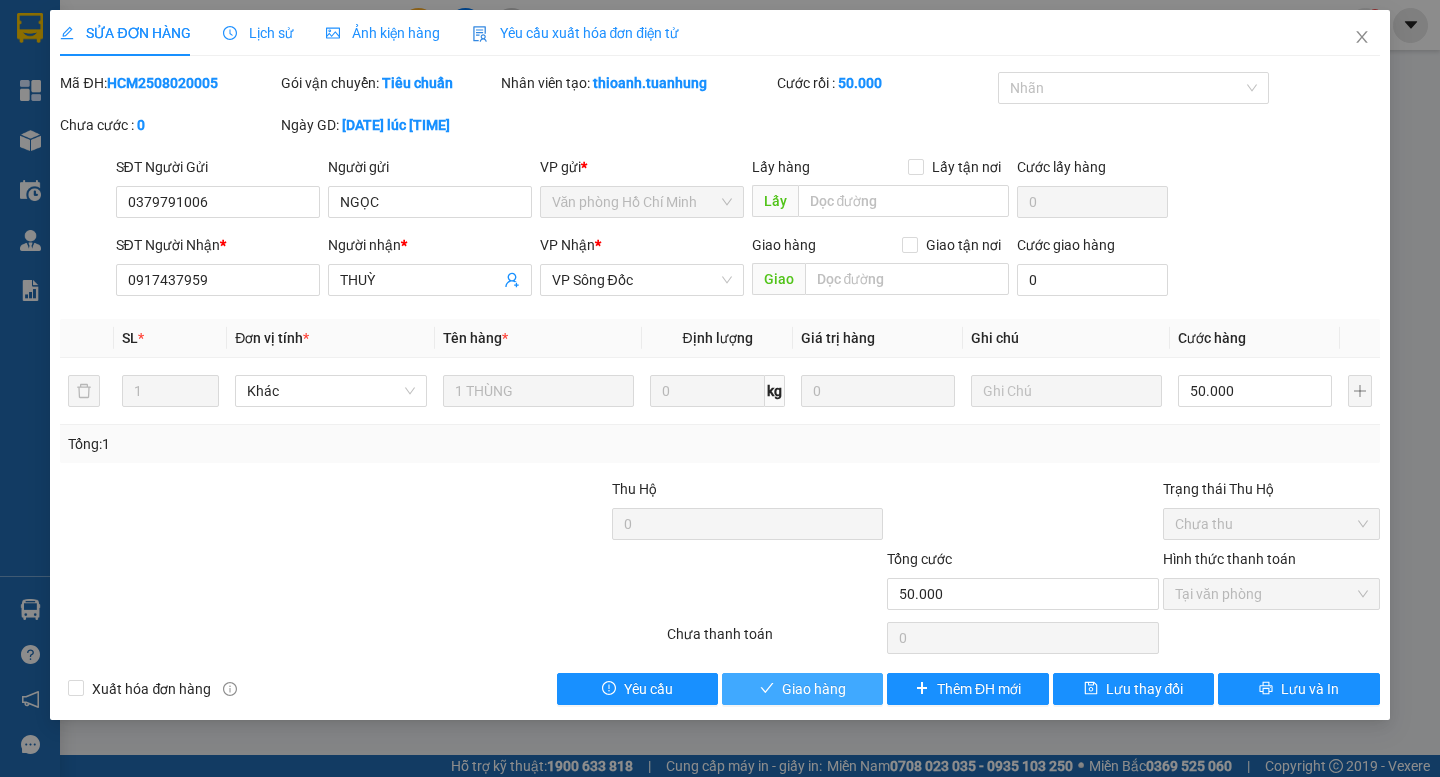 click on "Giao hàng" at bounding box center (802, 689) 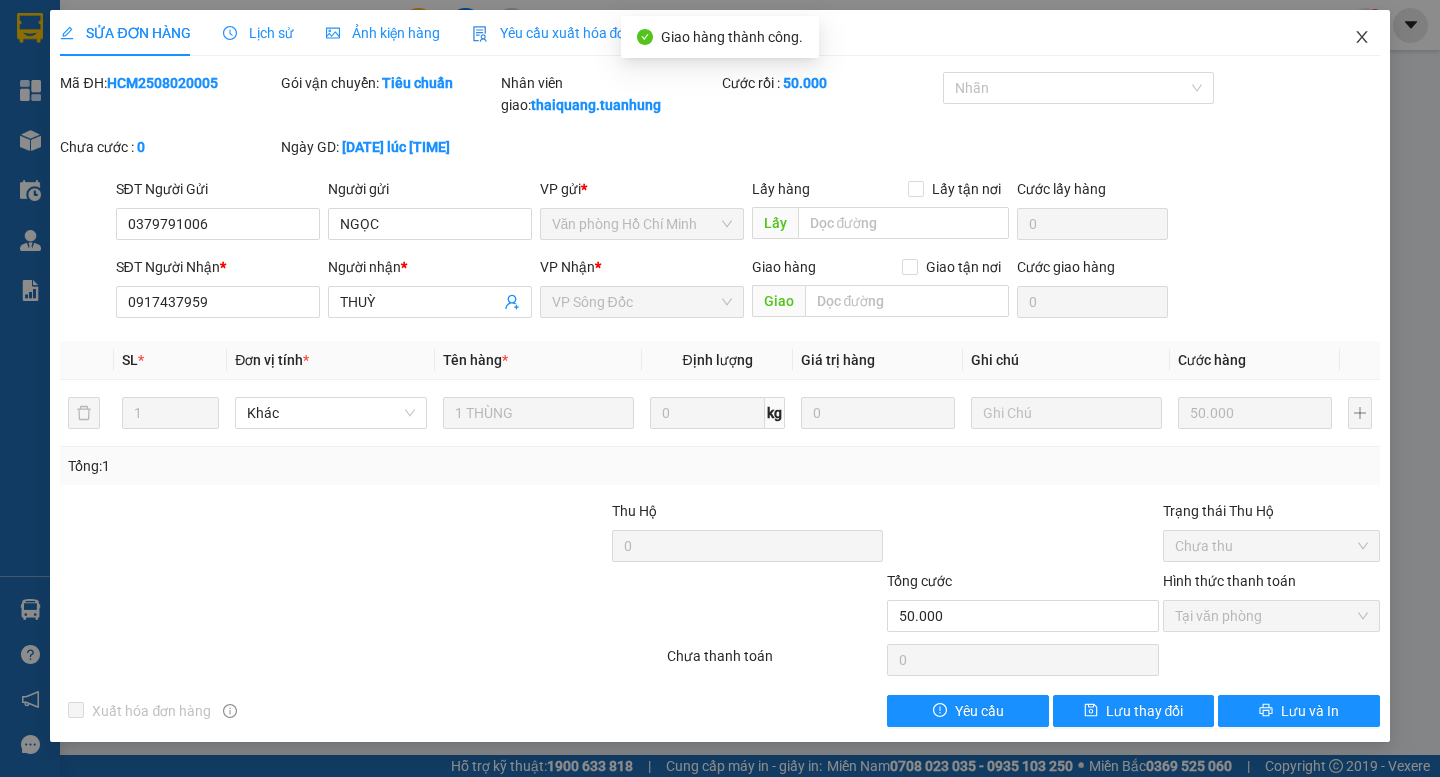 click 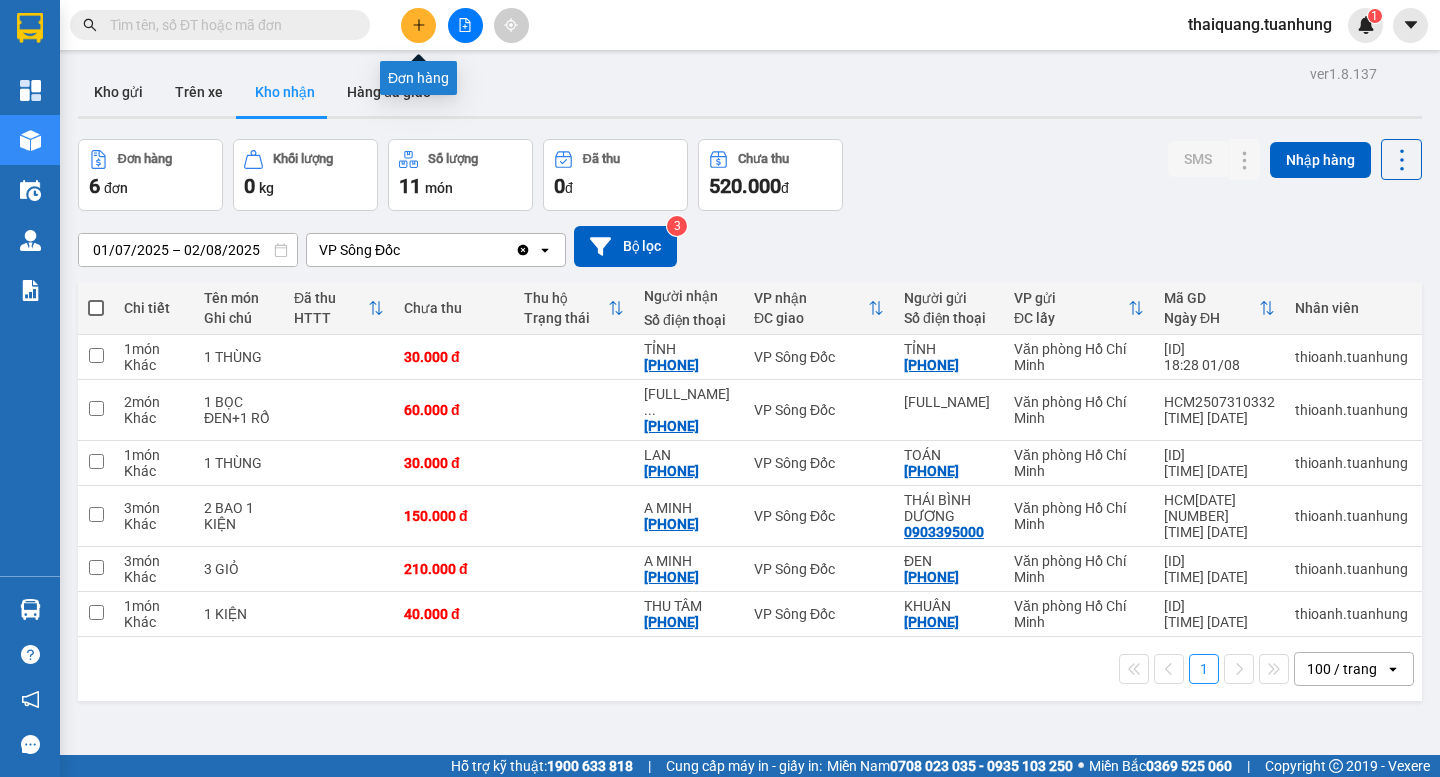 click at bounding box center [418, 25] 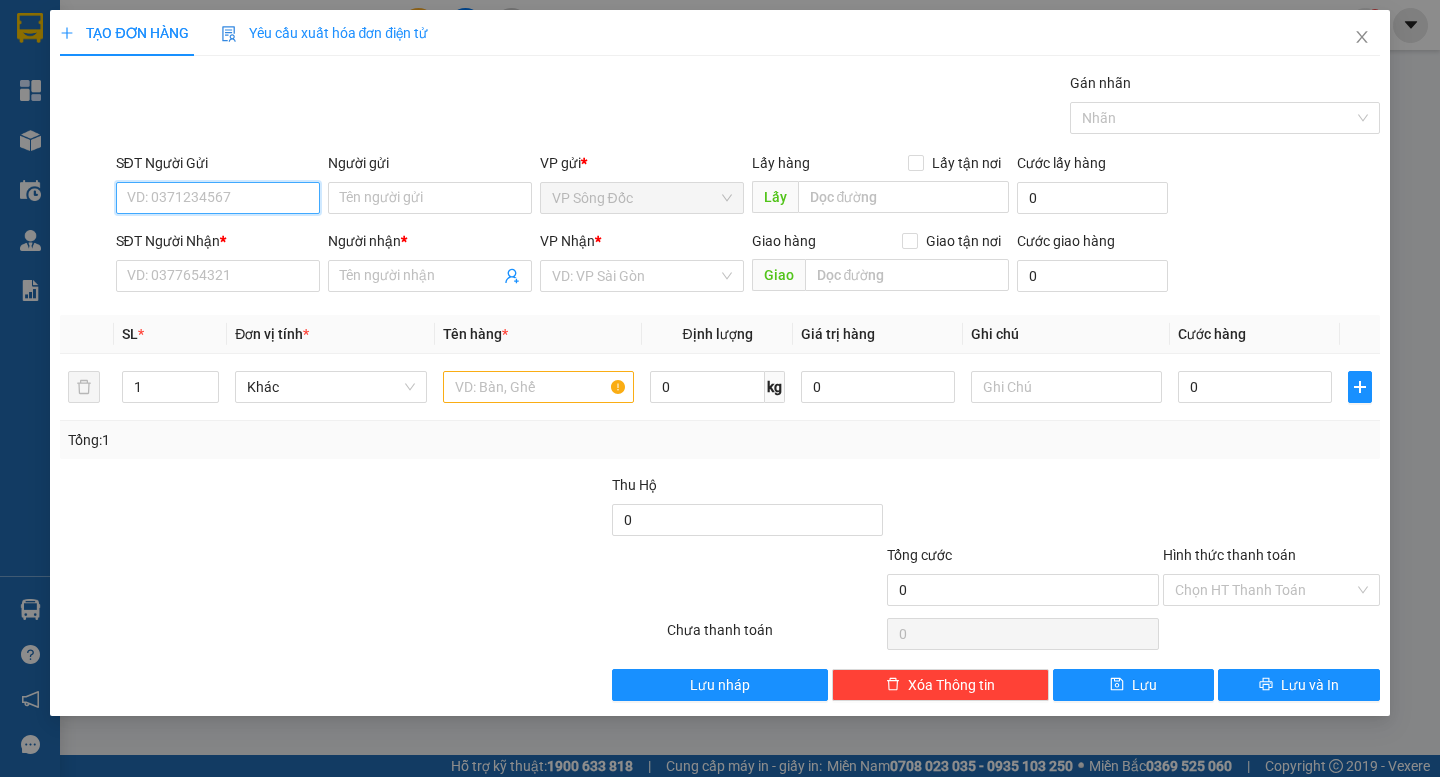 click on "SĐT Người Gửi" at bounding box center (218, 198) 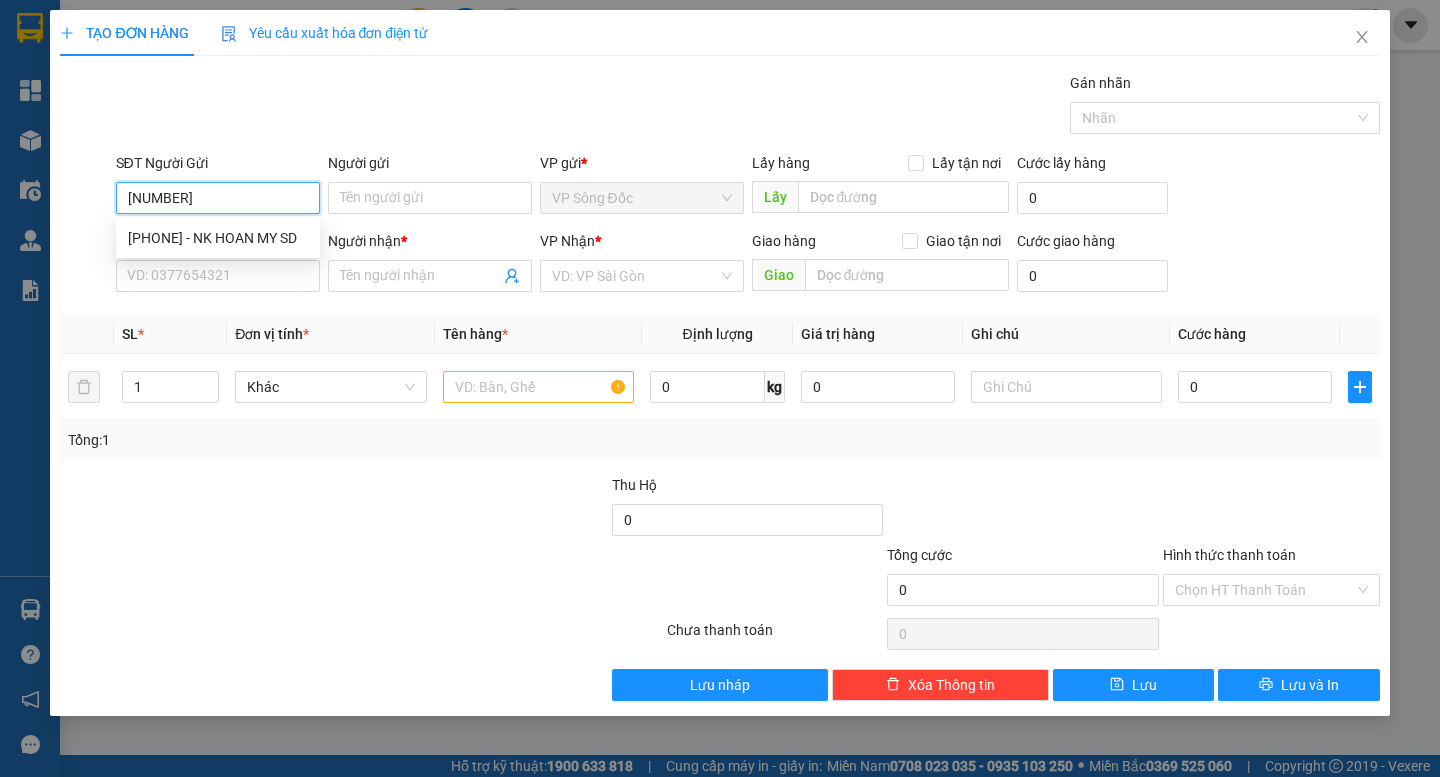 type on "[PHONE]" 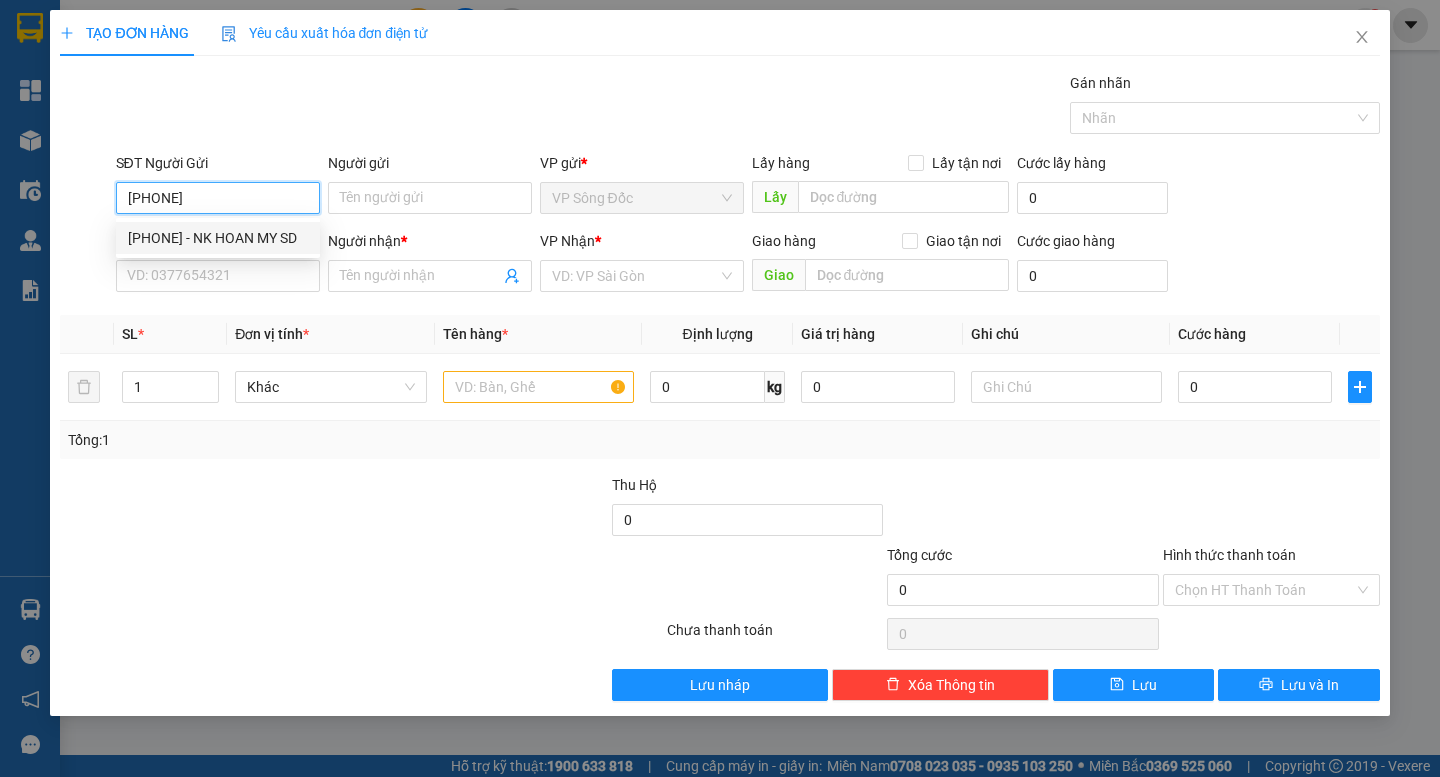 click on "[PHONE] - NK HOAN MY SD" at bounding box center (218, 238) 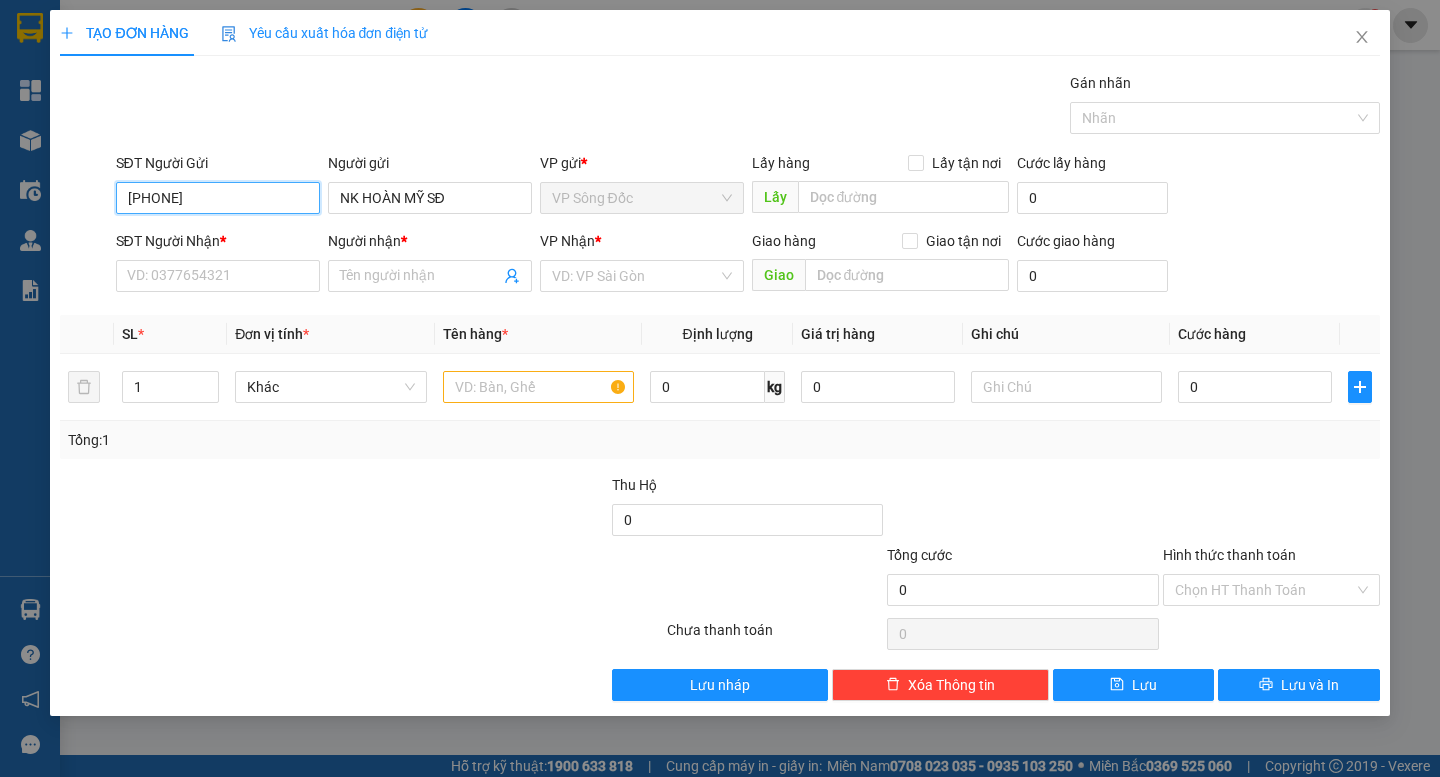 type on "[PHONE]" 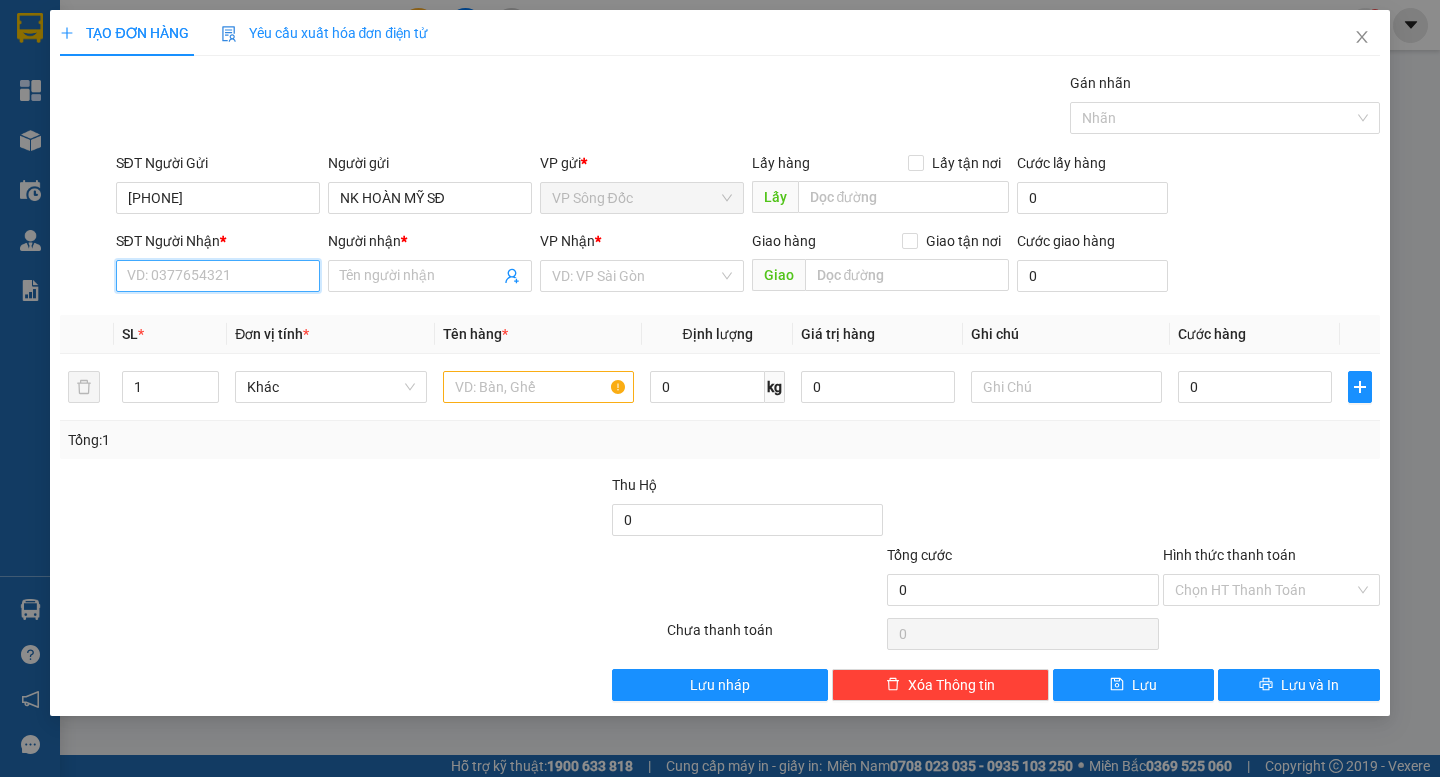 click on "SĐT Người Nhận  *" at bounding box center [218, 276] 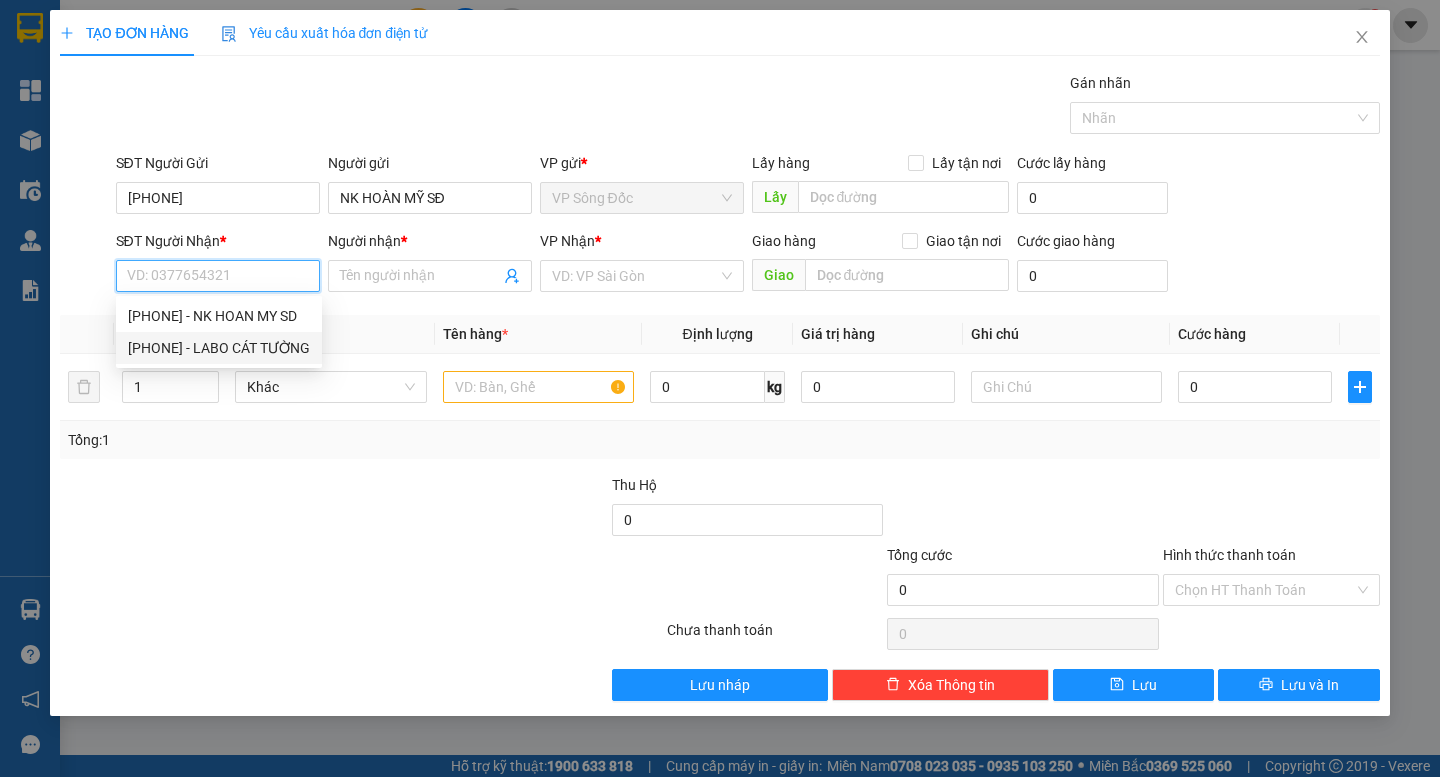 click on "[PHONE] - LABO CÁT TƯỜNG" at bounding box center [219, 348] 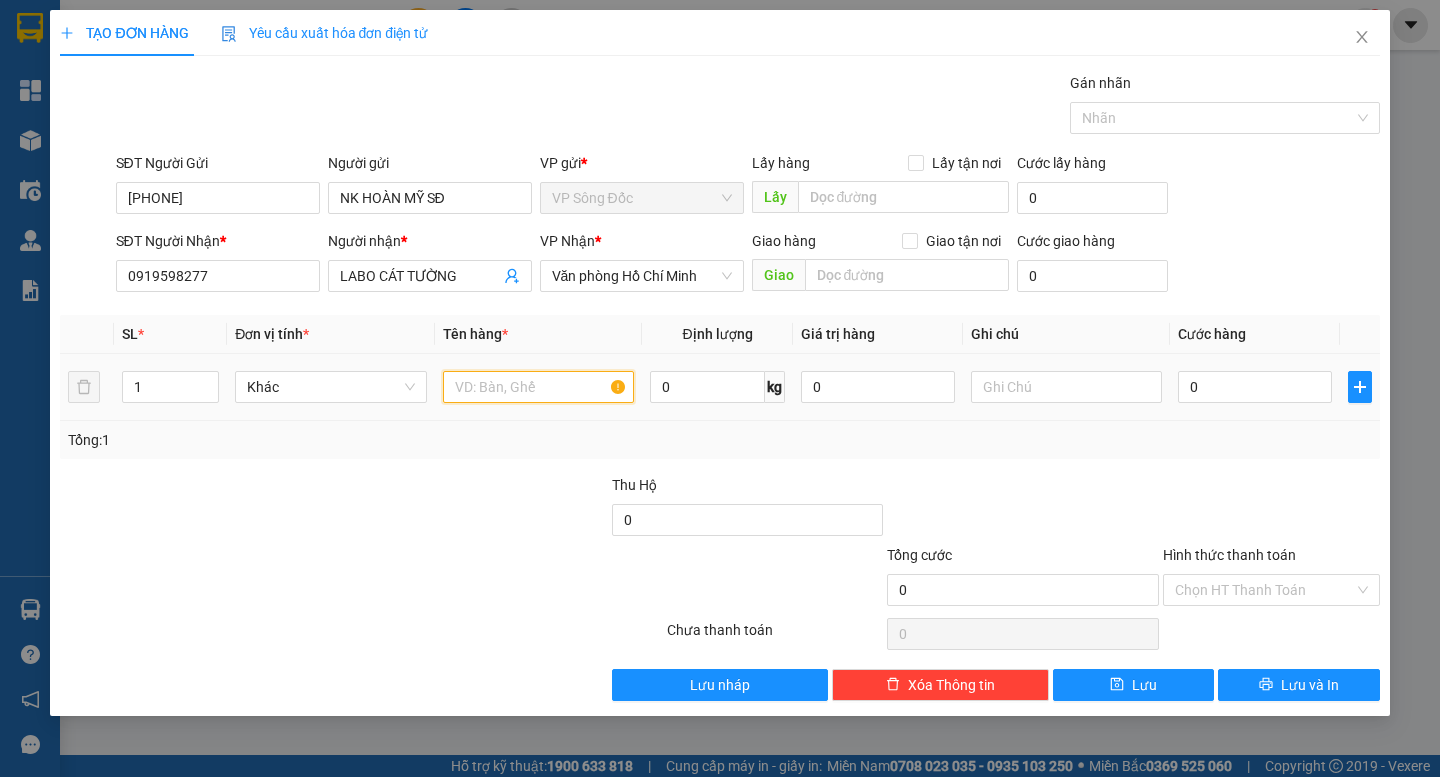 click at bounding box center [538, 387] 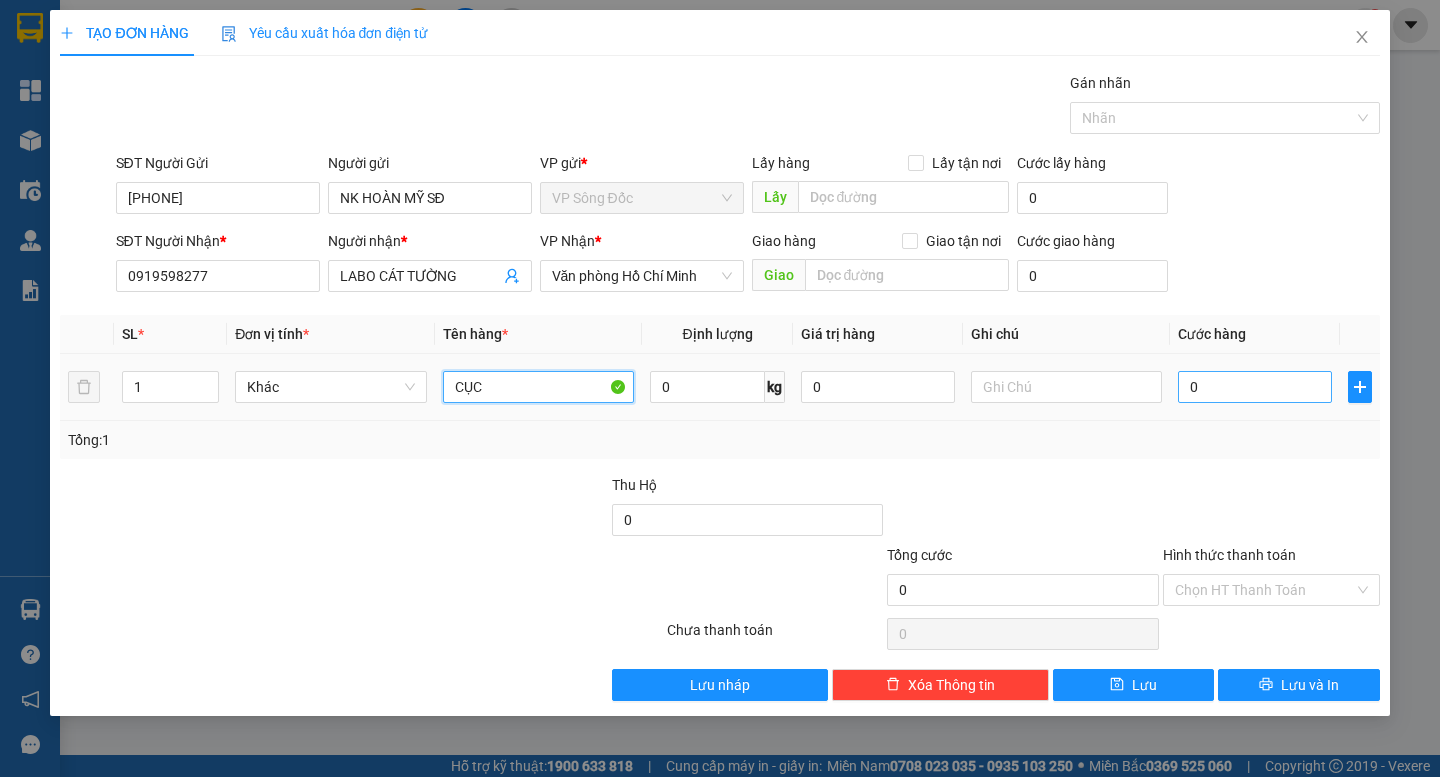 type on "CỤC" 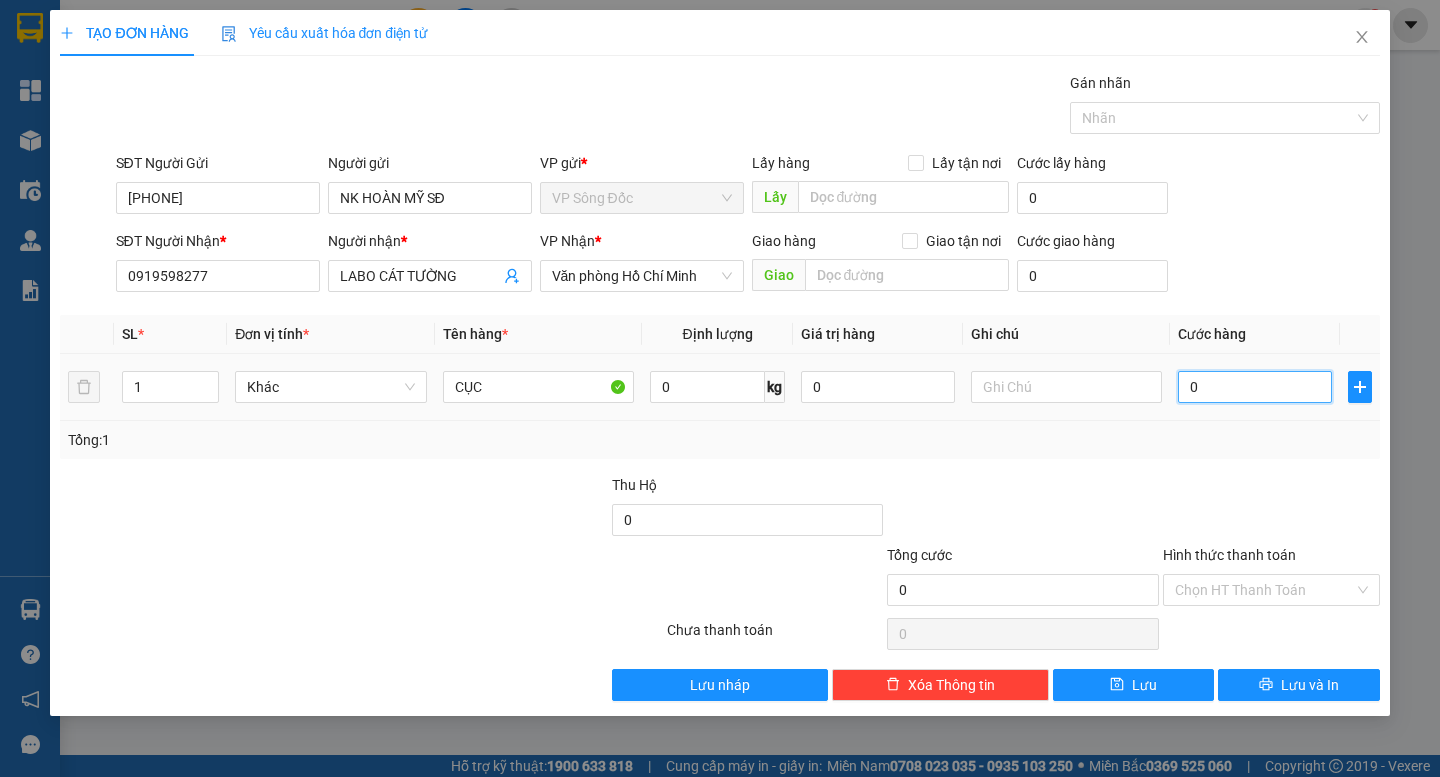 click on "0" at bounding box center [1255, 387] 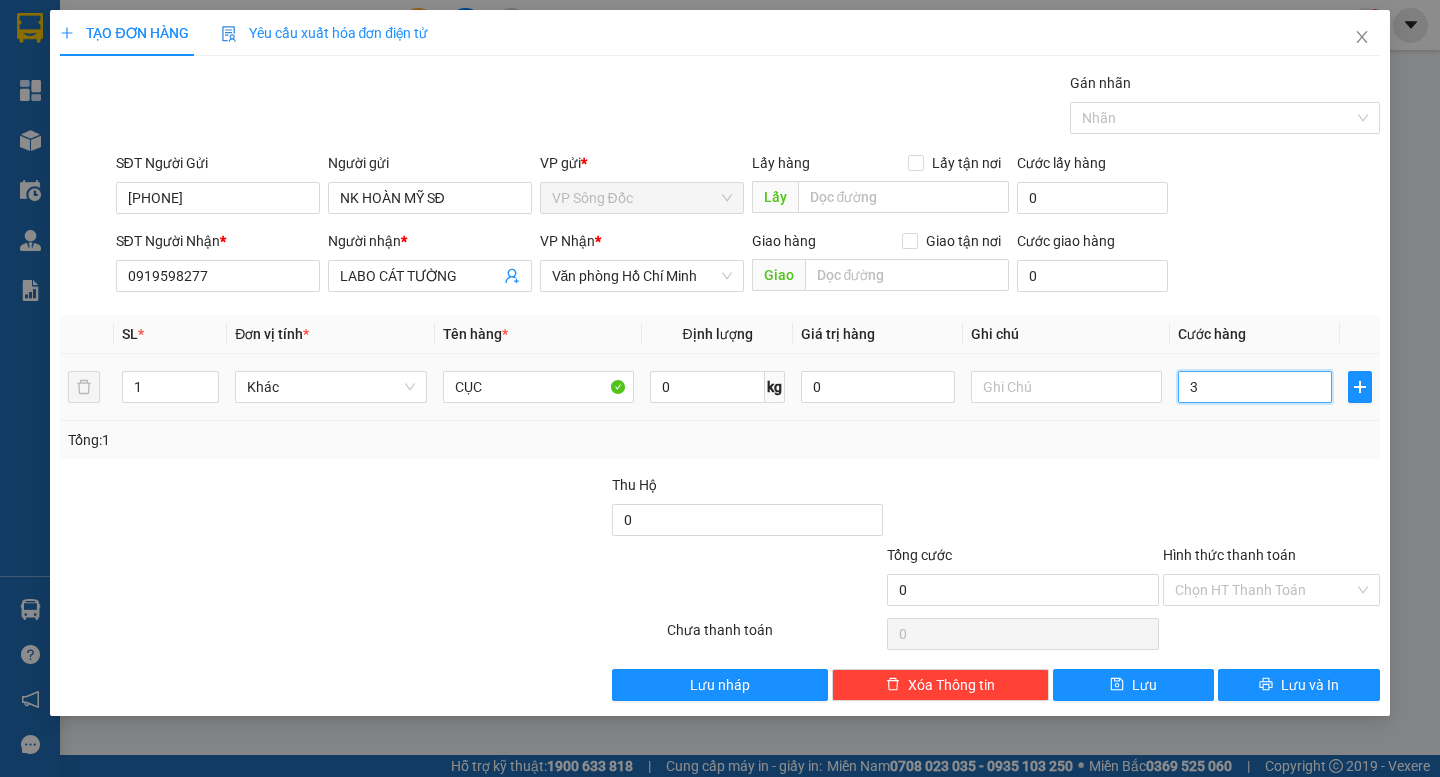 type on "3" 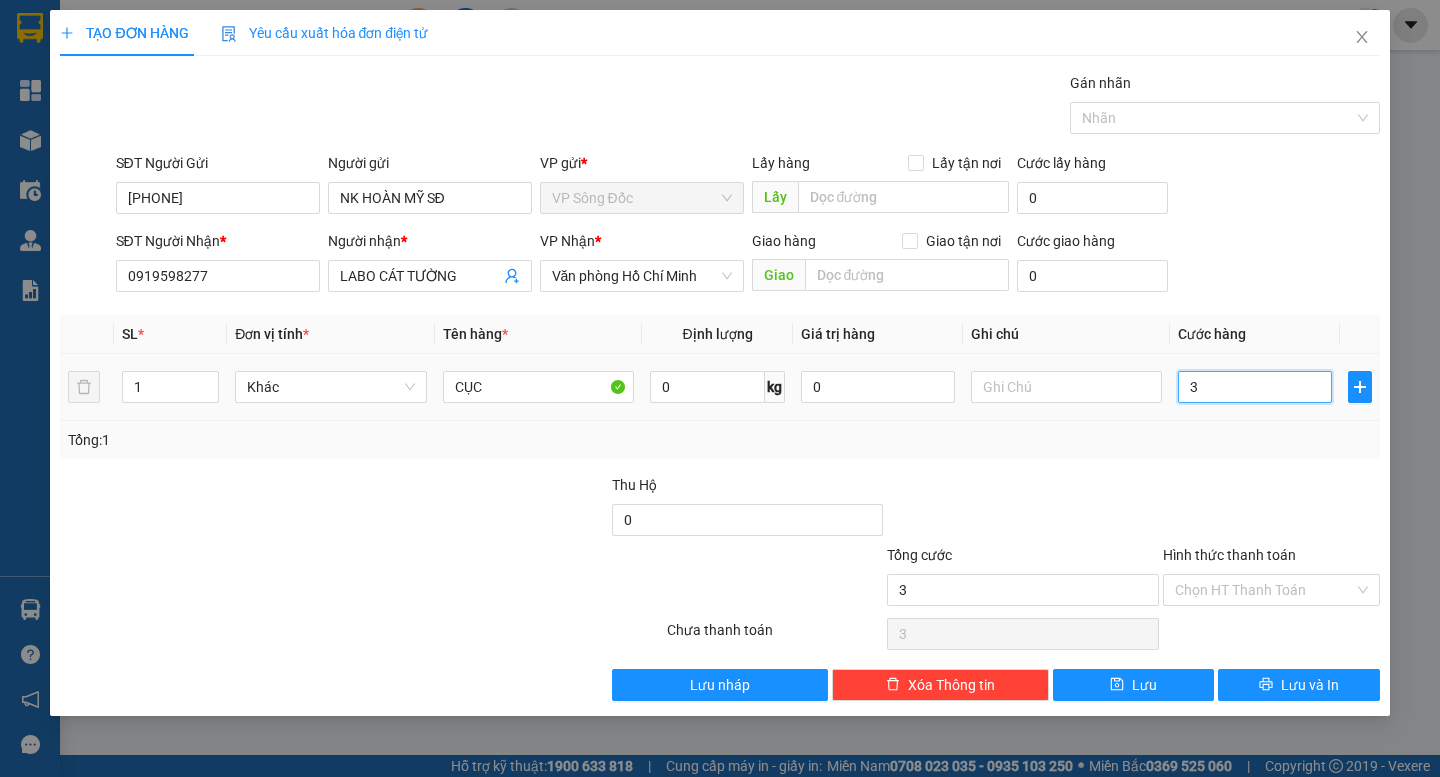 type on "30" 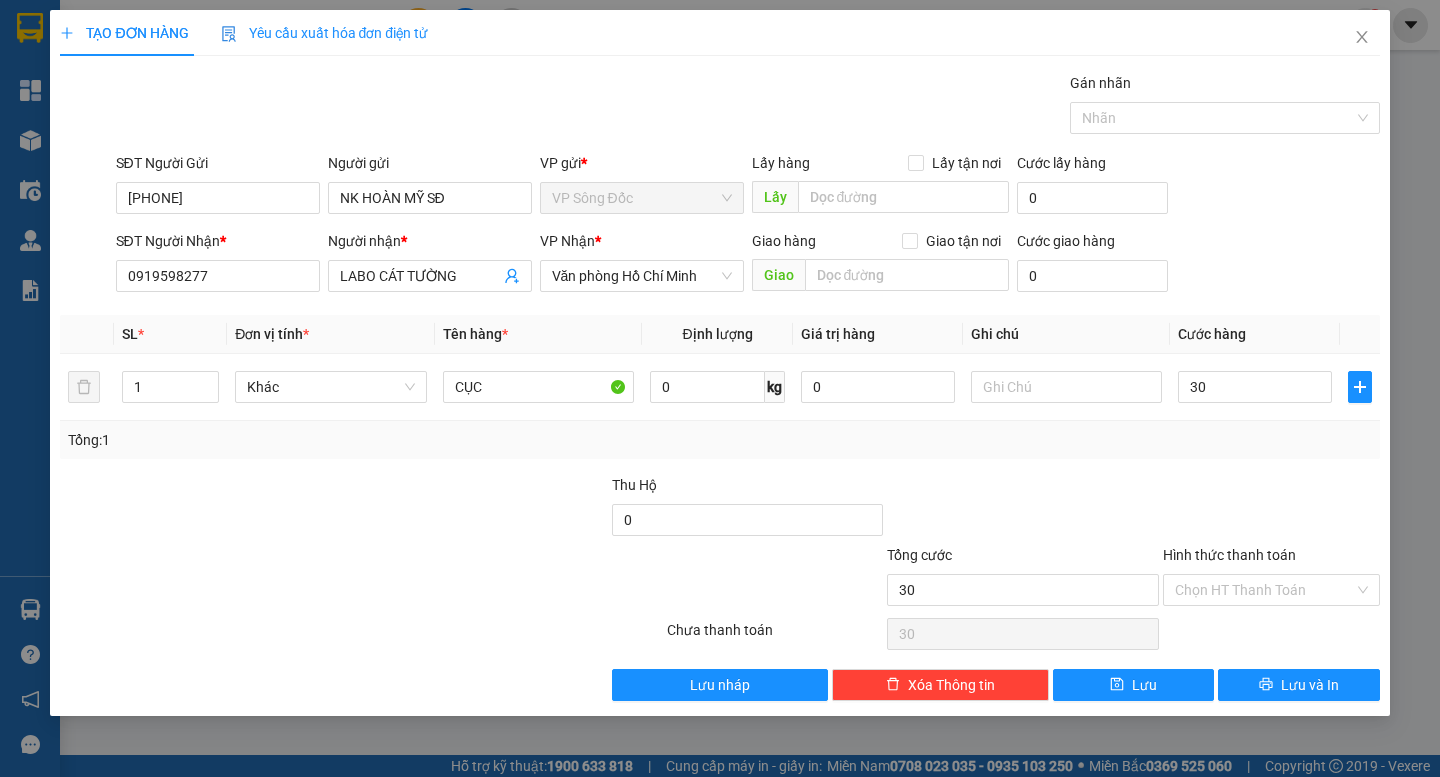type on "30.000" 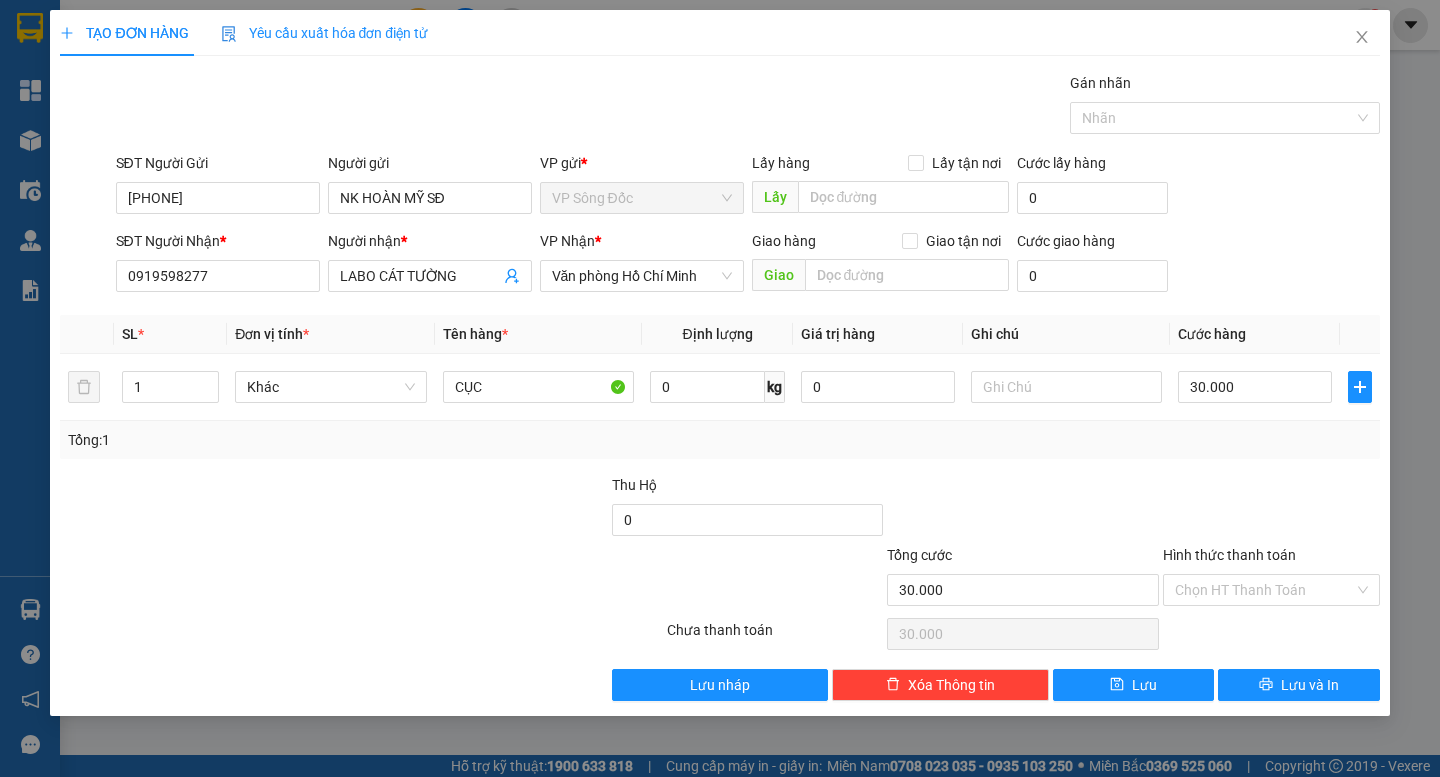 click on "Transit Pickup Surcharge Ids Transit Deliver Surcharge Ids Transit Deliver Surcharge Transit Deliver Surcharge Gói vận chuyển  * Tiêu chuẩn Gán nhãn   Nhãn SĐT Người Gửi [PHONE] Người gửi NK HOÀN MỸ SĐ VP gửi  * VP Sông Đốc Lấy hàng Lấy tận nơi Lấy Cước lấy hàng 0 SĐT Người Nhận  * [PHONE] Người nhận  * LABO CÁT TƯỜNG VP Nhận  * Văn phòng Hồ Chí Minh Giao hàng Giao tận nơi Giao Cước giao hàng 0 SL  * Đơn vị tính  * Tên hàng  * Định lượng Giá trị hàng Ghi chú Cước hàng                   1 Khác CỤC 0 kg 0 30.000 Tổng:  1 Thu Hộ 0 Tổng cước 30.000 Hình thức thanh toán Chọn HT Thanh Toán Số tiền thu trước 0 Chưa thanh toán 30.000 Chọn HT Thanh Toán Lưu nháp Xóa Thông tin Lưu Lưu và In" at bounding box center [719, 386] 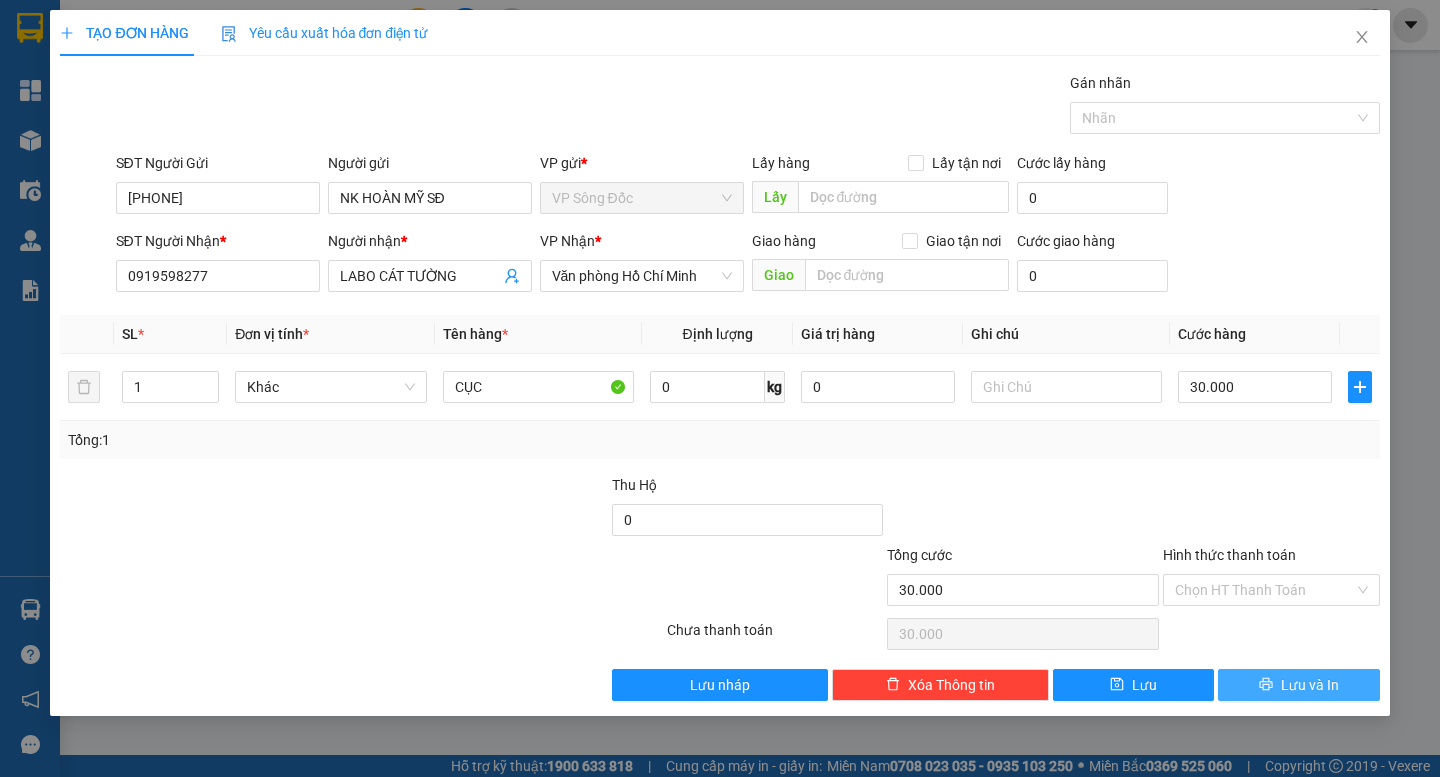 click on "Lưu và In" at bounding box center (1310, 685) 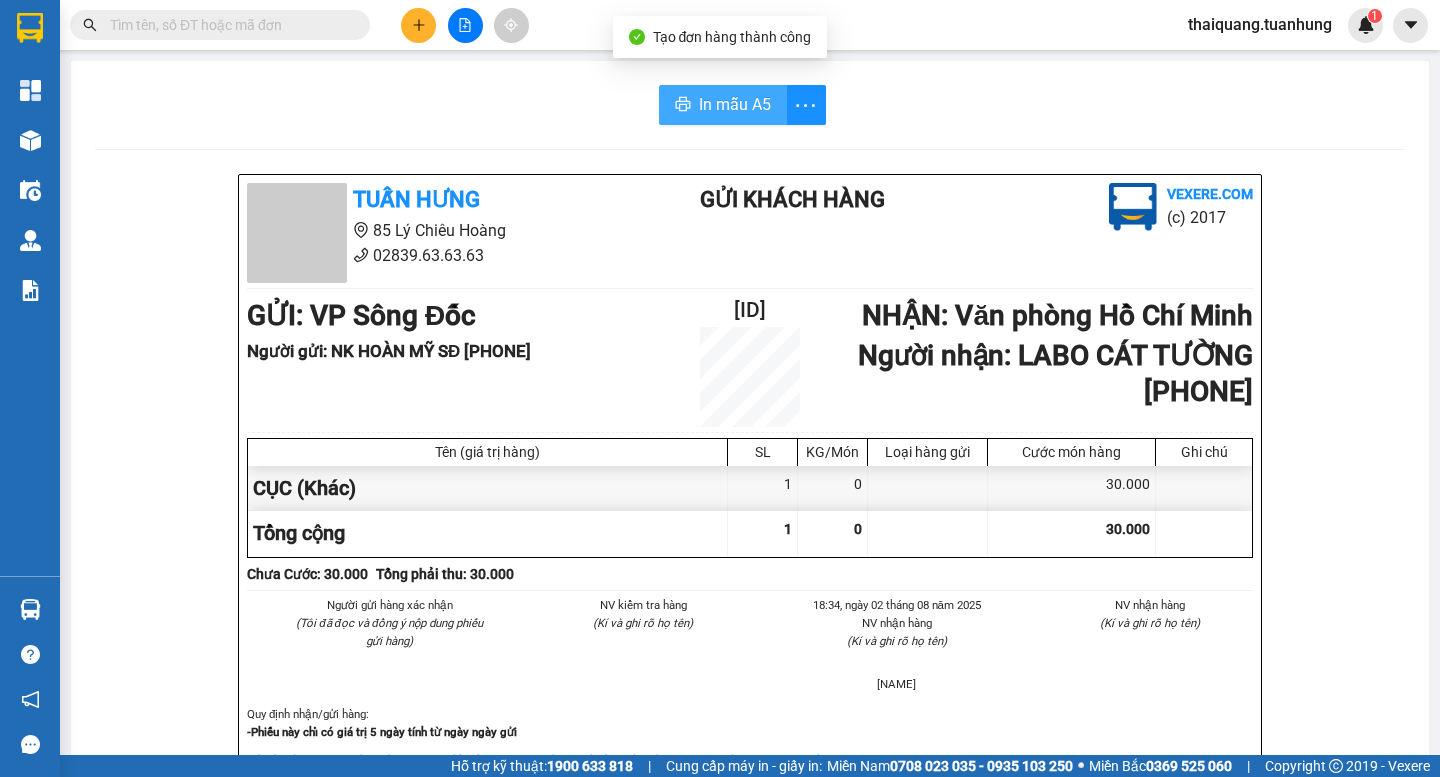 click on "In mẫu A5" at bounding box center [735, 104] 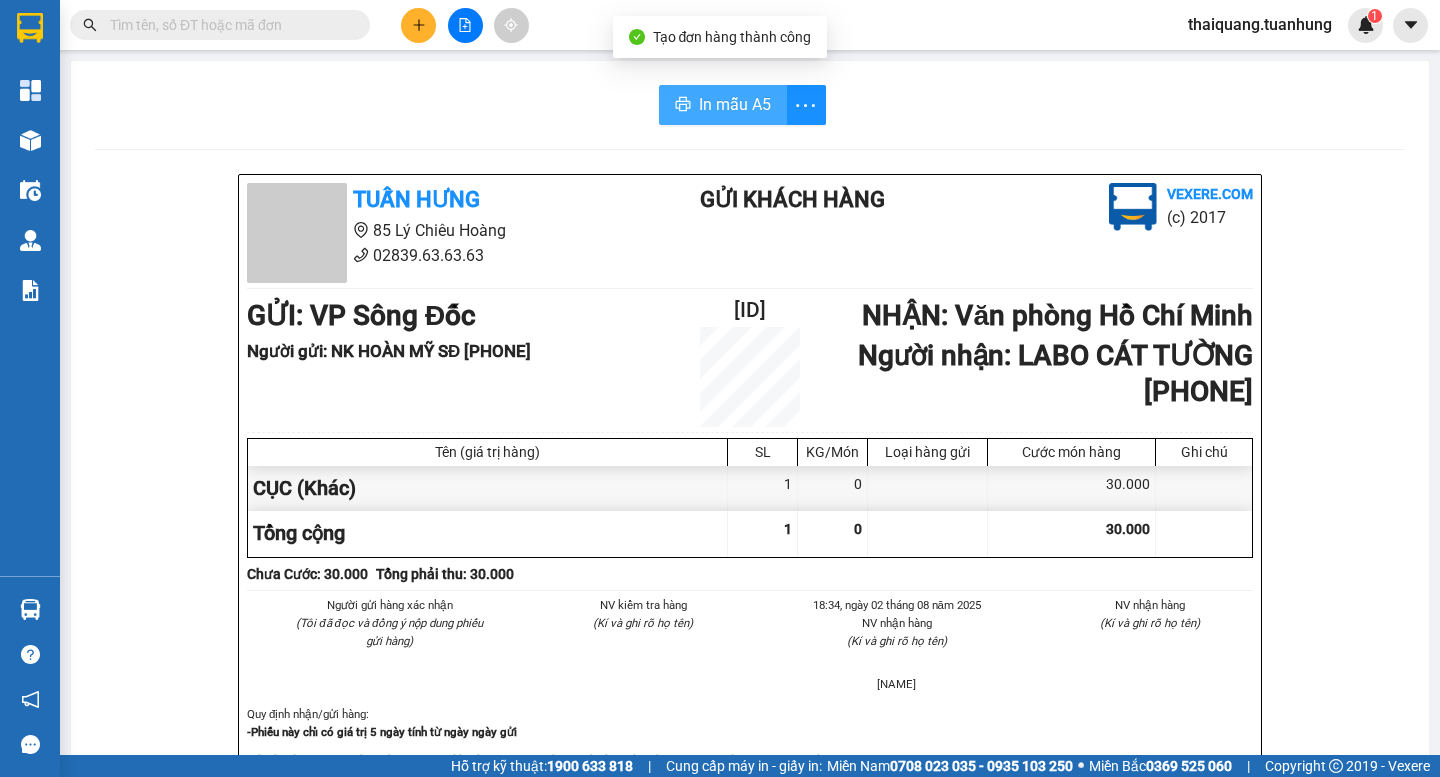 scroll, scrollTop: 0, scrollLeft: 0, axis: both 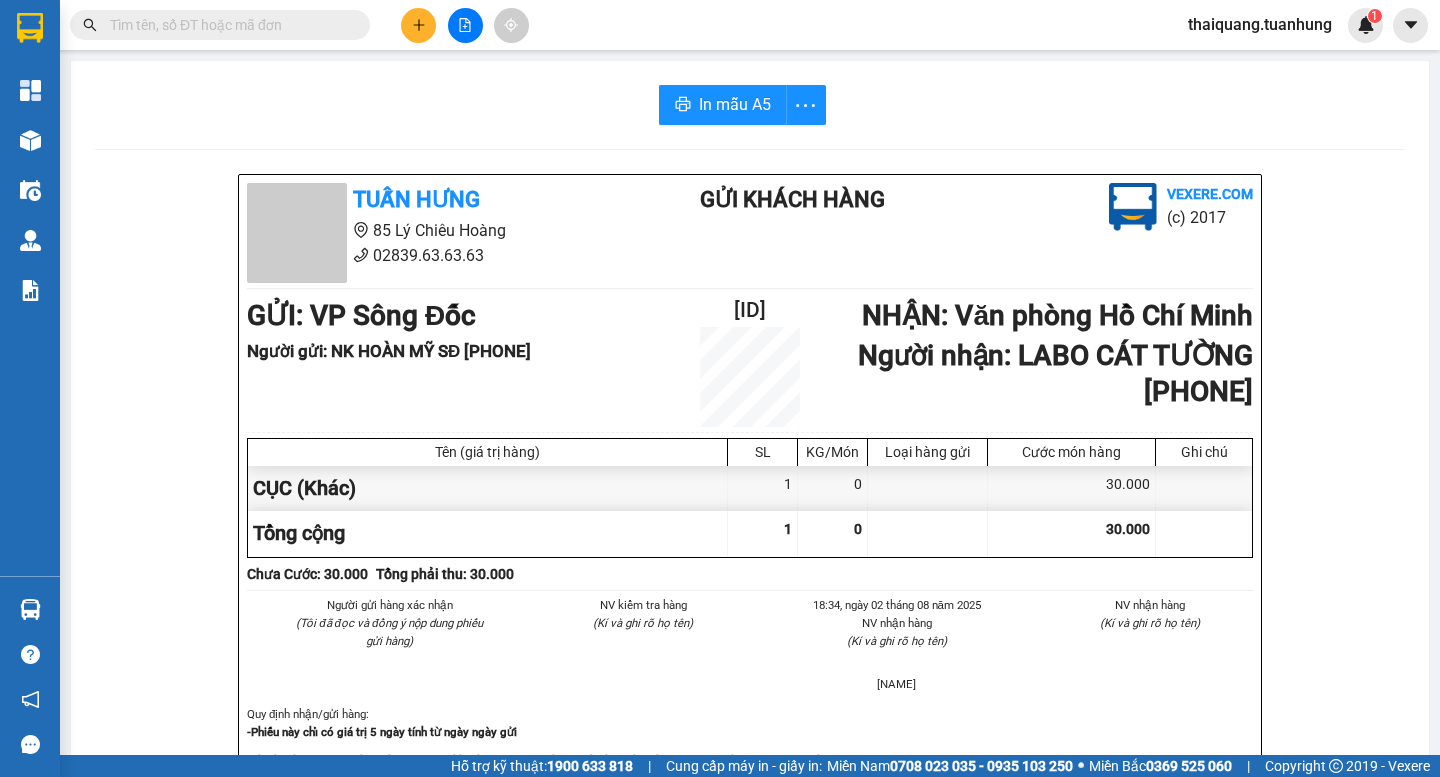 click at bounding box center (418, 25) 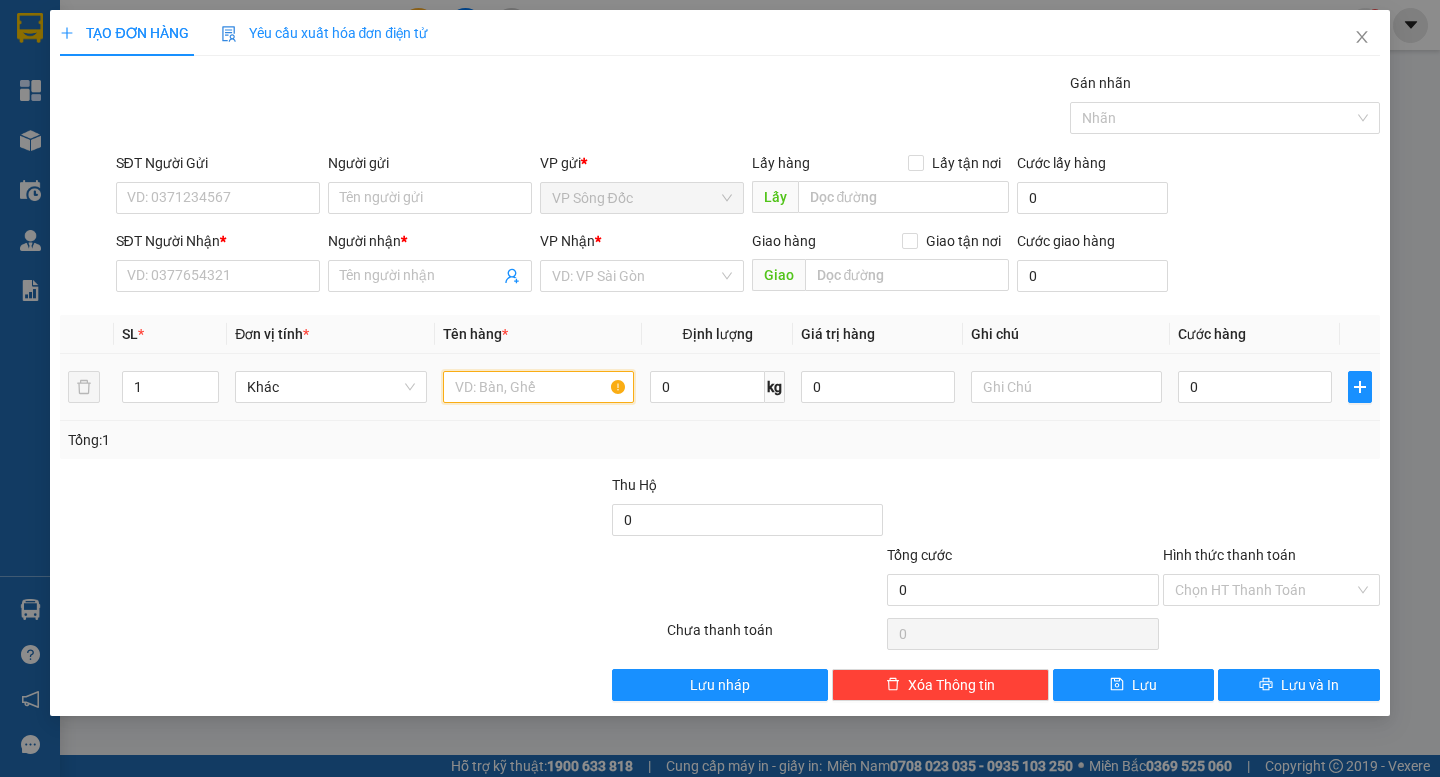click at bounding box center (538, 387) 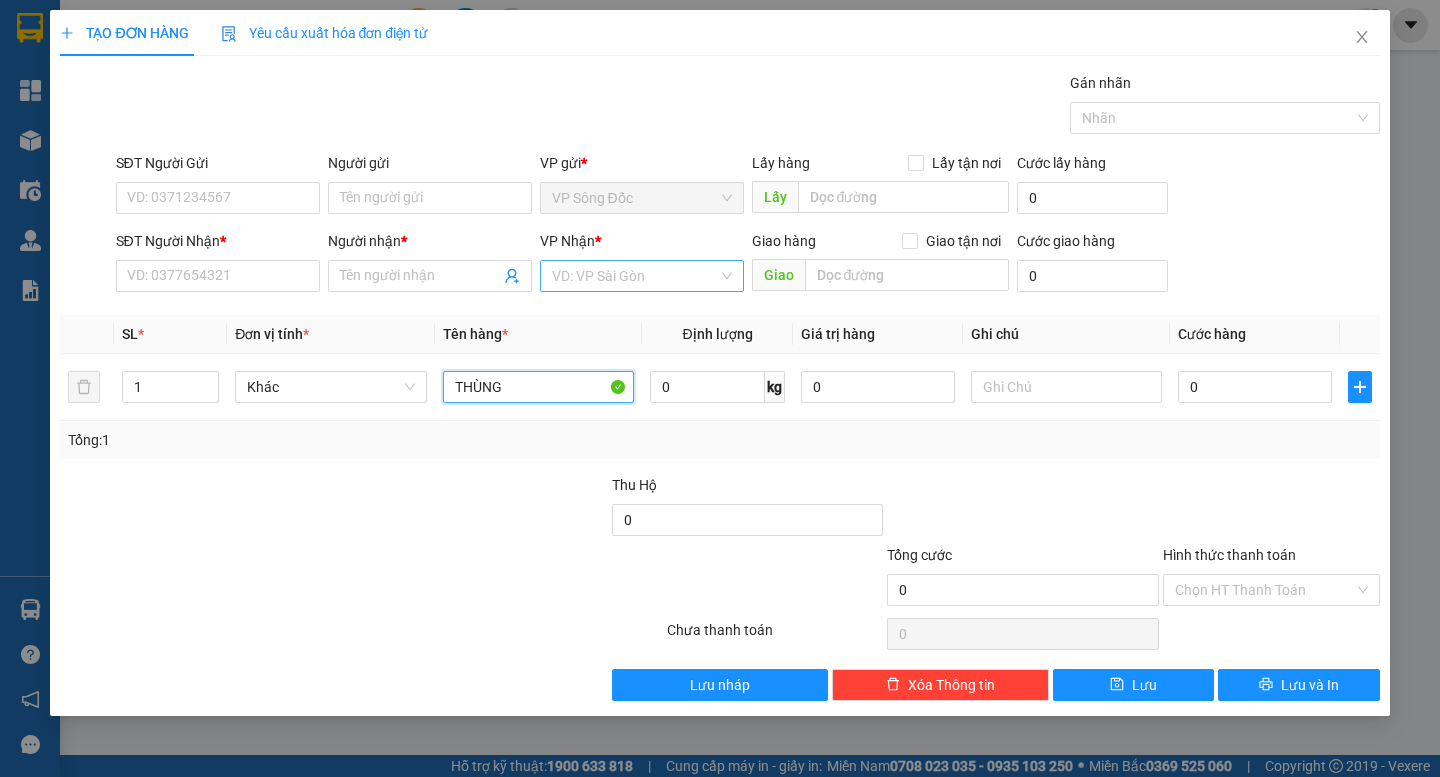 type on "THÙNG" 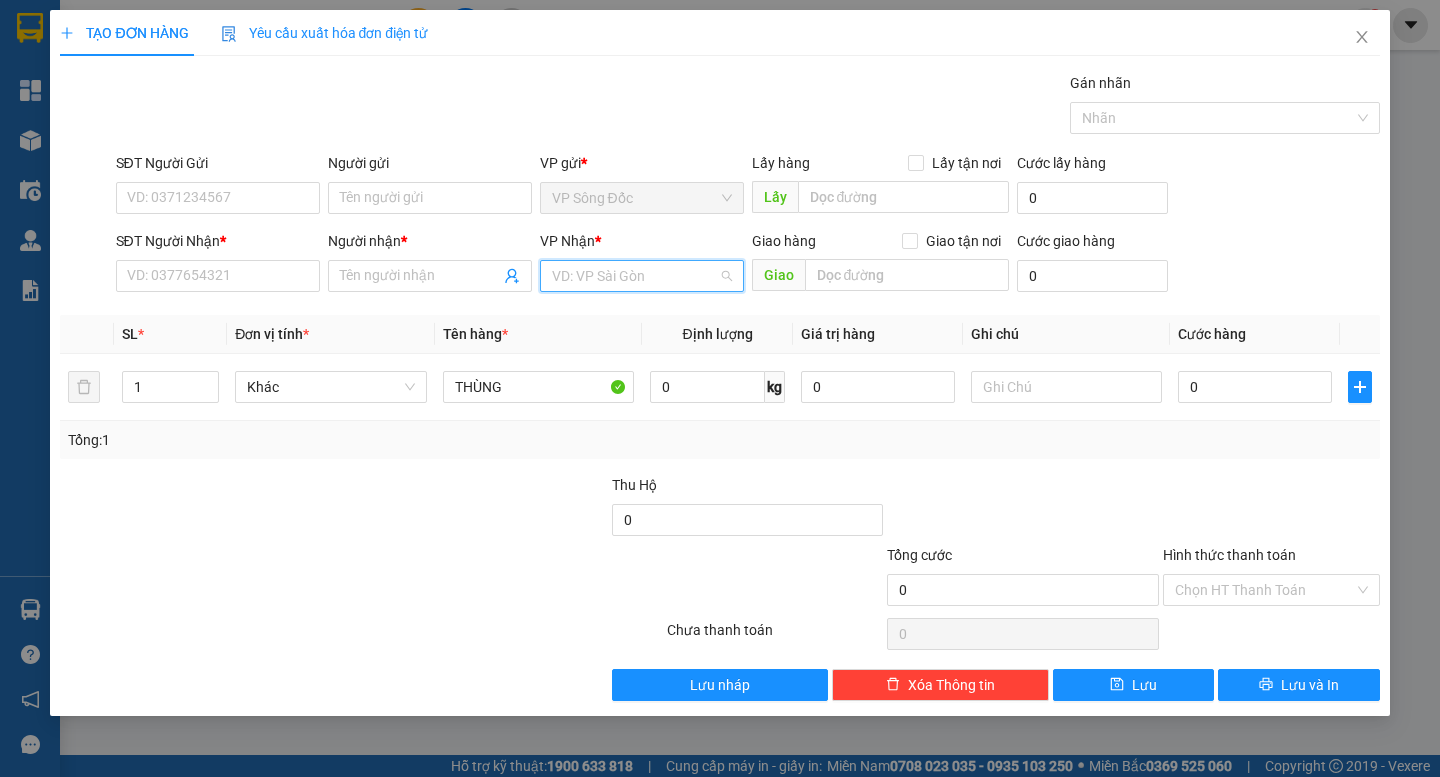 click at bounding box center (635, 276) 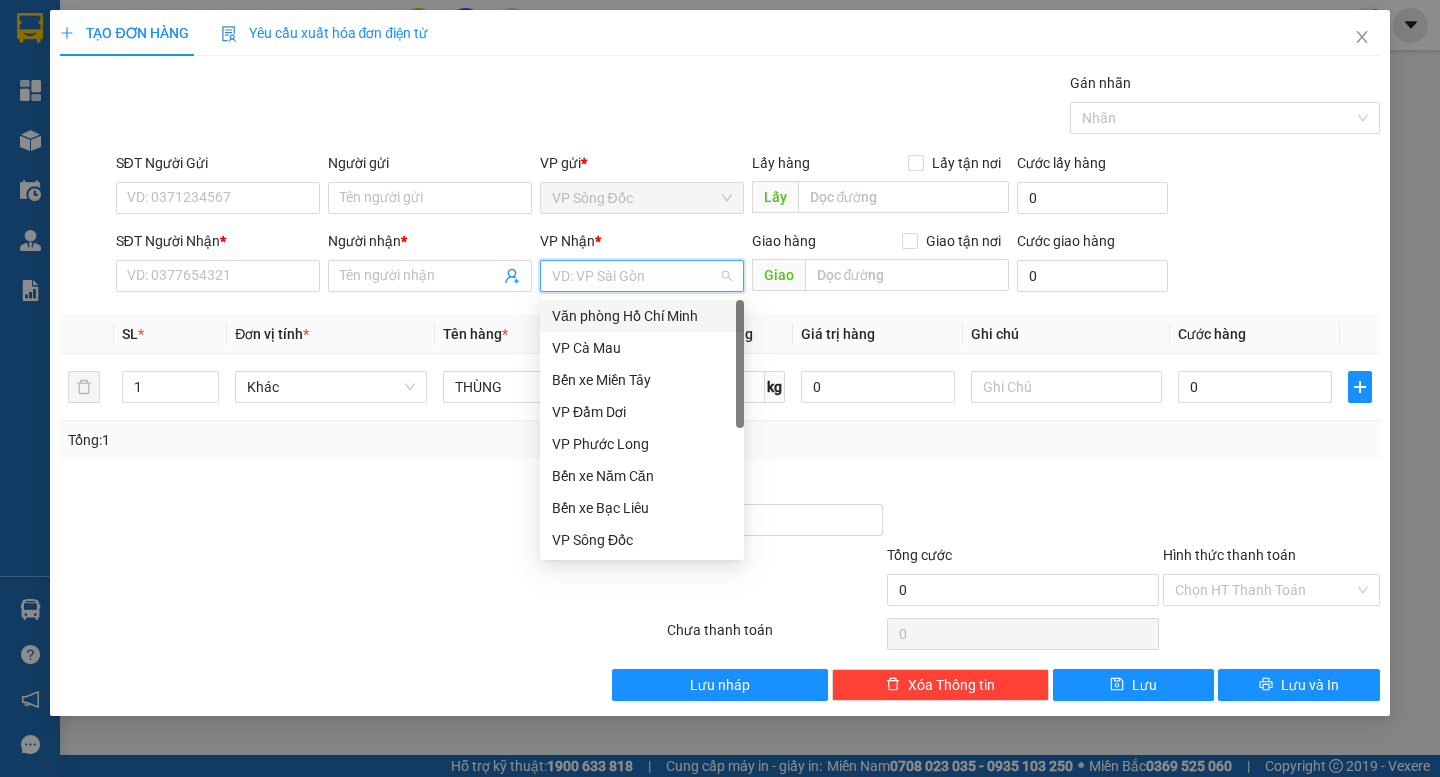 click on "Văn phòng Hồ Chí Minh" at bounding box center [642, 316] 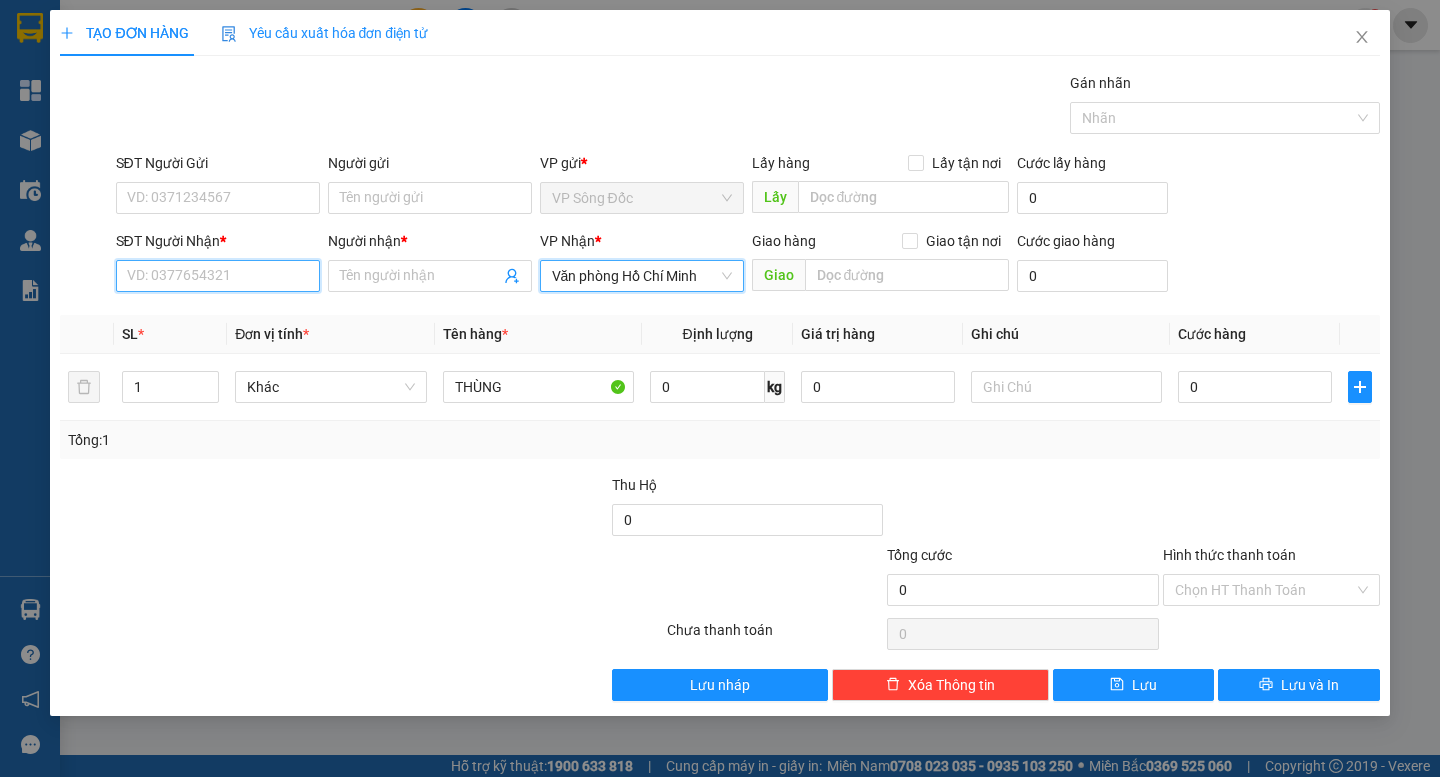 click on "SĐT Người Nhận  *" at bounding box center (218, 276) 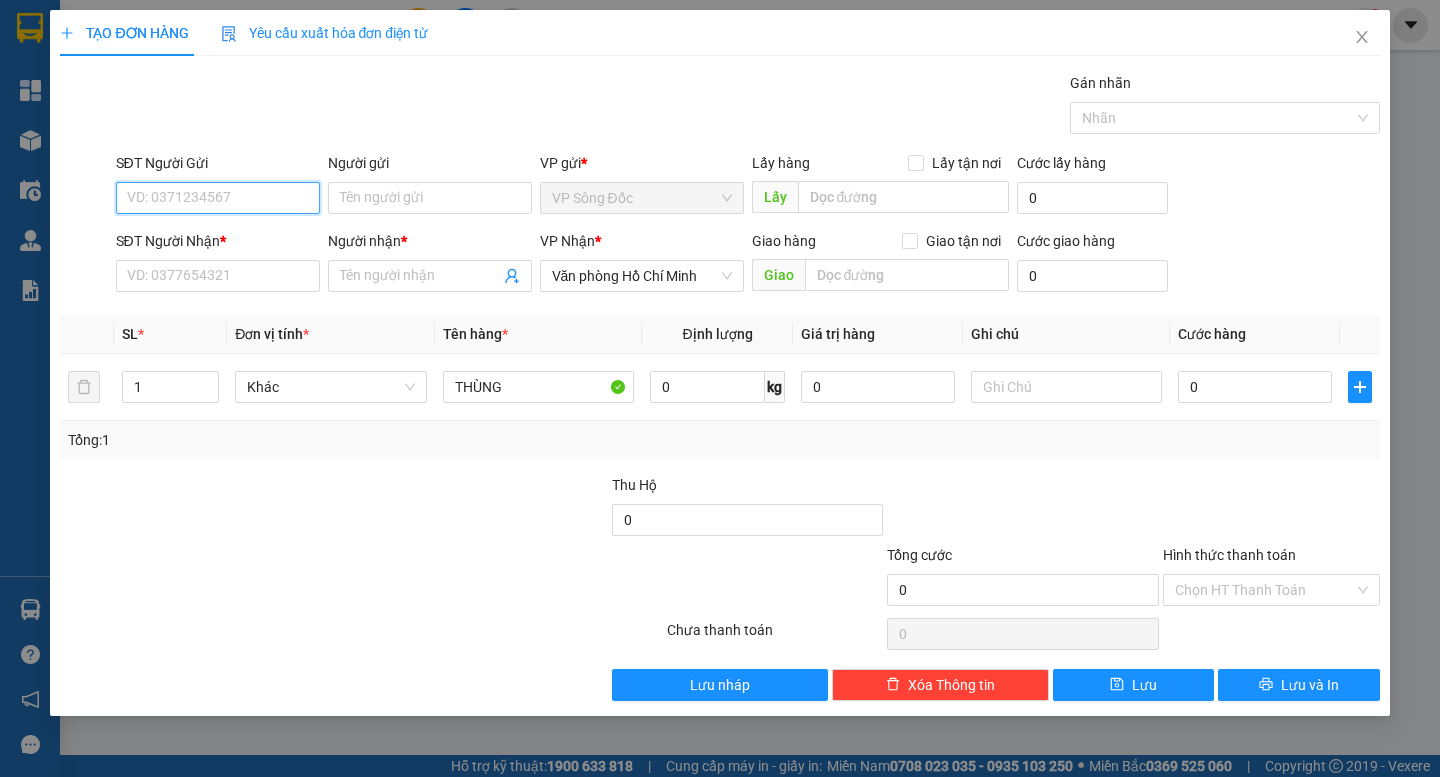 click on "SĐT Người Gửi" at bounding box center [218, 198] 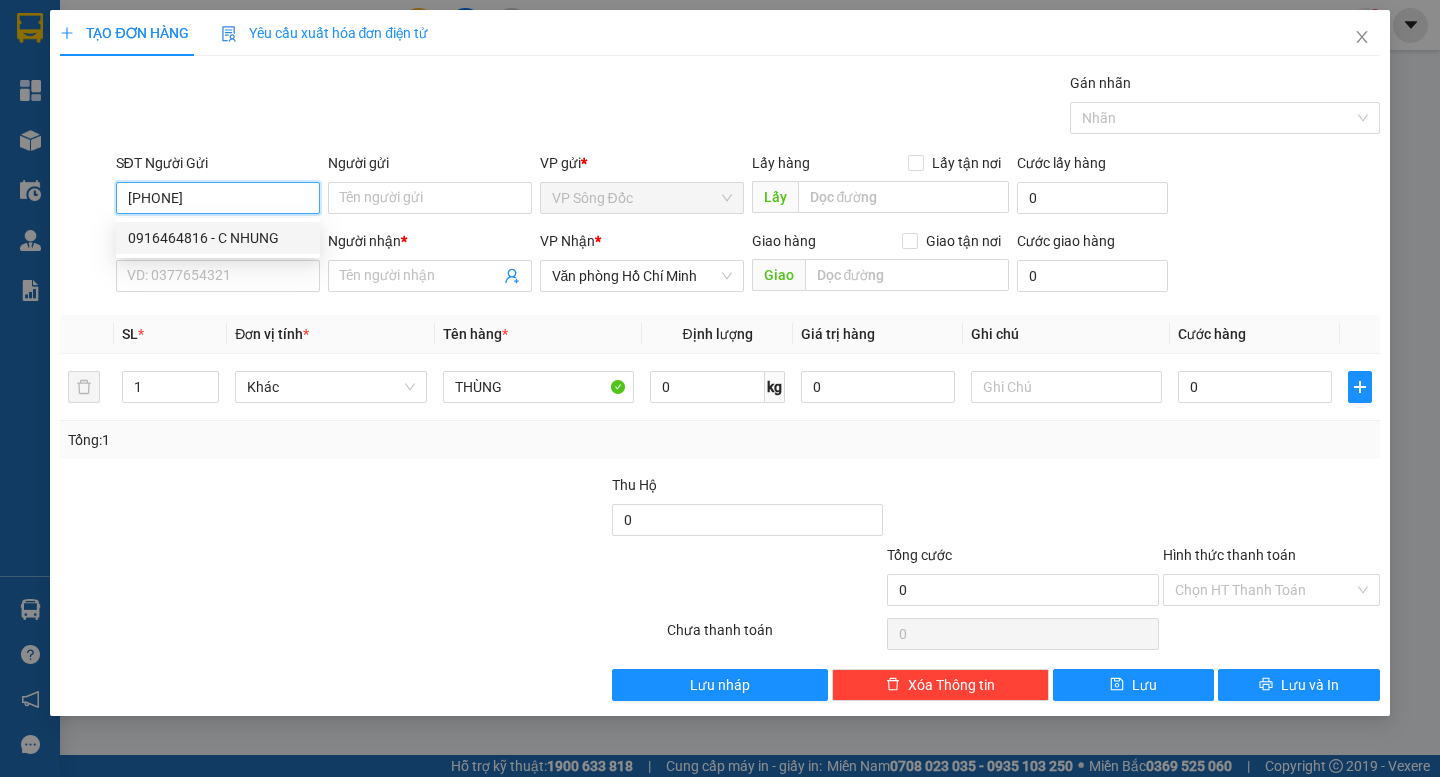 click on "0916464816 - C NHUNG" at bounding box center [218, 238] 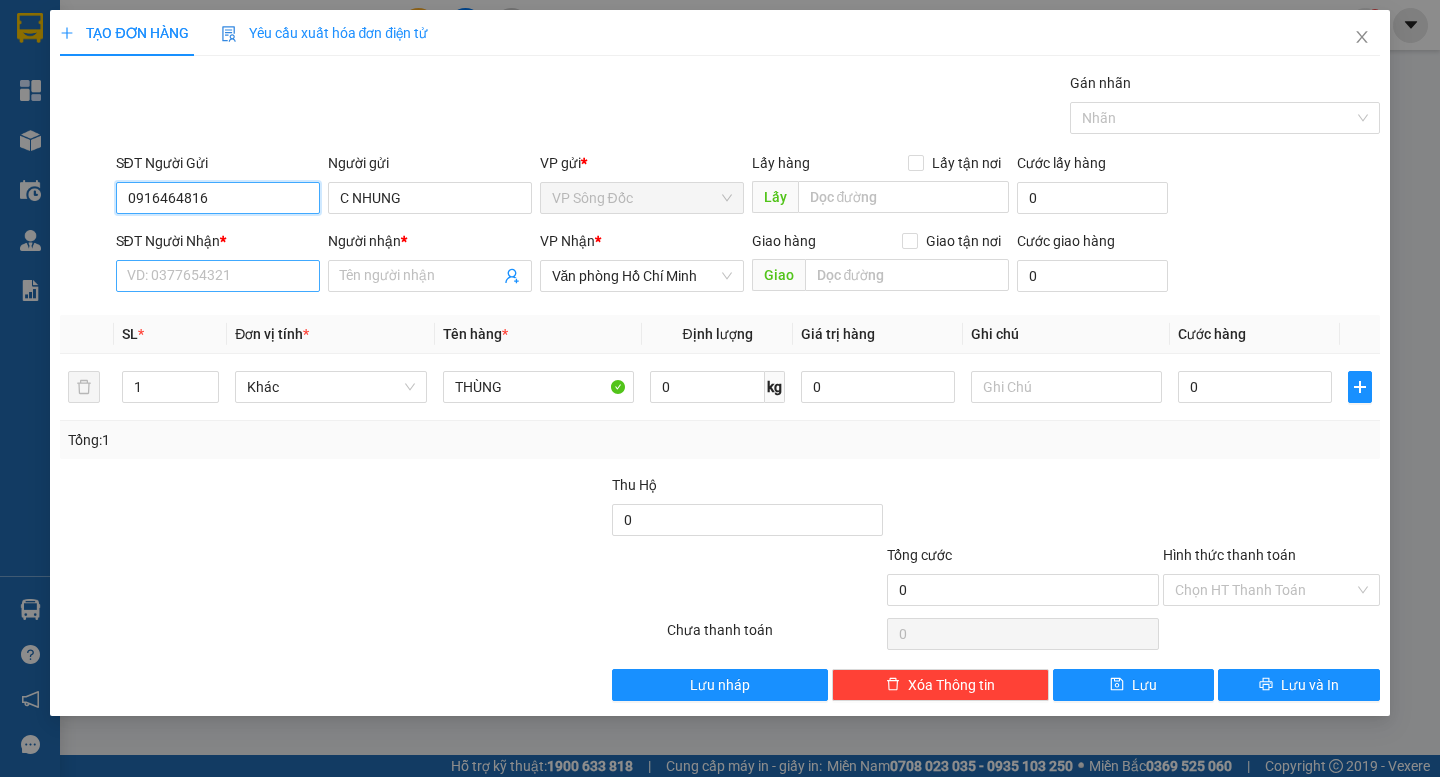 type on "0916464816" 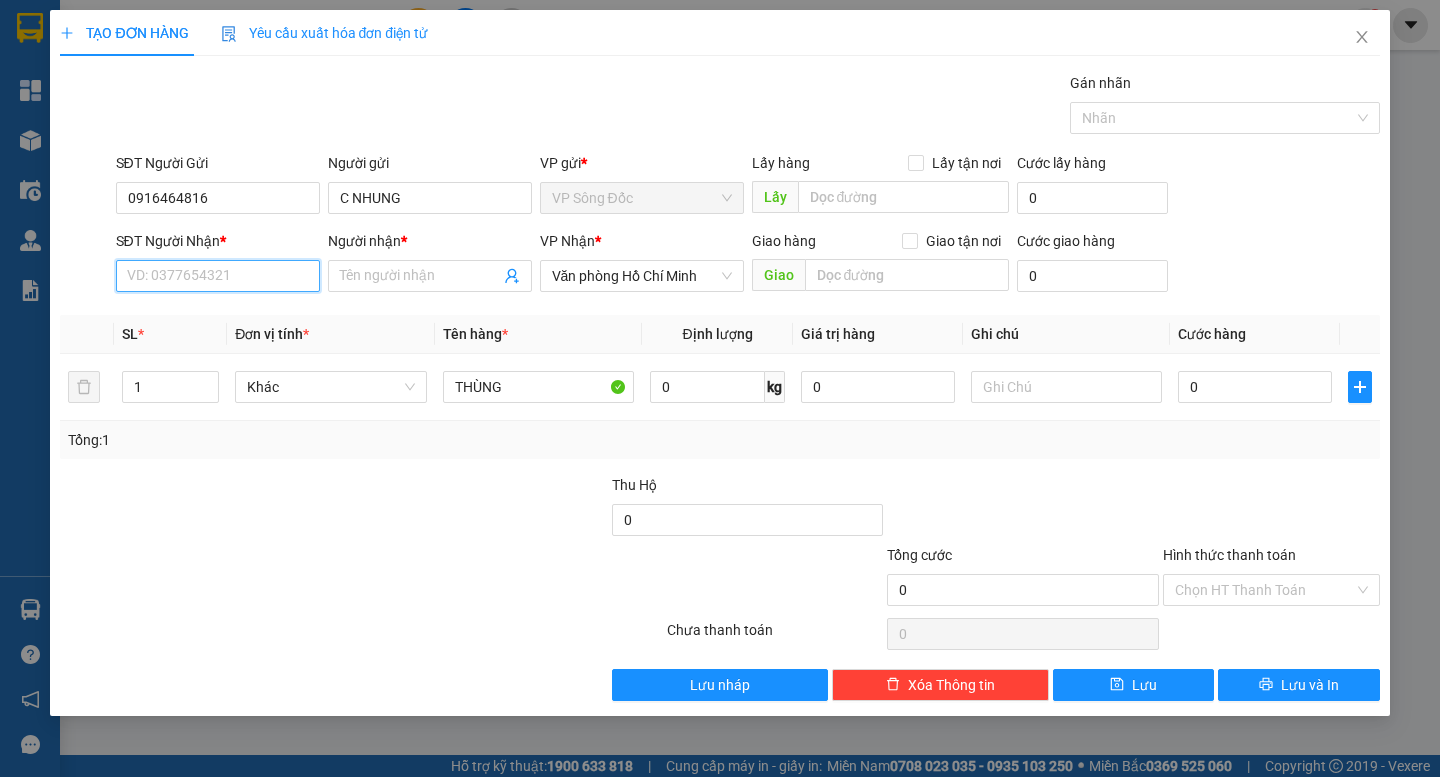 click on "SĐT Người Nhận  *" at bounding box center (218, 276) 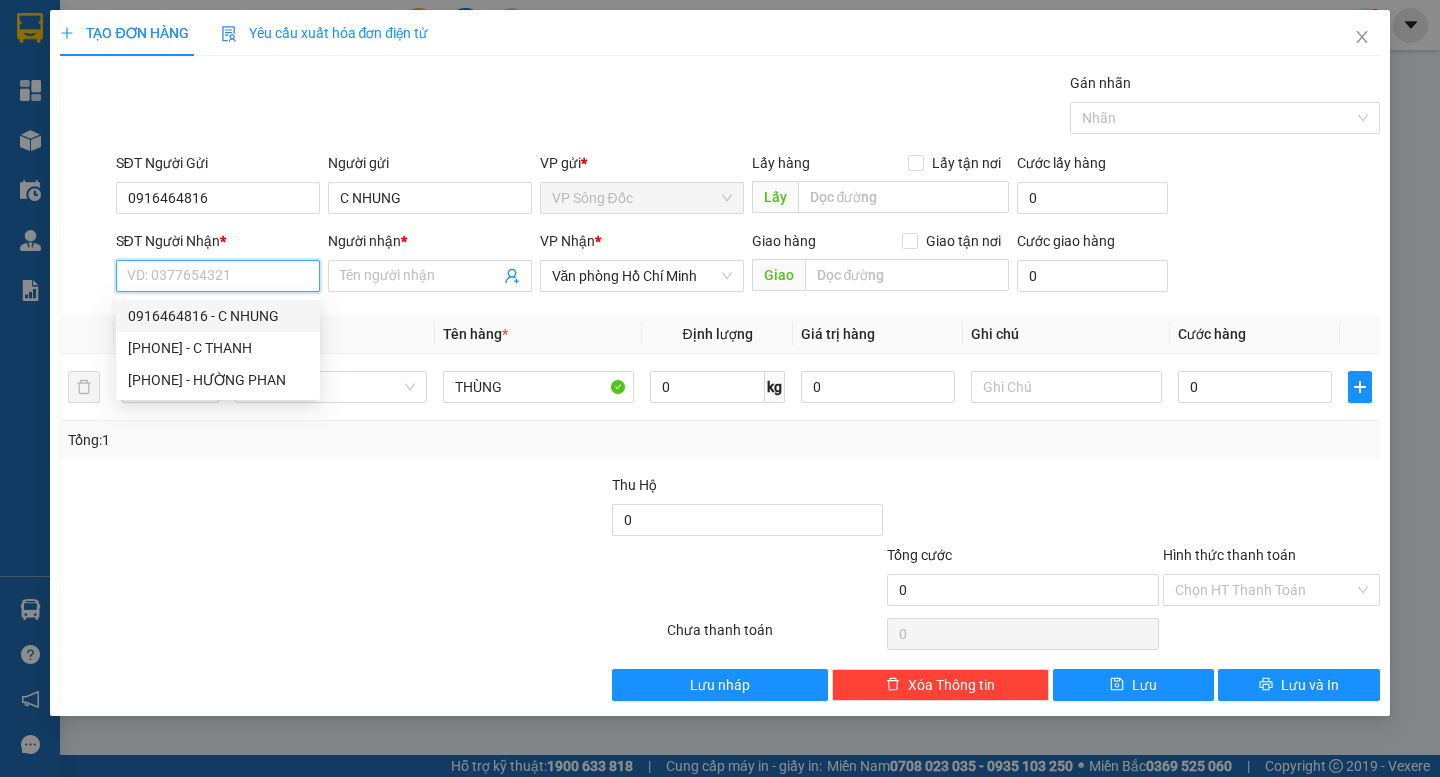 click on "0916464816 - C NHUNG" at bounding box center (218, 316) 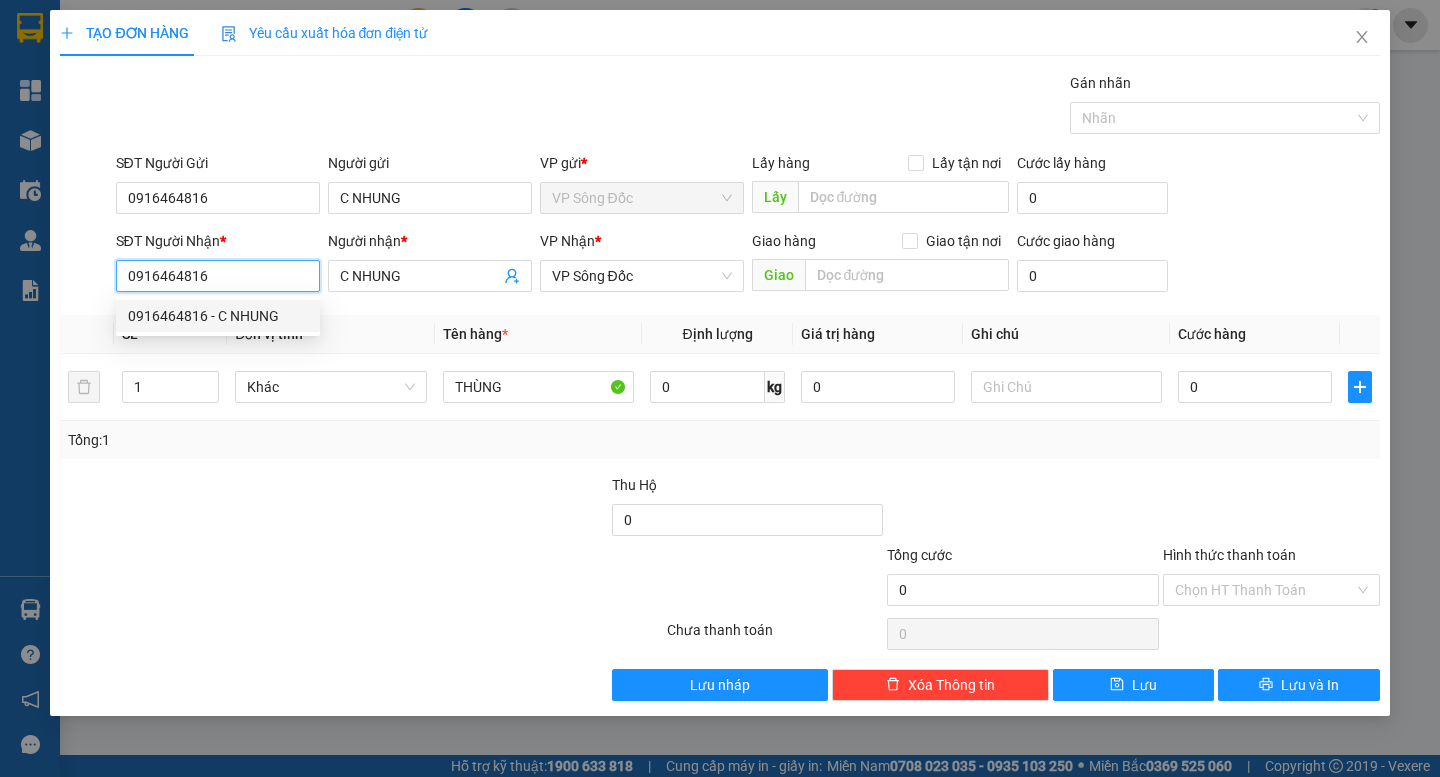 drag, startPoint x: 239, startPoint y: 278, endPoint x: 34, endPoint y: 293, distance: 205.54805 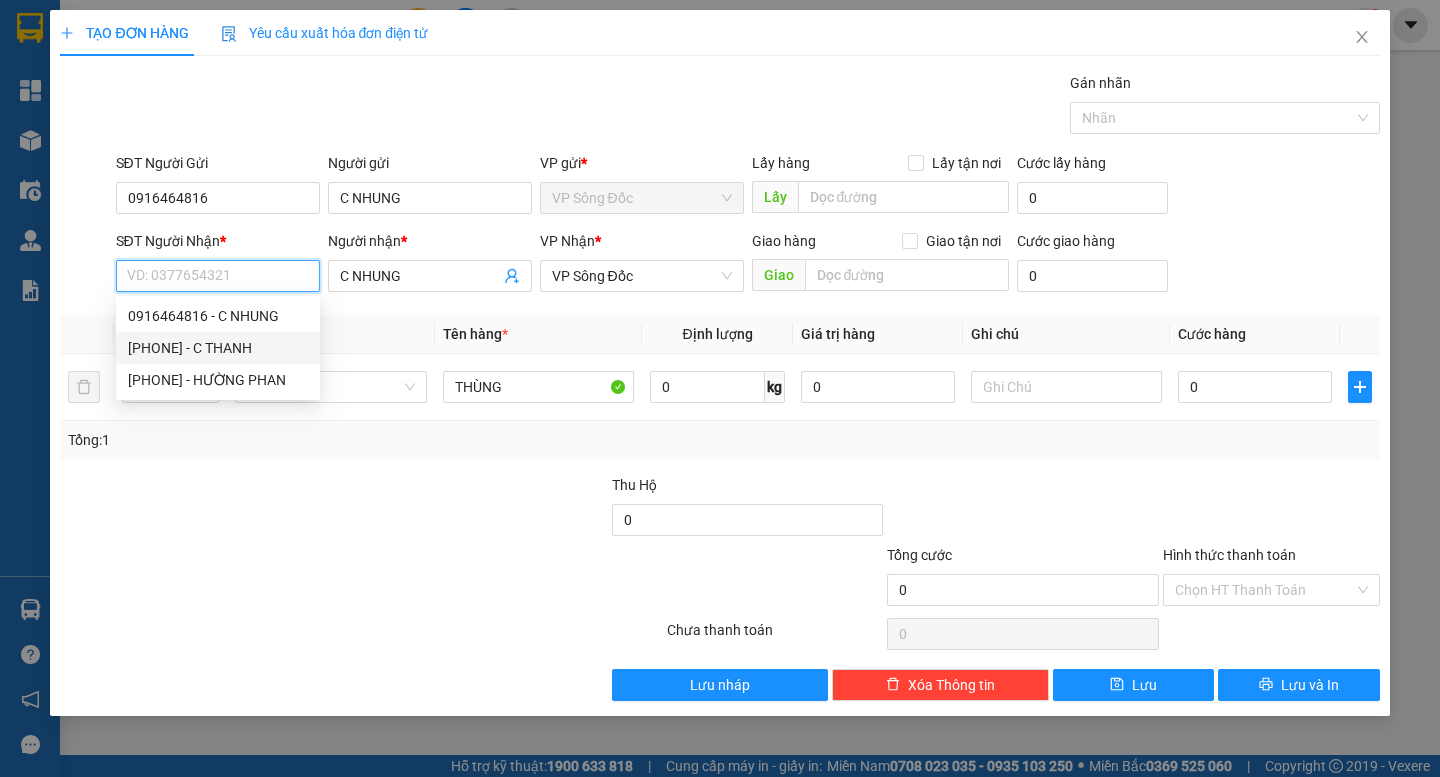 click on "[PHONE] - C THANH" at bounding box center [218, 348] 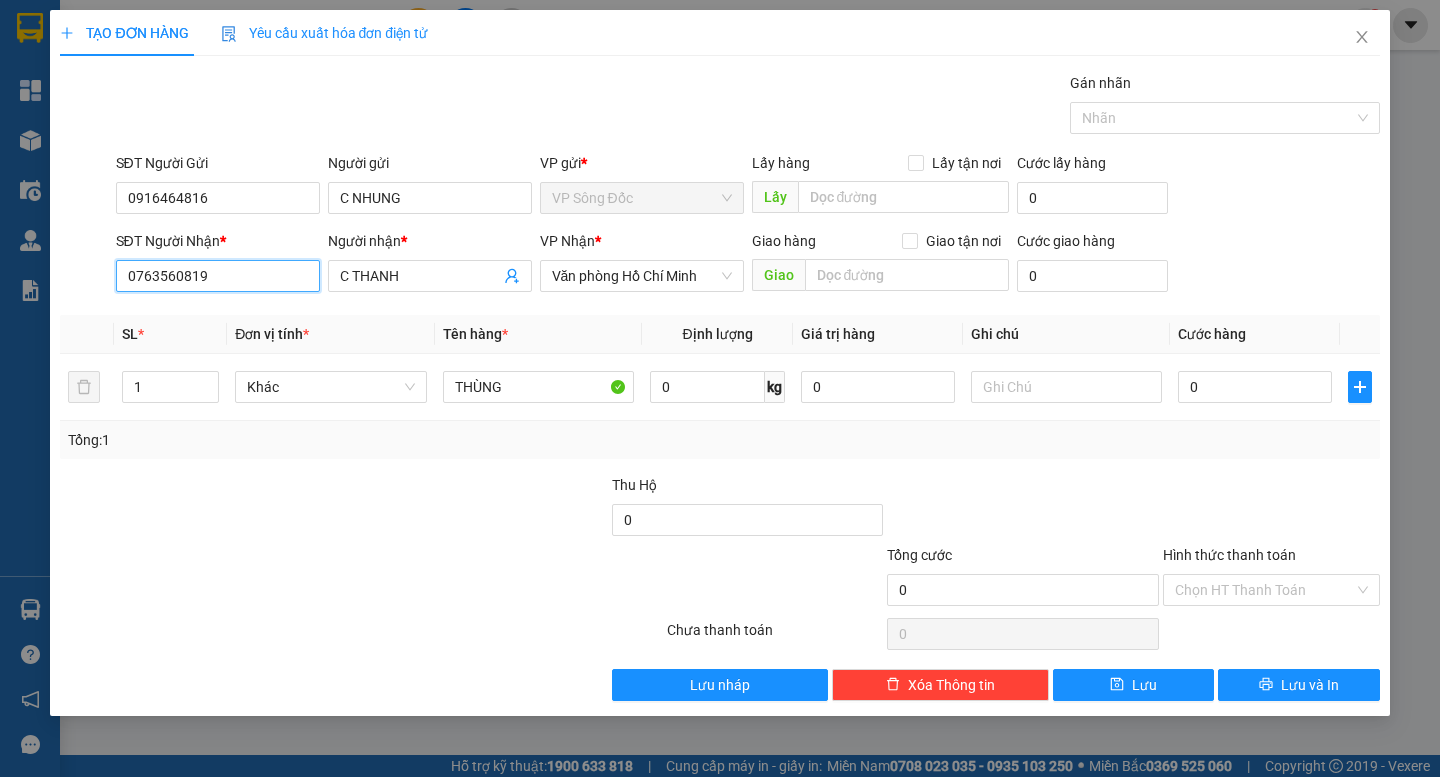type on "0763560819" 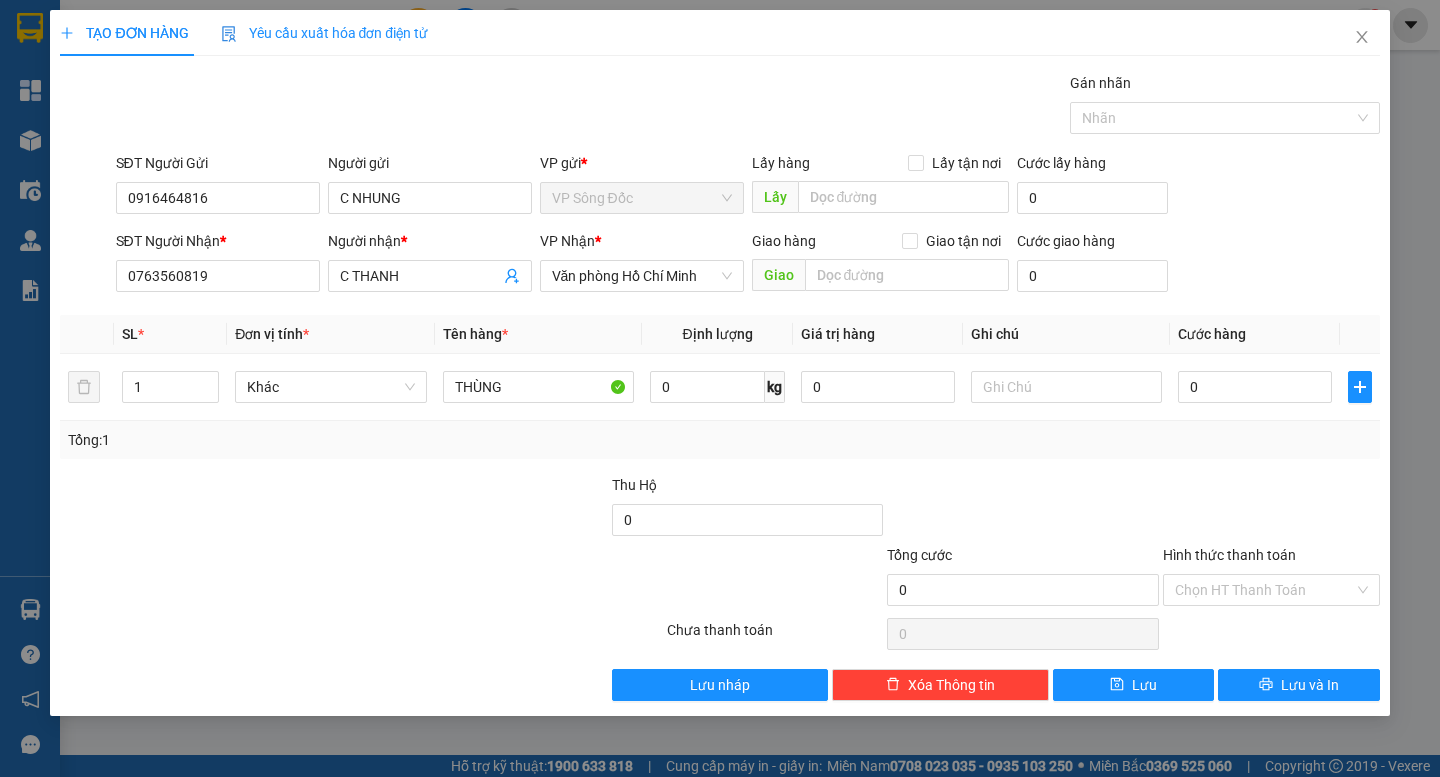 drag, startPoint x: 340, startPoint y: 519, endPoint x: 380, endPoint y: 495, distance: 46.647614 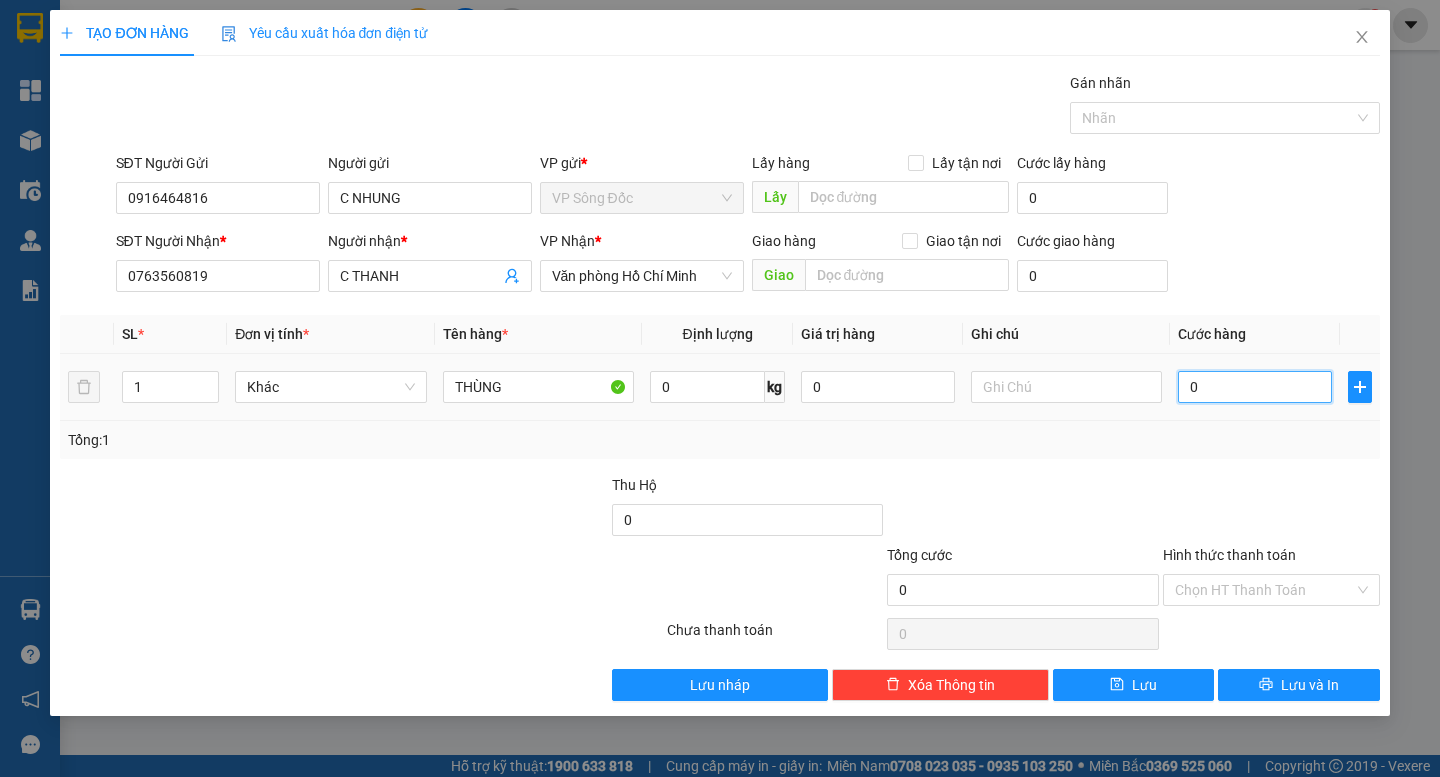 click on "0" at bounding box center [1255, 387] 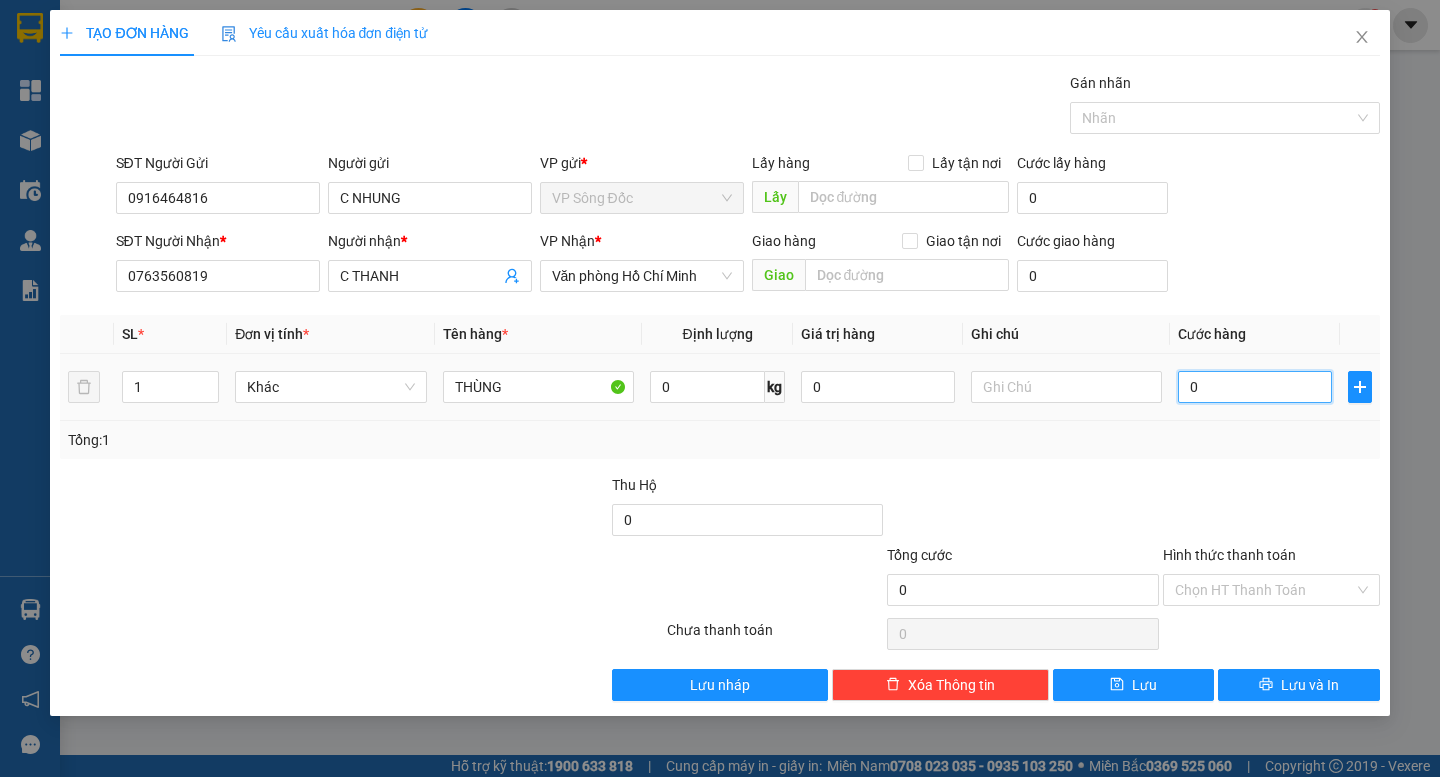 type on "3" 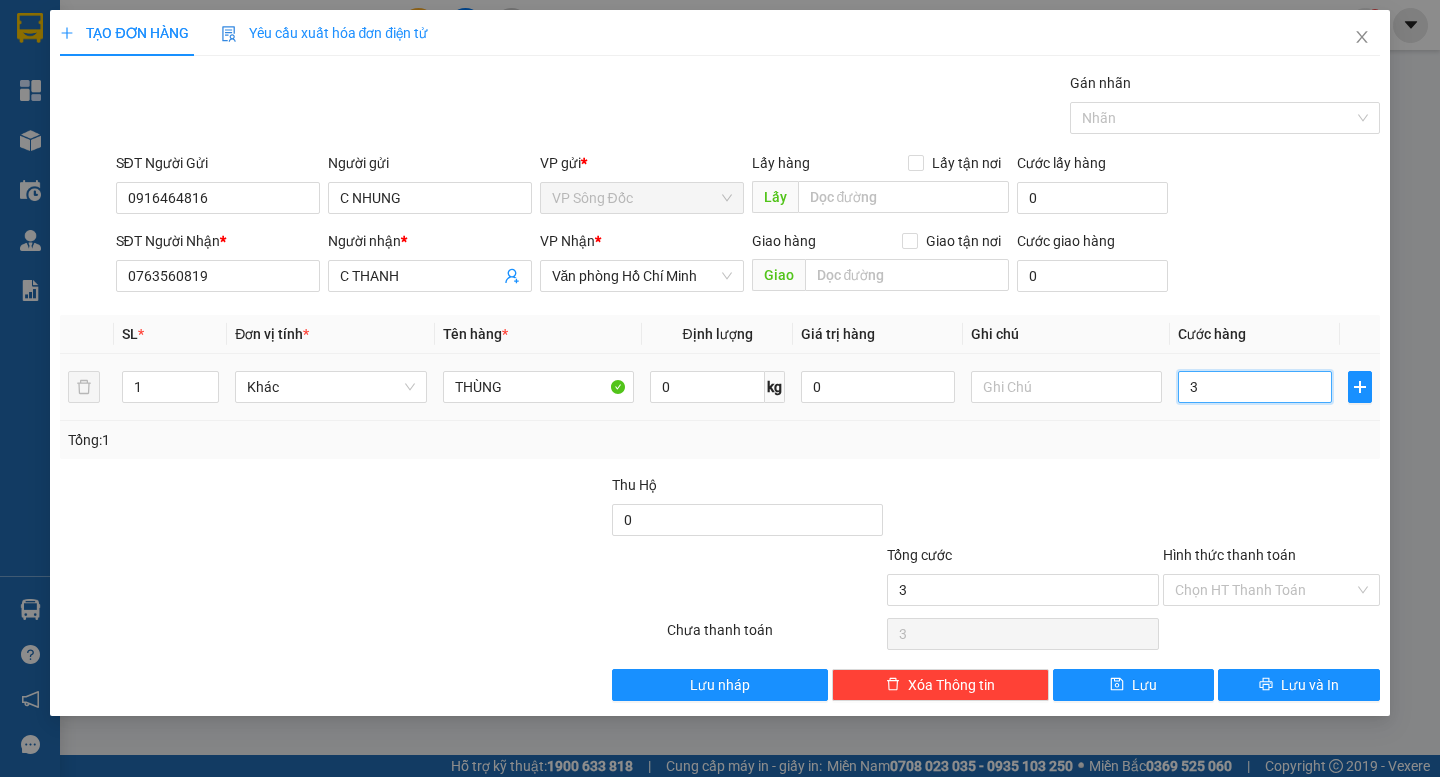 type on "30" 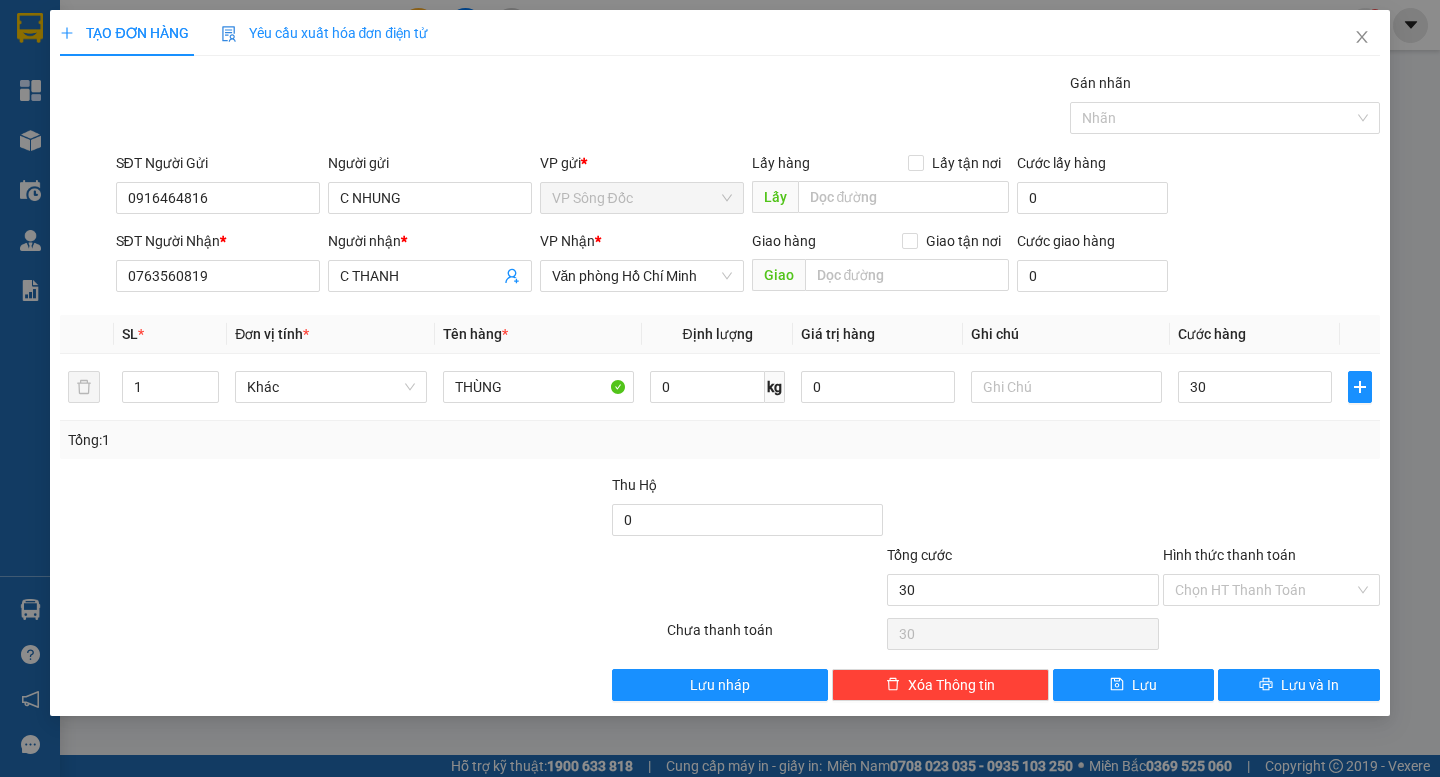 type on "30.000" 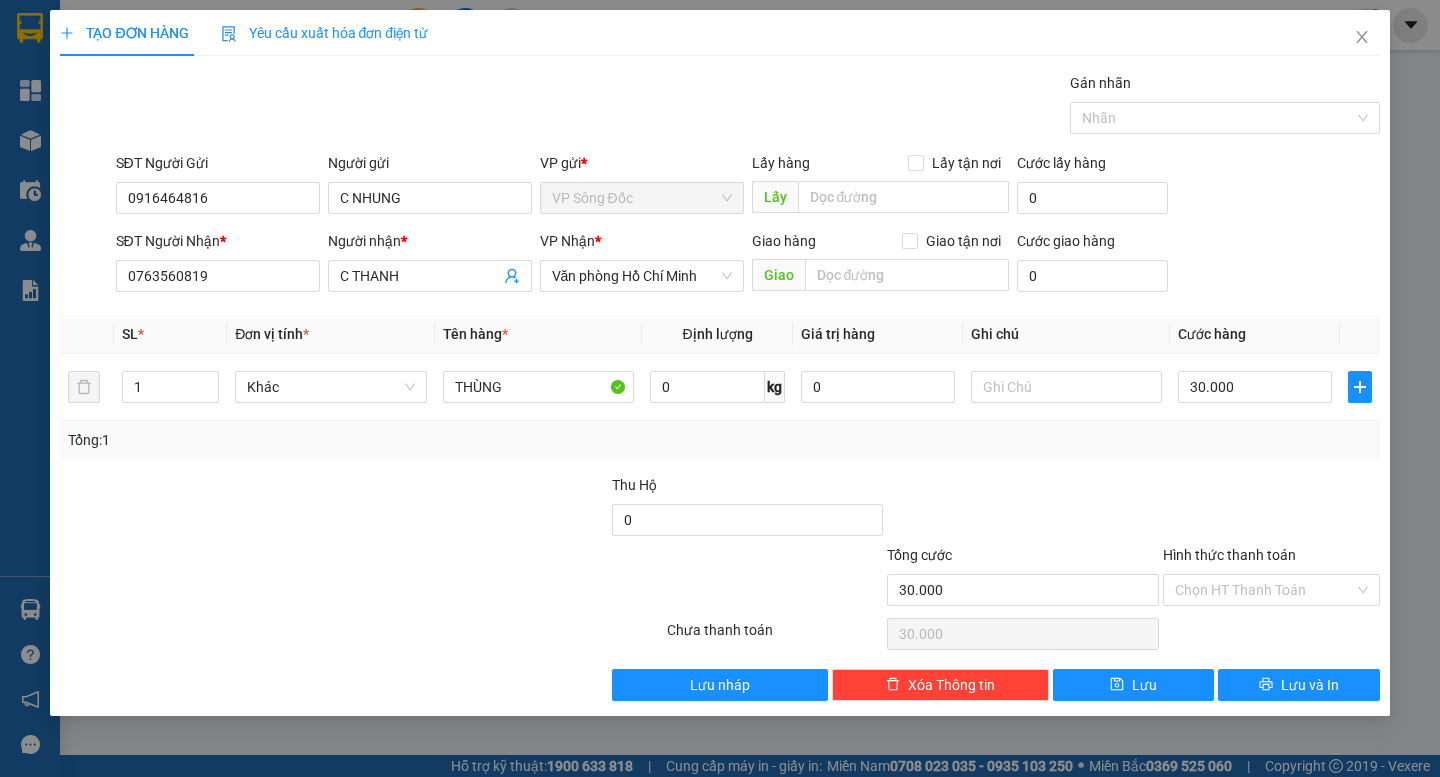 click on "Transit Pickup Surcharge Ids Transit Deliver Surcharge Ids Transit Deliver Surcharge Transit Deliver Surcharge Gói vận chuyển  * Tiêu chuẩn Gán nhãn   Nhãn SĐT Người Gửi [PHONE] Người gửi C NHUNG VP gửi  * VP Sông Đốc Lấy hàng Lấy tận nơi Lấy Cước lấy hàng 0 SĐT Người Nhận  * [PHONE] Người nhận  * C THANH VP Nhận  * Văn phòng Hồ Chí Minh Giao hàng Giao tận nơi Giao Cước giao hàng 0 SL  * Đơn vị tính  * Tên hàng  * Định lượng Giá trị hàng Ghi chú Cước hàng                   1 Khác THÙNG 0 kg 0 30.000 Tổng:  1 Thu Hộ 0 Tổng cước 30.000 Hình thức thanh toán Chọn HT Thanh Toán Số tiền thu trước 0 Chưa thanh toán 30.000 Chọn HT Thanh Toán Lưu nháp Xóa Thông tin Lưu Lưu và In" at bounding box center [719, 386] 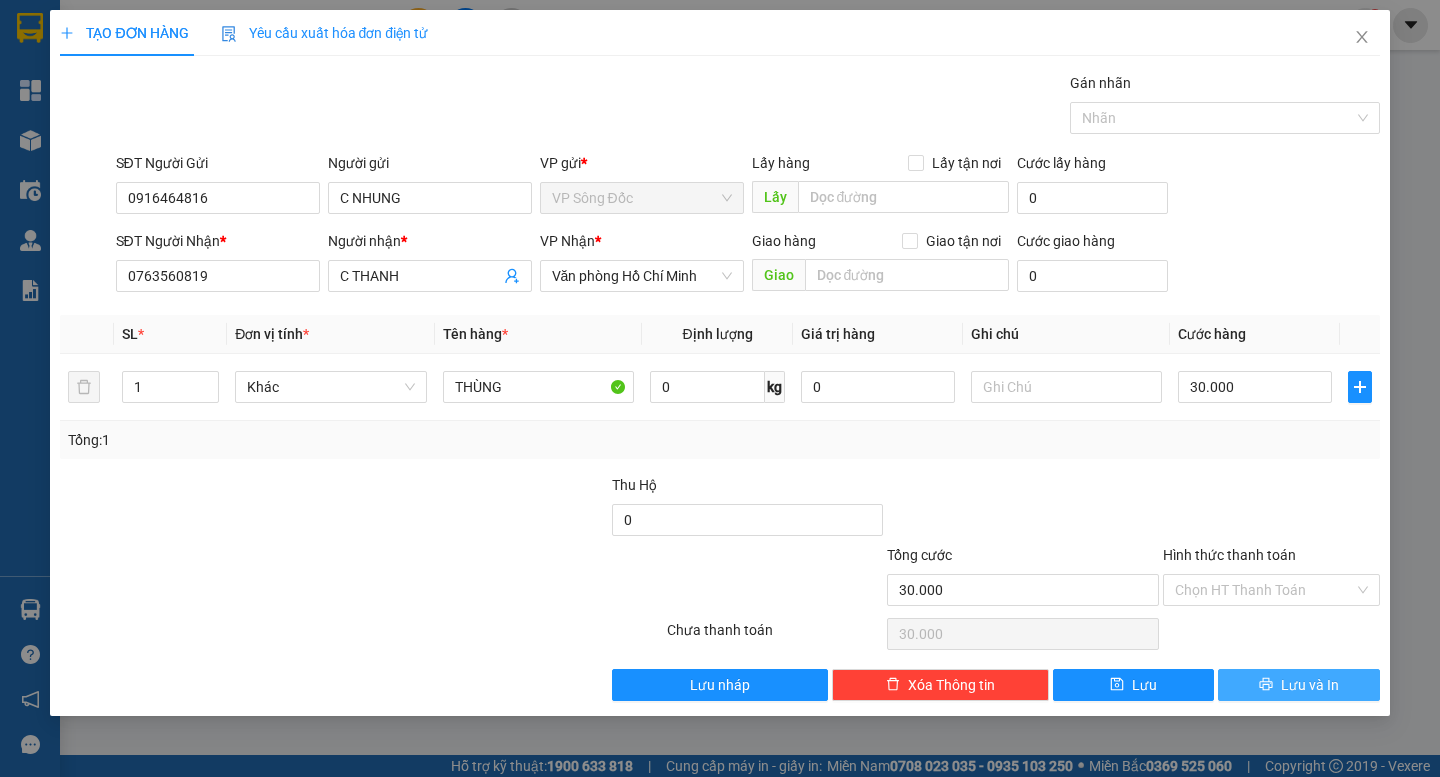 click on "Lưu và In" at bounding box center (1310, 685) 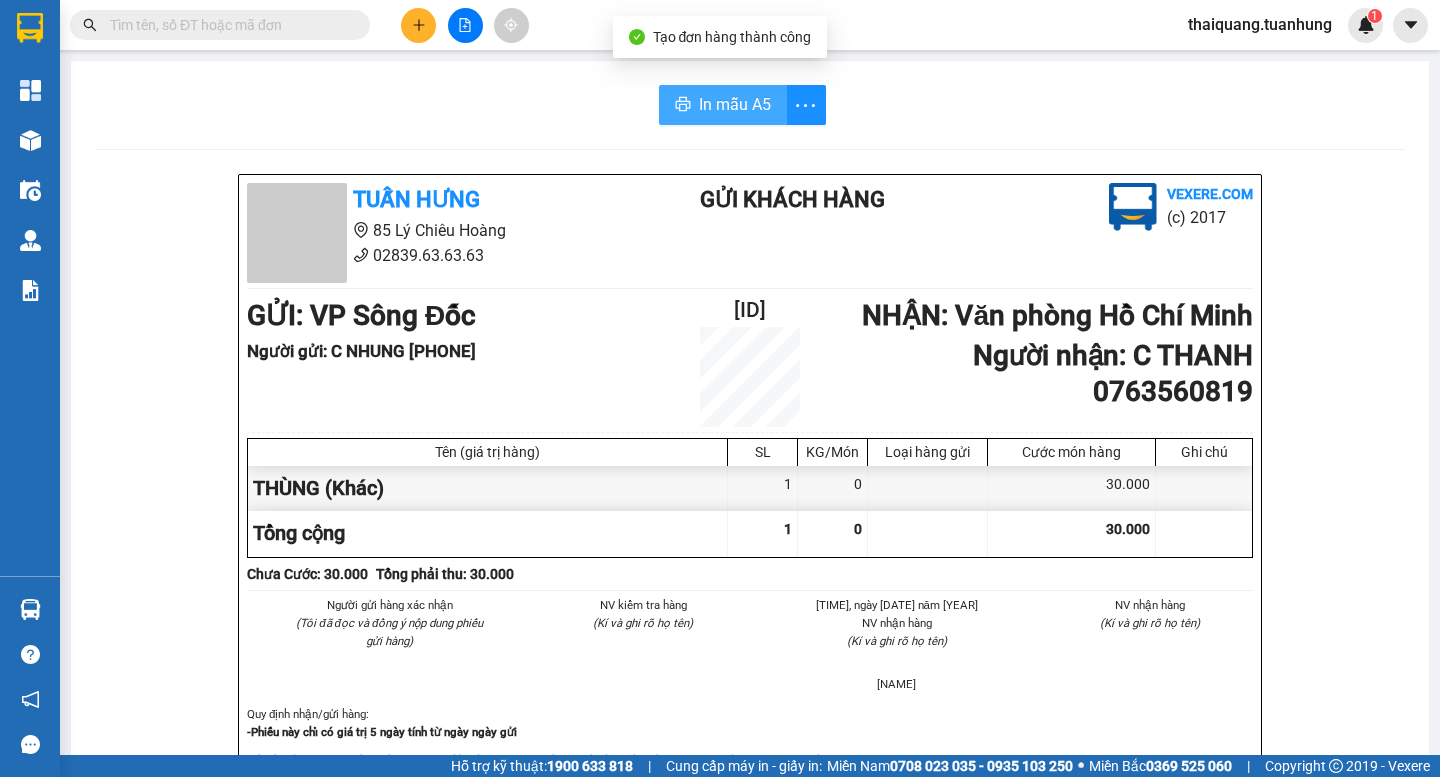 click on "In mẫu A5" at bounding box center [735, 104] 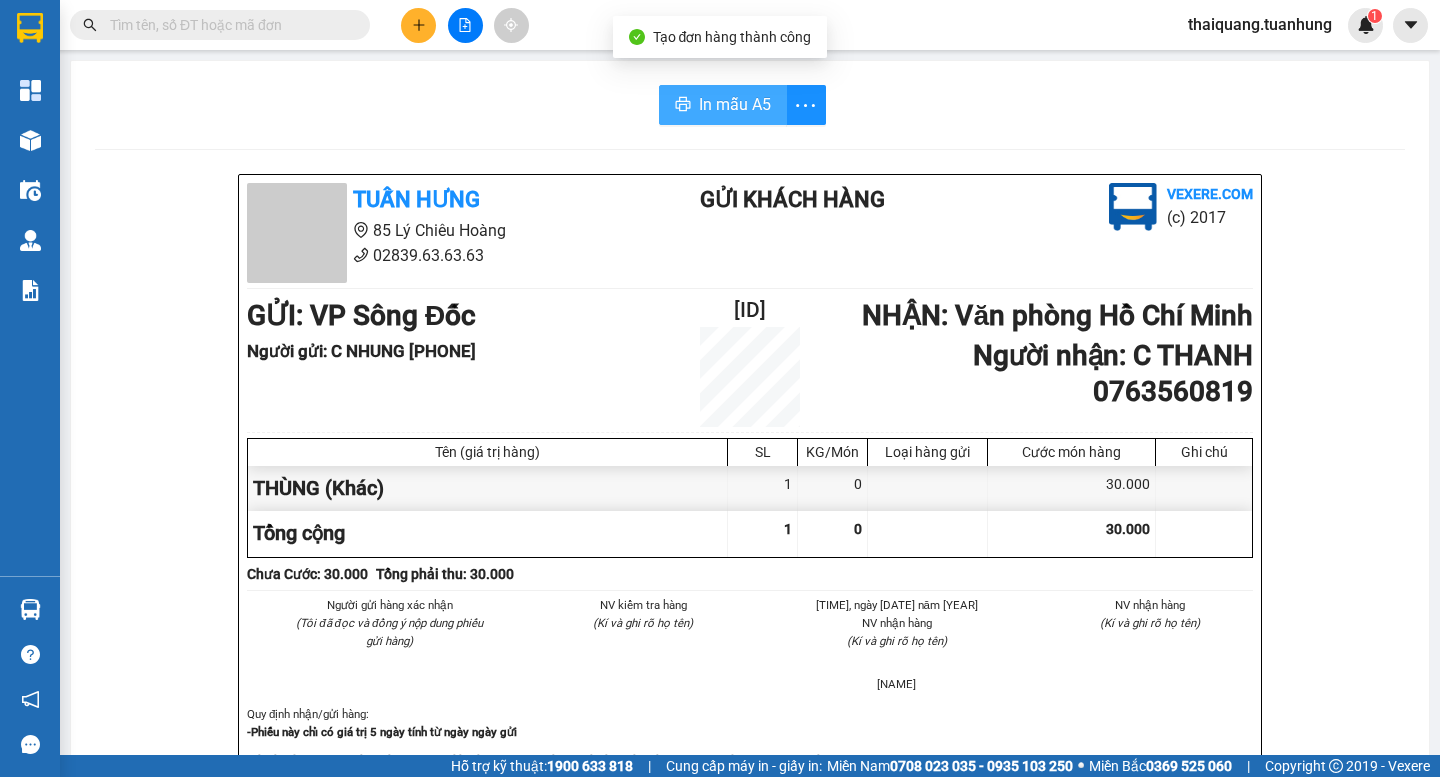scroll, scrollTop: 0, scrollLeft: 0, axis: both 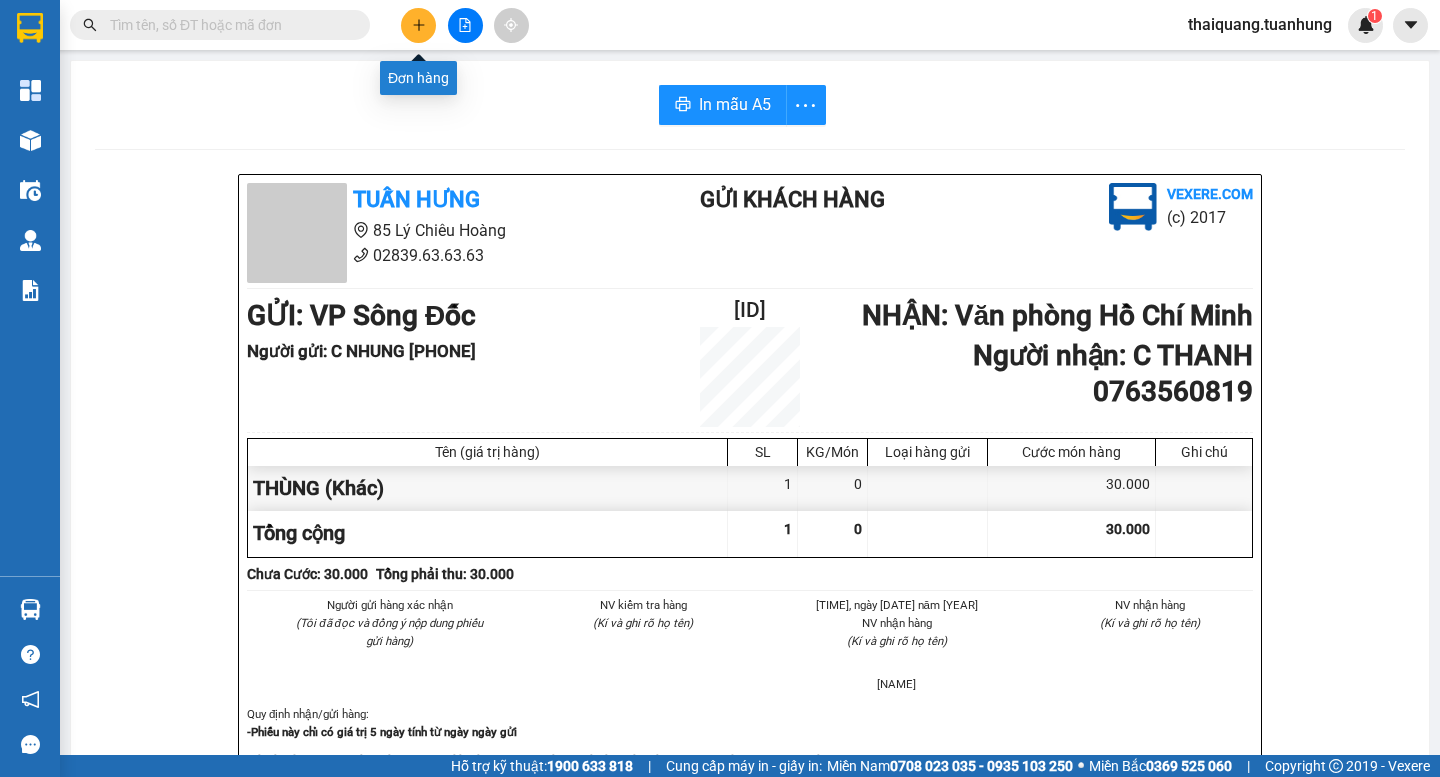 click at bounding box center (418, 25) 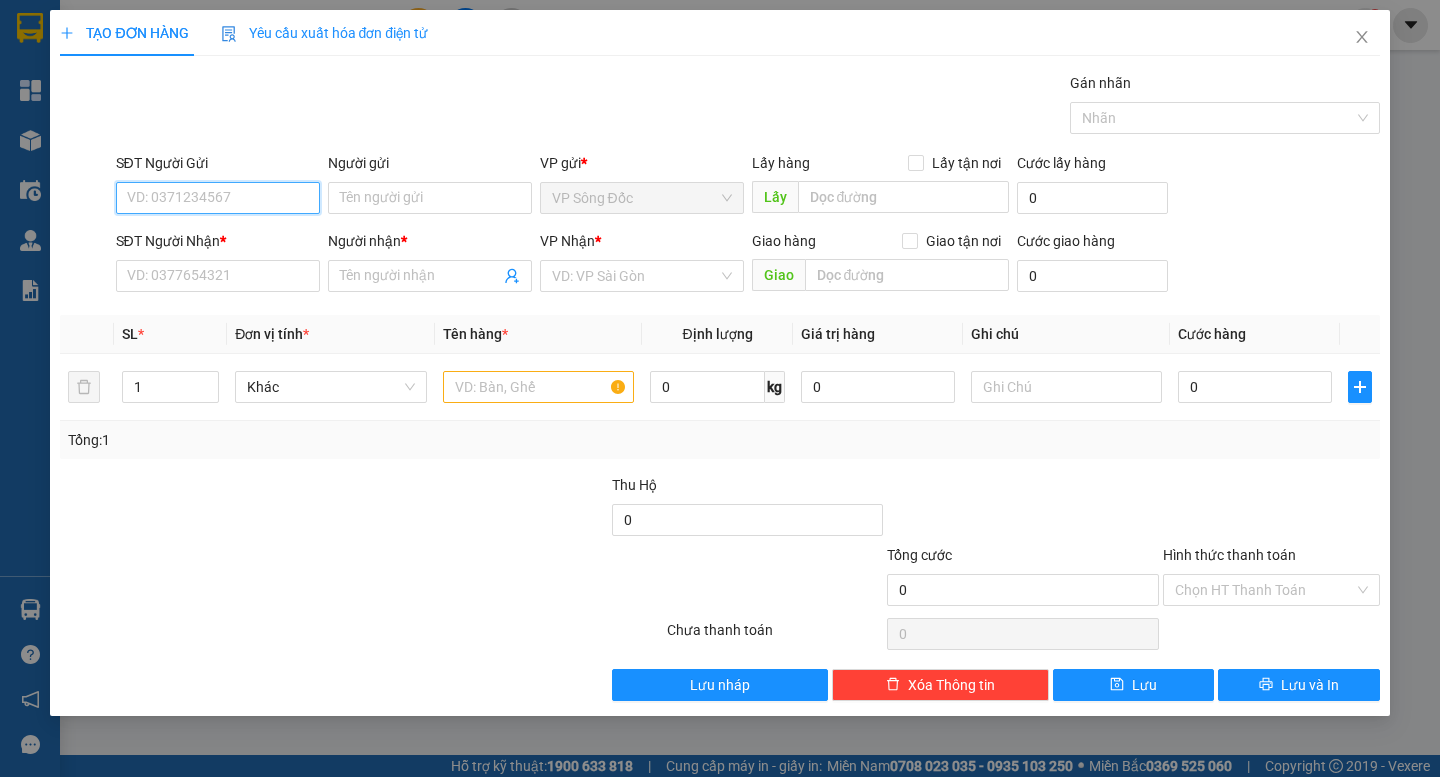 click on "SĐT Người Gửi" at bounding box center [218, 198] 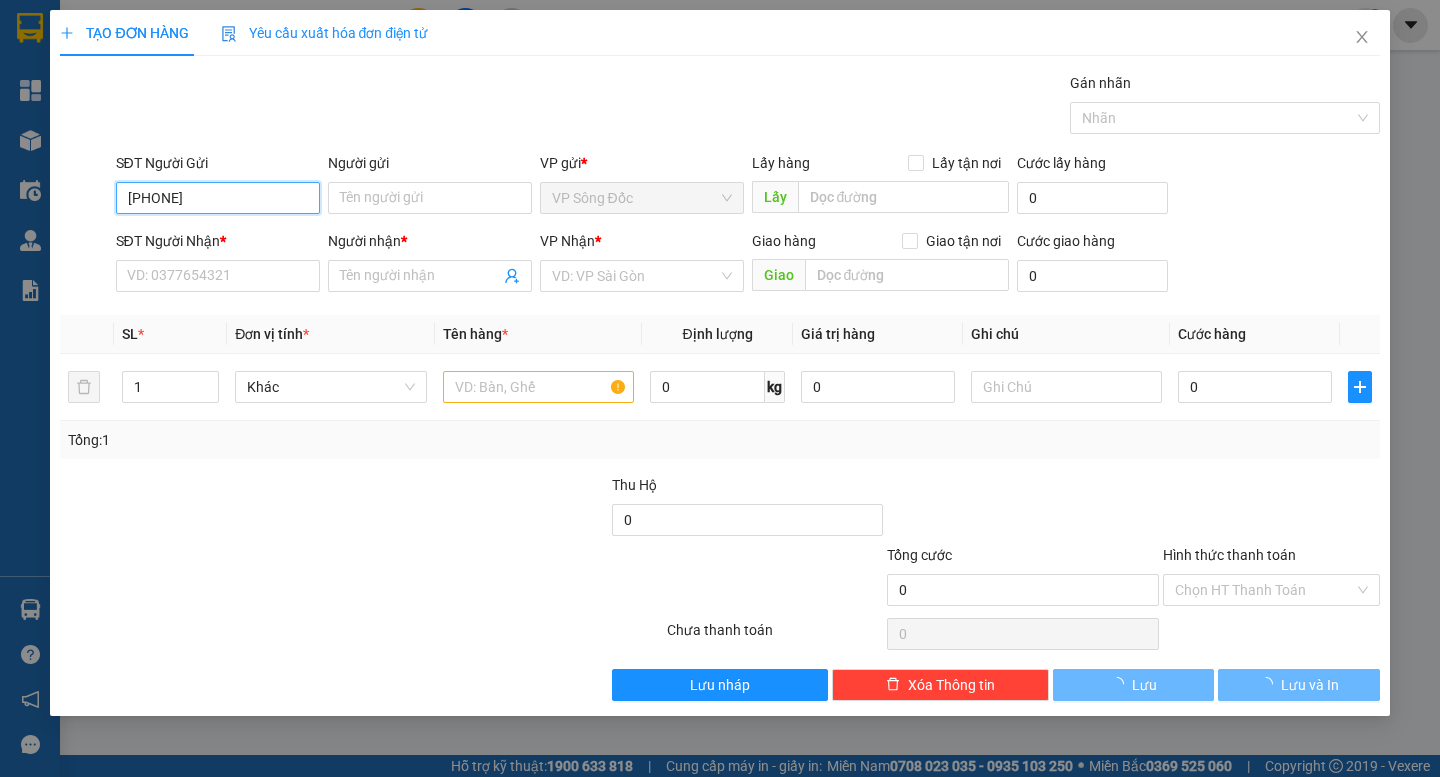 type on "0941777734" 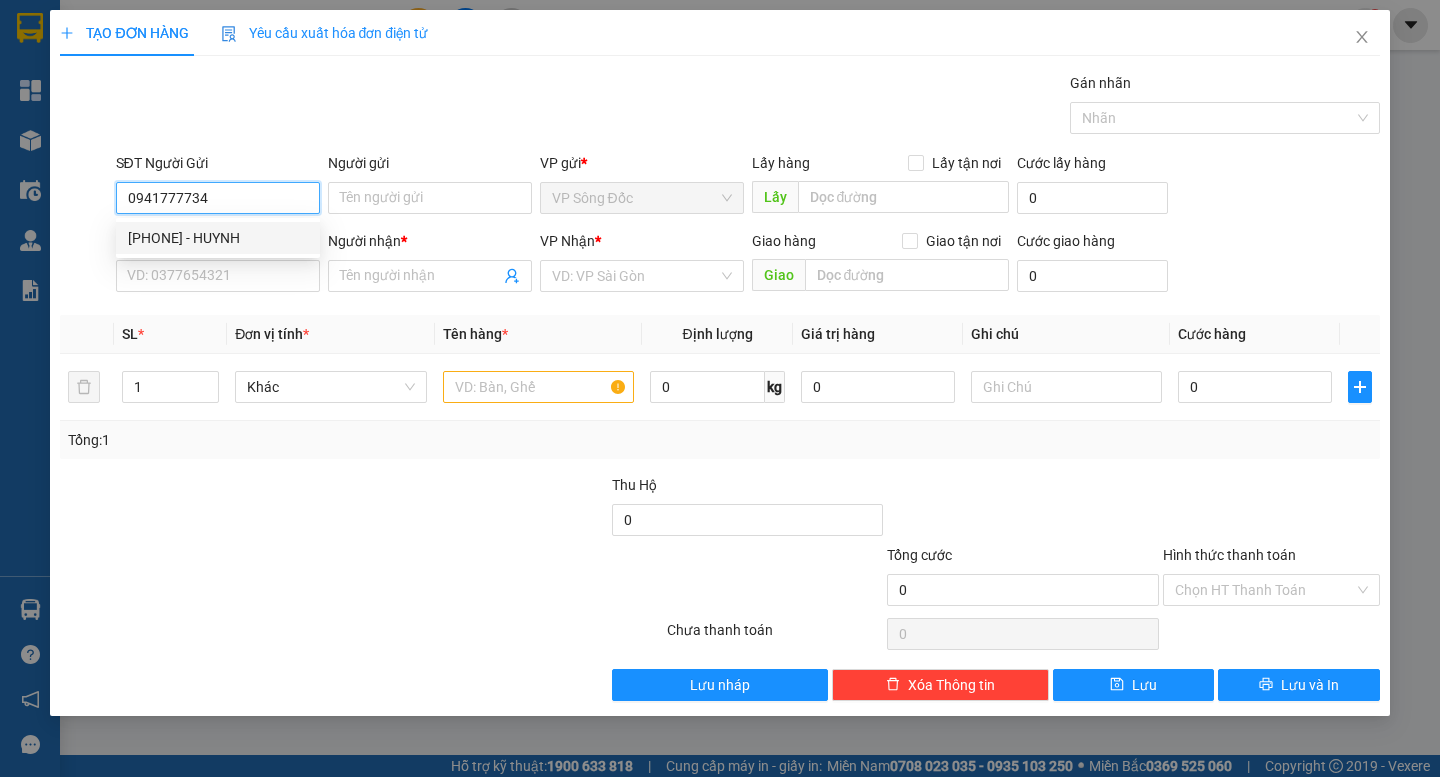 click on "[PHONE] - HUYNH" at bounding box center [218, 238] 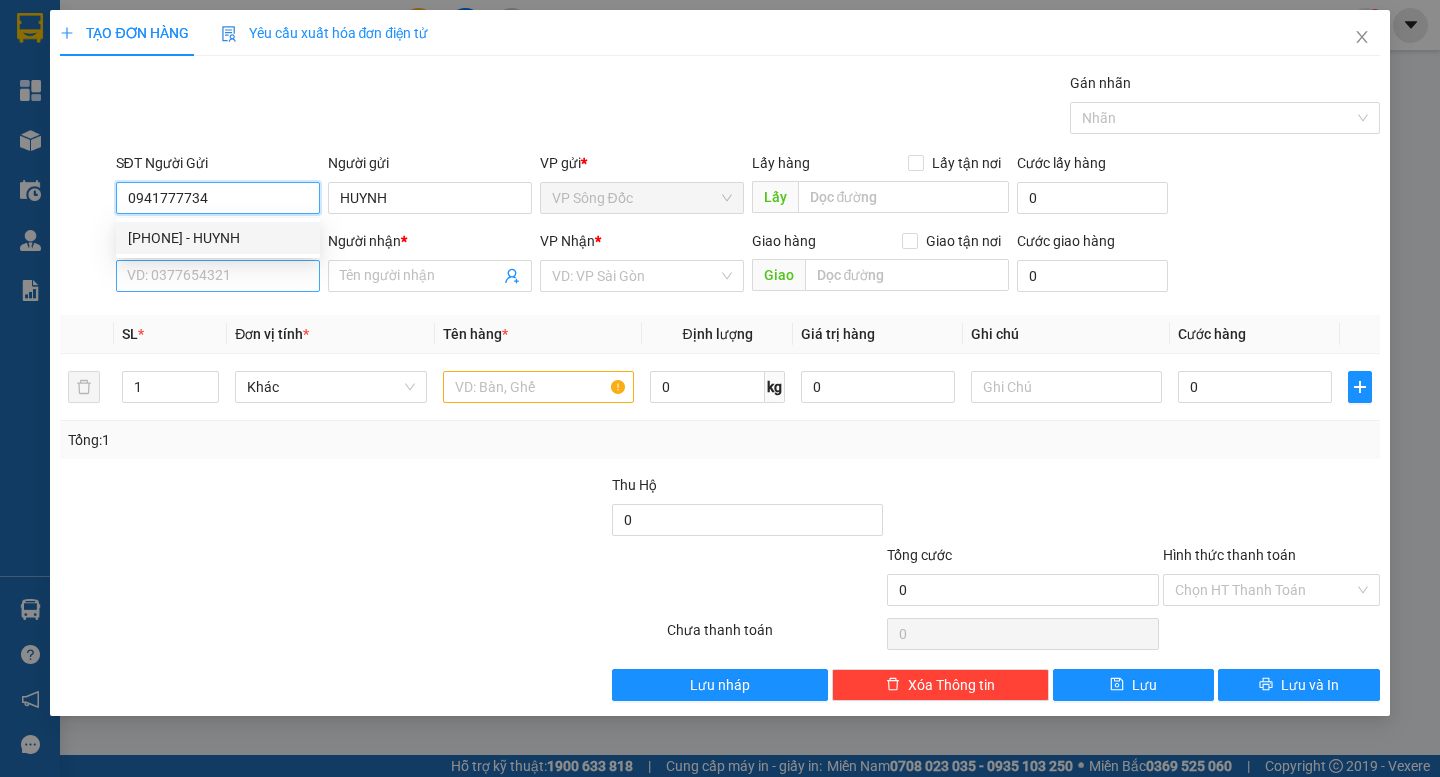 type on "0941777734" 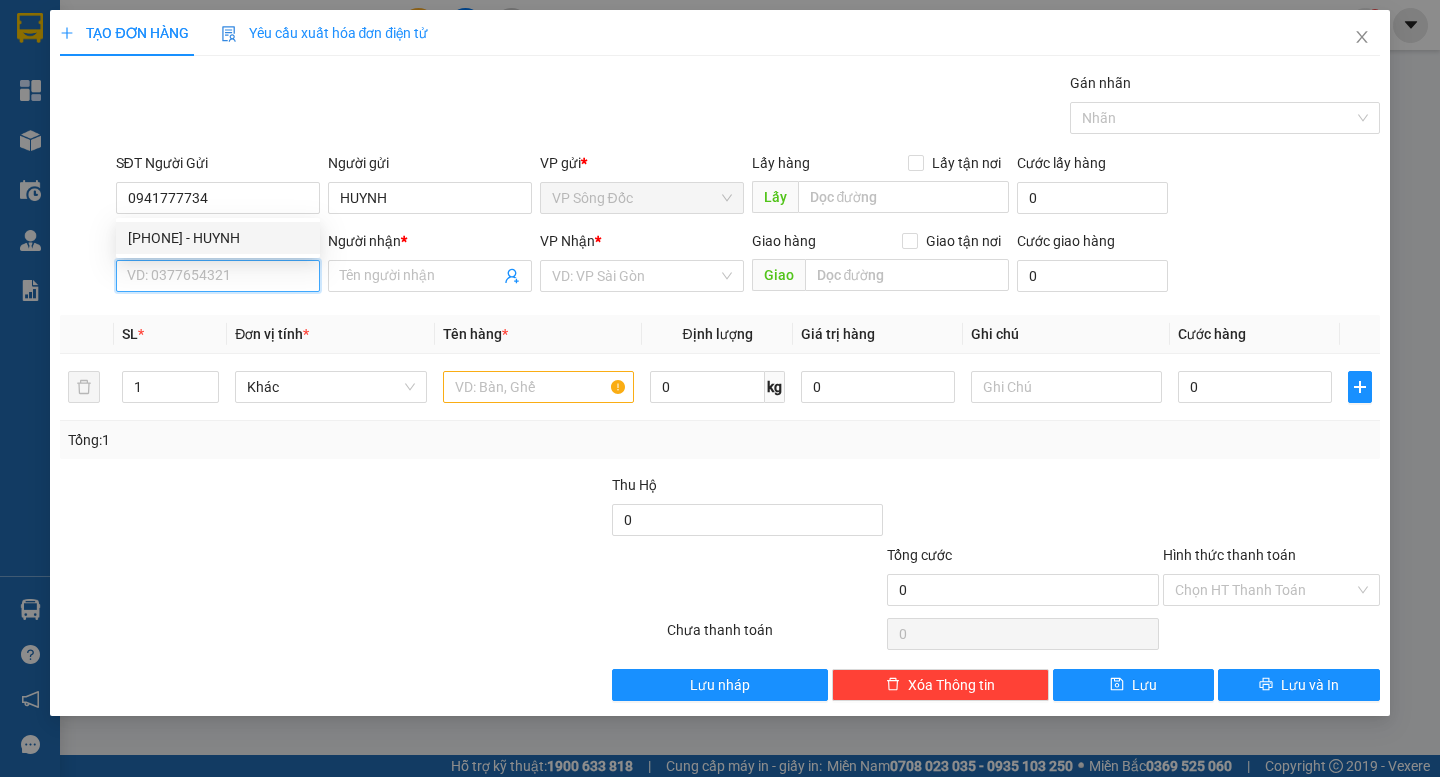 click on "SĐT Người Nhận  *" at bounding box center [218, 276] 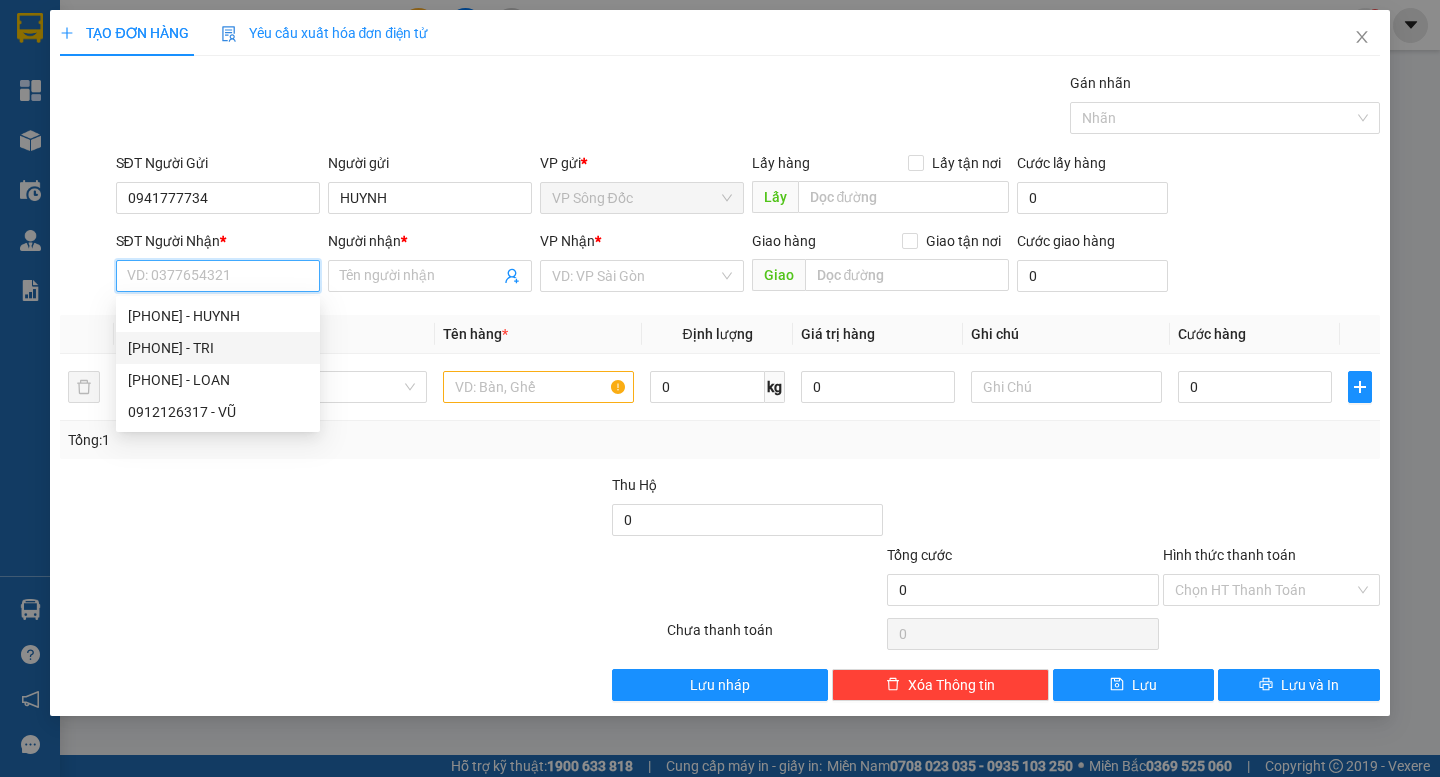click on "[PHONE] - TRI" at bounding box center [218, 348] 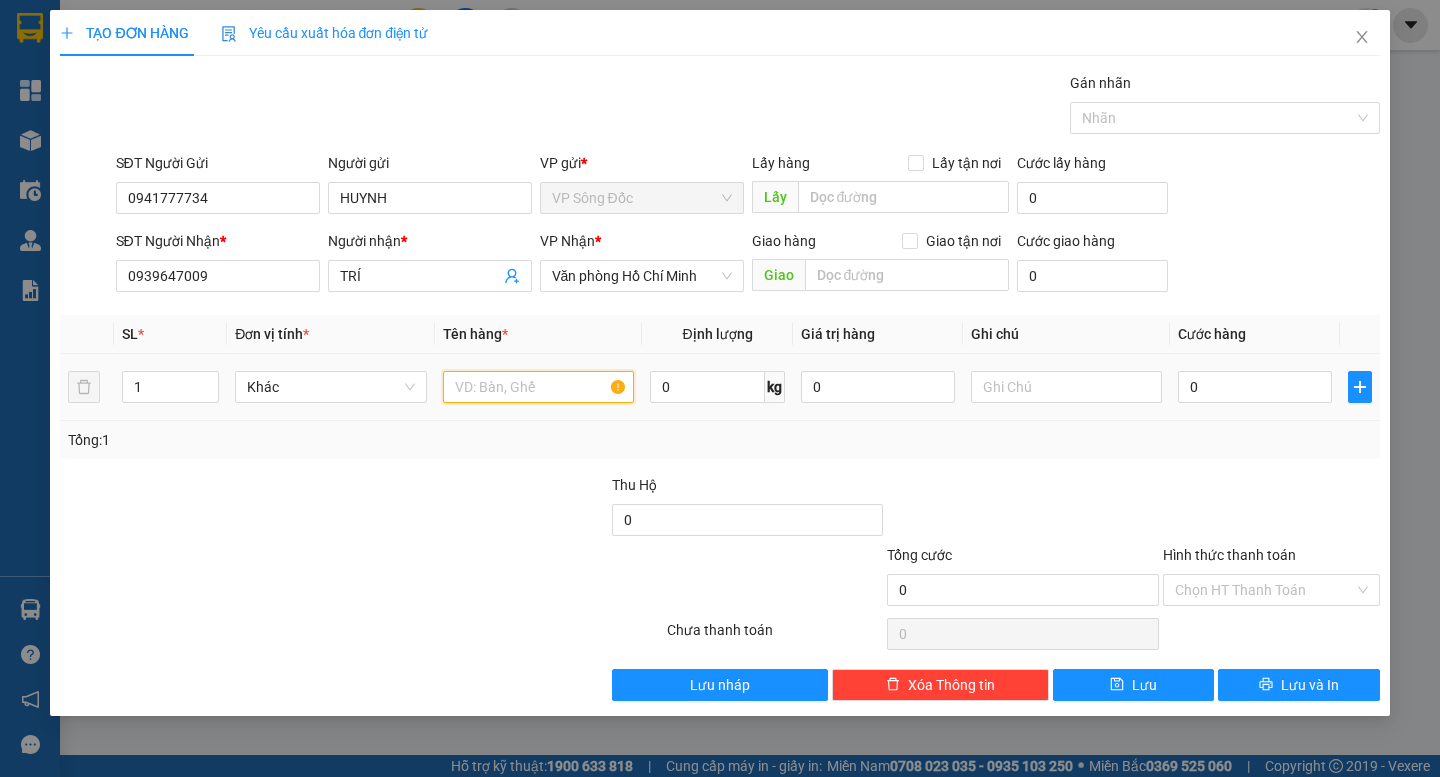 click at bounding box center (538, 387) 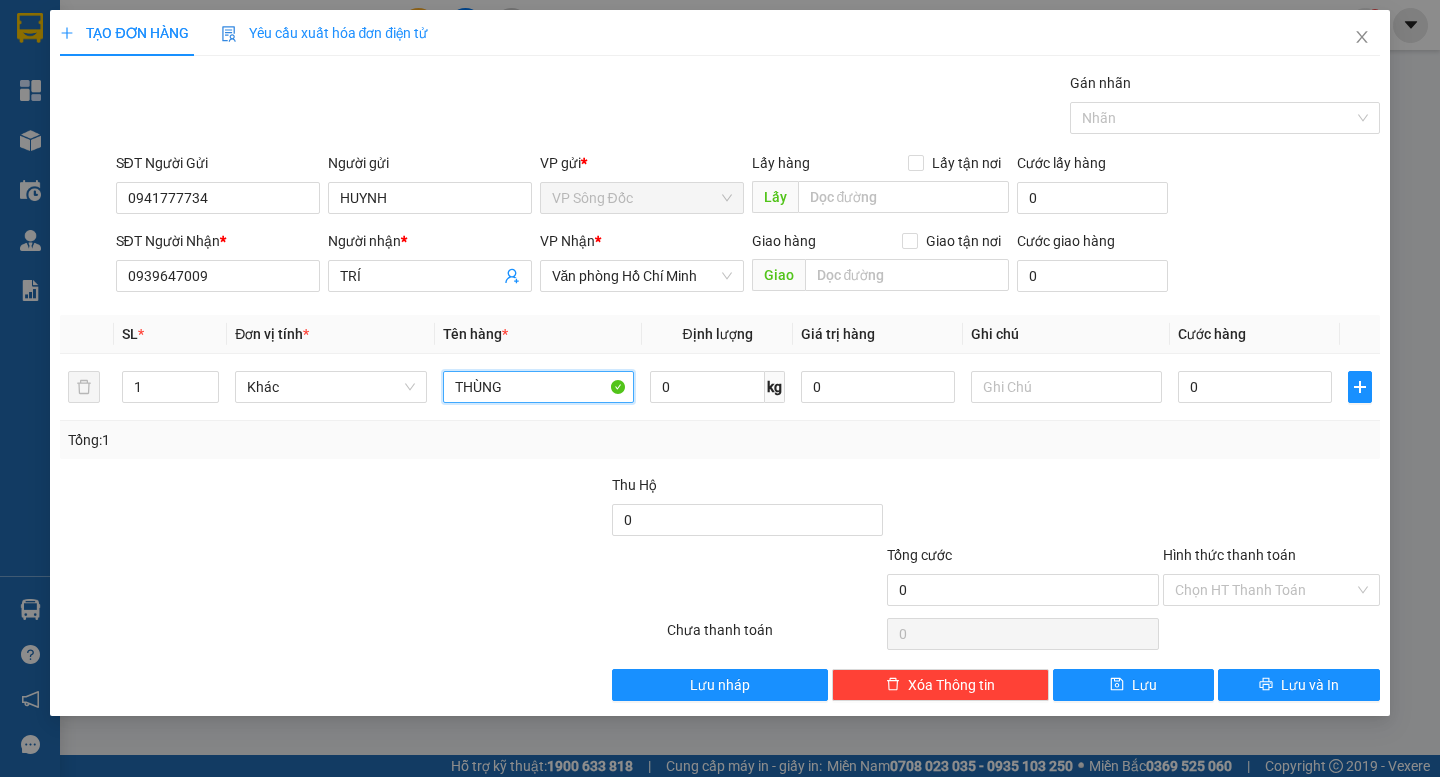 type on "THÙNG" 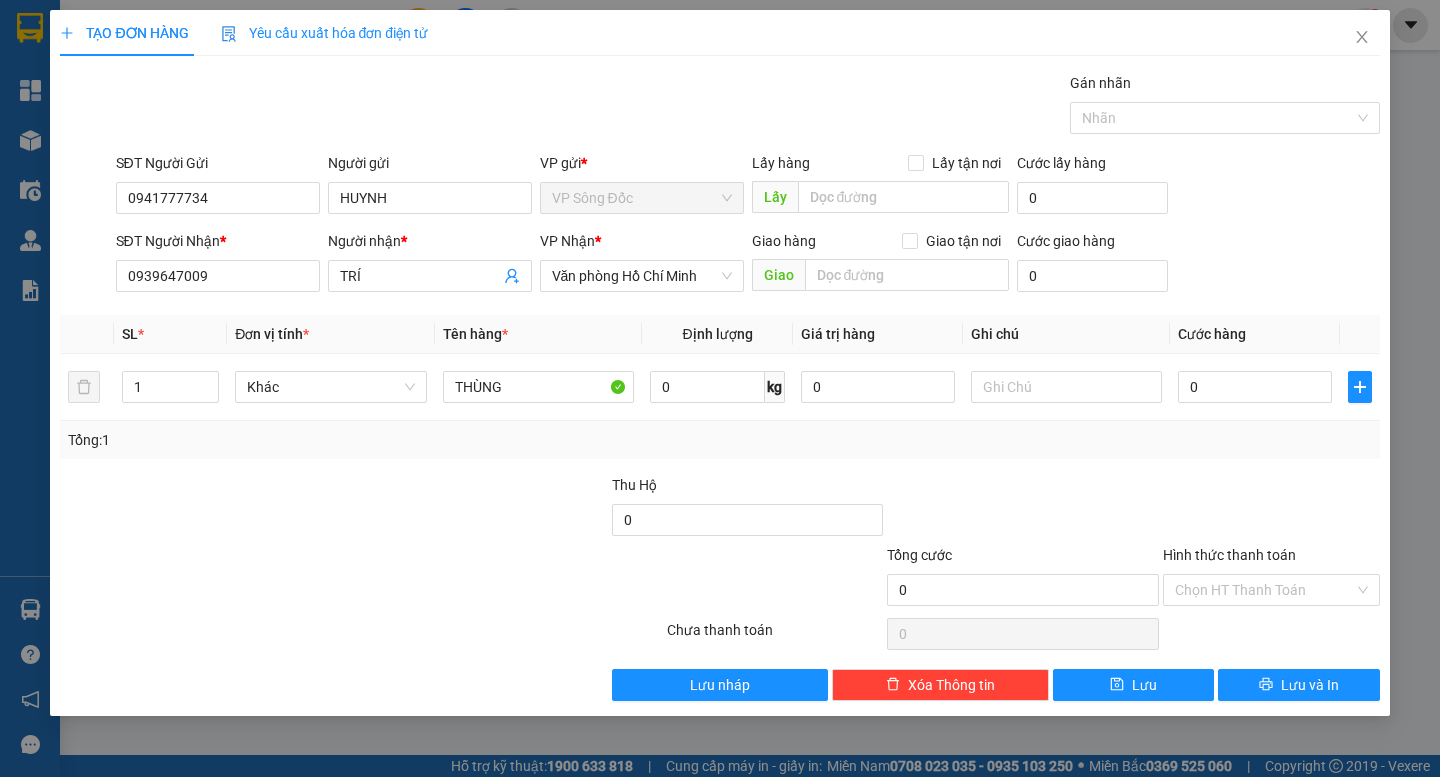 drag, startPoint x: 493, startPoint y: 517, endPoint x: 842, endPoint y: 474, distance: 351.639 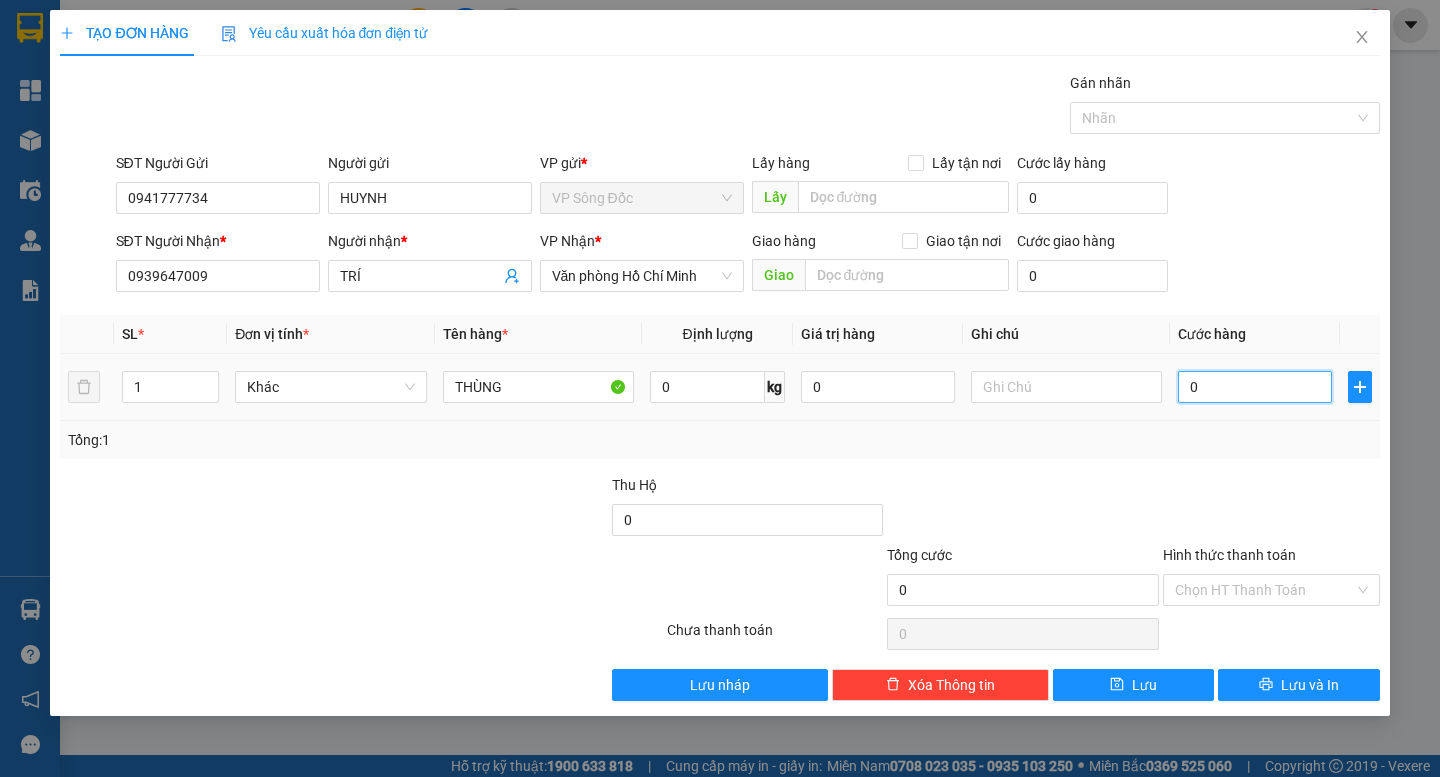 click on "0" at bounding box center [1255, 387] 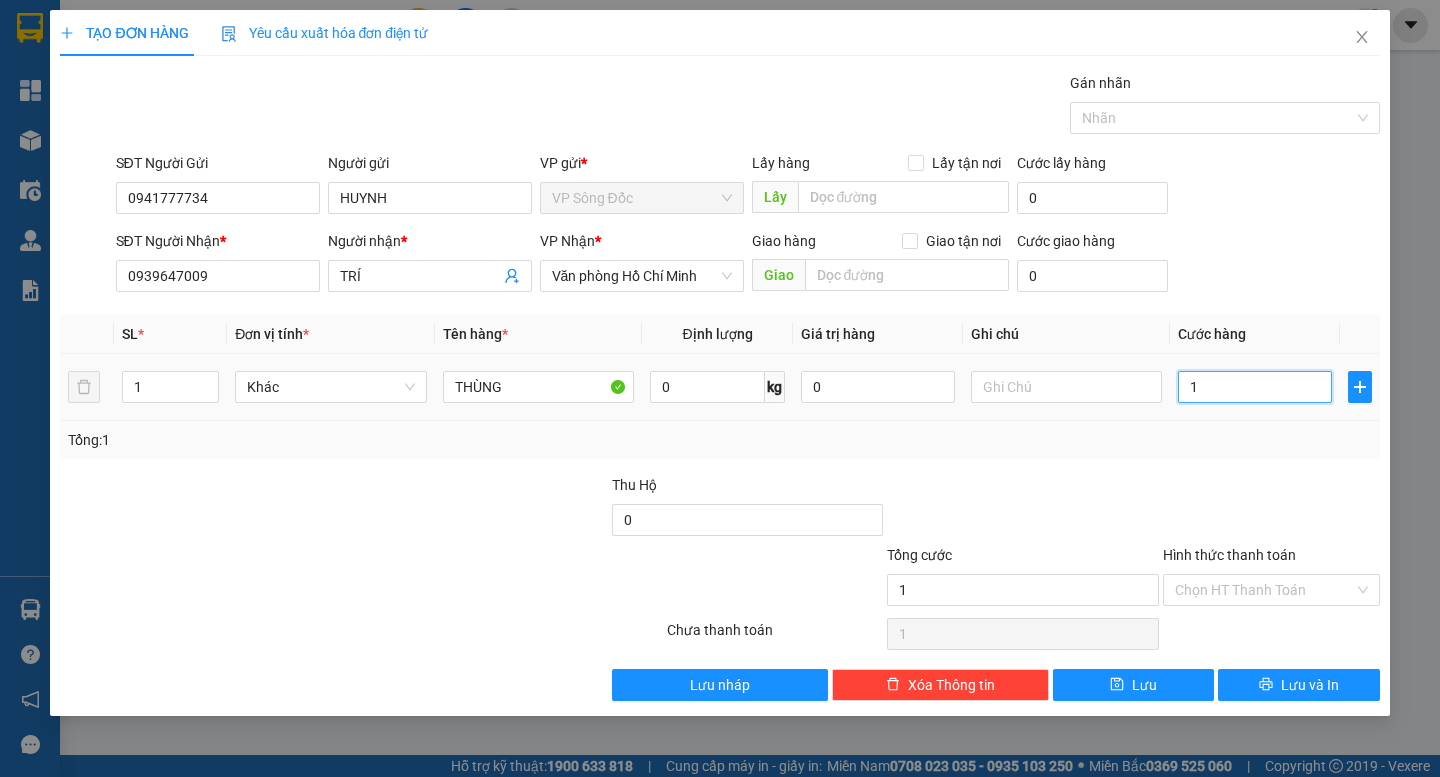 type on "10" 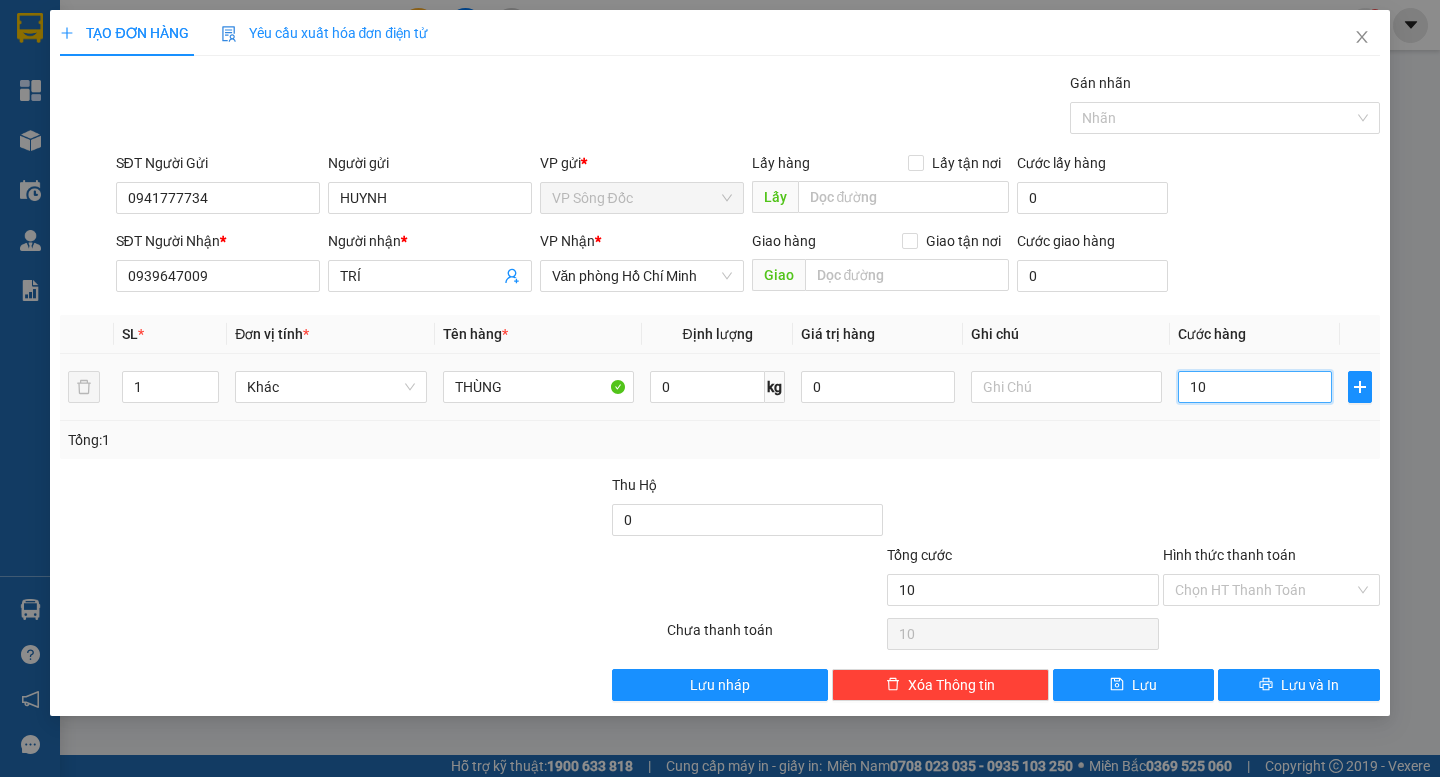 type on "100" 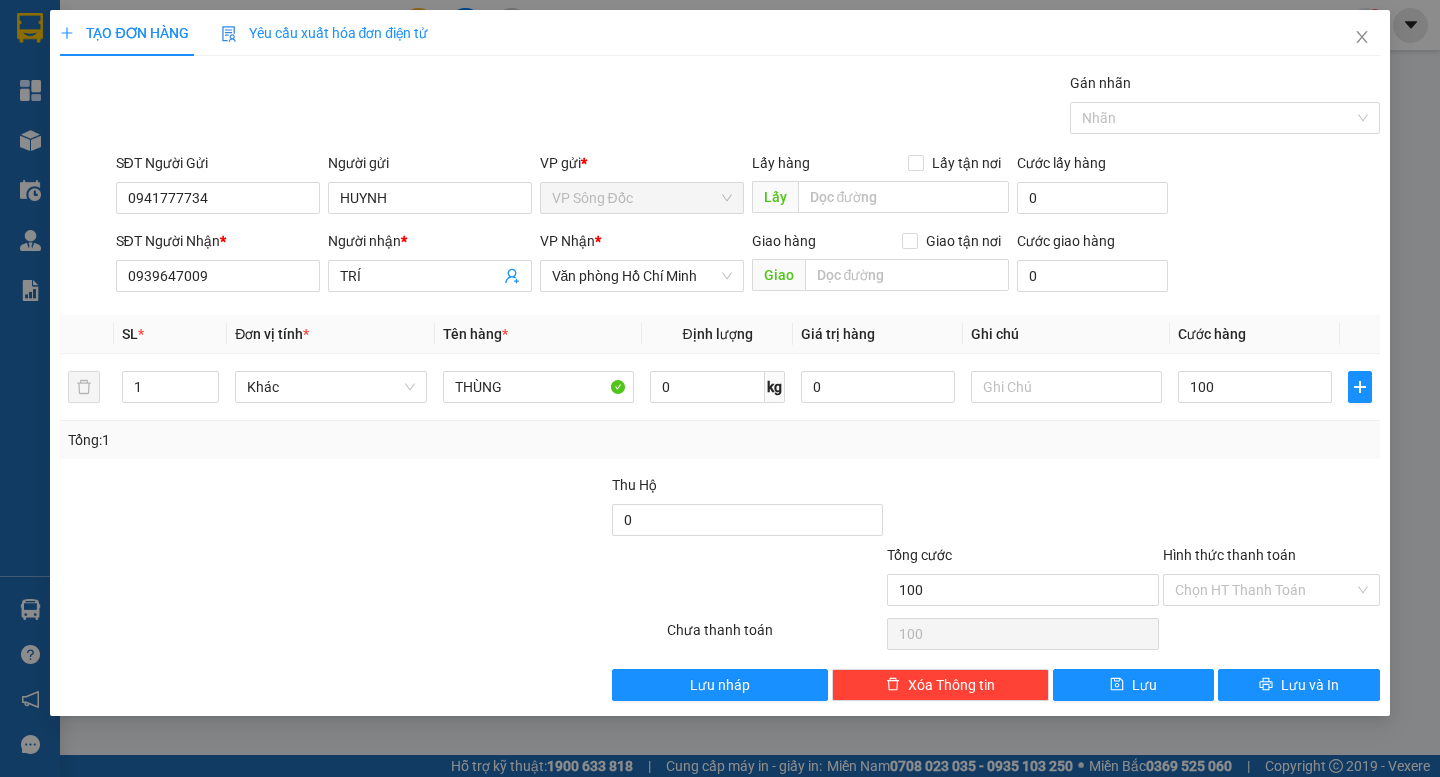 type on "100.000" 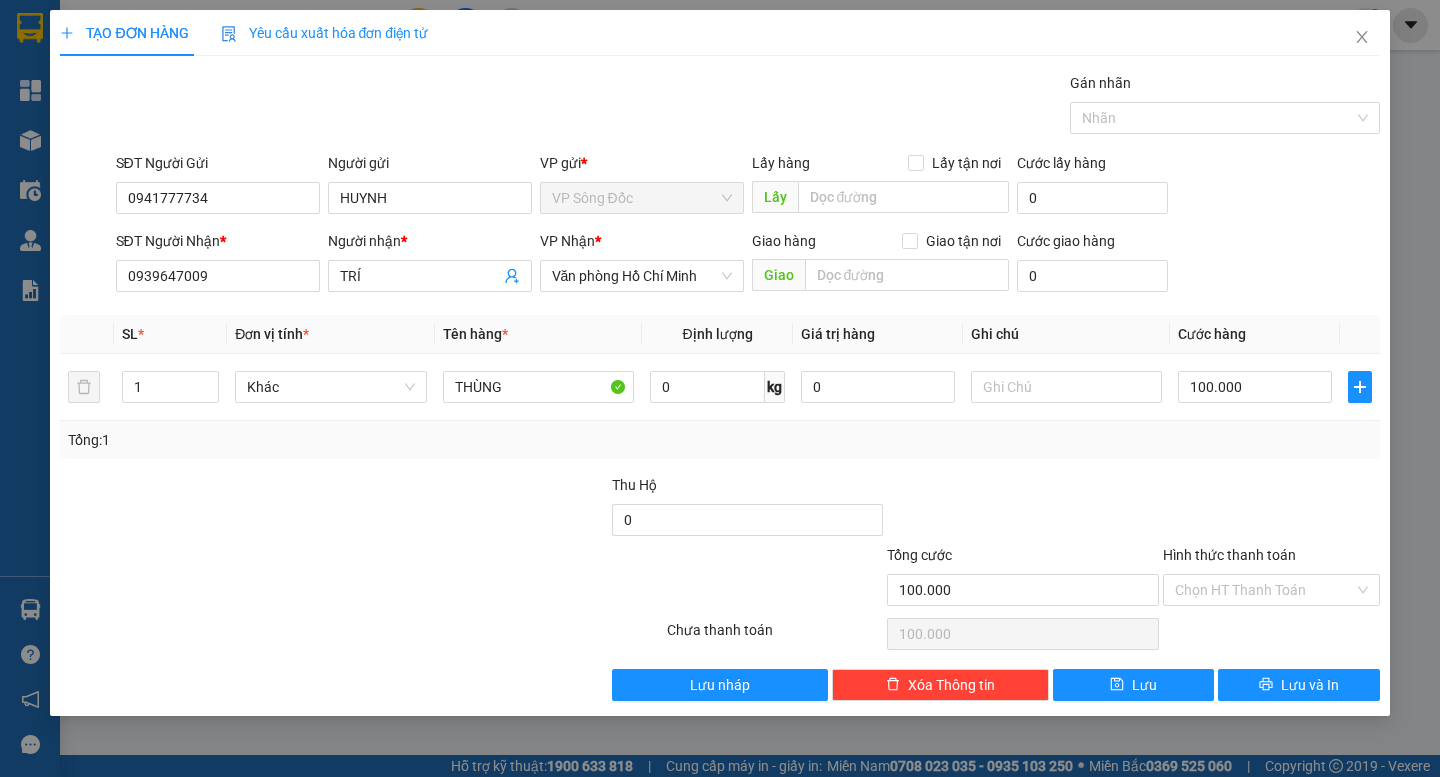 click at bounding box center [1271, 509] 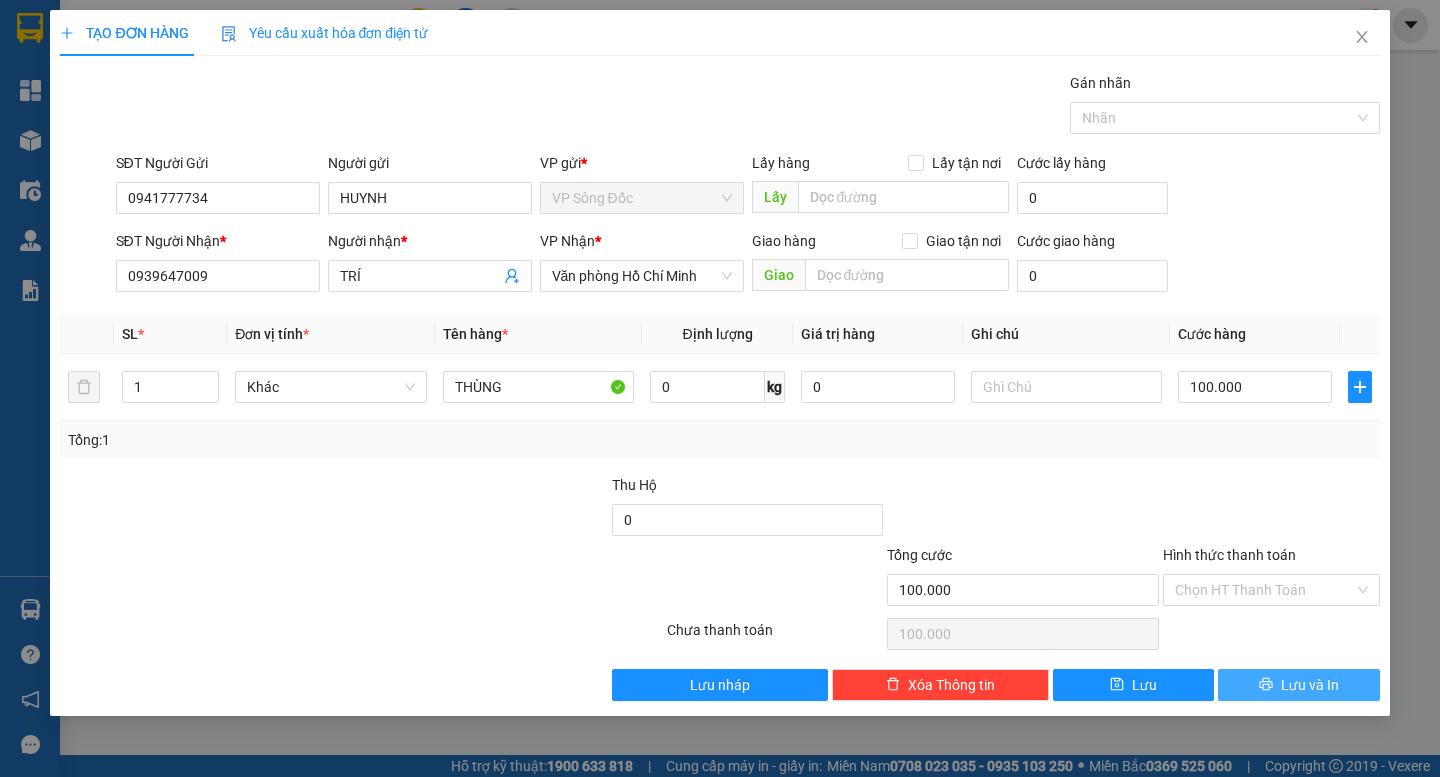 click on "Lưu và In" at bounding box center [1310, 685] 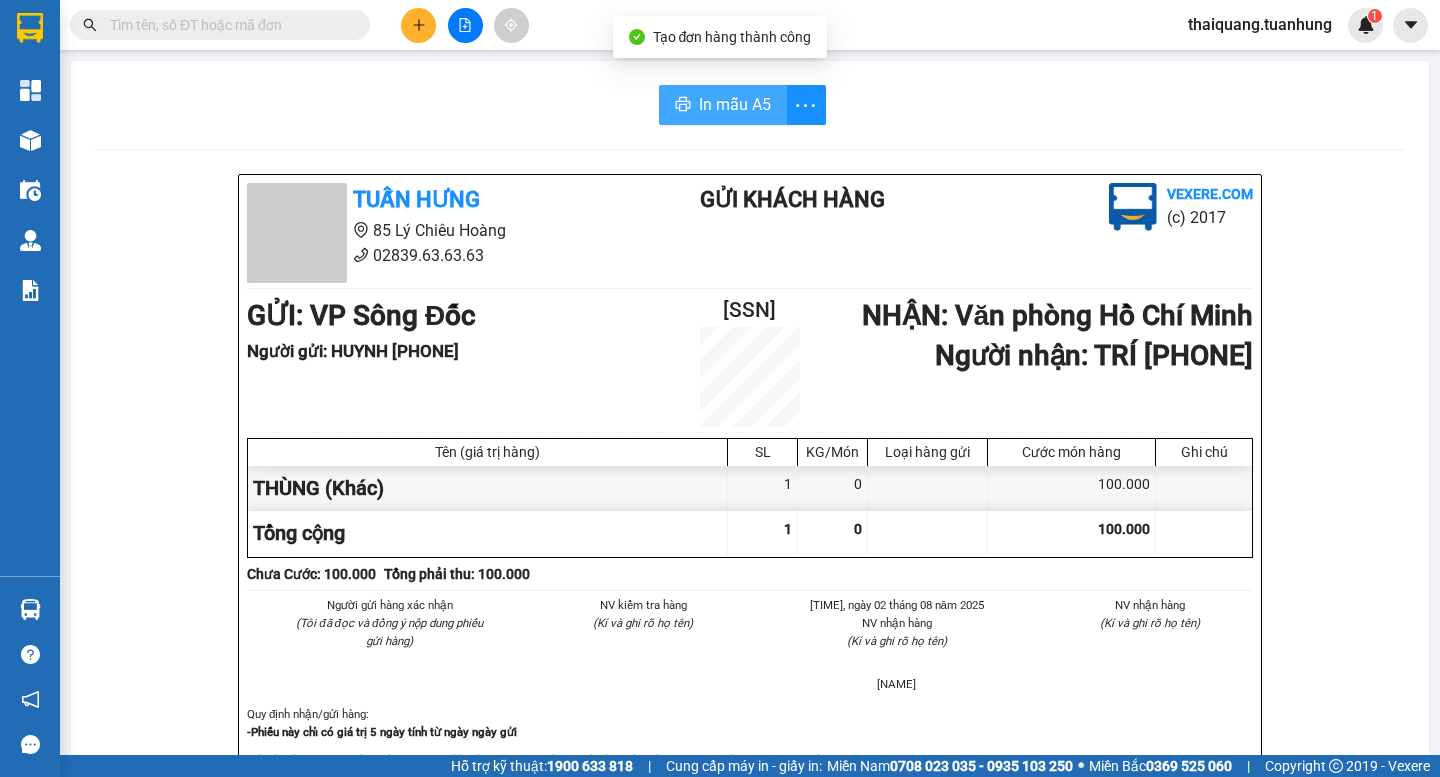 click on "In mẫu A5" at bounding box center (735, 104) 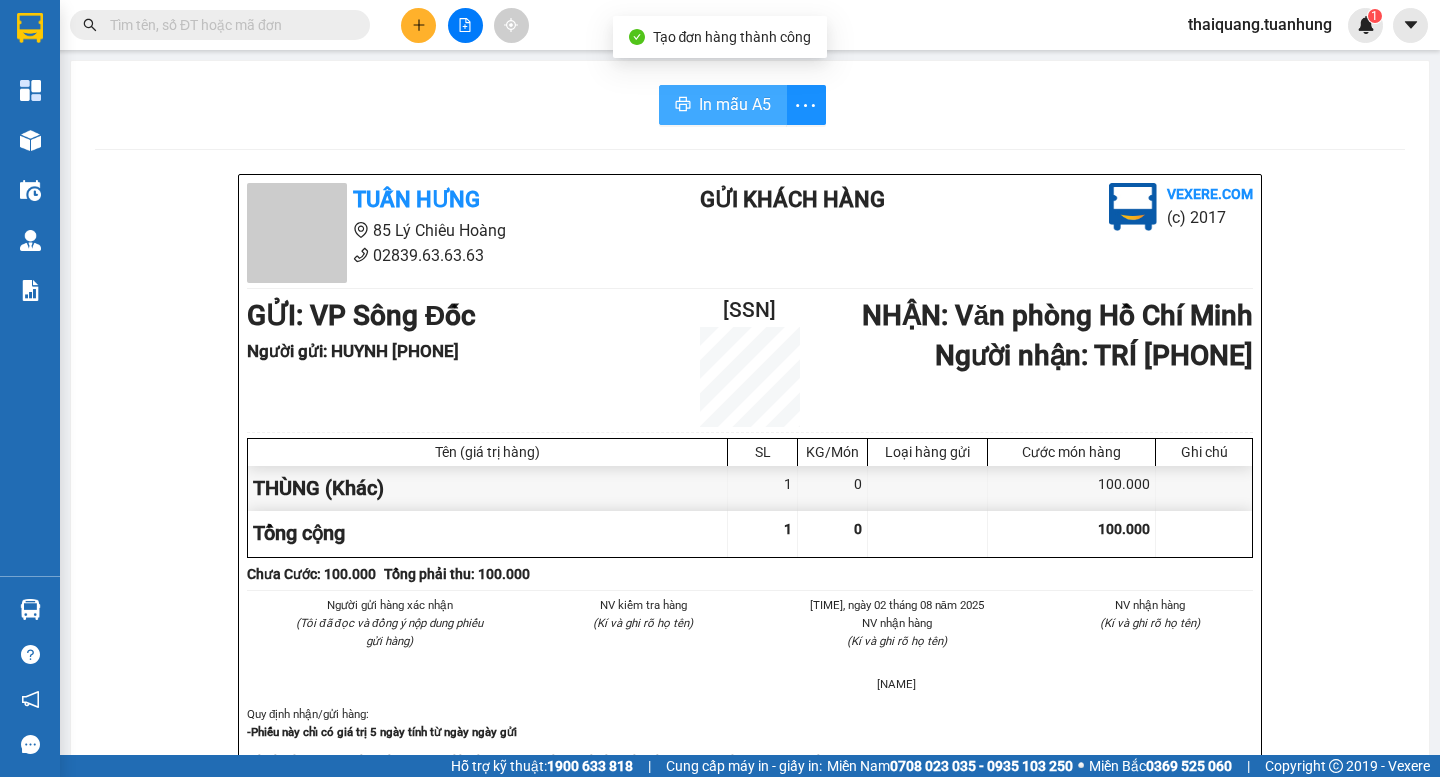 scroll, scrollTop: 0, scrollLeft: 0, axis: both 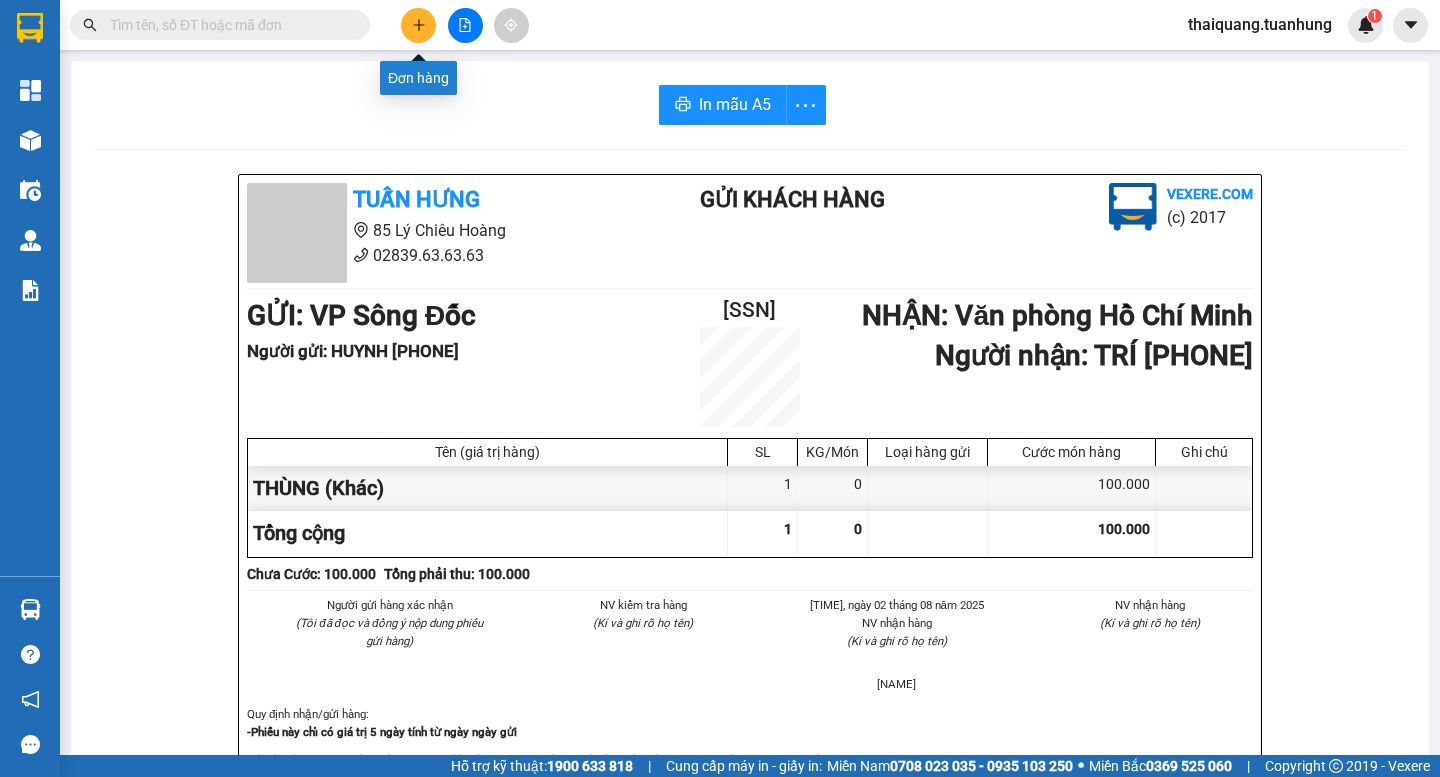 click 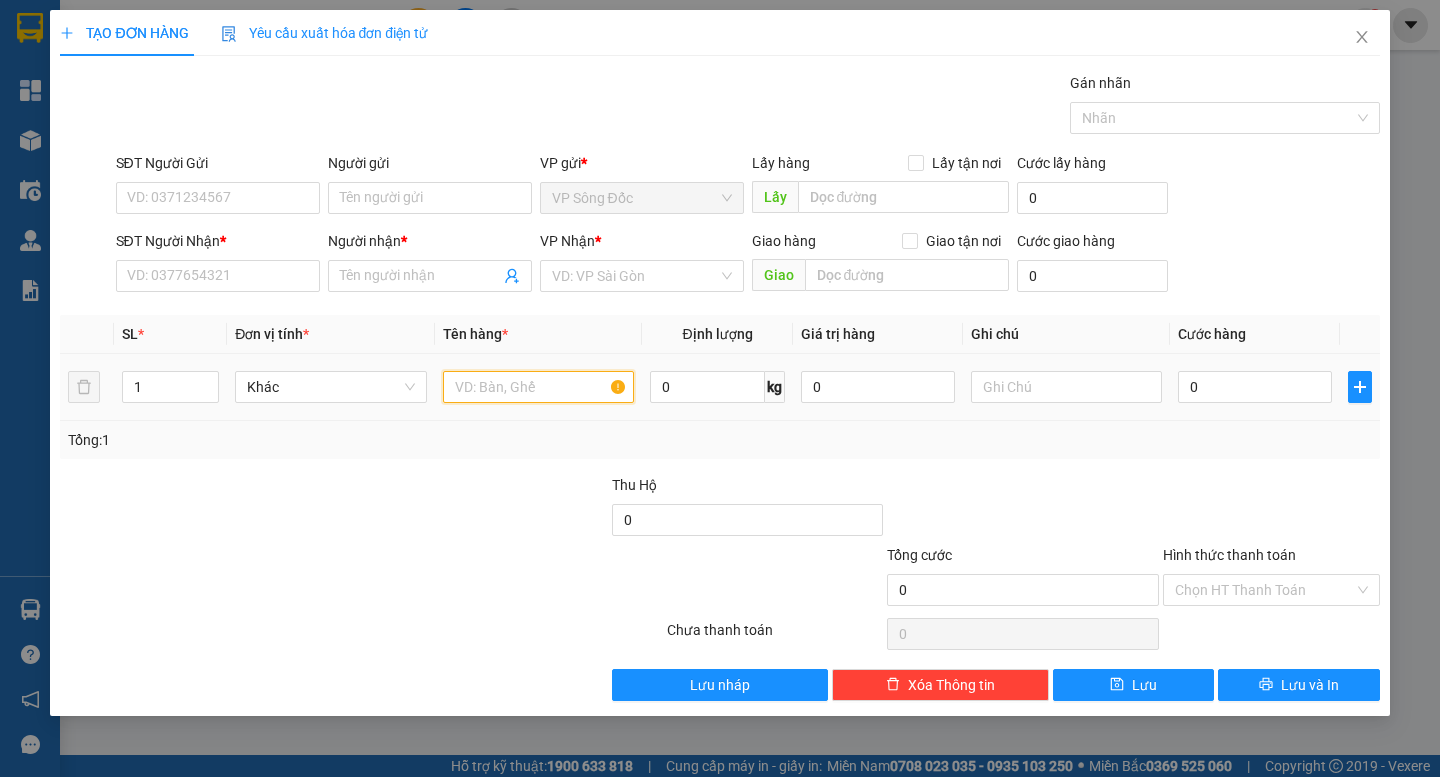 click at bounding box center (538, 387) 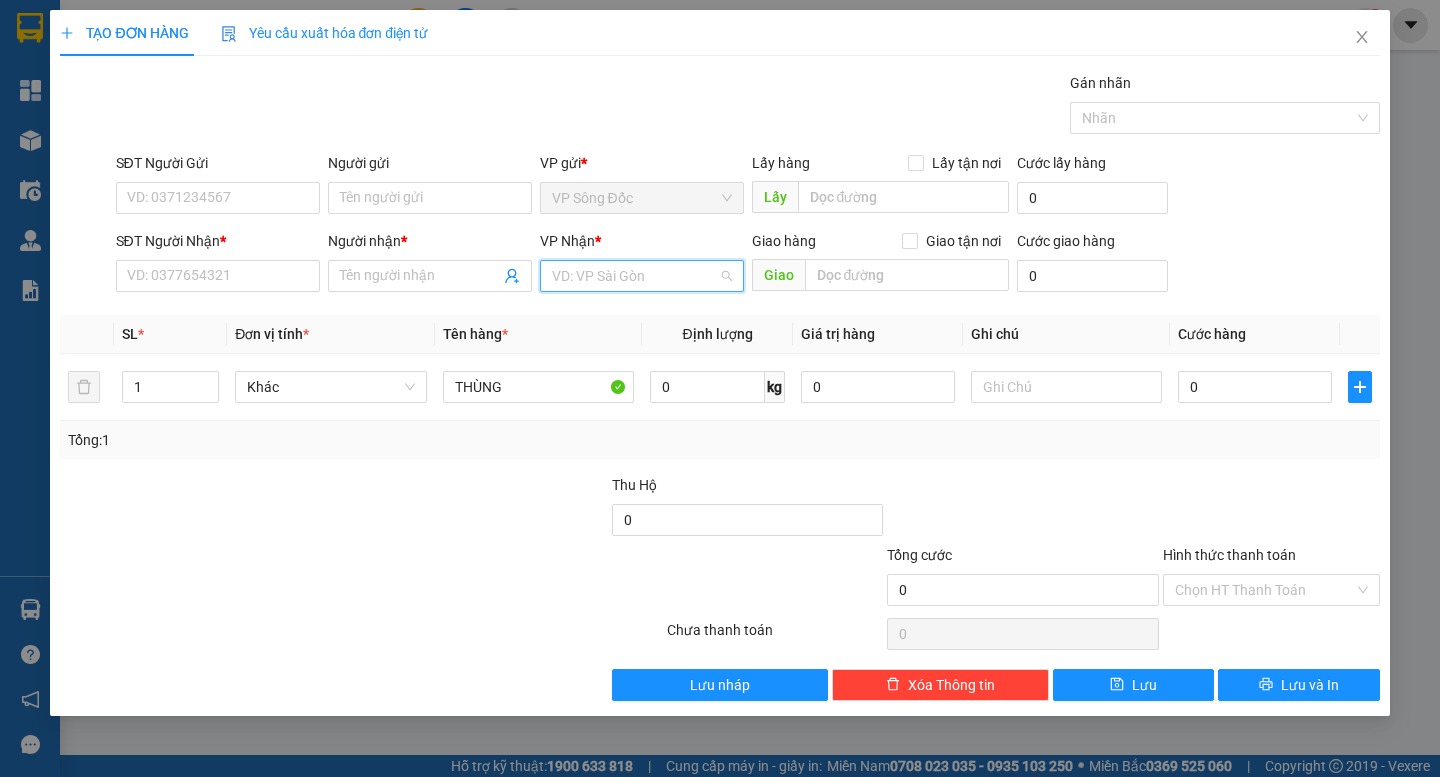 click at bounding box center [635, 276] 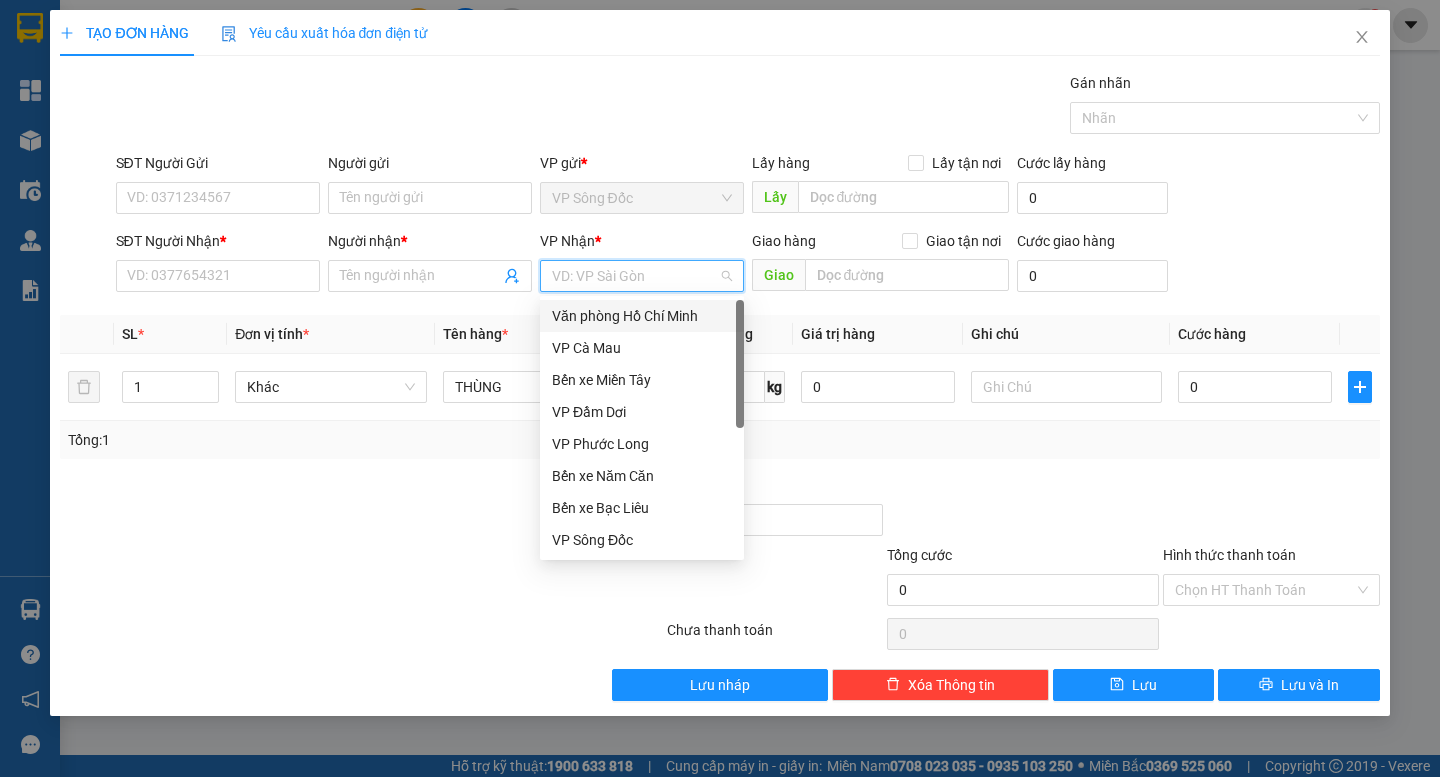 click on "Văn phòng Hồ Chí Minh" at bounding box center [642, 316] 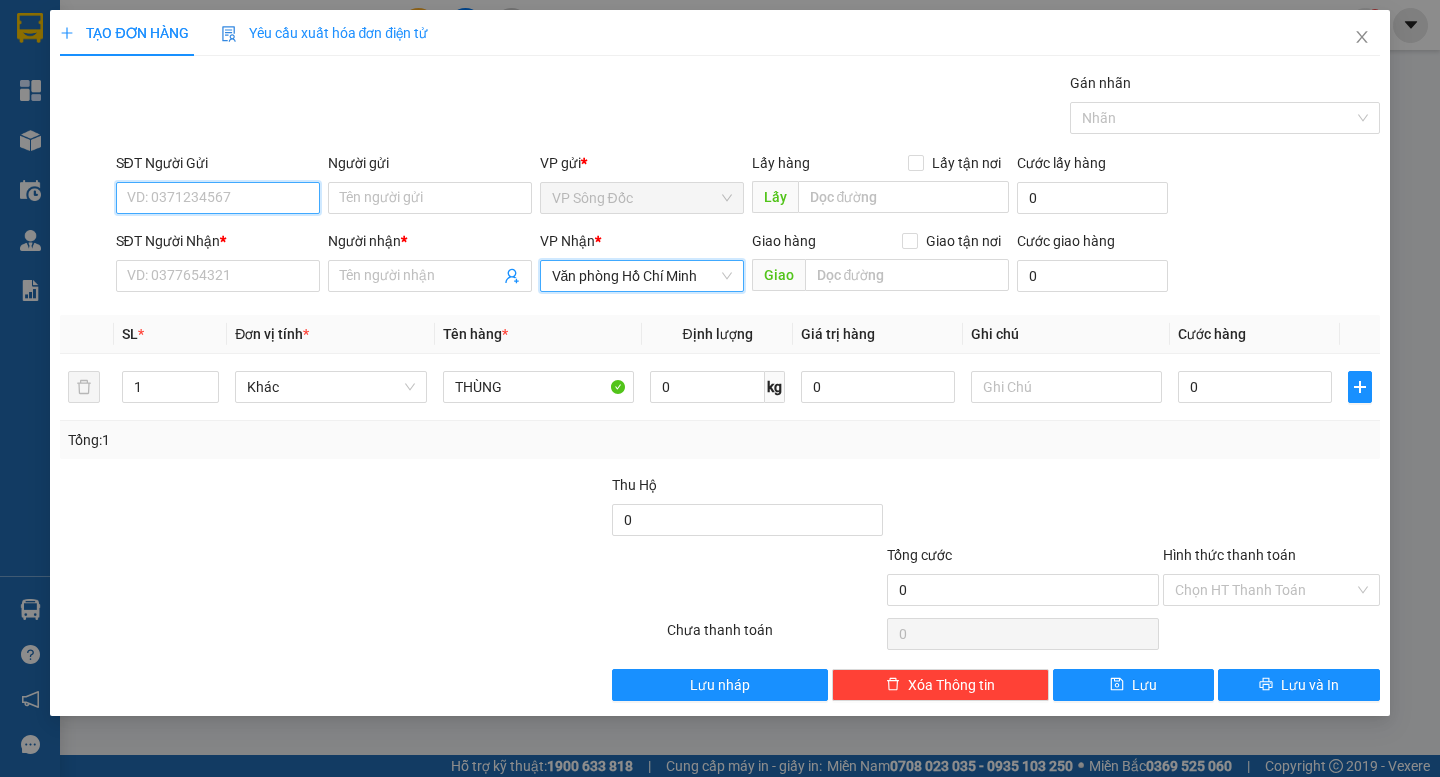 click on "SĐT Người Gửi" at bounding box center (218, 198) 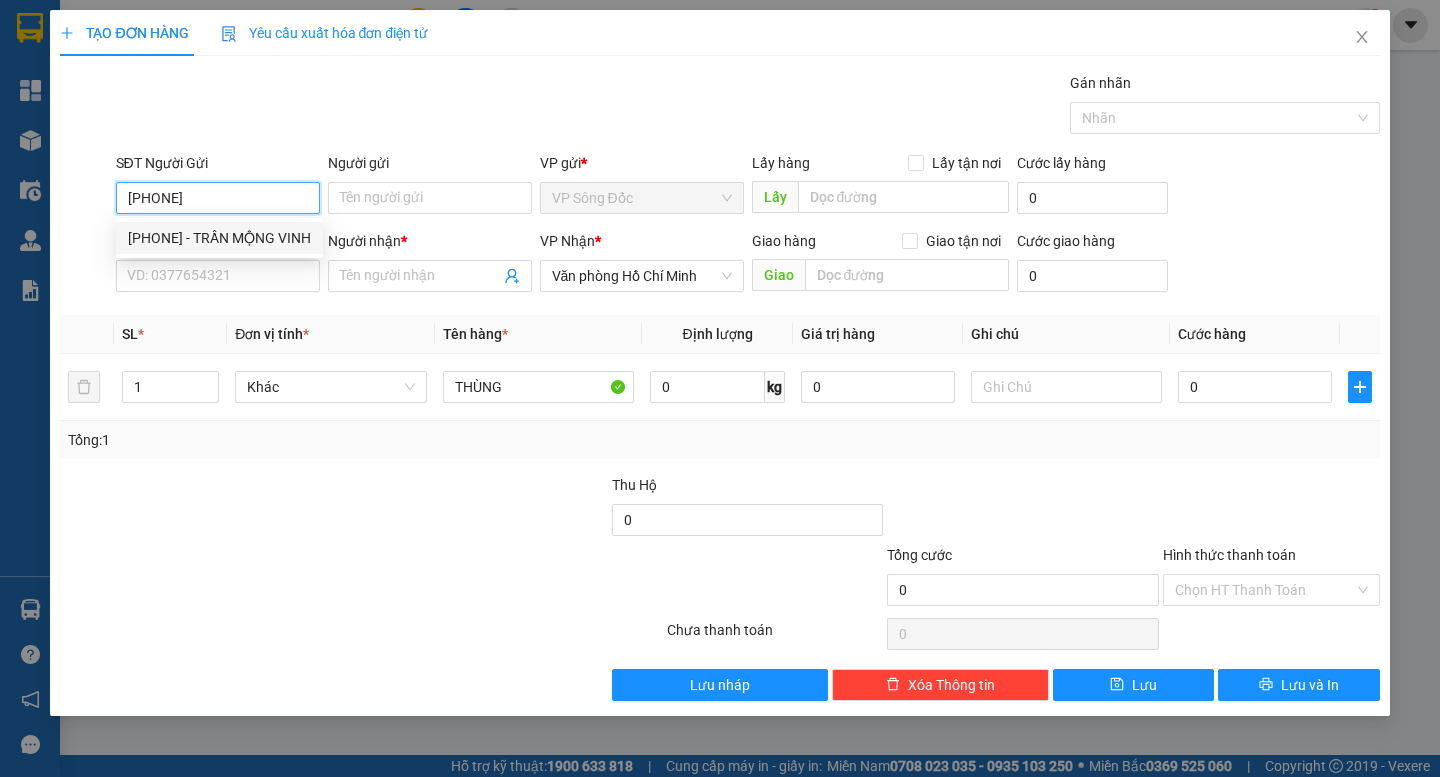 click on "[PHONE] - TRẦN MỘNG VINH" at bounding box center (219, 238) 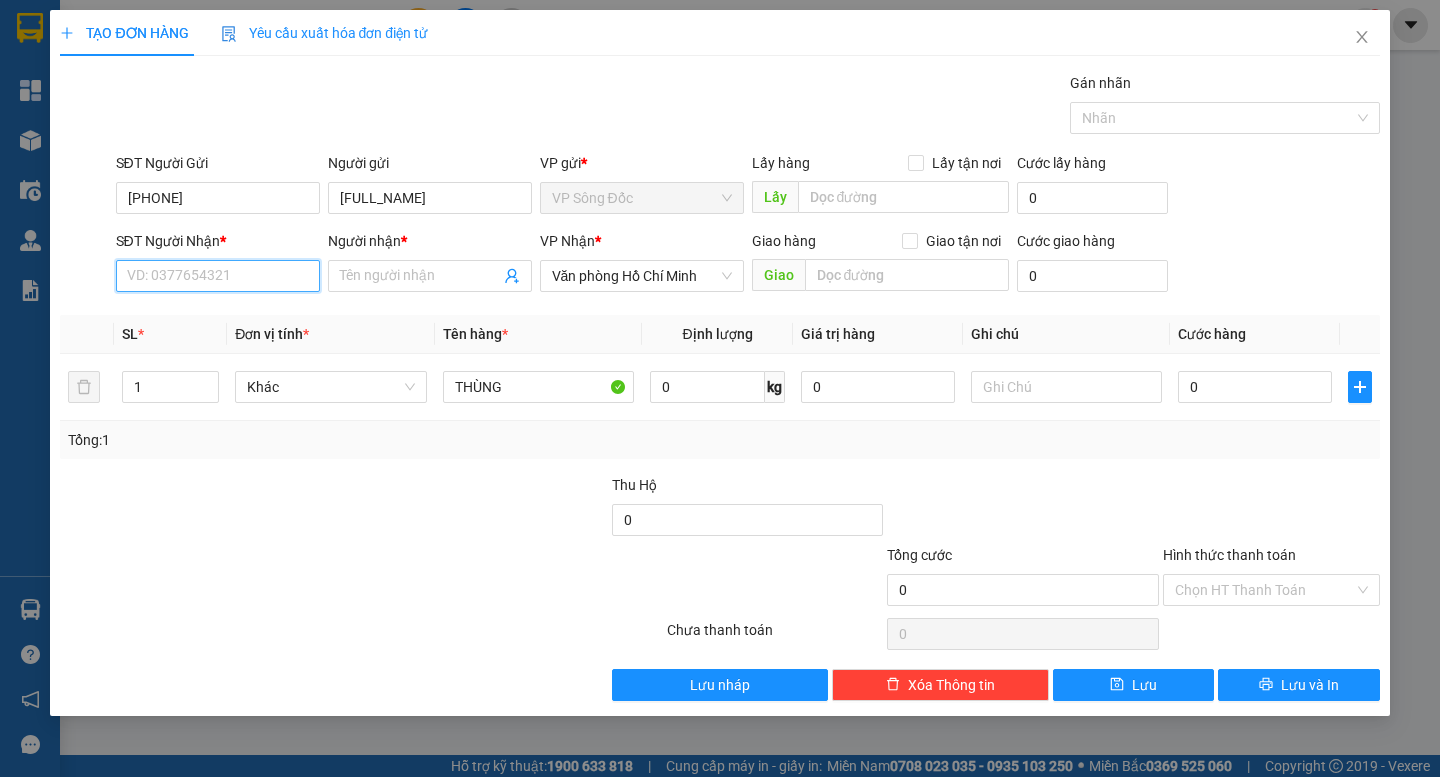 click on "SĐT Người Nhận  *" at bounding box center (218, 276) 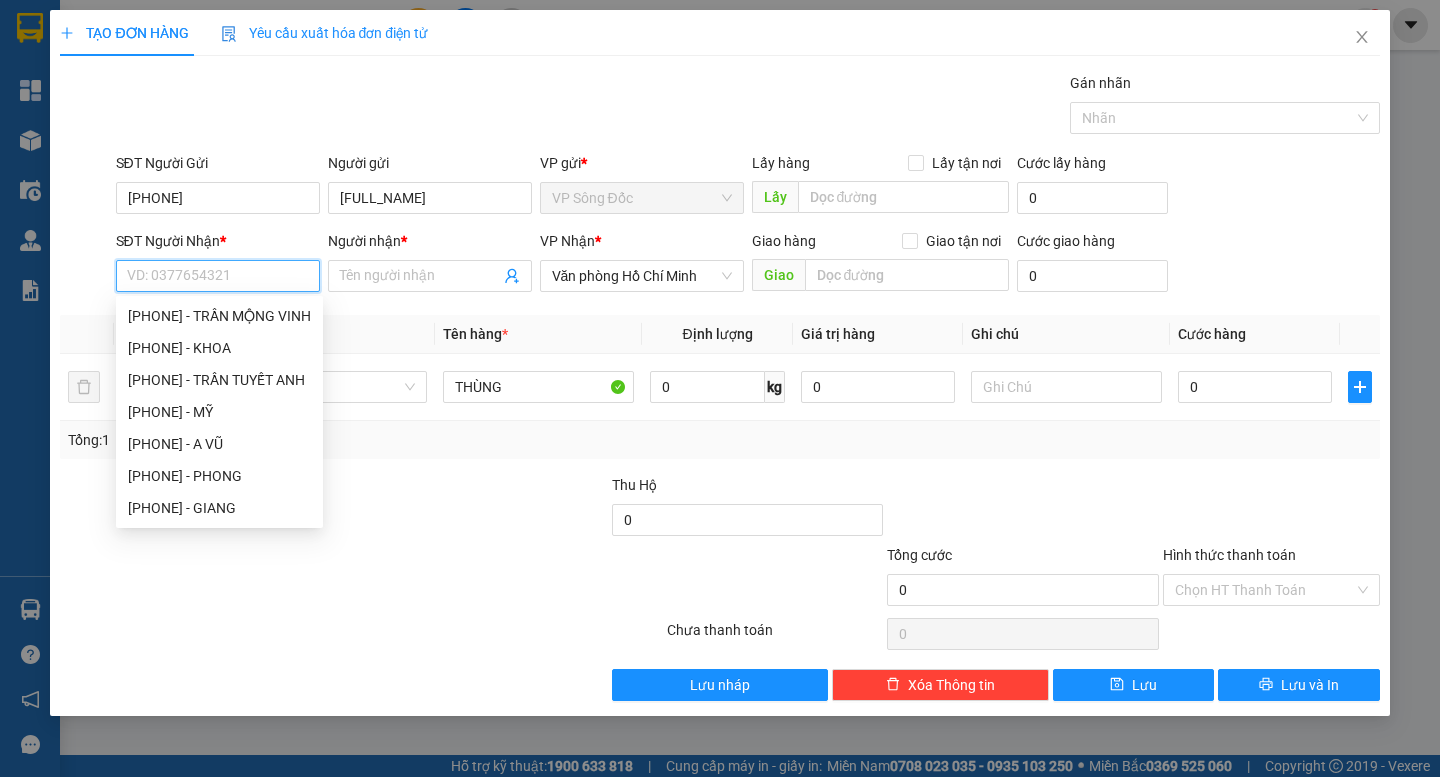 click on "SĐT Người Nhận  *" at bounding box center [218, 276] 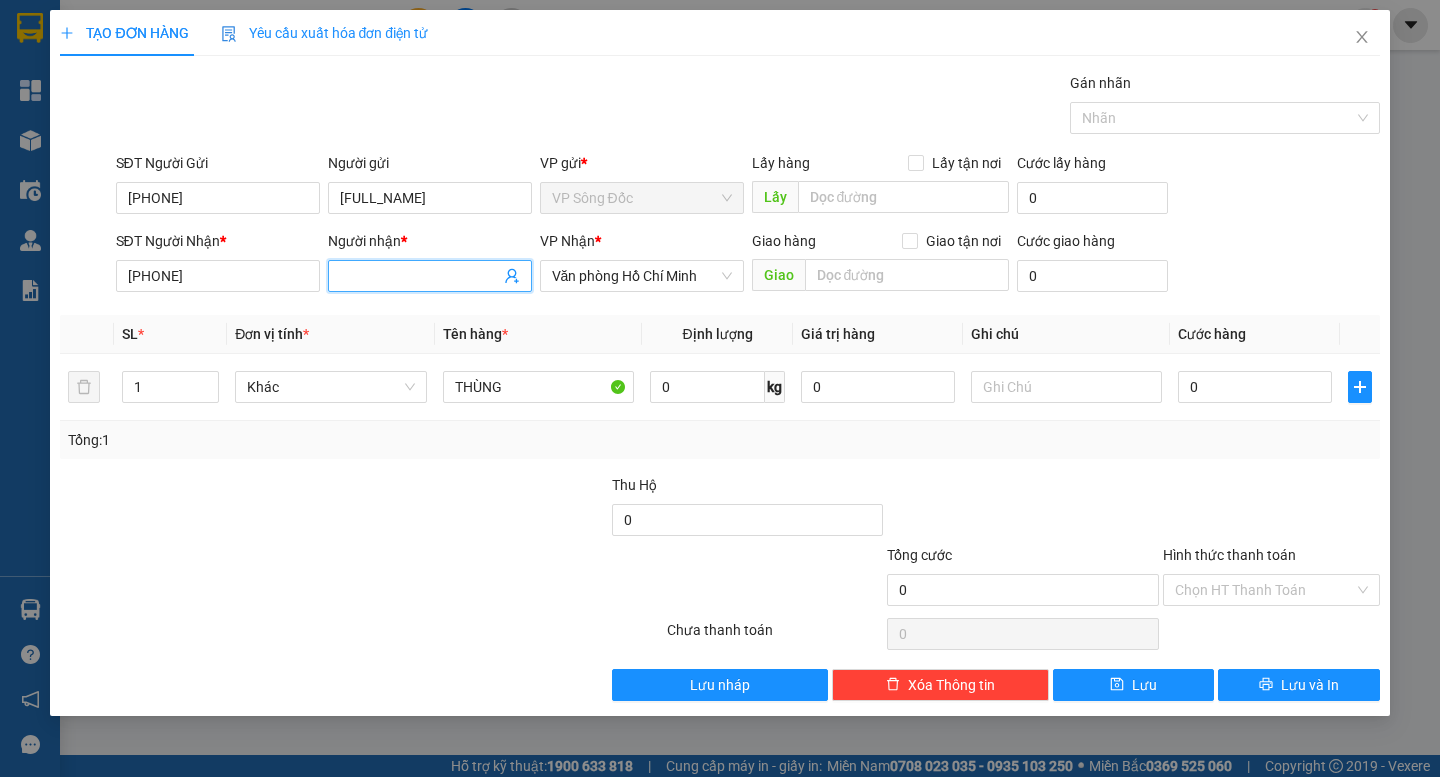 click at bounding box center [430, 276] 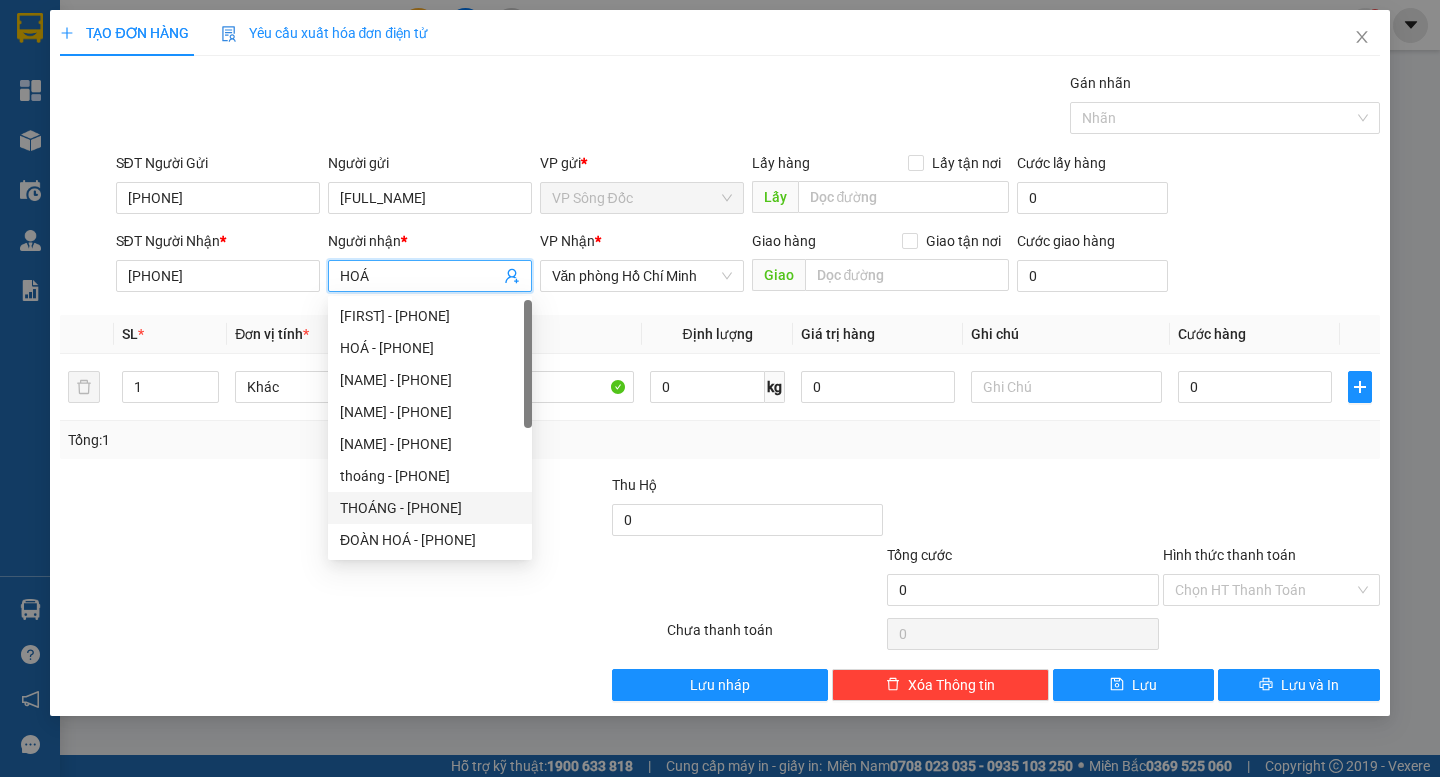 click at bounding box center (196, 509) 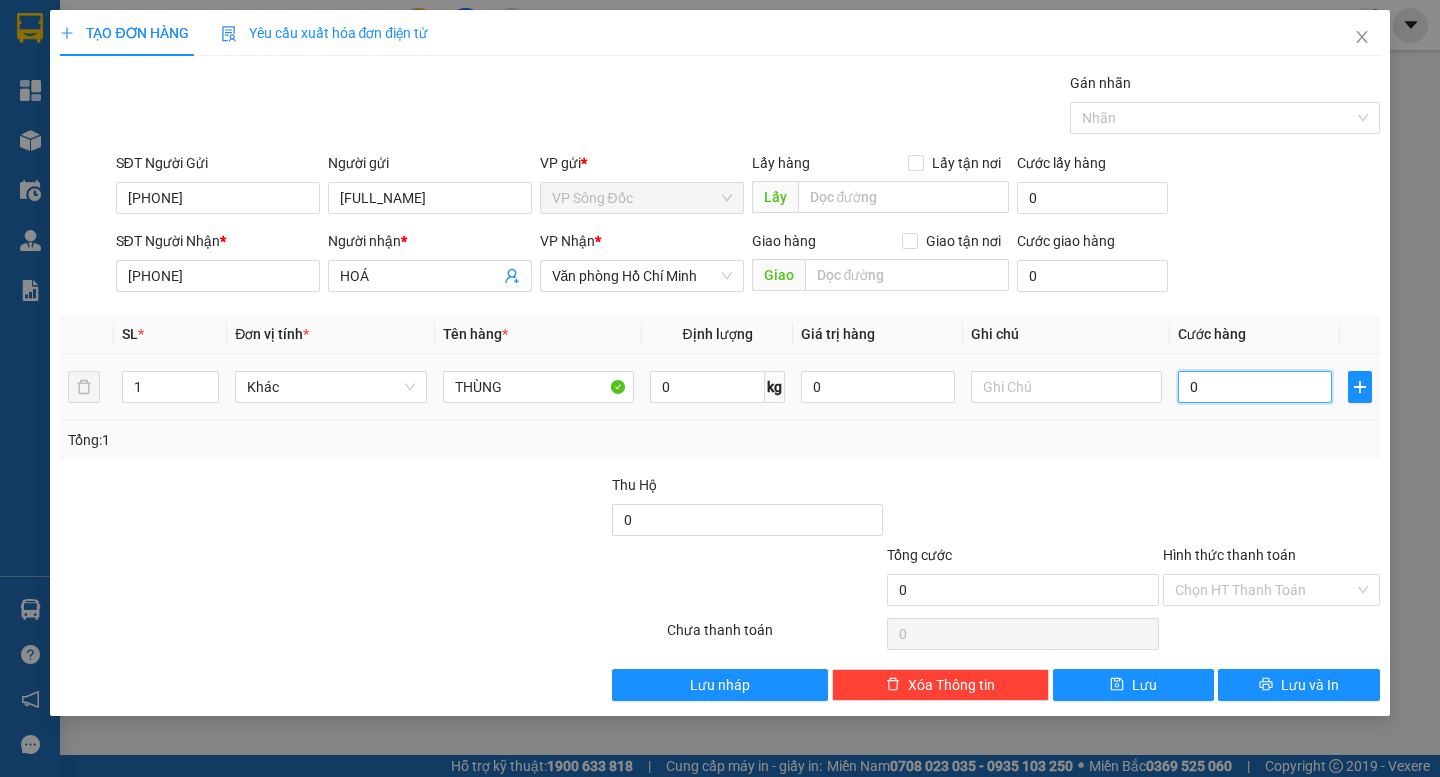 click on "0" at bounding box center [1255, 387] 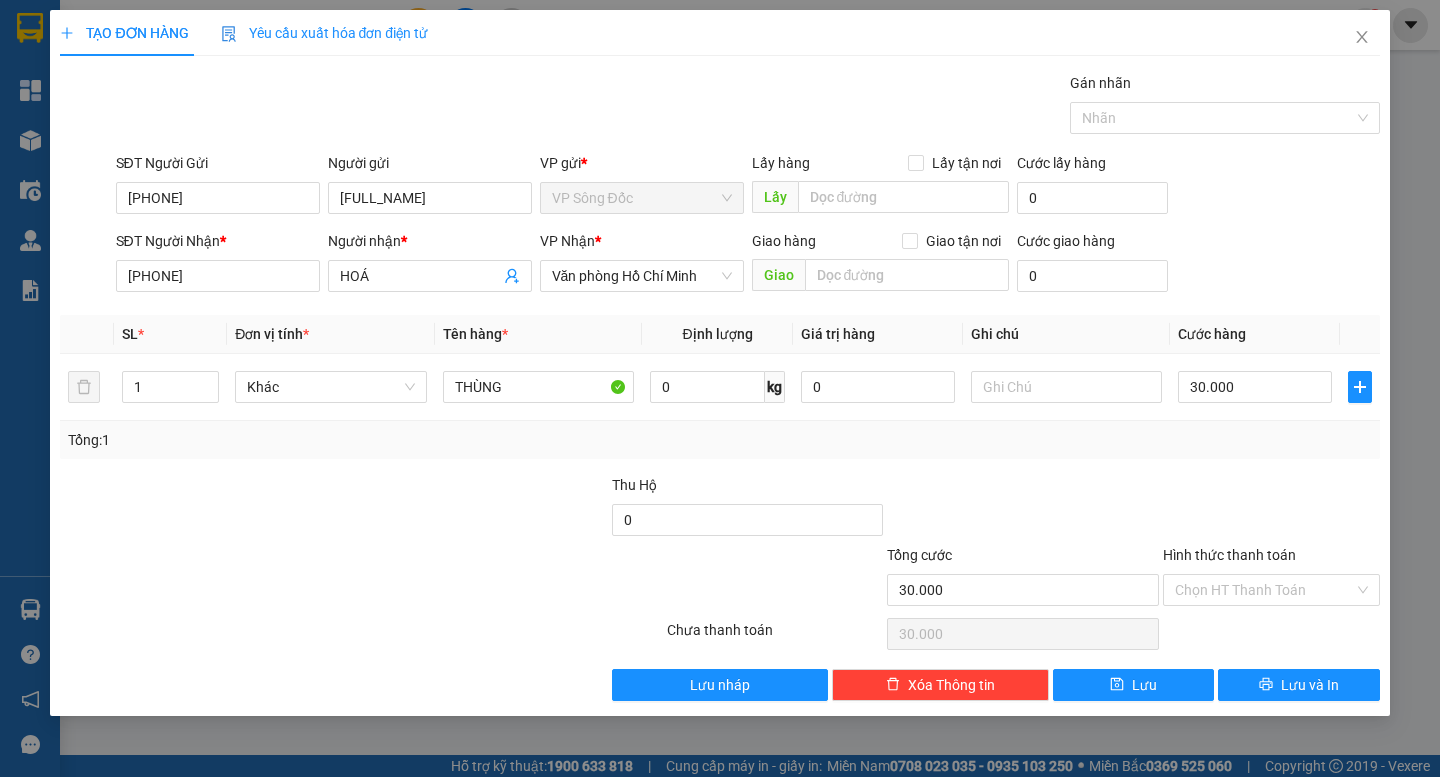 click on "Transit Pickup Surcharge Ids Transit Deliver Surcharge Ids Transit Deliver Surcharge Transit Deliver Surcharge Gói vận chuyển  * Tiêu chuẩn Gán nhãn   Nhãn SĐT Người Gửi [PHONE] Người gửi TRẦN MỘNG VINH VP gửi  * VP Sông Đốc Lấy hàng Lấy tận nơi Lấy Cước lấy hàng 0 SĐT Người Nhận  * [PHONE] Người nhận  * HOÁ VP Nhận  * Văn phòng Hồ Chí Minh Giao hàng Giao tận nơi Giao Cước giao hàng 0 SL  * Đơn vị tính  * Tên hàng  * Định lượng Giá trị hàng Ghi chú Cước hàng                   1 Khác THÙNG 0 kg 0 30.000 Tổng:  1 Thu Hộ 0 Tổng cước 30.000 Hình thức thanh toán Chọn HT Thanh ToánSố tiền thu trước 0 Chưa thanh toán 30.000 Chọn HT Thanh Toán Lưu nháp Xóa Thông tin Lưu Lưu và In" at bounding box center [719, 386] 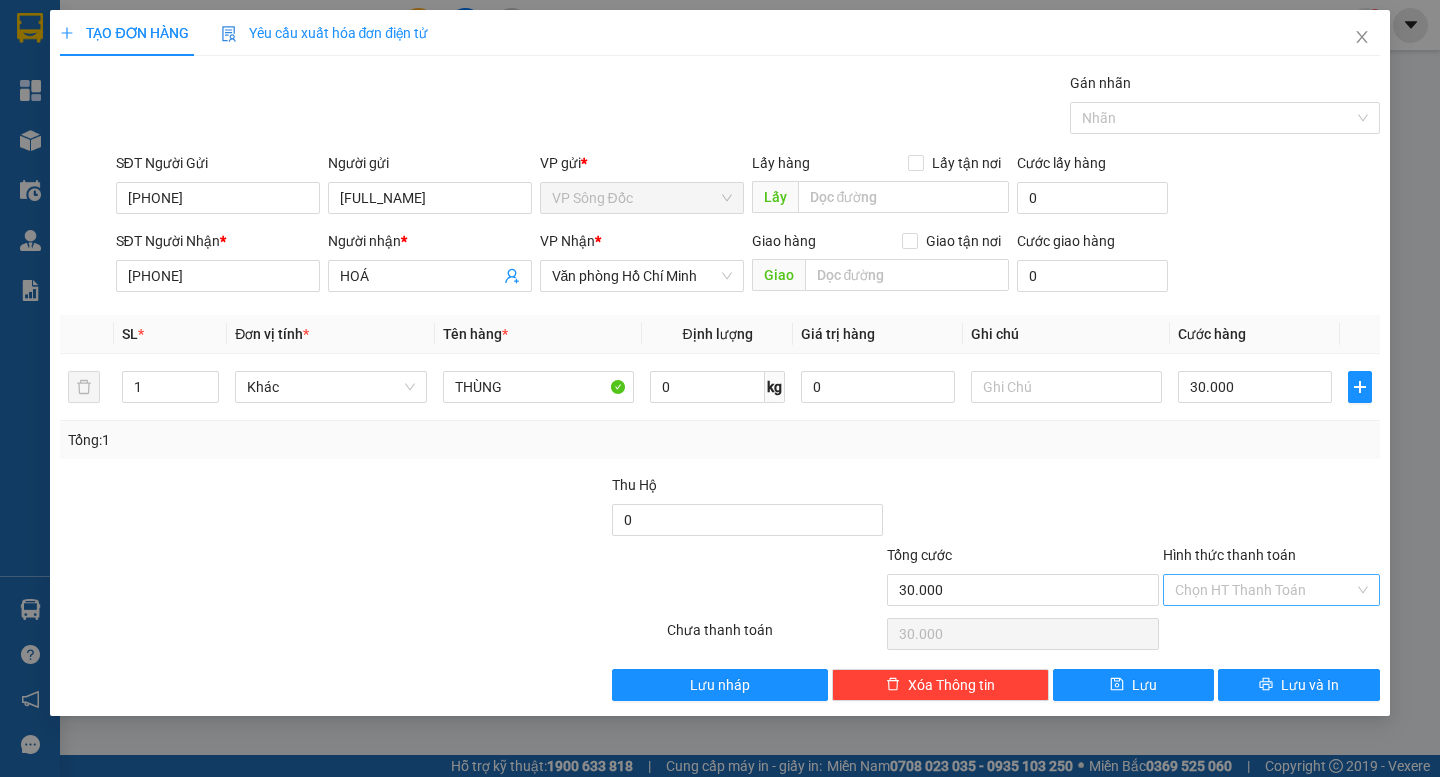 click on "Hình thức thanh toán" at bounding box center (1264, 590) 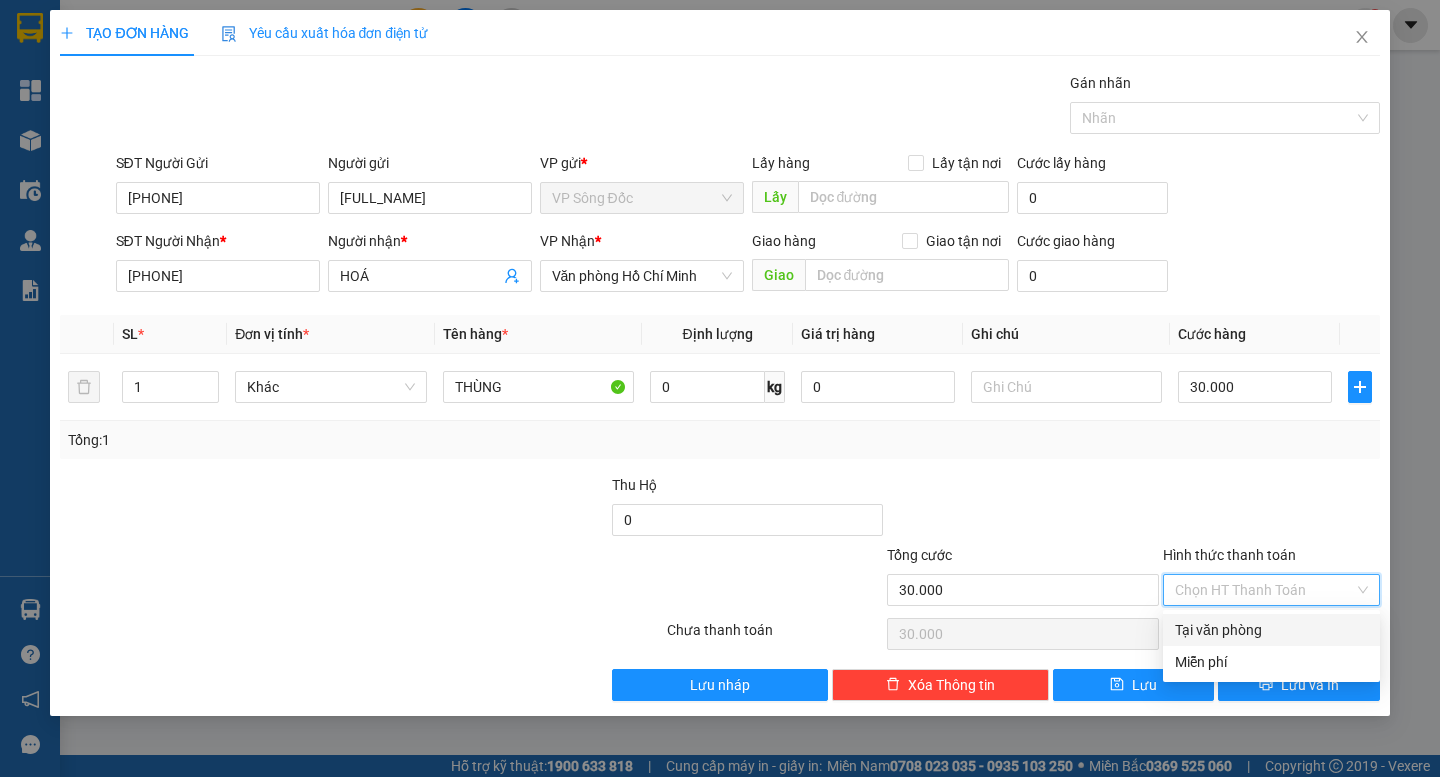 click on "Tại văn phòng" at bounding box center (1271, 630) 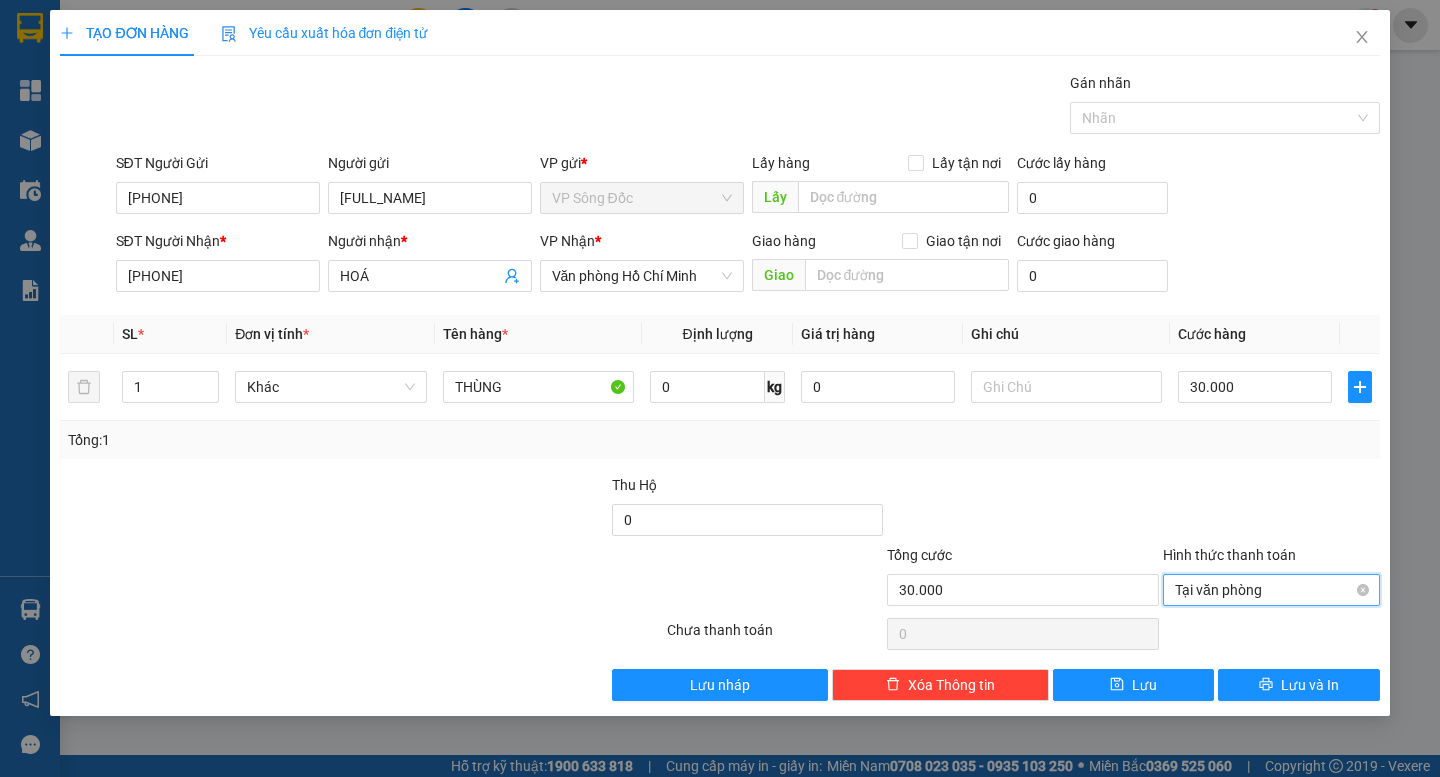 click on "Tại văn phòng" at bounding box center [1271, 590] 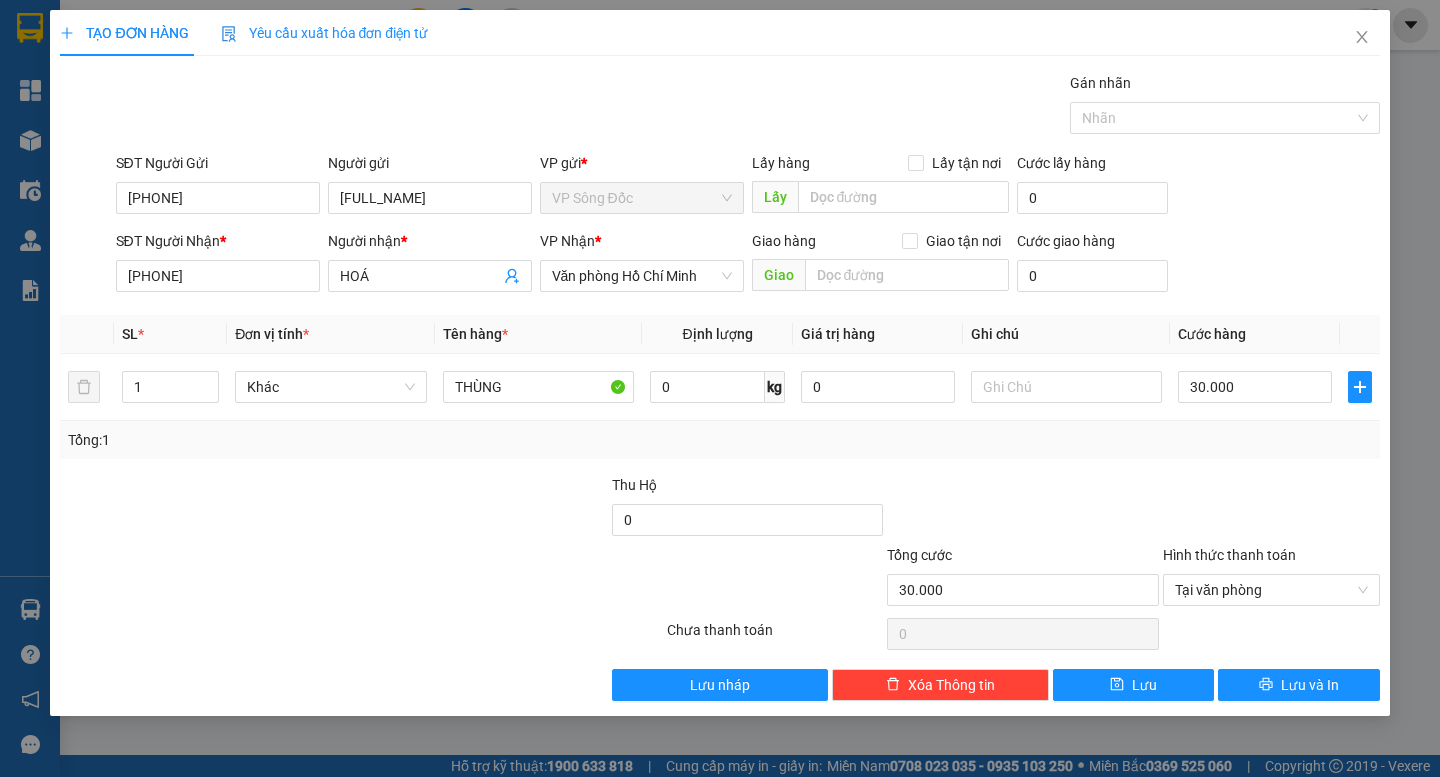 click at bounding box center [1271, 509] 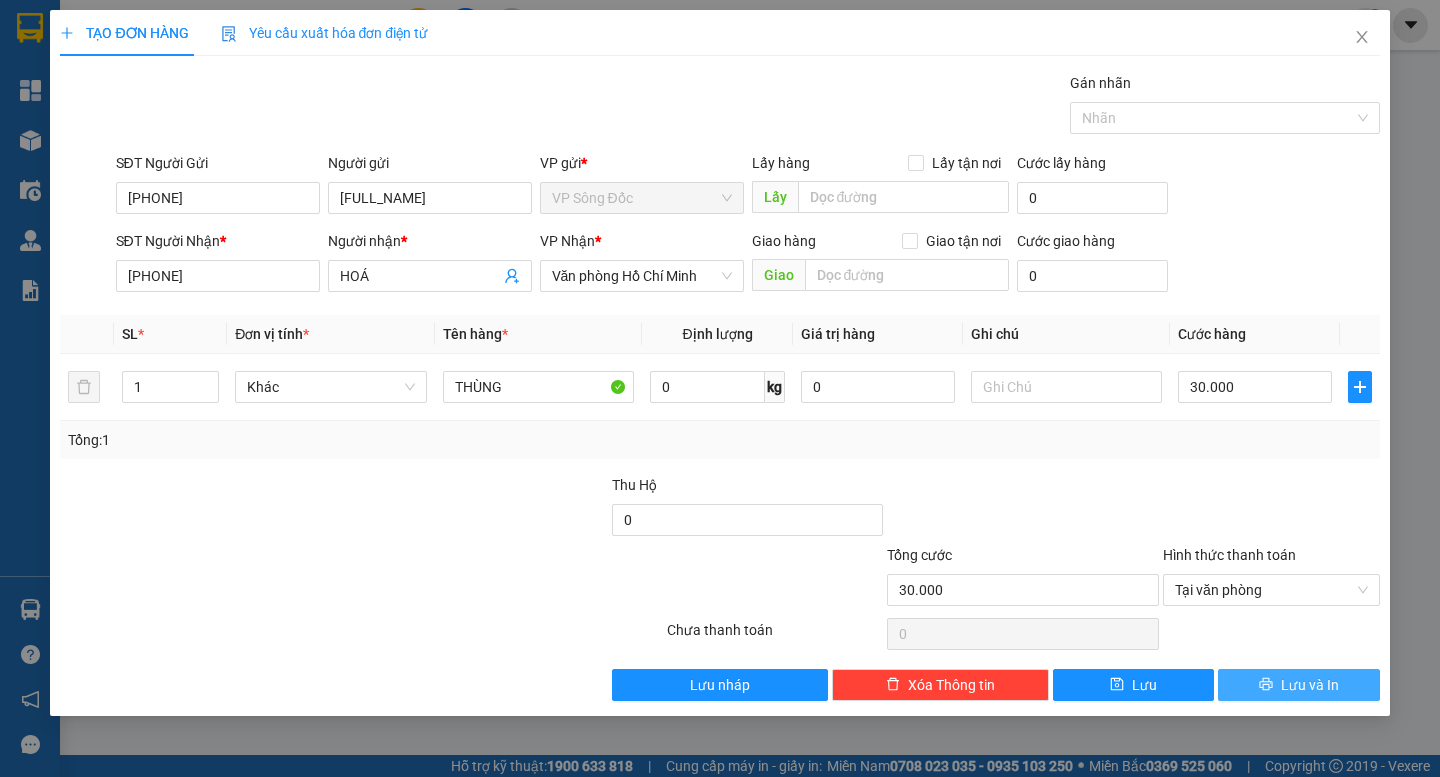 click on "Lưu và In" at bounding box center (1310, 685) 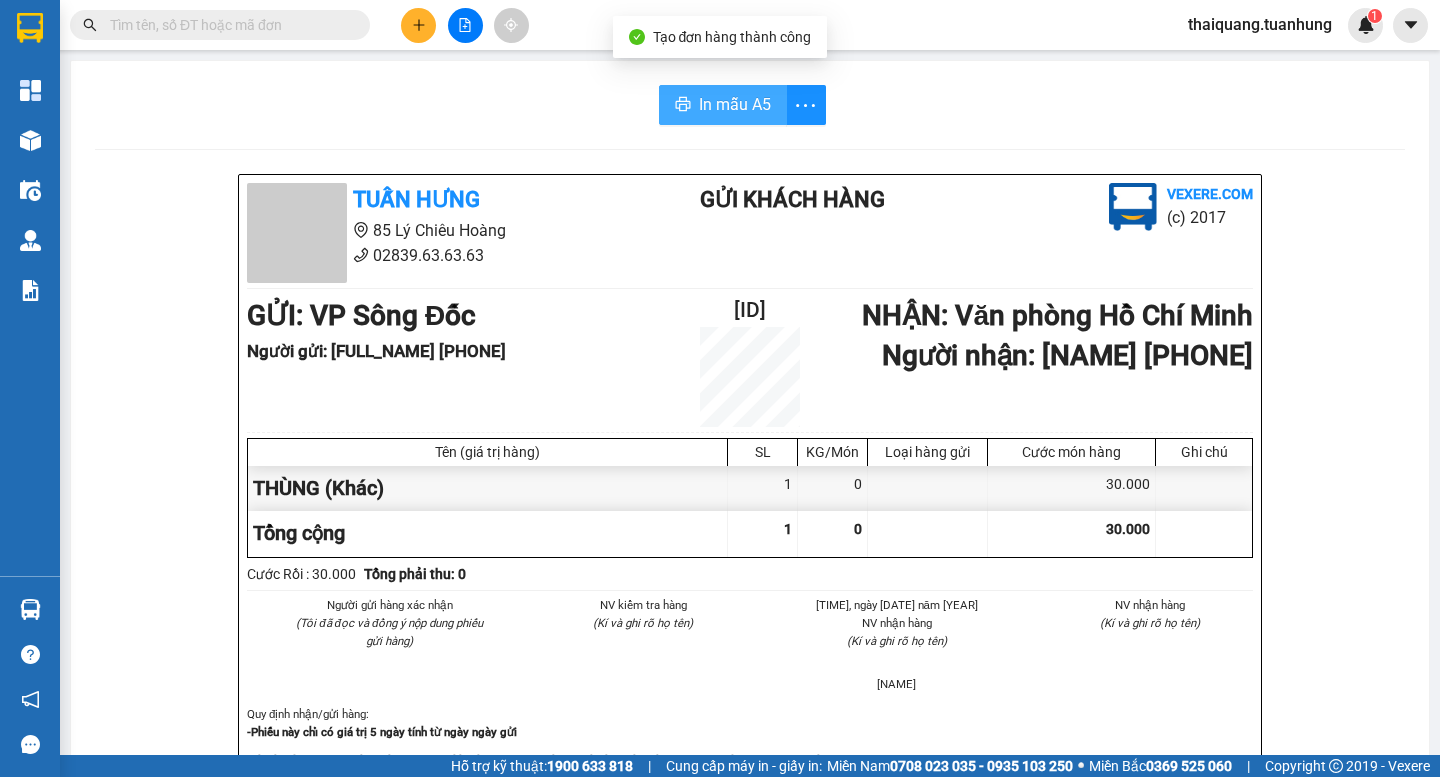 click on "In mẫu A5" at bounding box center [735, 104] 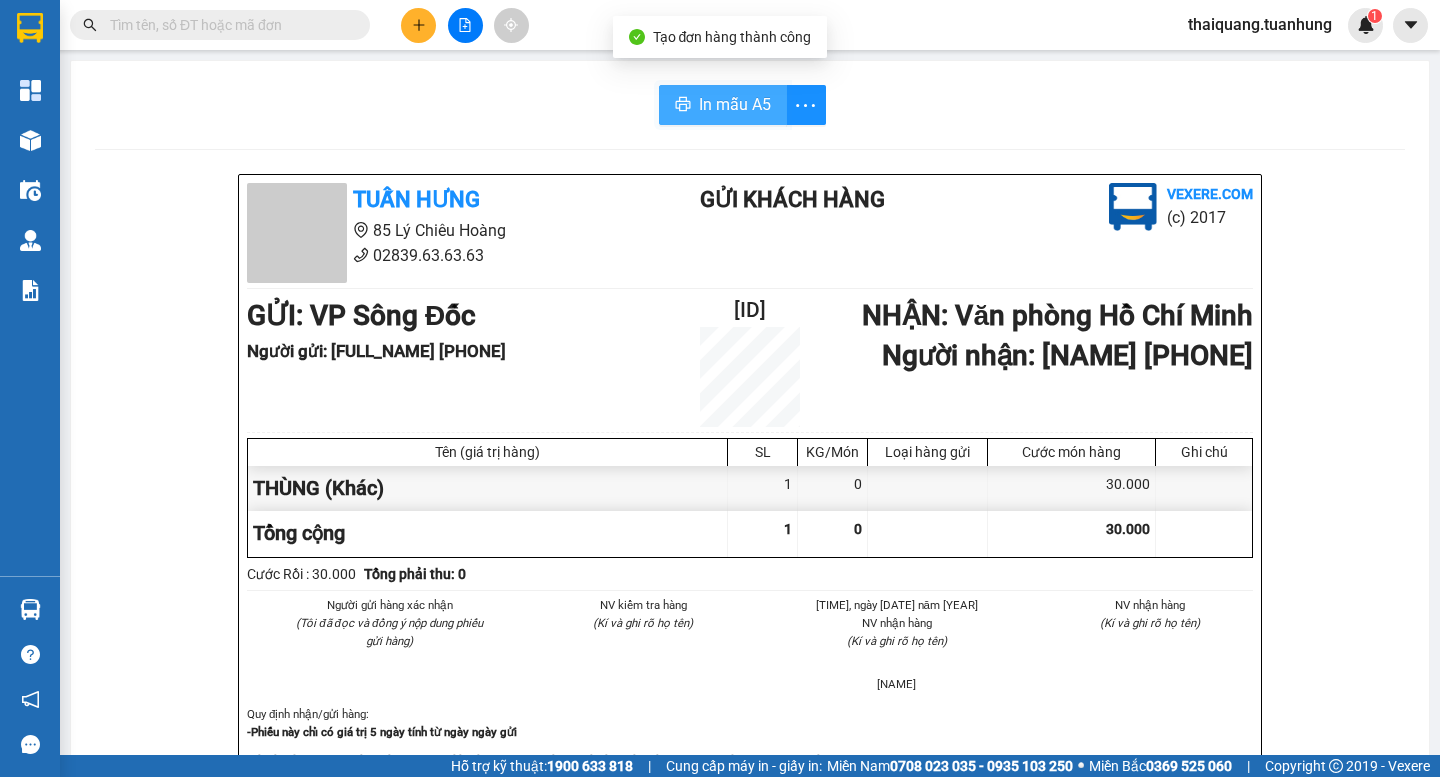 scroll, scrollTop: 0, scrollLeft: 0, axis: both 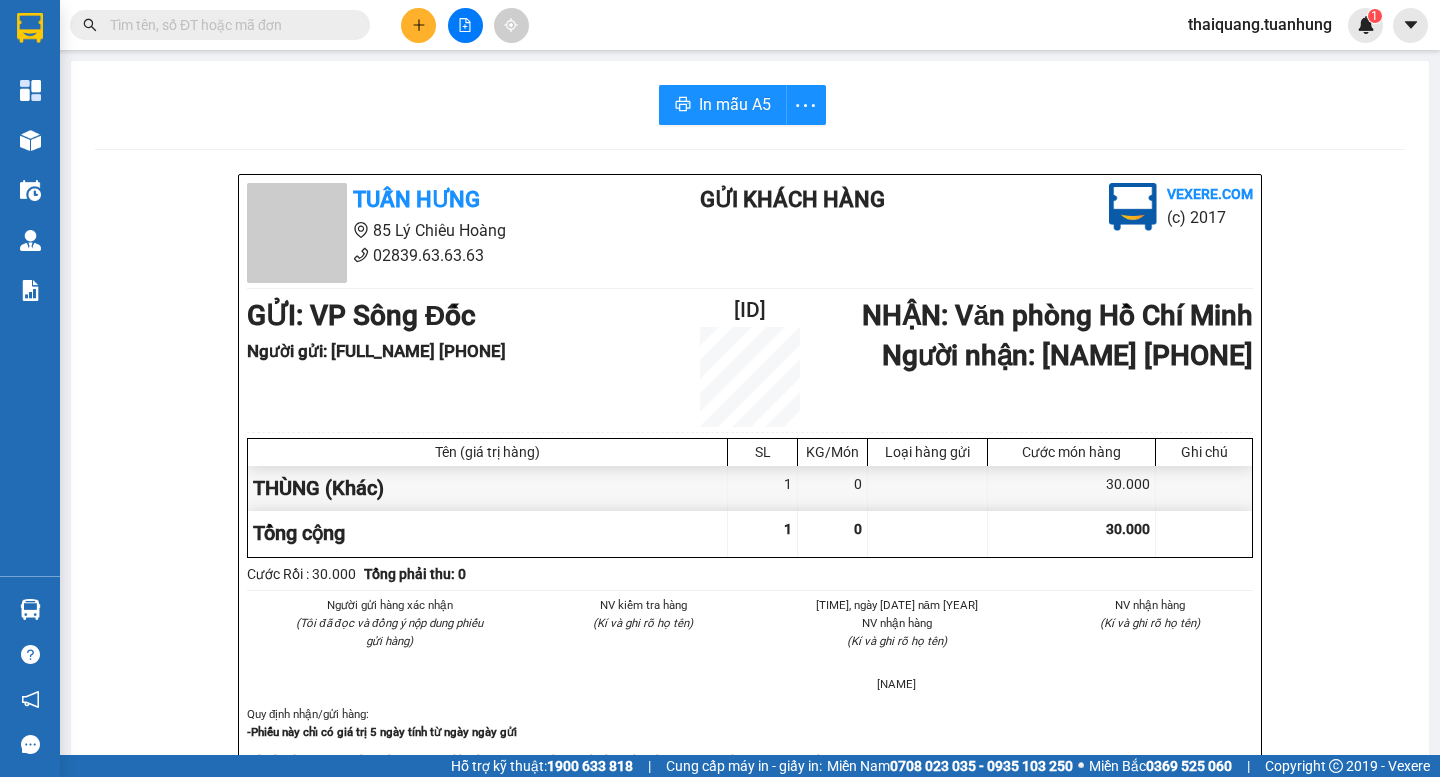 click at bounding box center (418, 25) 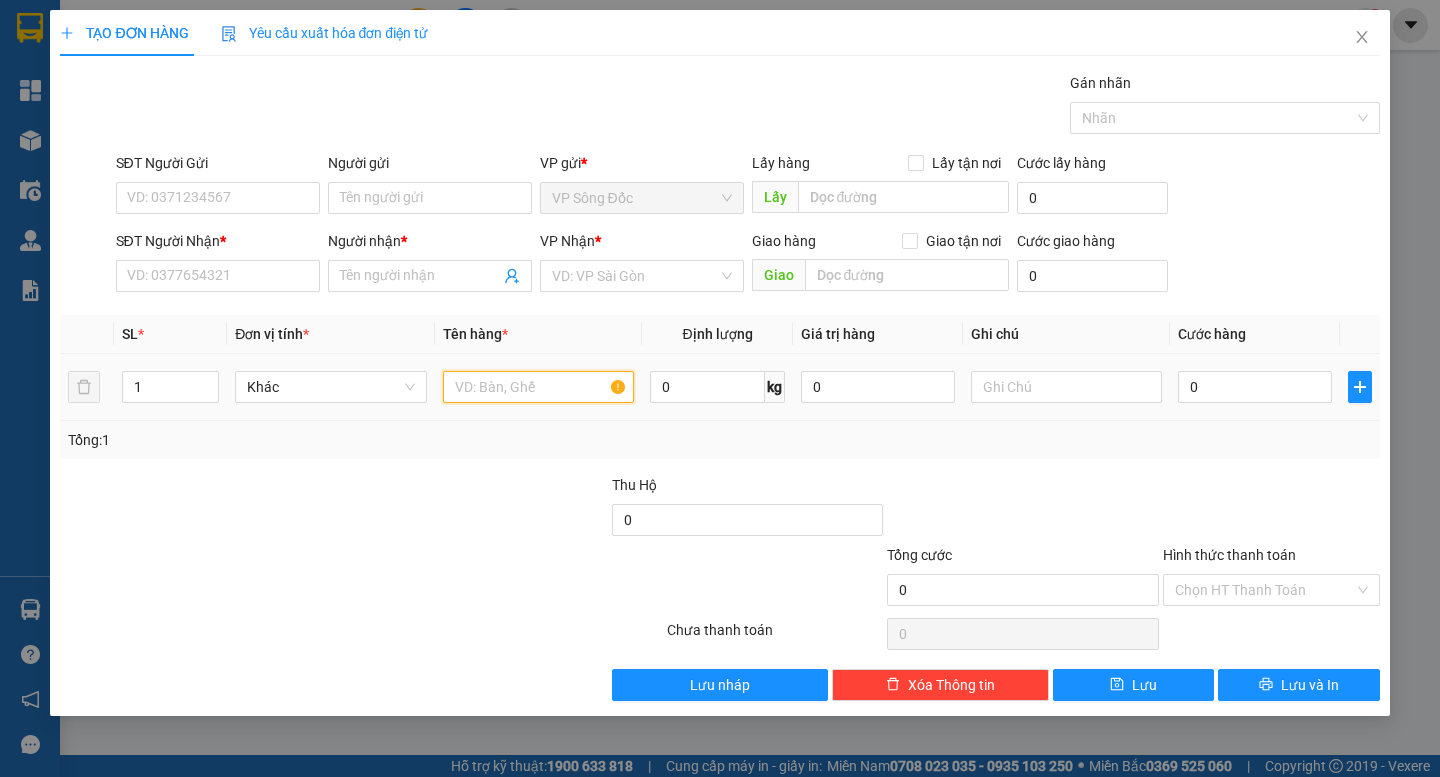 click at bounding box center [538, 387] 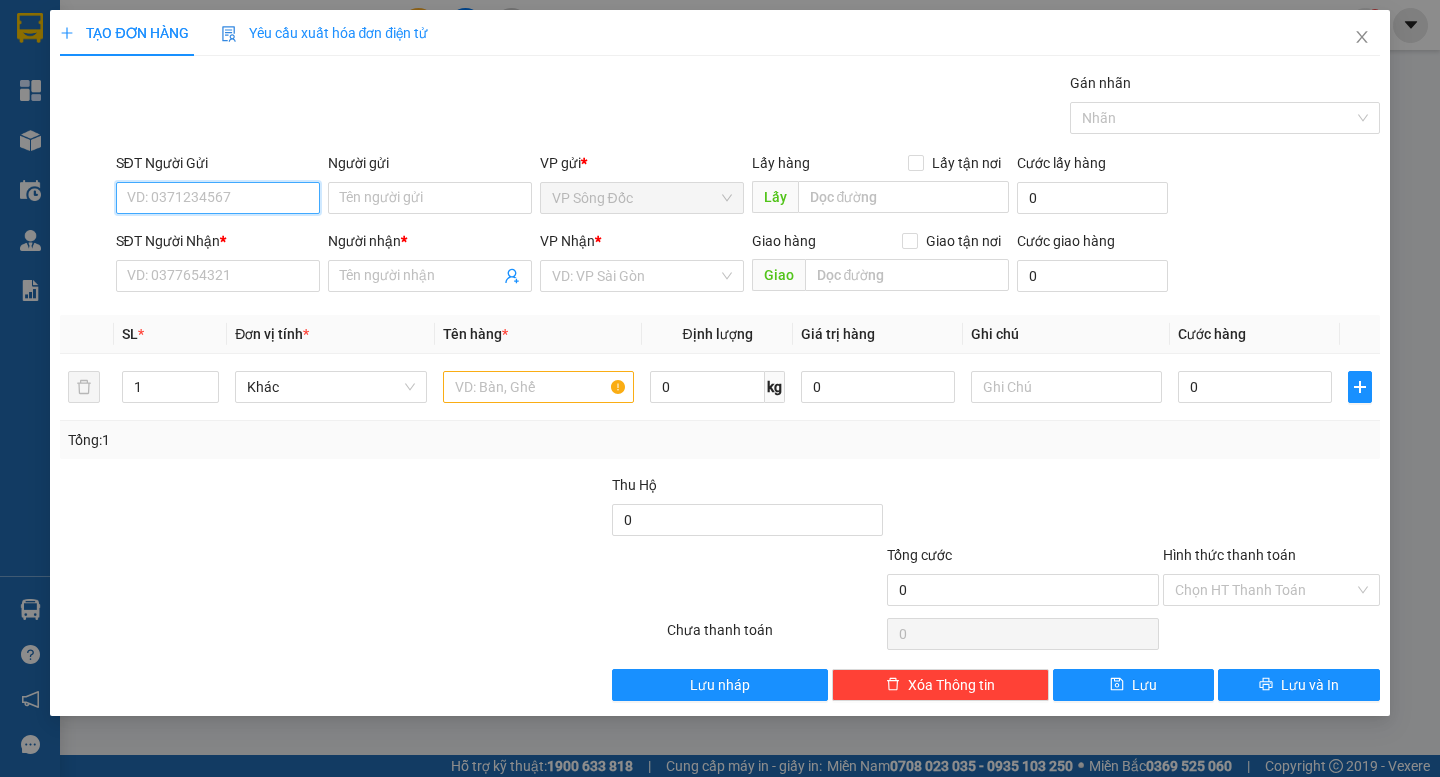 click on "SĐT Người Gửi" at bounding box center (218, 198) 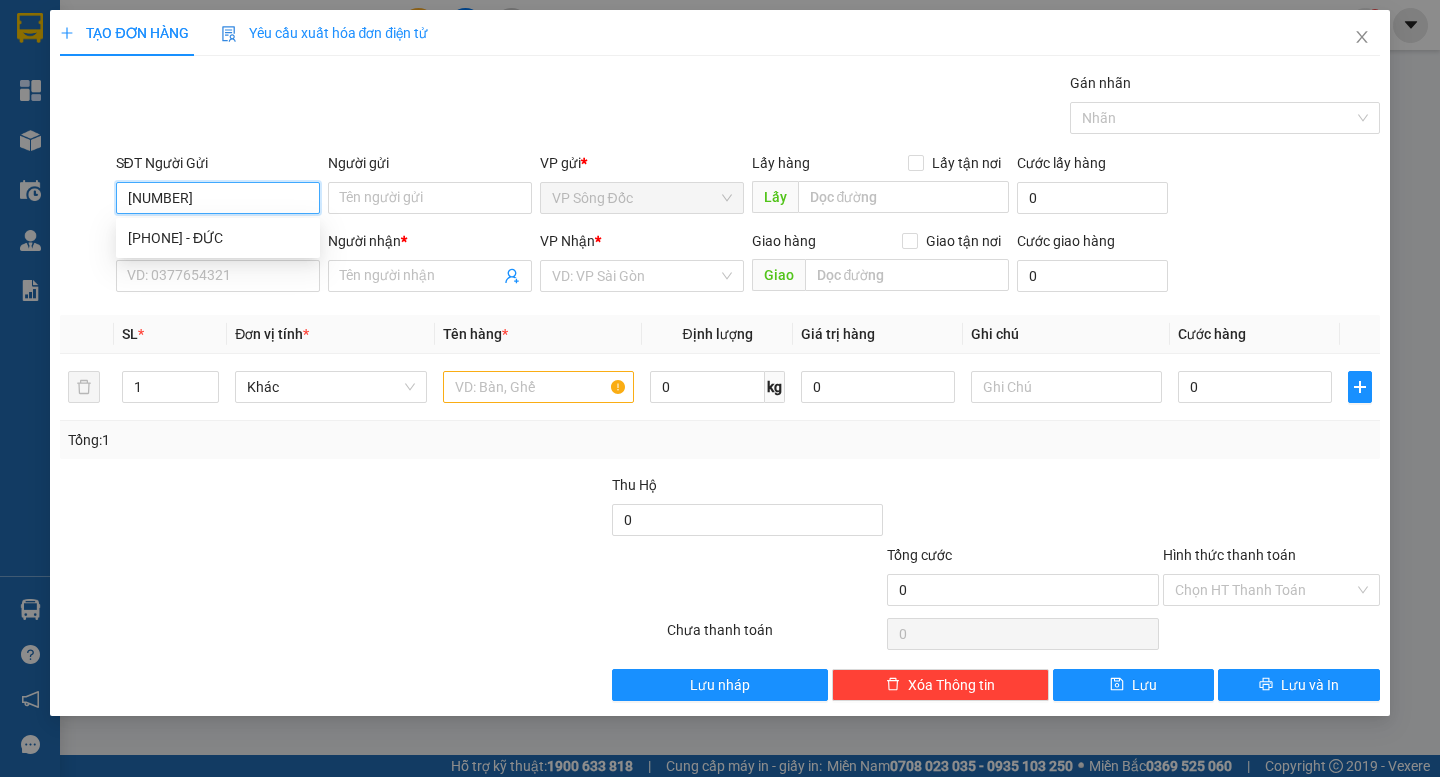 drag, startPoint x: 277, startPoint y: 198, endPoint x: 63, endPoint y: 222, distance: 215.34158 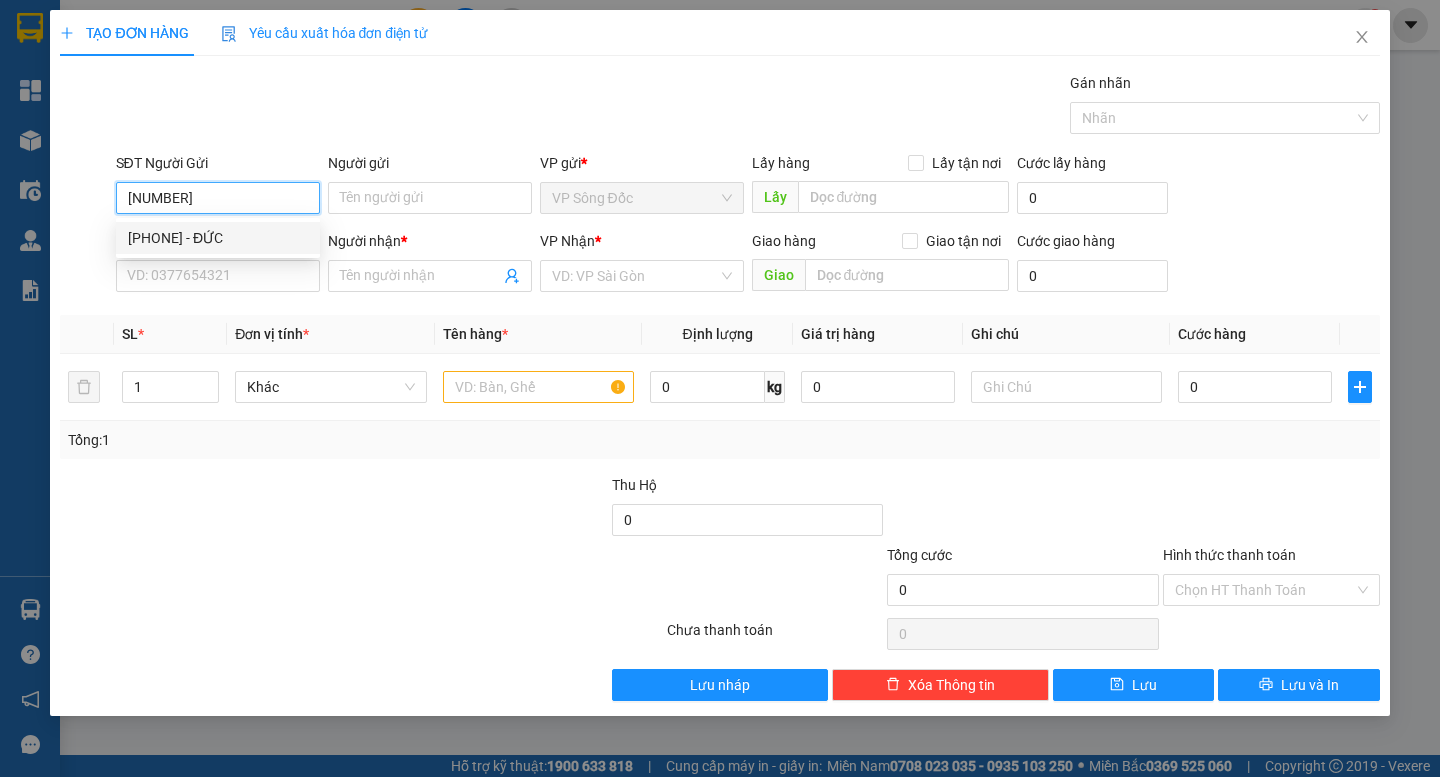 drag, startPoint x: 164, startPoint y: 237, endPoint x: 225, endPoint y: 223, distance: 62.58594 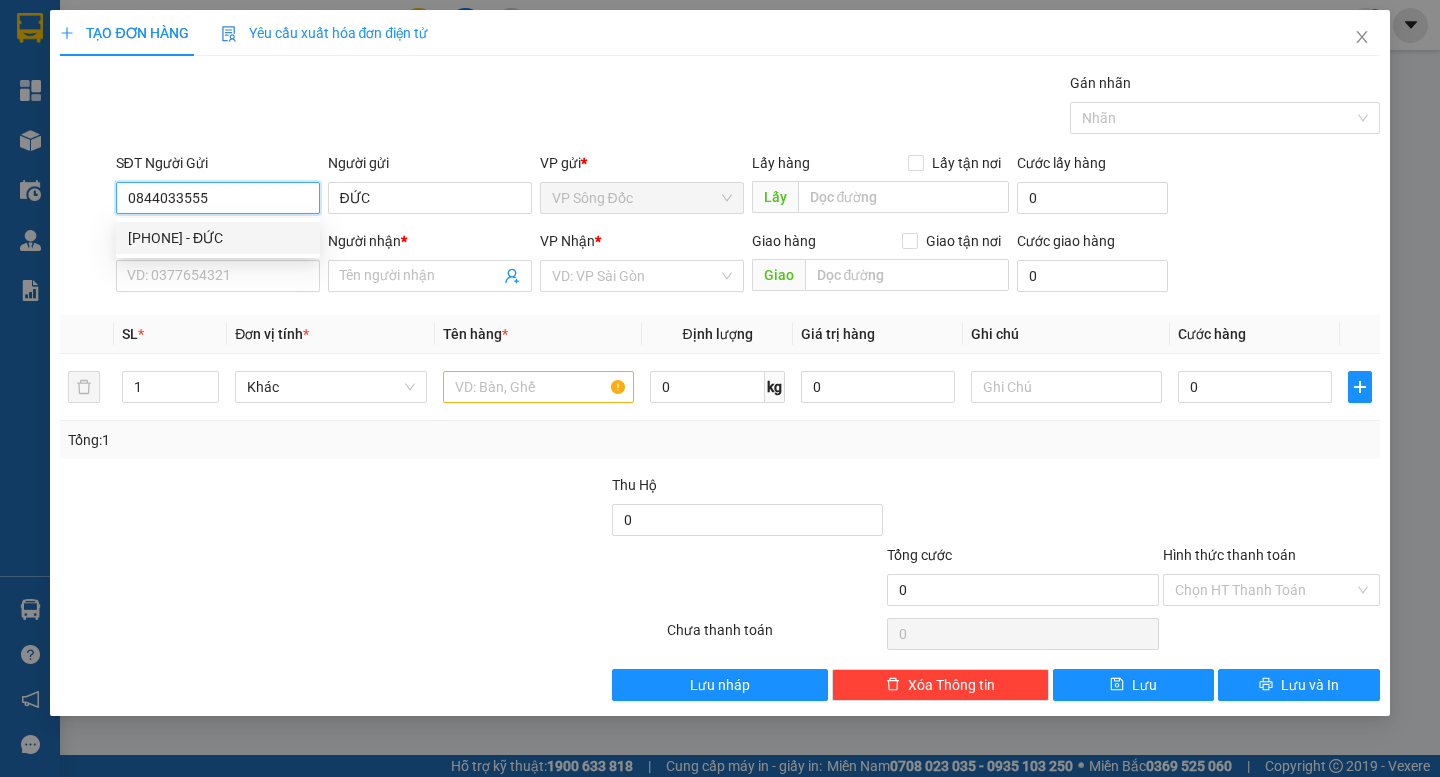 drag, startPoint x: 241, startPoint y: 197, endPoint x: 72, endPoint y: 222, distance: 170.83911 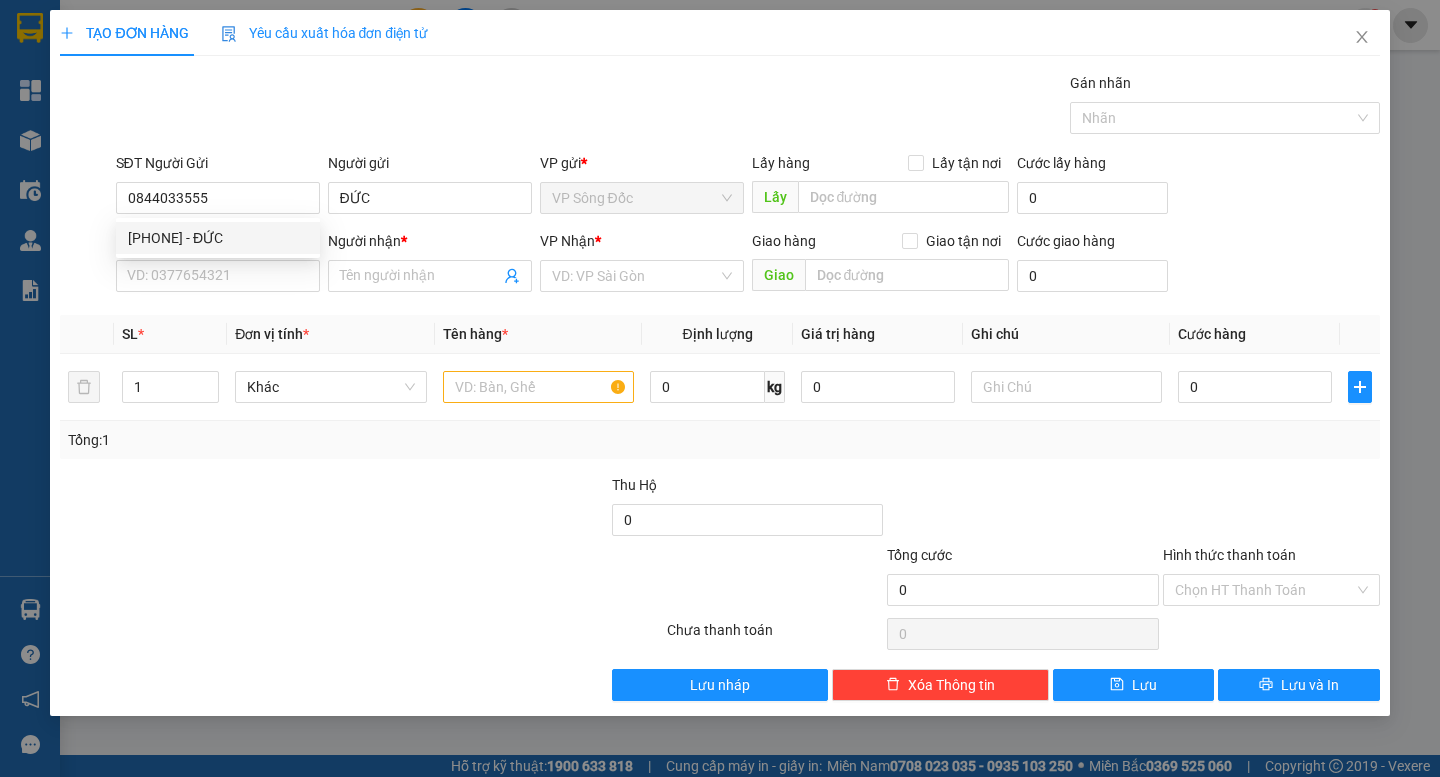 click at bounding box center [196, 509] 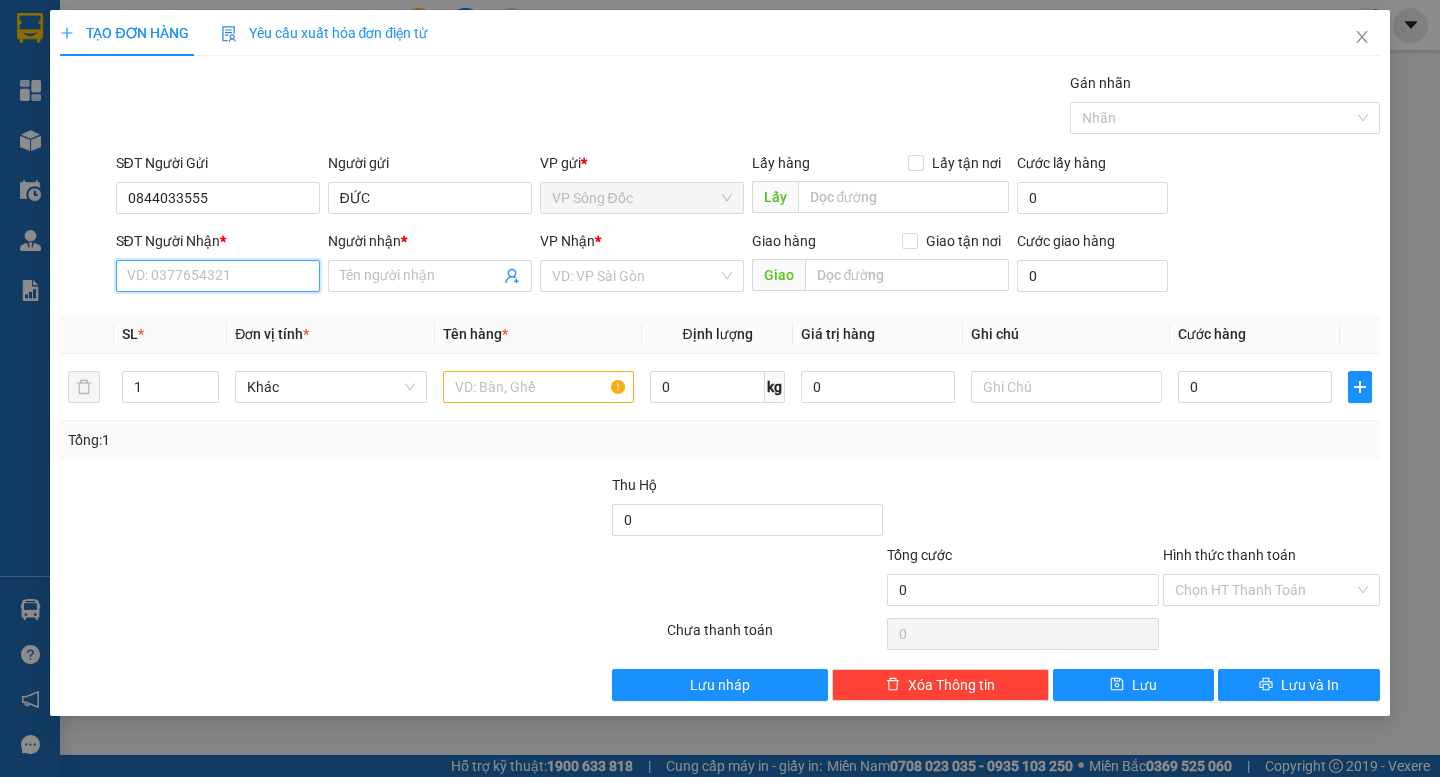 click on "SĐT Người Nhận  *" at bounding box center [218, 276] 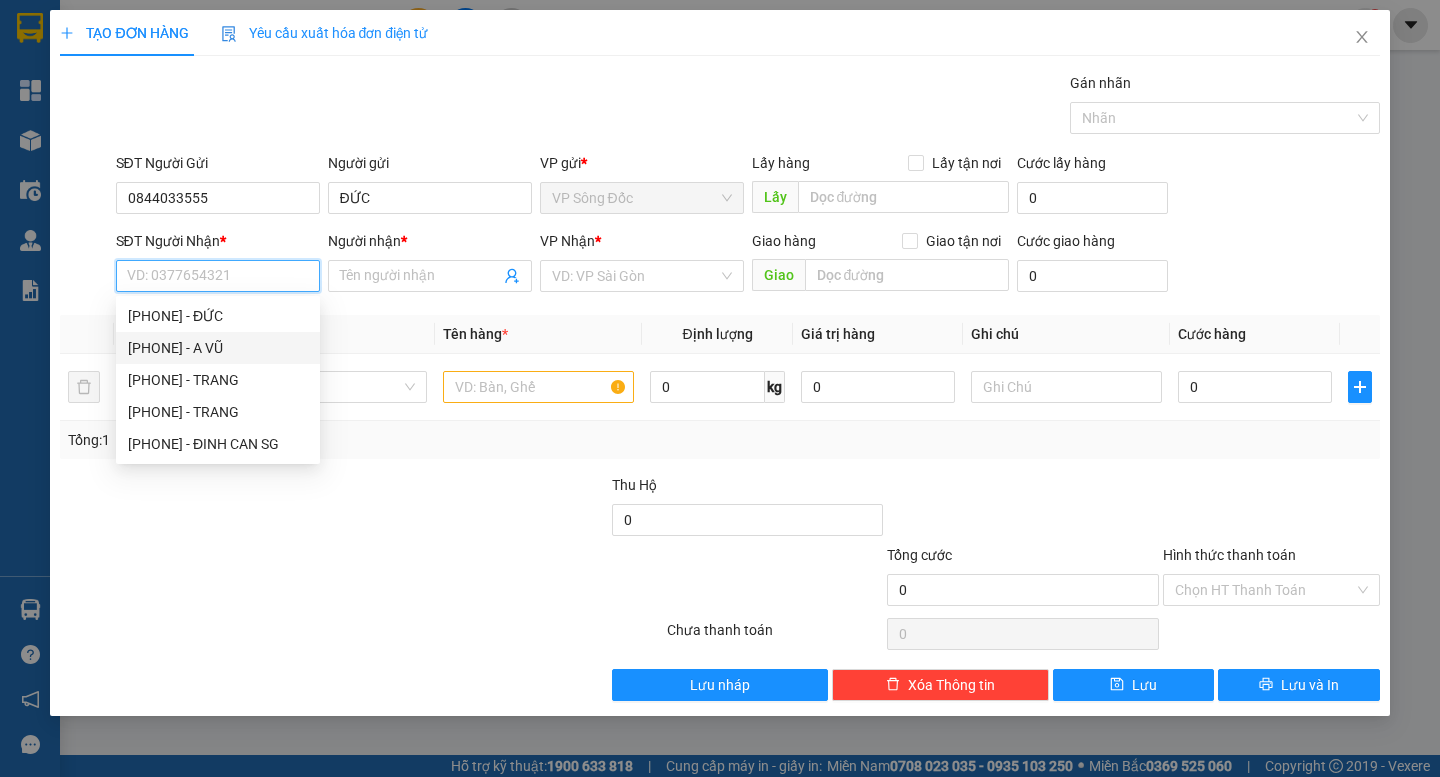 click on "[PHONE] - A VŨ" at bounding box center (218, 348) 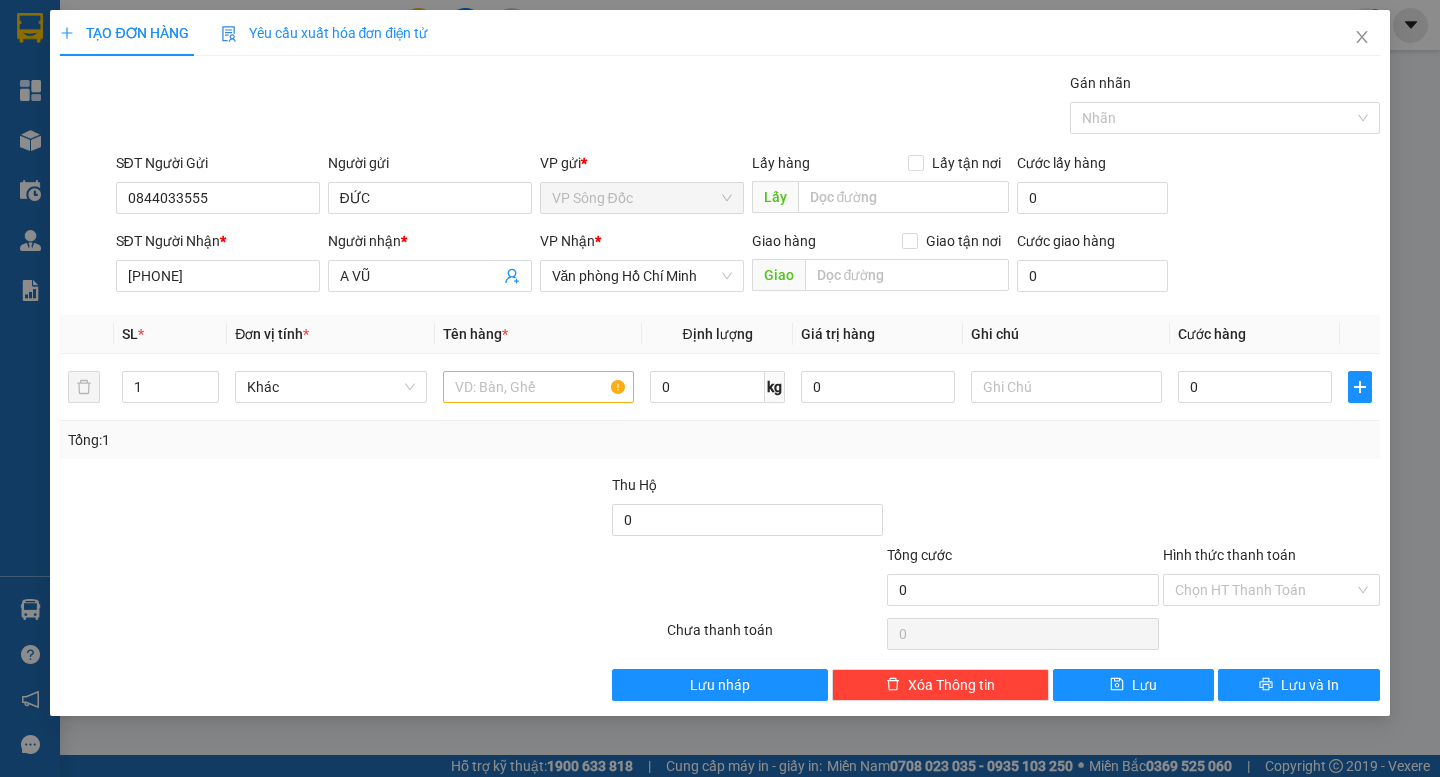 click at bounding box center [472, 509] 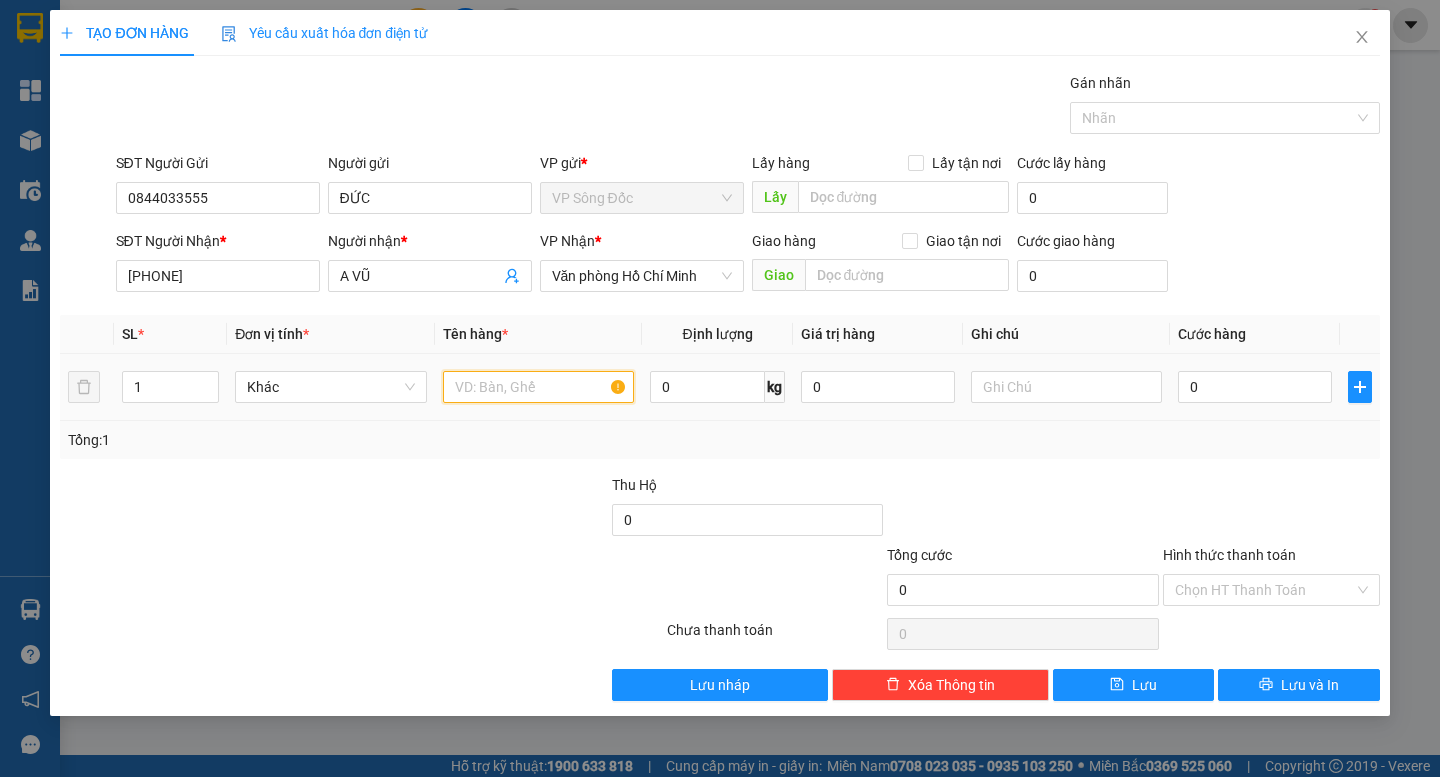 click at bounding box center [538, 387] 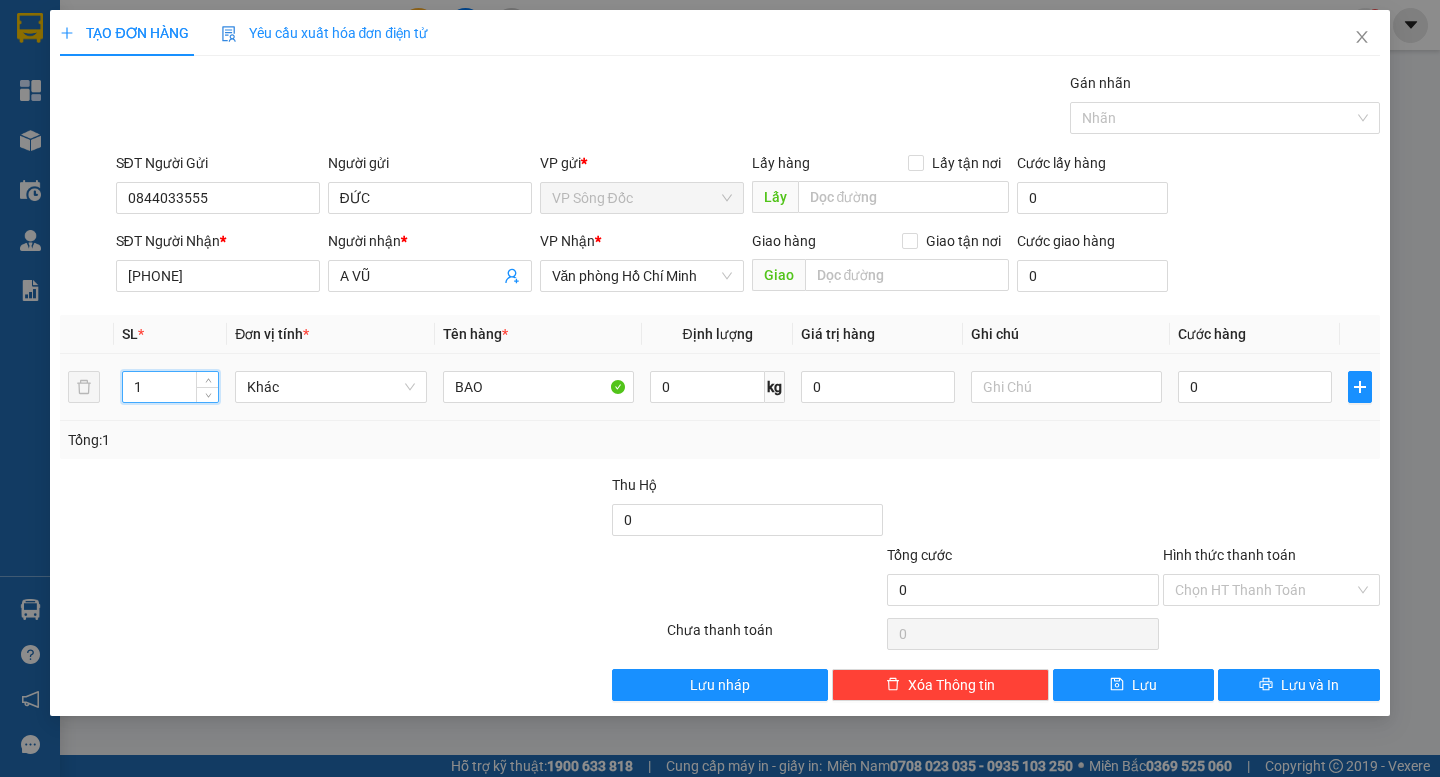 drag, startPoint x: 183, startPoint y: 382, endPoint x: 60, endPoint y: 416, distance: 127.61269 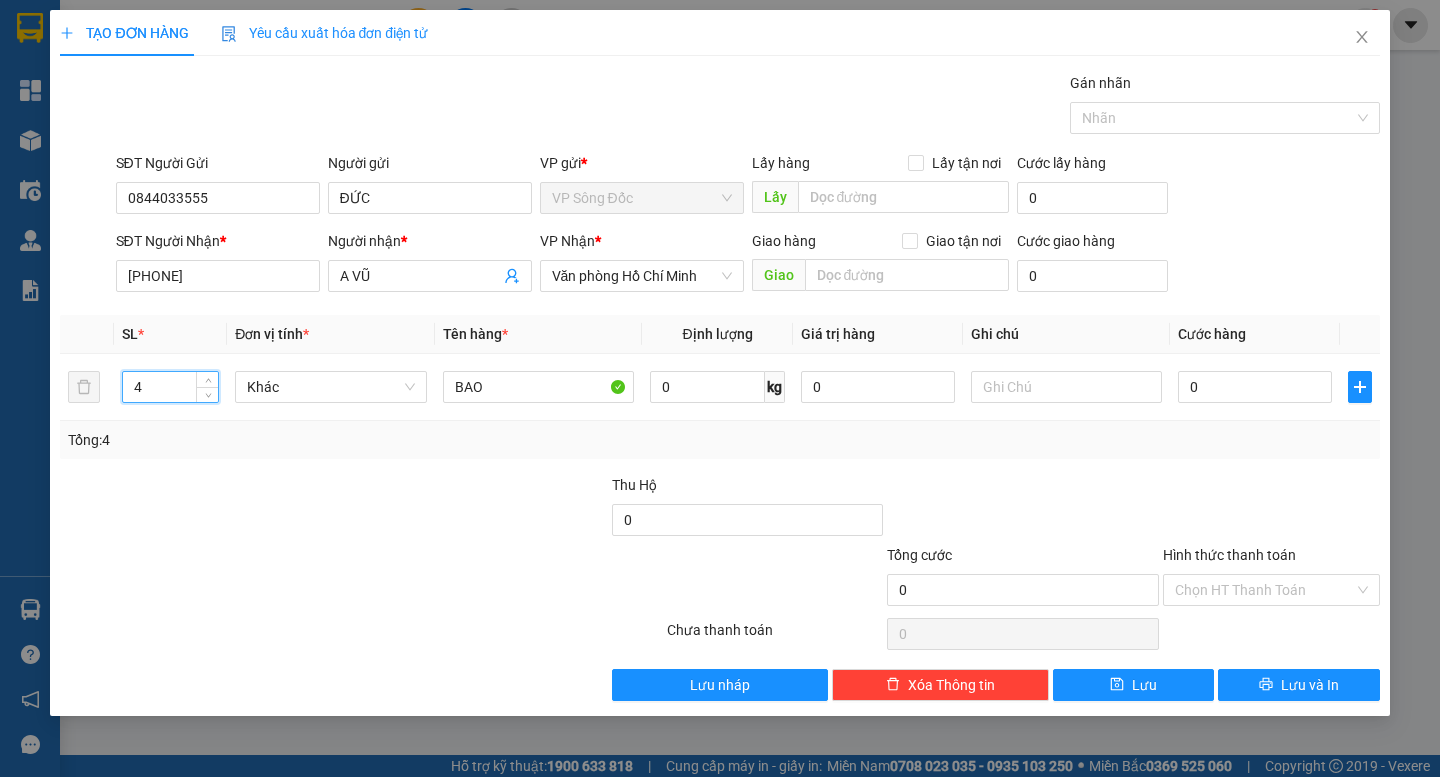 drag, startPoint x: 343, startPoint y: 483, endPoint x: 403, endPoint y: 472, distance: 61 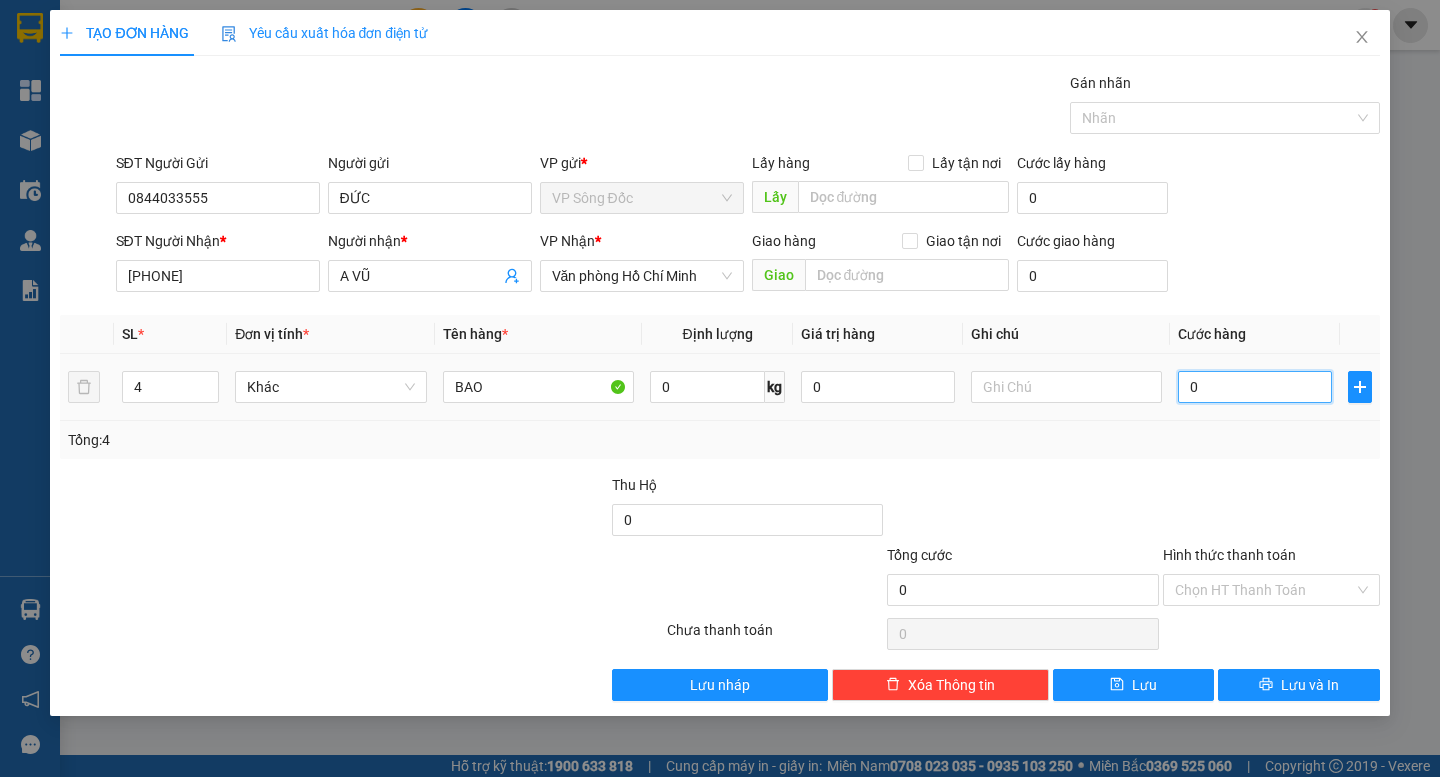click on "0" at bounding box center (1255, 387) 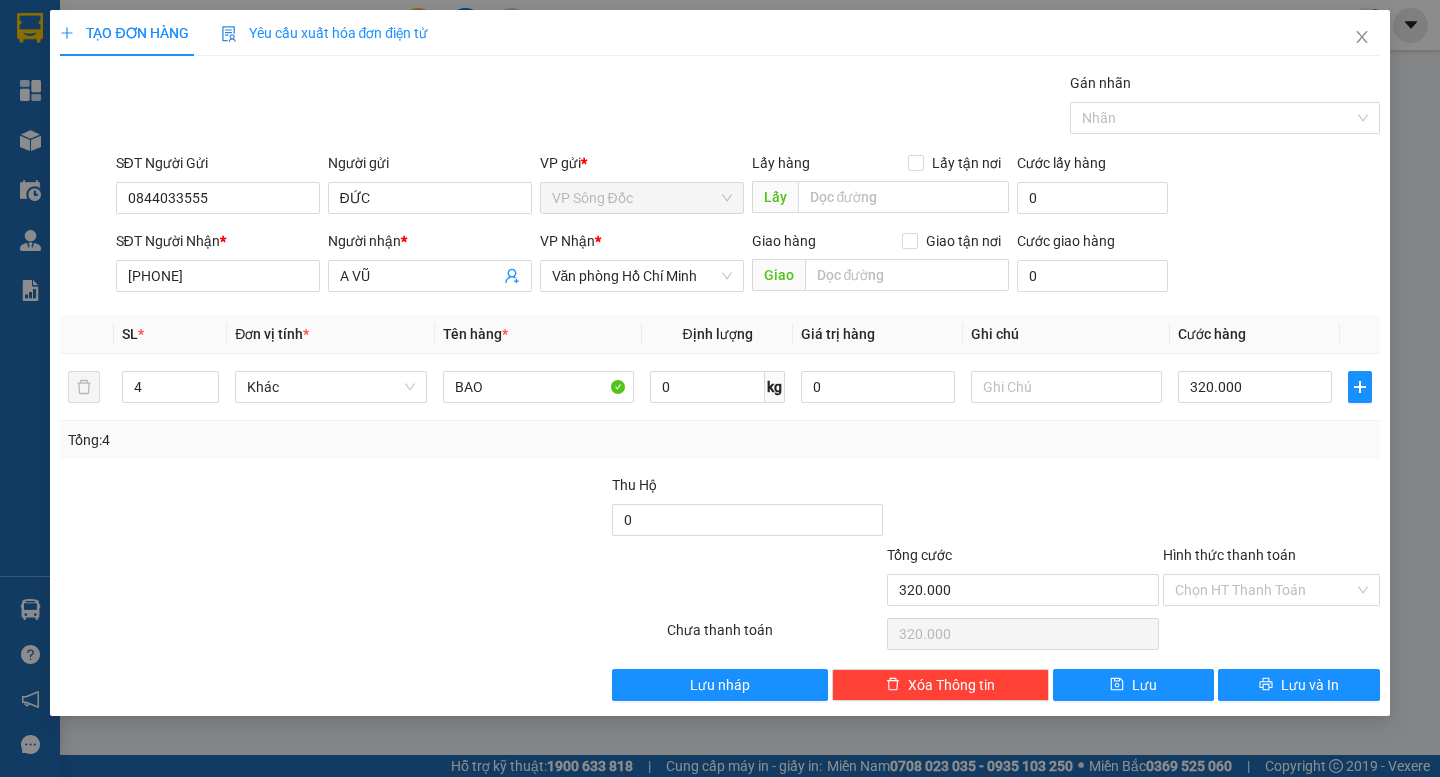 click at bounding box center (472, 509) 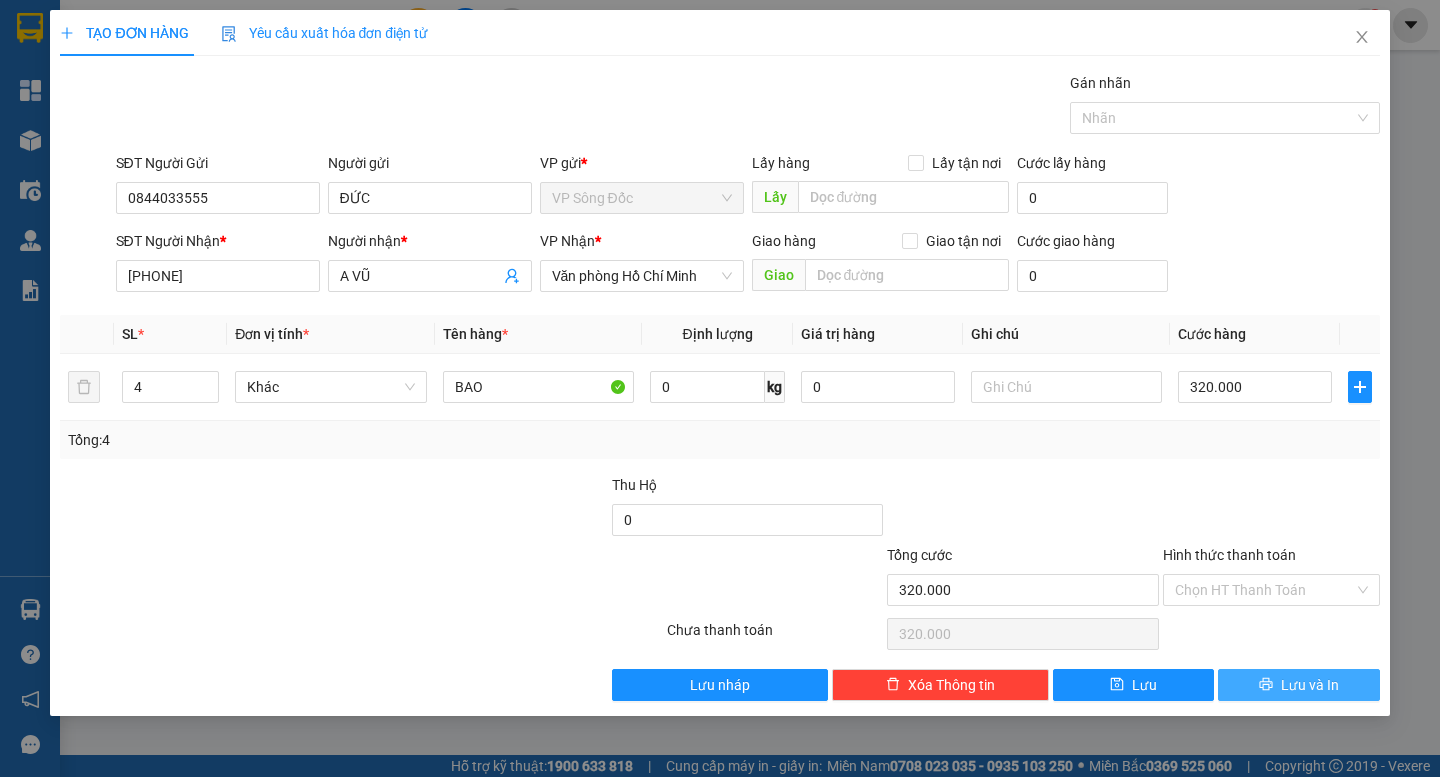 click on "Lưu và In" at bounding box center [1298, 685] 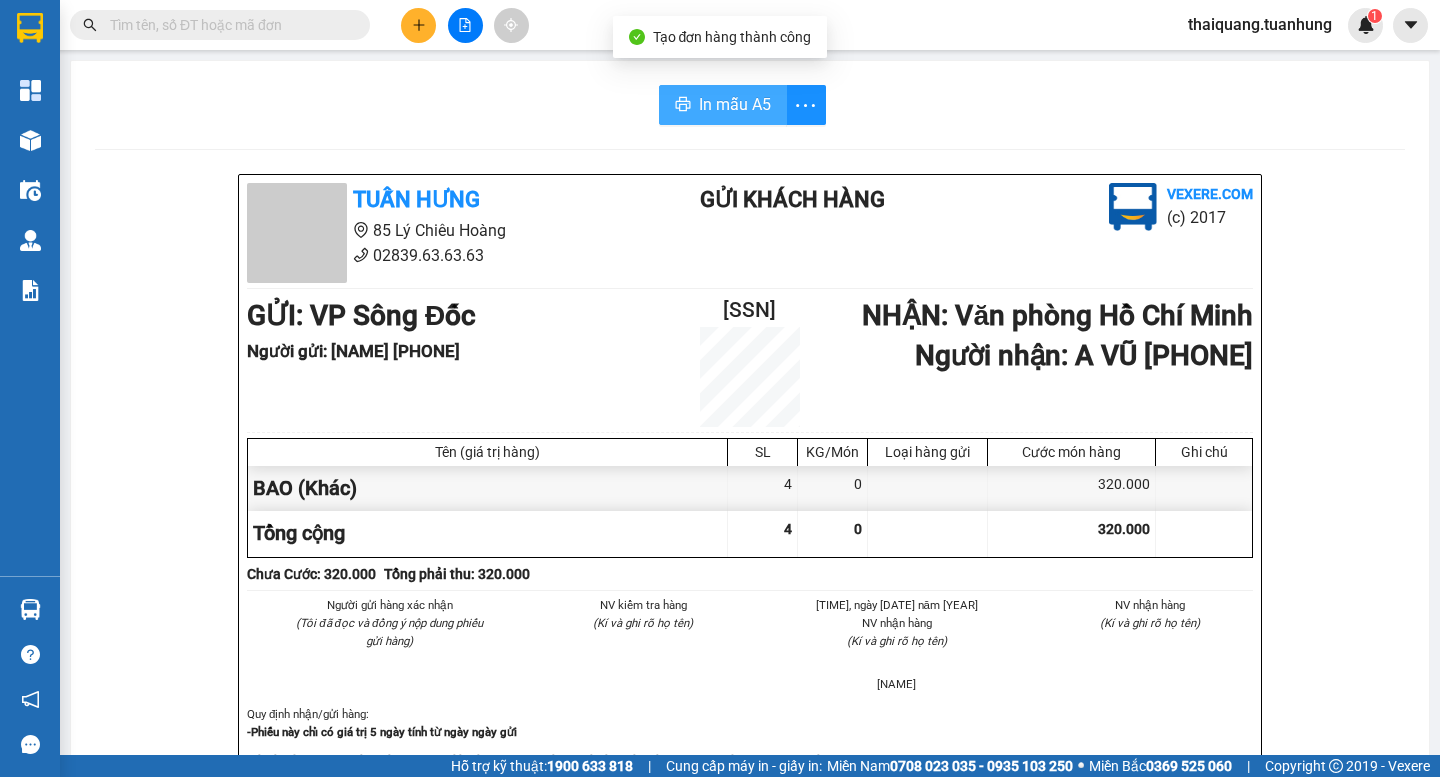 click on "In mẫu A5" at bounding box center [723, 105] 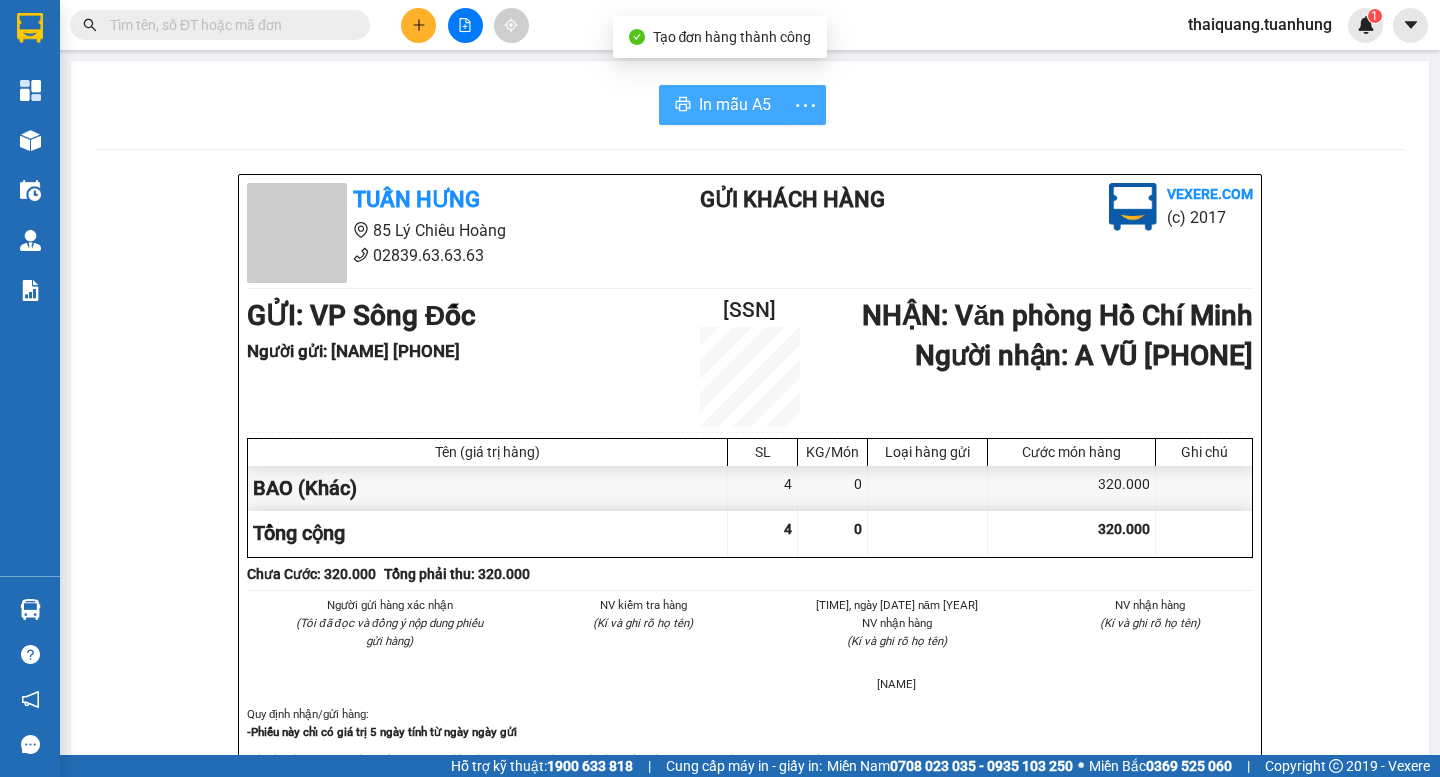 scroll, scrollTop: 0, scrollLeft: 0, axis: both 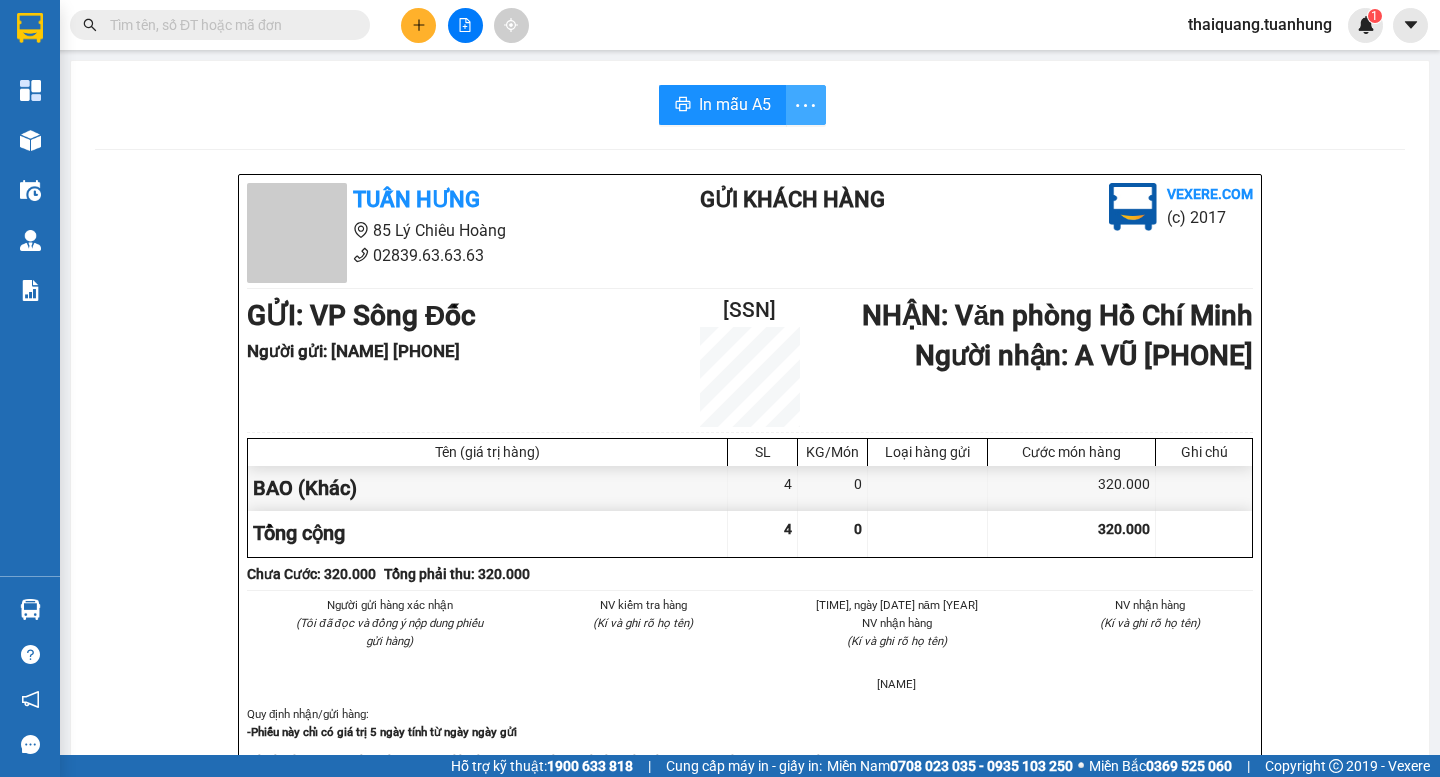click 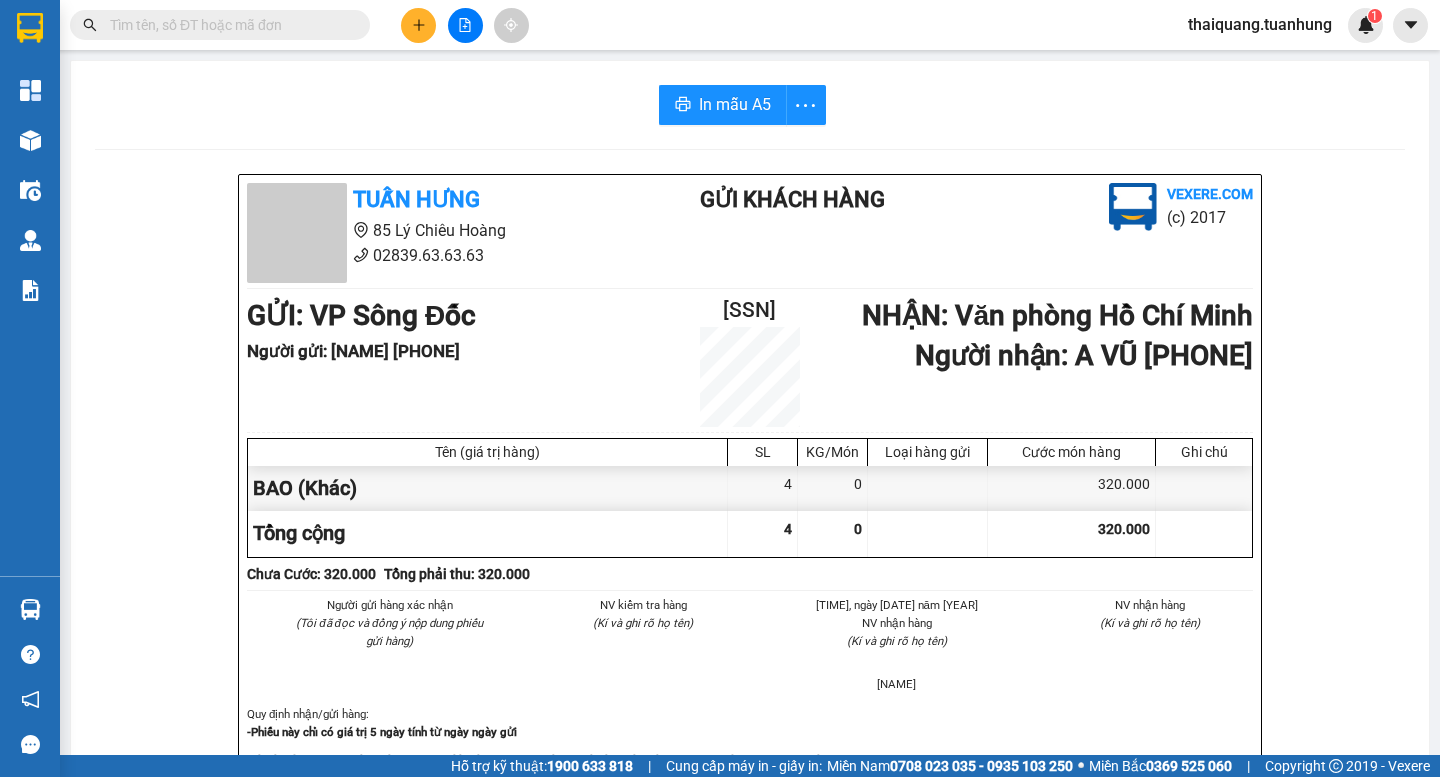 click on "In mẫu A5
[NAME]   85 Lý Chiêu Hoàng   [PHONE] Gửi khách hàng Vexere.com (c) 2017 GỬI :   VP Sông Đốc Người gửi :   [NAME] [PHONE] [ID] NHẬN :   Văn phòng Hồ Chí Minh Người nhận :   A VŨ [PHONE] Tên (giá trị hàng) SL KG/Món Loại hàng gửi Cước món hàng Ghi chú BAO (Khác) 4 0 320.000 Tổng cộng 4 0 320.000 Loading... Chưa Cước : 320.000 Tổng phải thu: 320.000 Người gửi hàng xác nhận (Tôi đã đọc và đồng ý nộp dung phiếu gửi hàng) NV kiểm tra hàng (Kí và ghi rõ họ tên) [TIME], ngày 02 tháng 08 năm 2025 NV nhận hàng (Kí và ghi rõ họ tên) [NAME]  NV nhận hàng (Kí và ghi rõ họ tên) Quy định nhận/gửi hàng : -Phiếu này chỉ có giá trị 5 ngày tính từ ngày ngày gửi -Khi thất lạc, mất mát hàng hóa của quý khách, công ty sẽ chịu trách nhiệm bồi thường gấp 10 lần giá cước gửi hàng [NAME]" at bounding box center [750, 828] 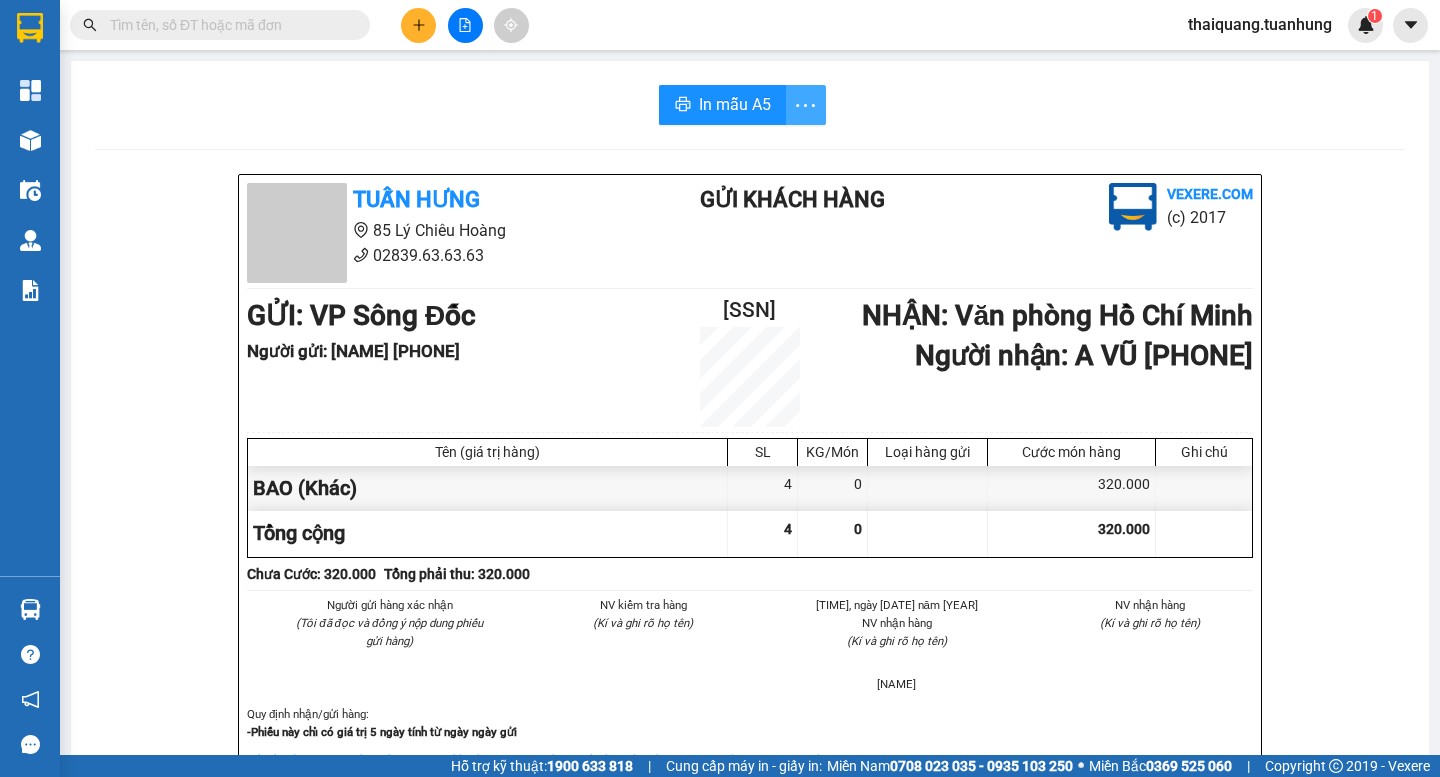 click 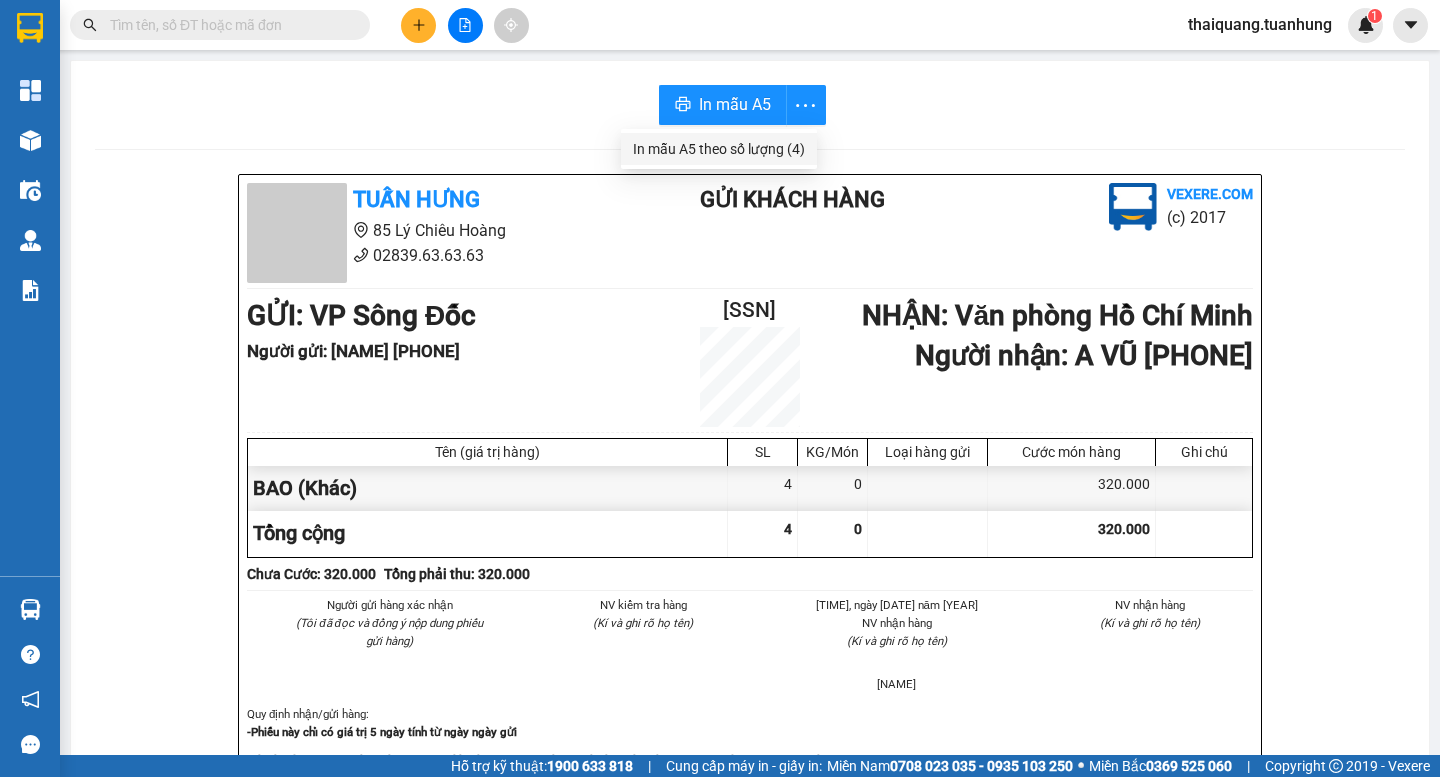 click on "In mẫu A5 theo số lượng   (4)" at bounding box center [719, 149] 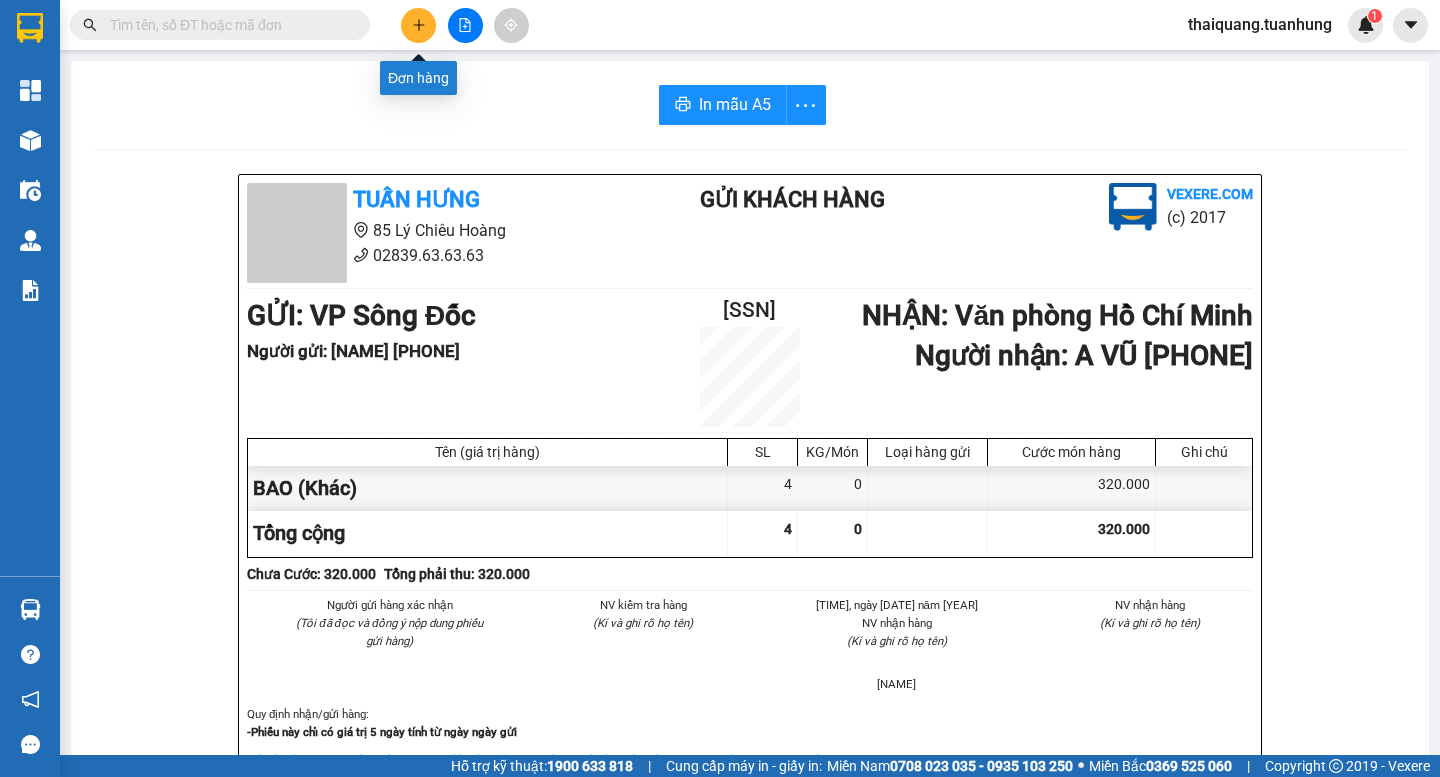 click at bounding box center [418, 25] 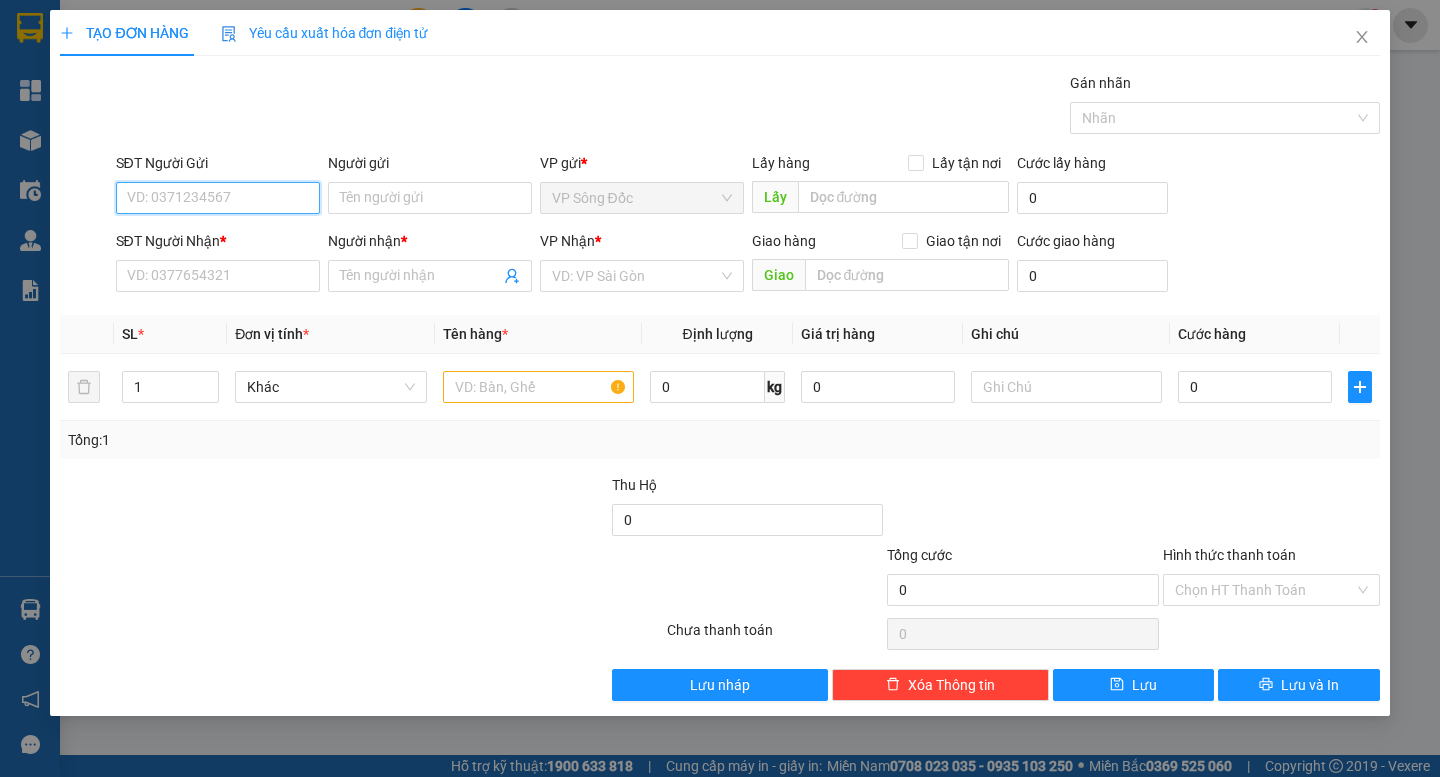 click on "SĐT Người Gửi" at bounding box center [218, 198] 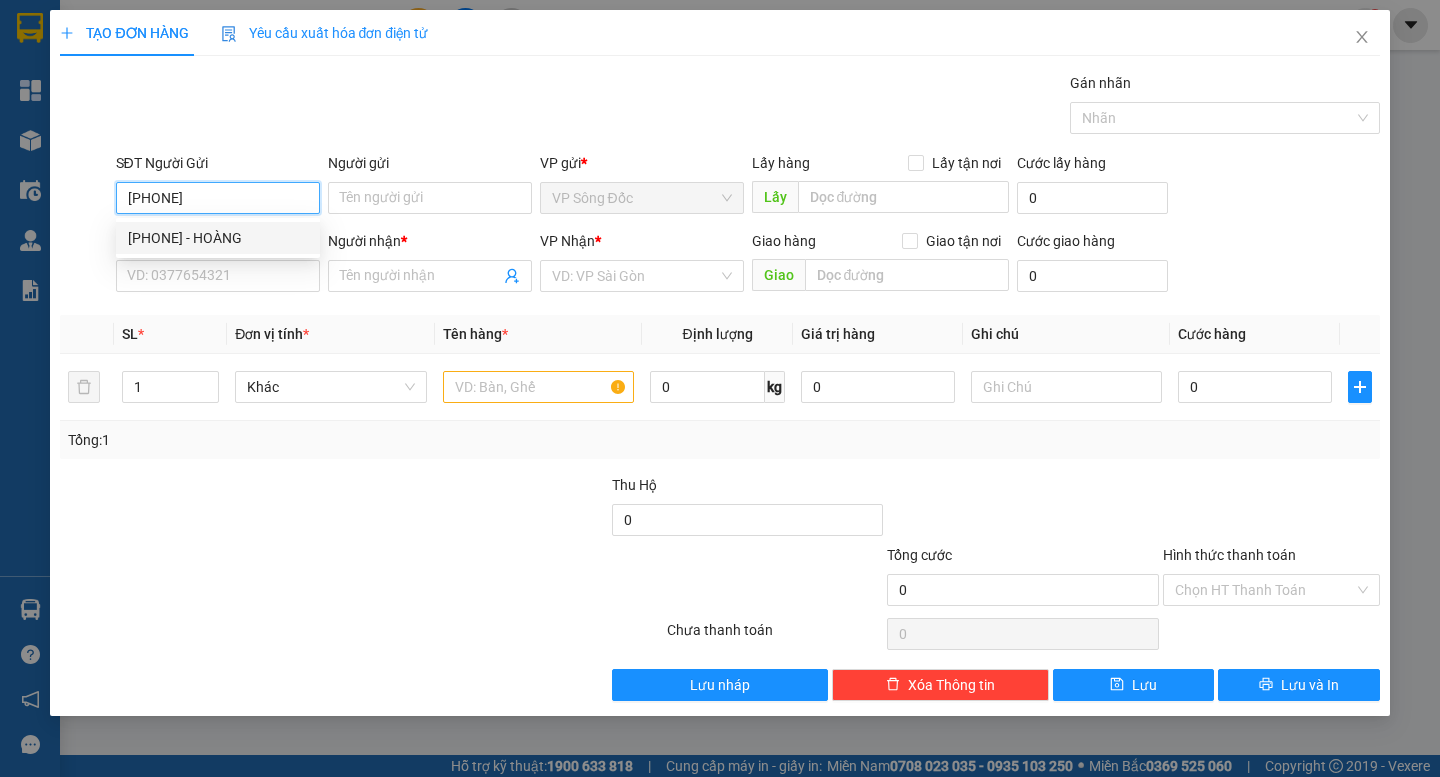 click on "[PHONE] - HOÀNG" at bounding box center (218, 238) 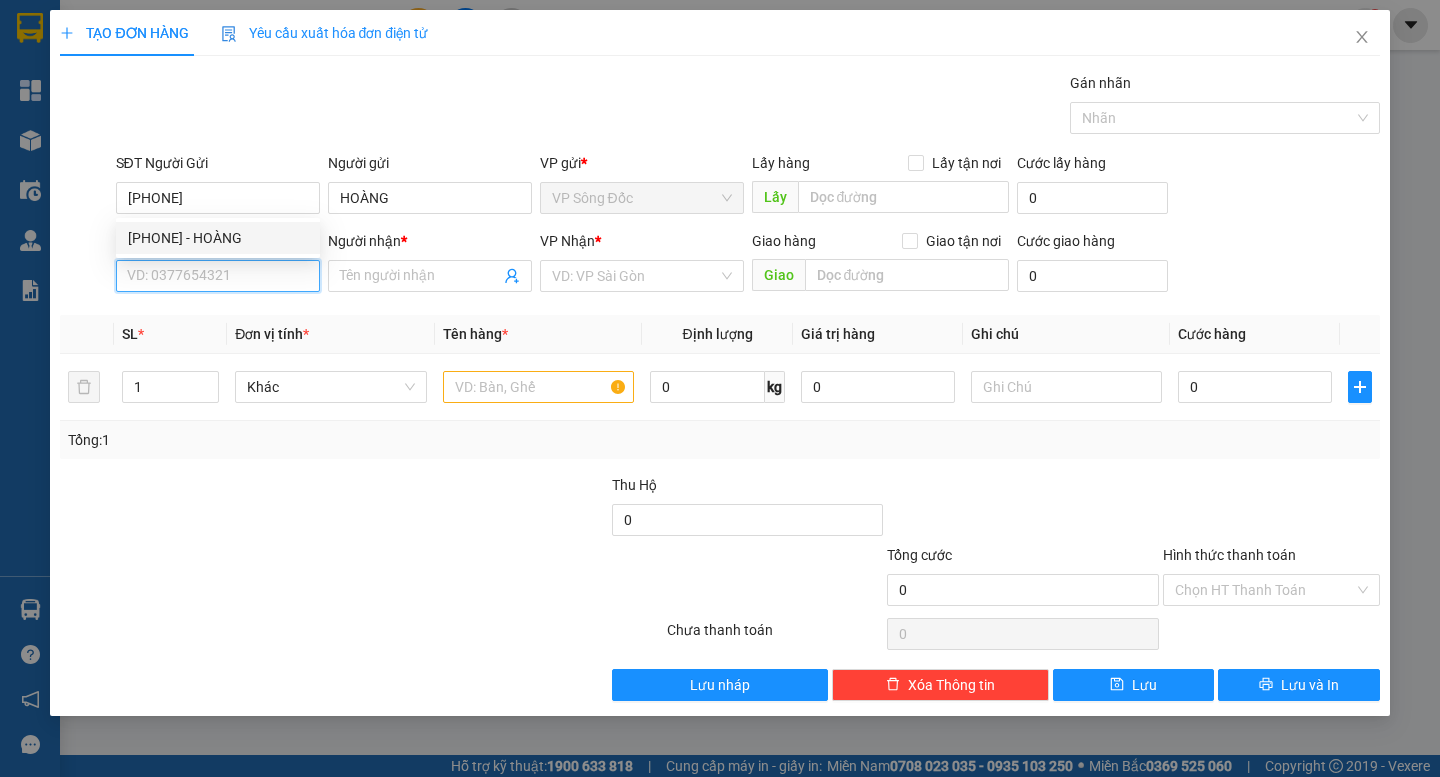 click on "SĐT Người Nhận  *" at bounding box center (218, 276) 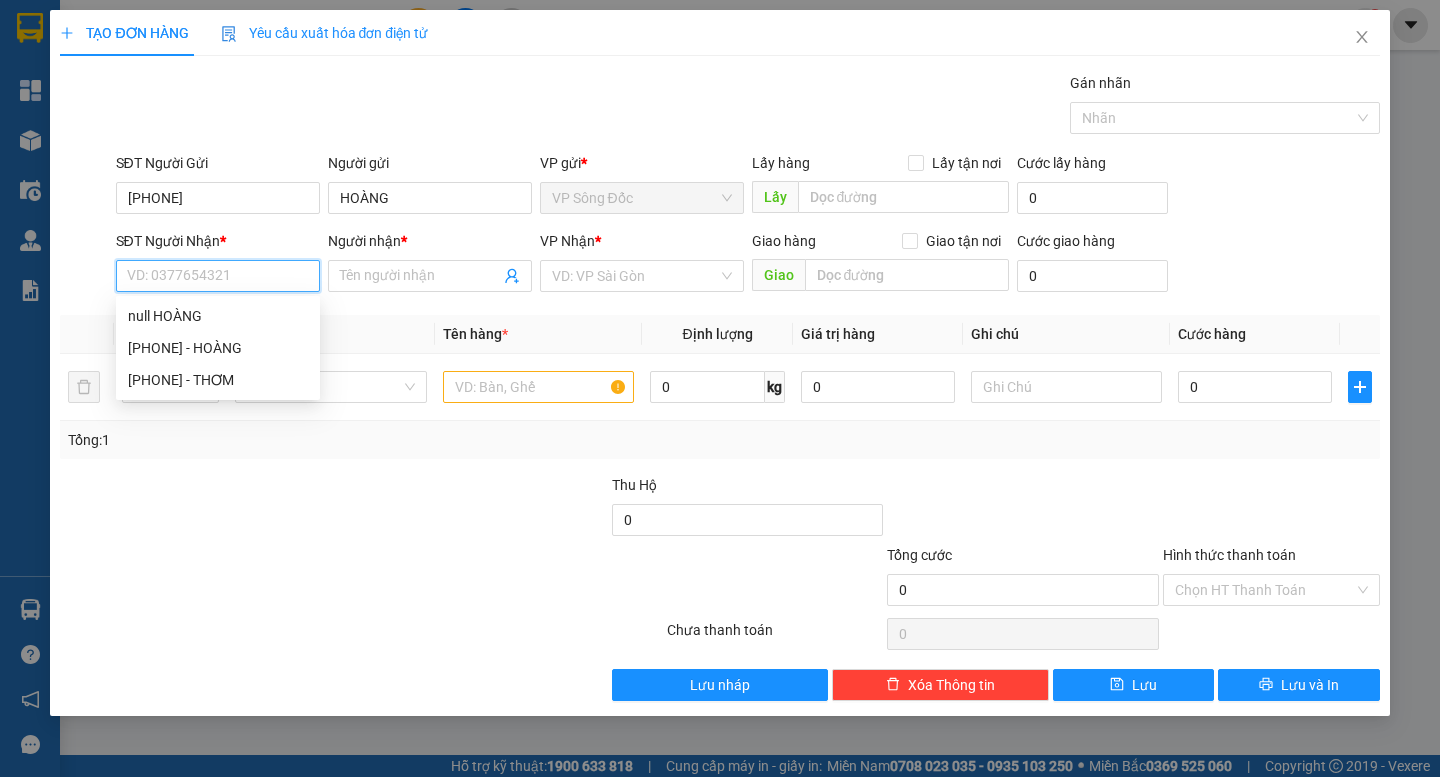 click on "SĐT Người Nhận  *" at bounding box center (218, 276) 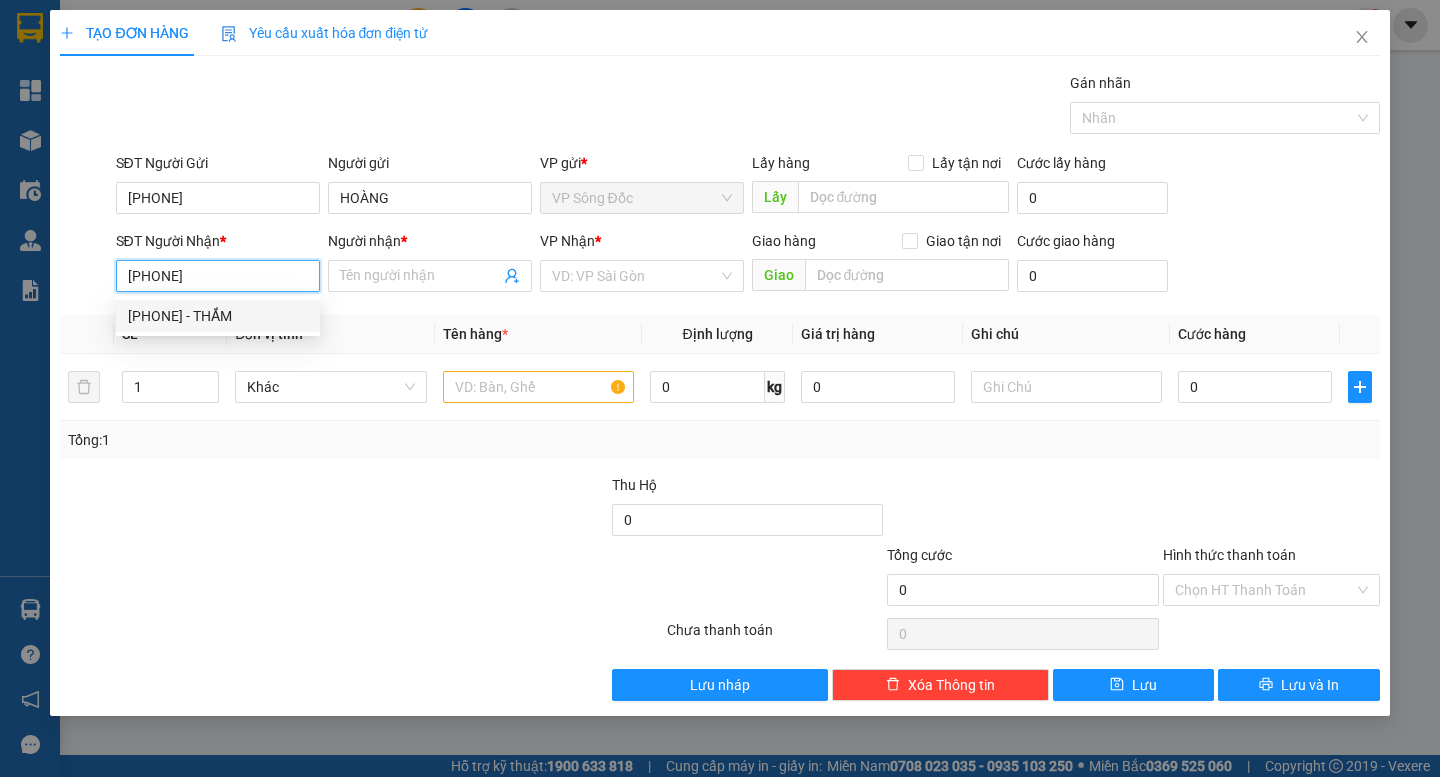 click on "[PHONE] - THẮM" at bounding box center [218, 316] 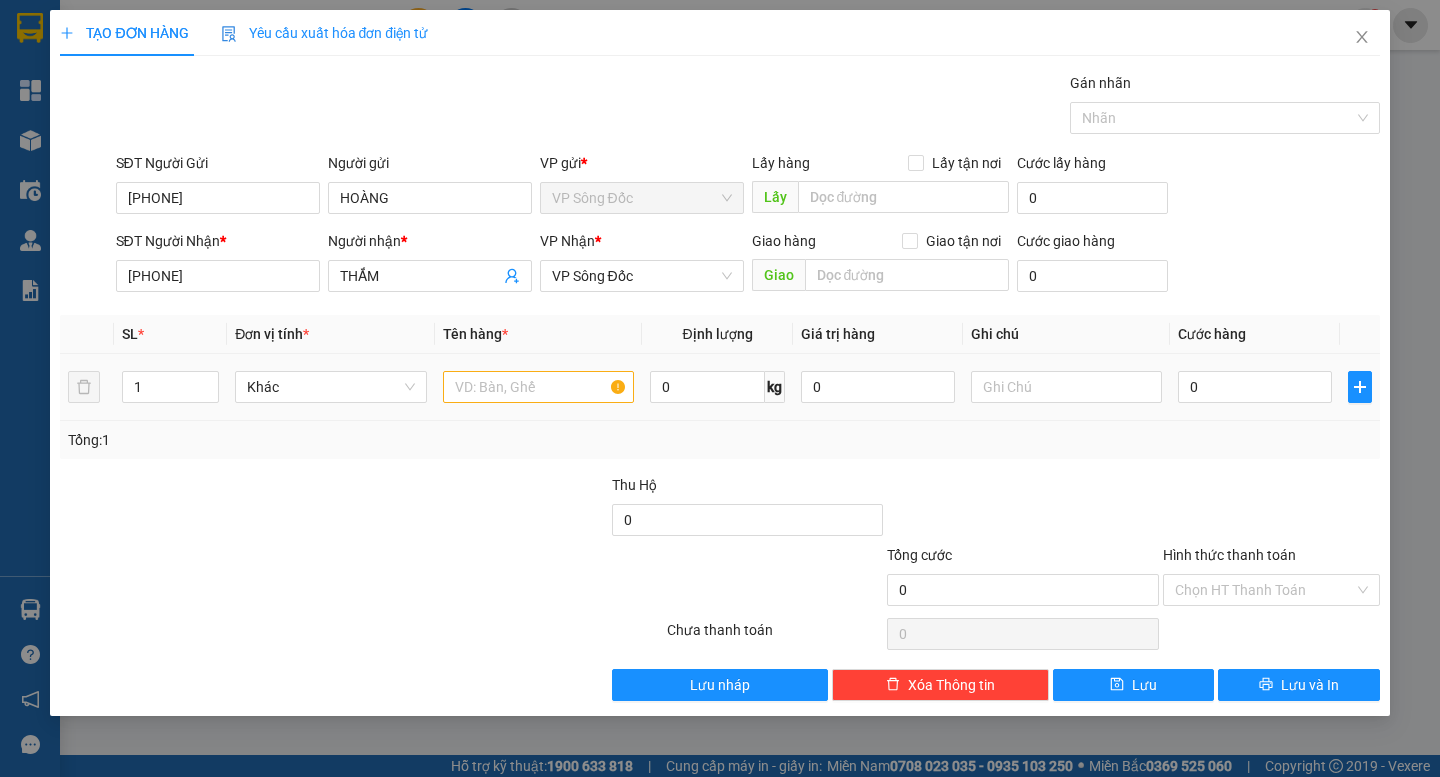 click at bounding box center (538, 387) 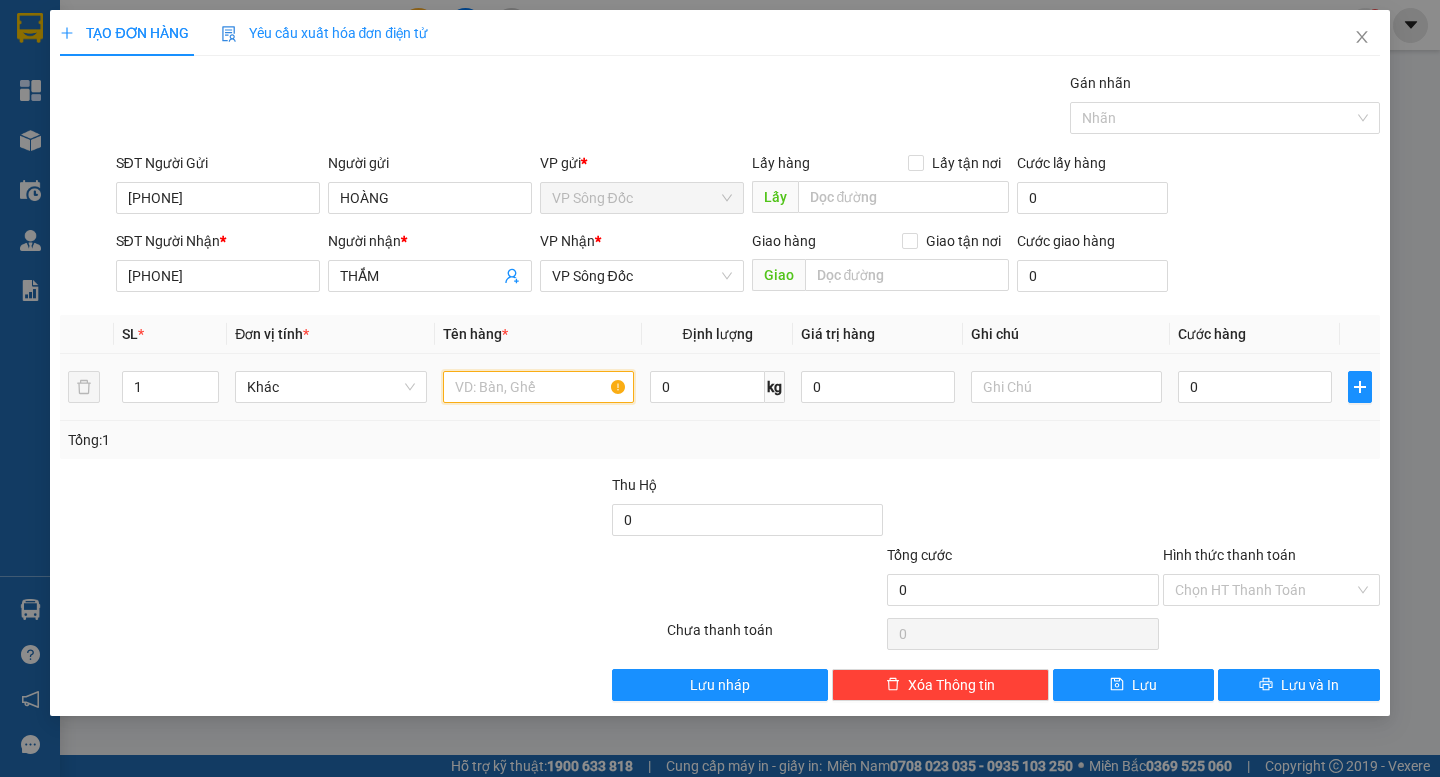 click at bounding box center (538, 387) 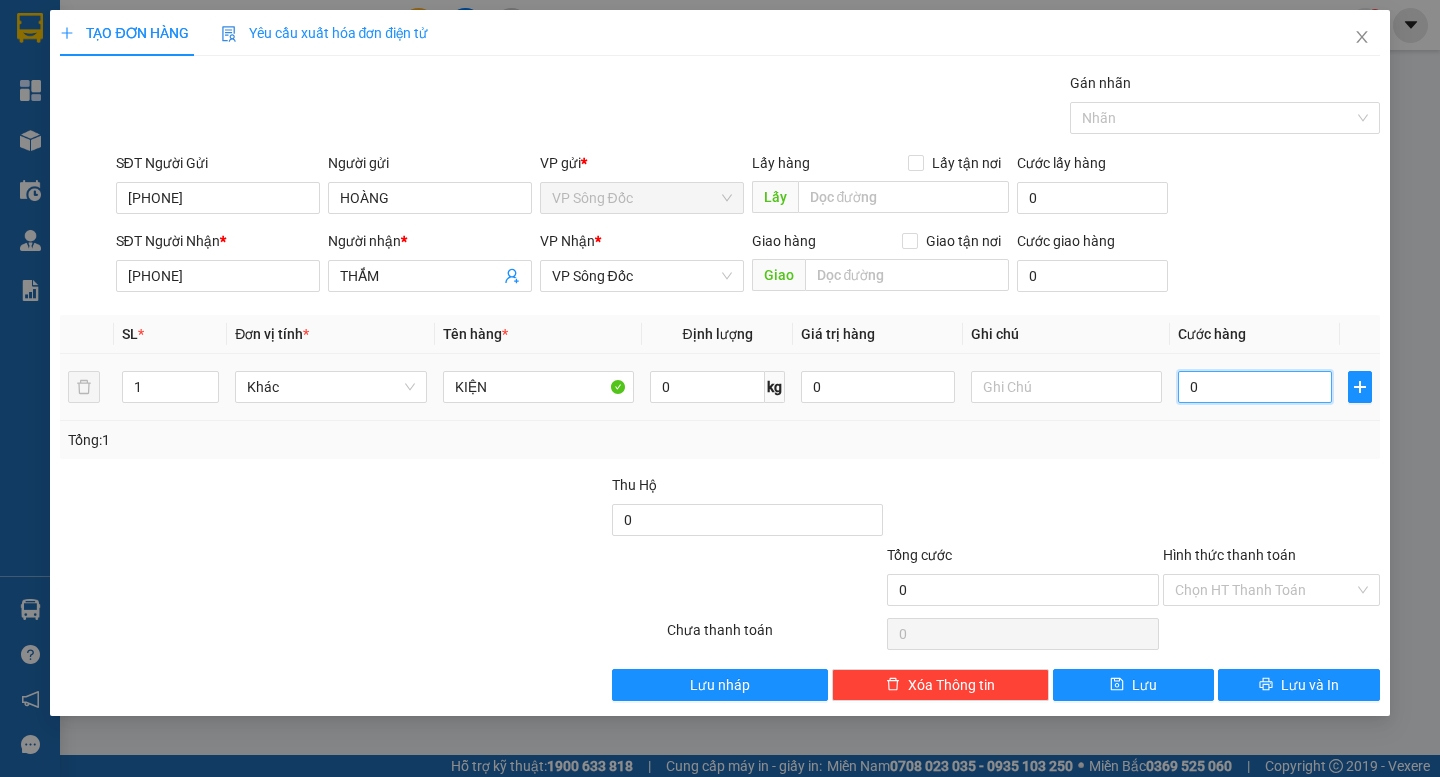 click on "0" at bounding box center [1255, 387] 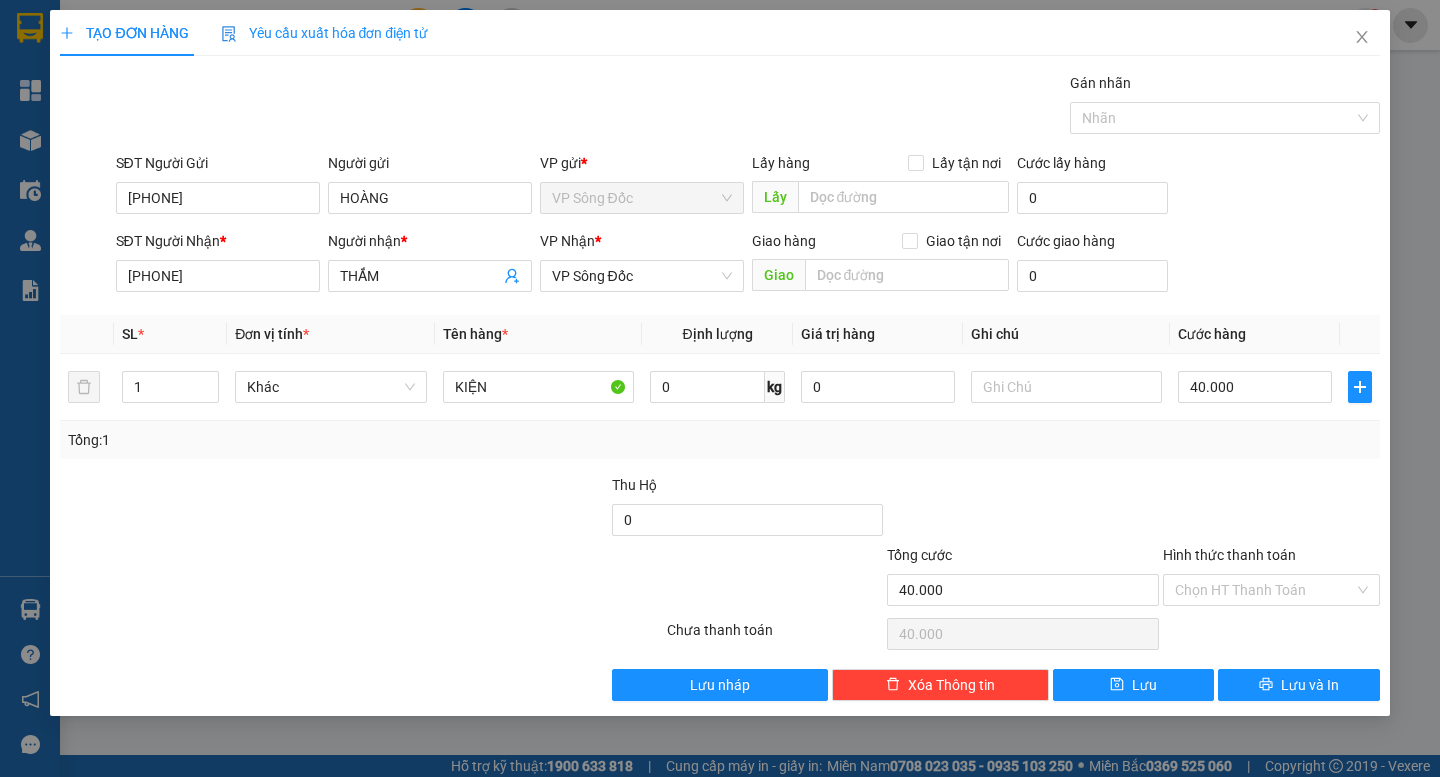 drag, startPoint x: 1248, startPoint y: 440, endPoint x: 1265, endPoint y: 567, distance: 128.13274 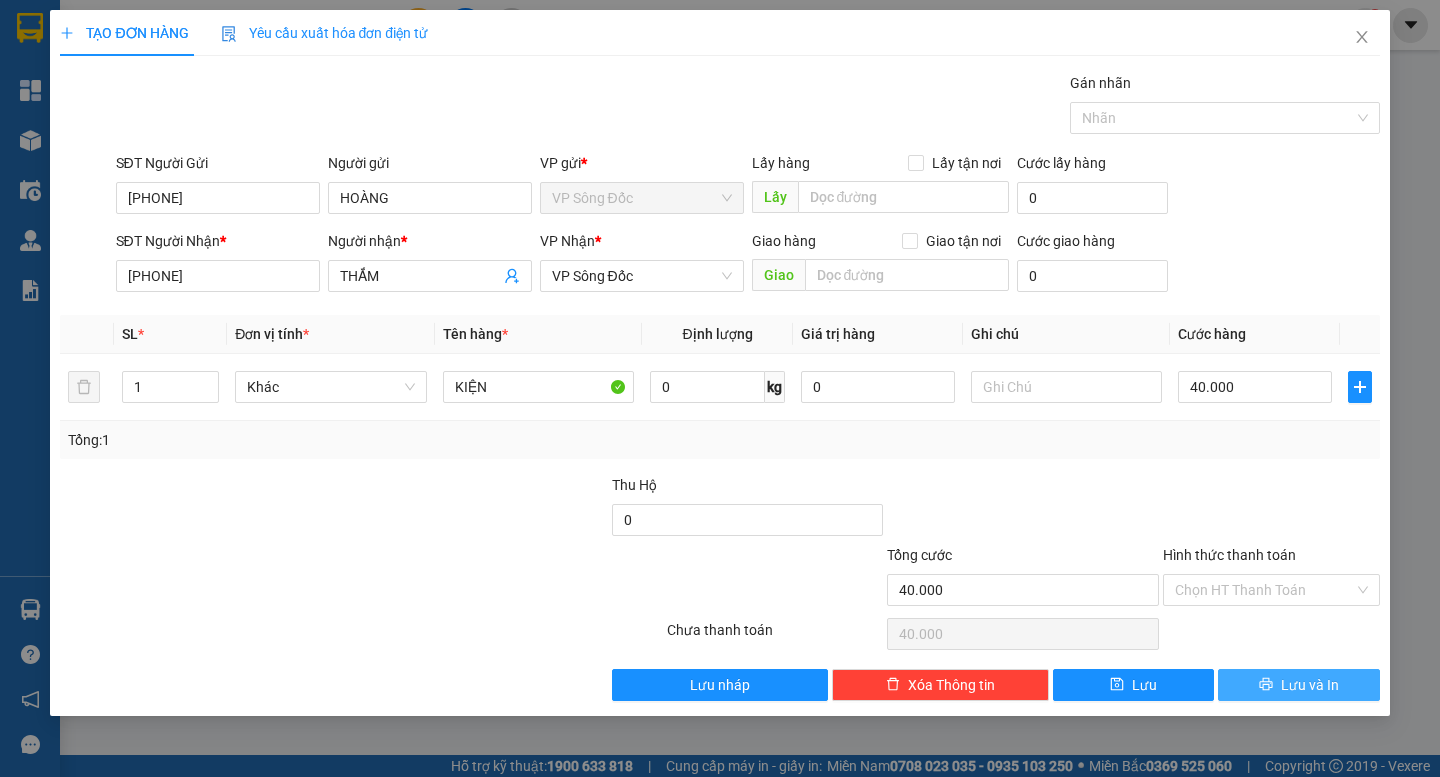 click on "Lưu và In" at bounding box center [1310, 685] 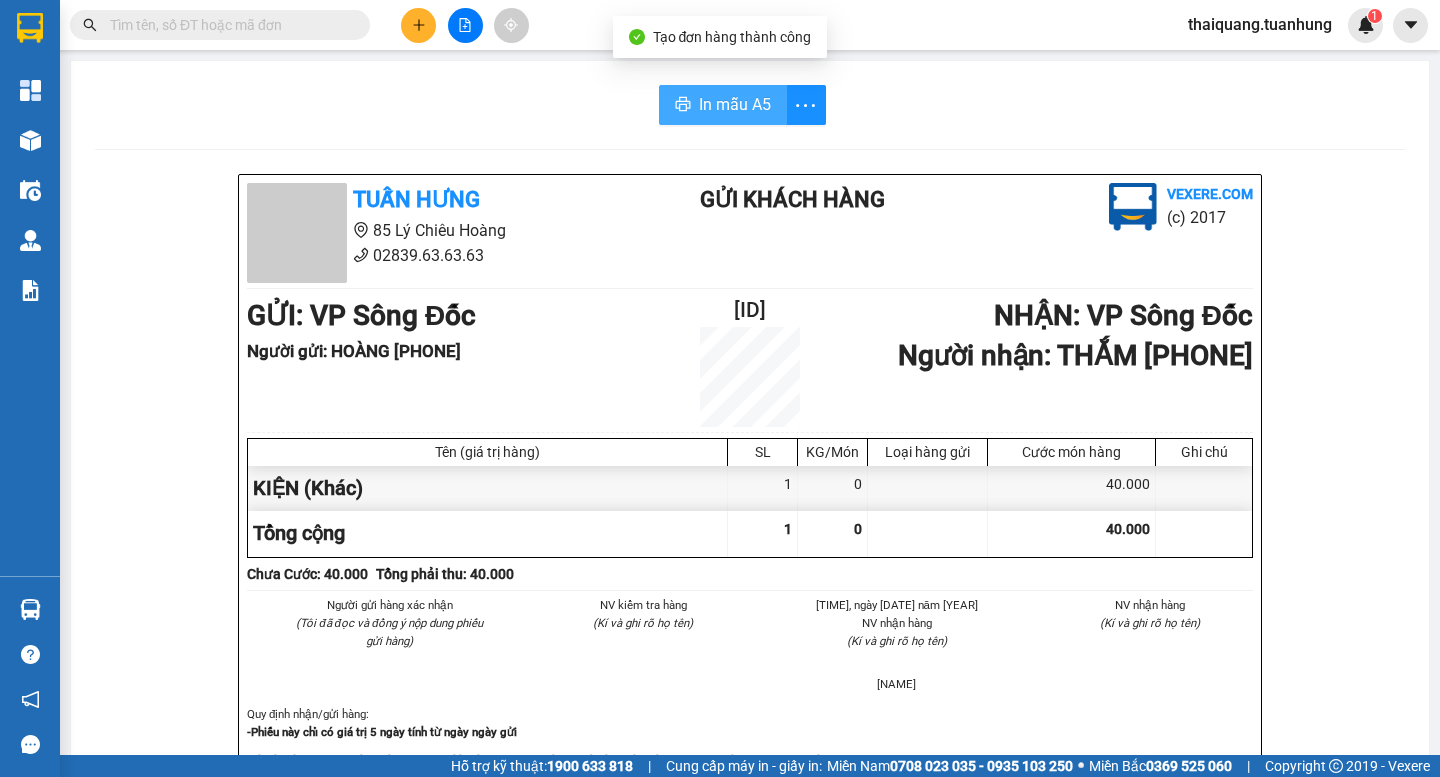click on "In mẫu A5" at bounding box center (735, 104) 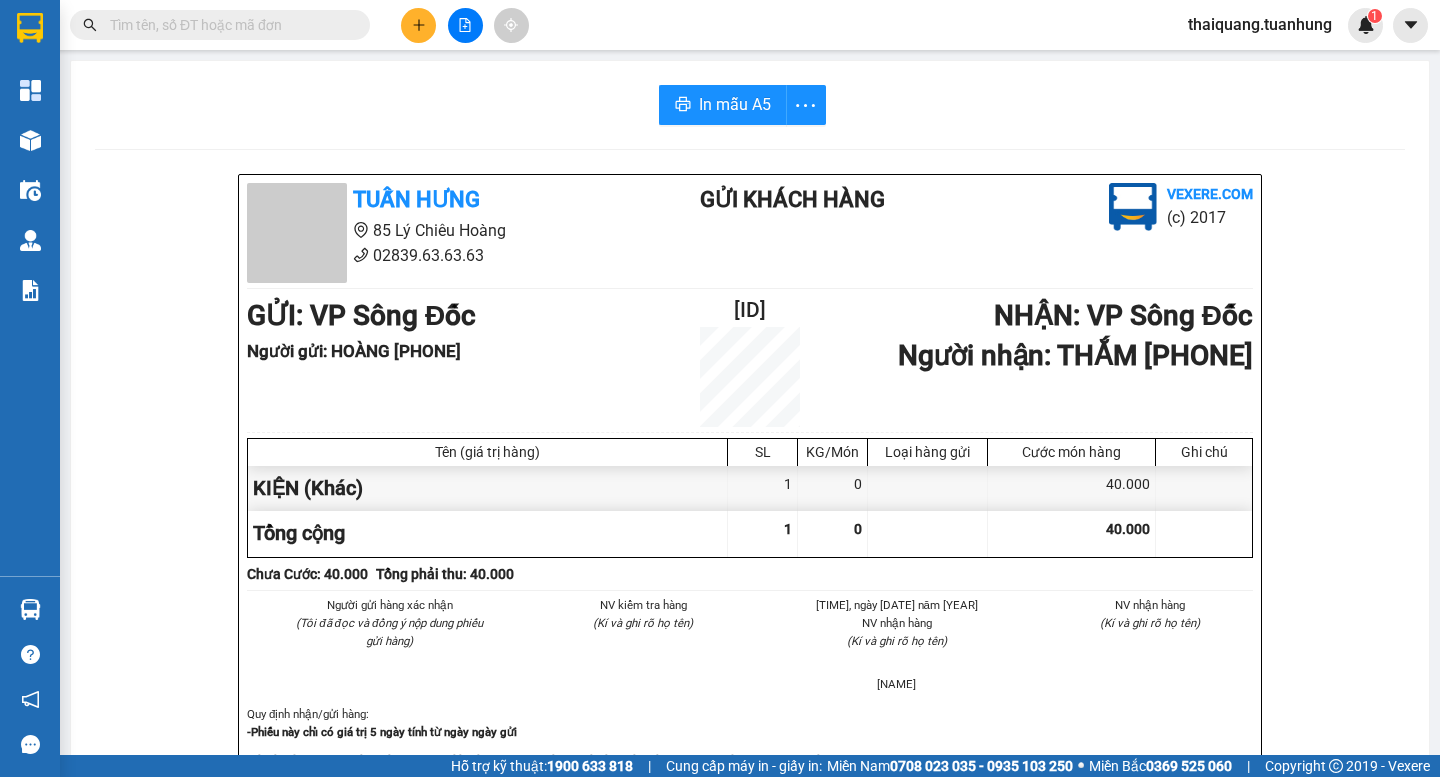 click 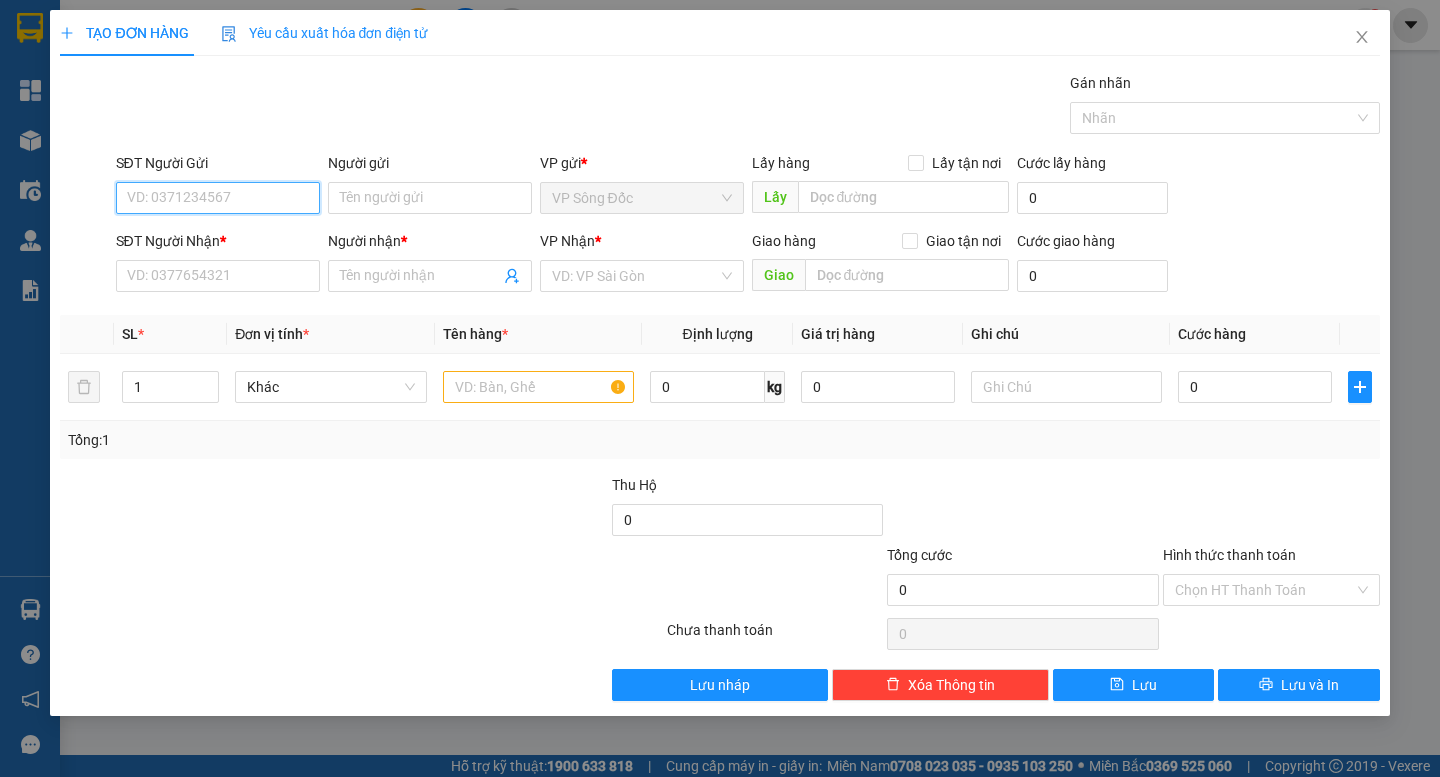 drag, startPoint x: 235, startPoint y: 199, endPoint x: 316, endPoint y: 247, distance: 94.15413 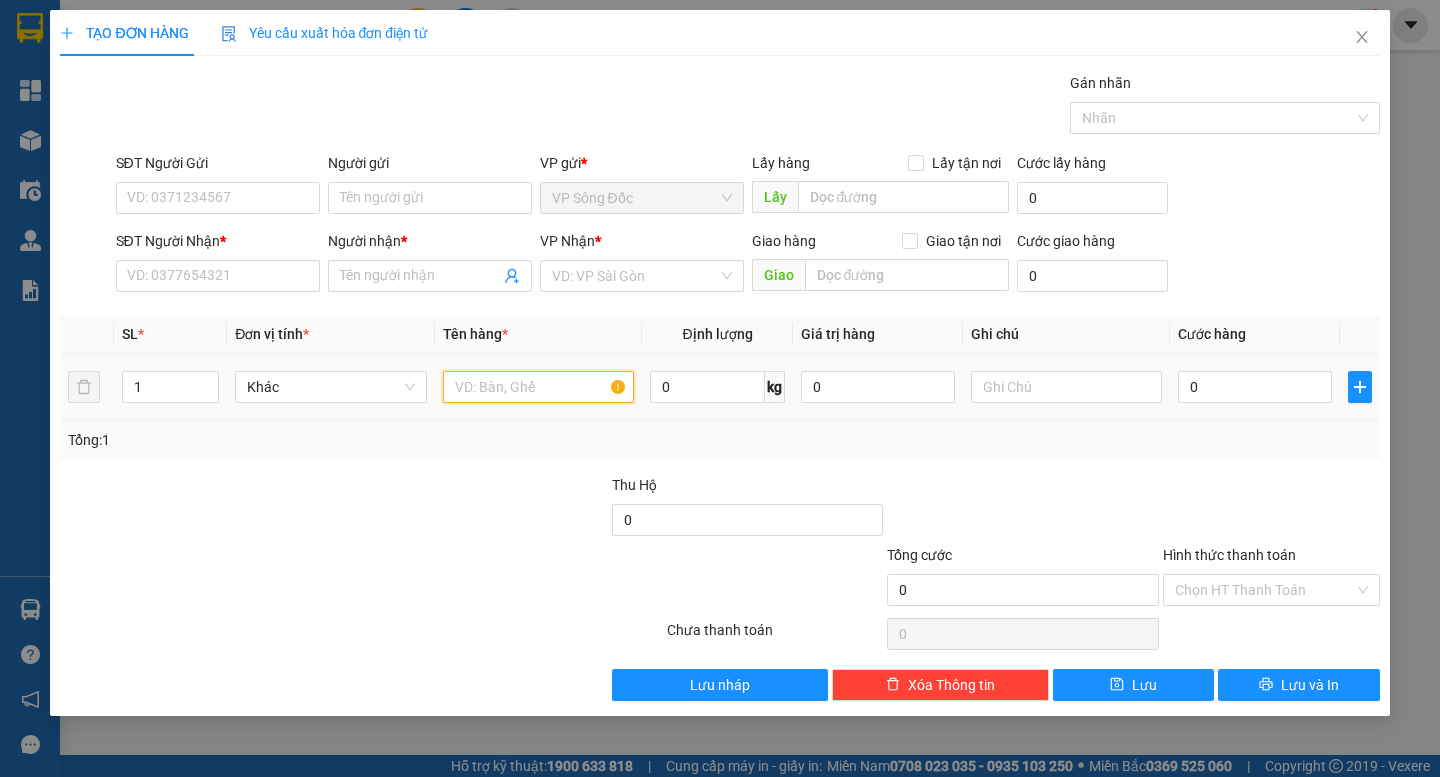 click at bounding box center [538, 387] 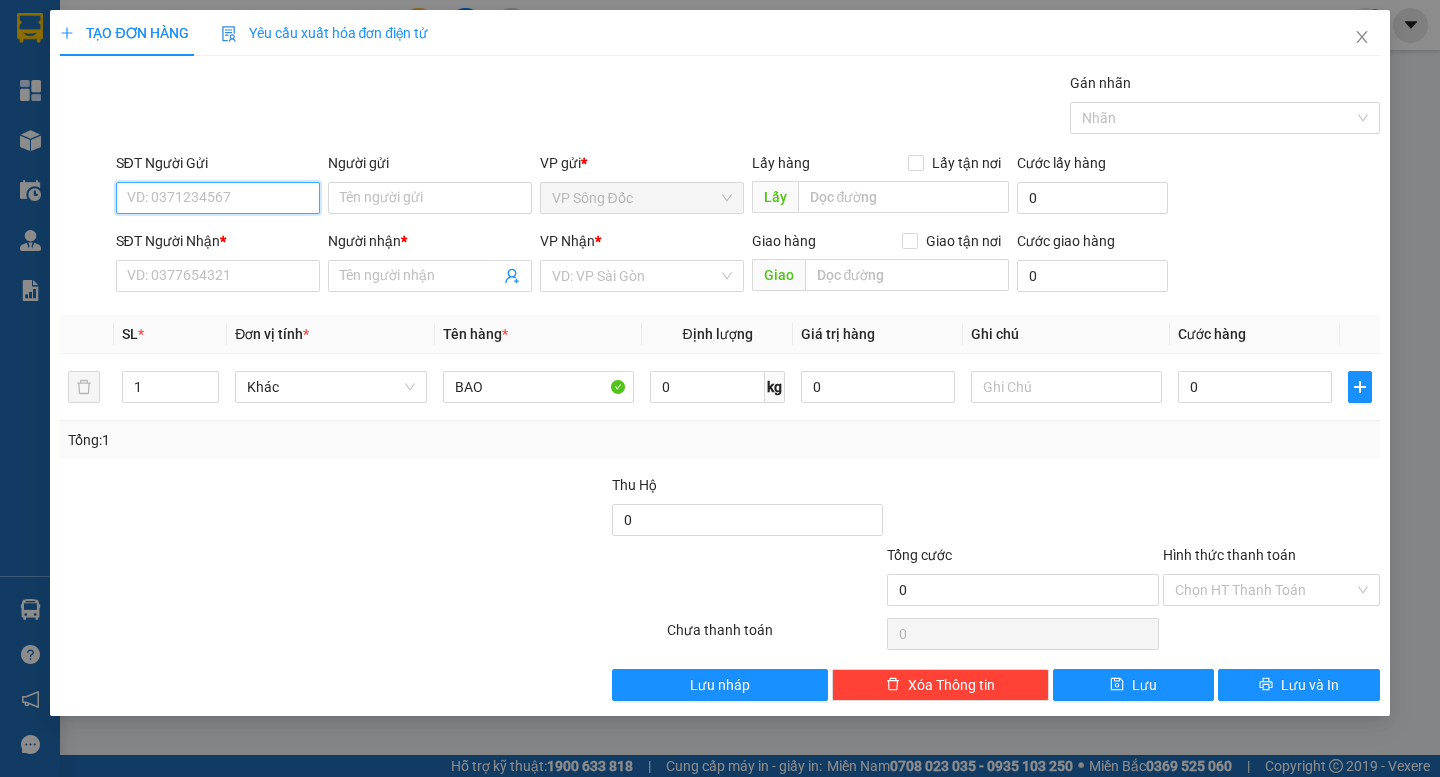 drag, startPoint x: 243, startPoint y: 200, endPoint x: 133, endPoint y: 150, distance: 120.83046 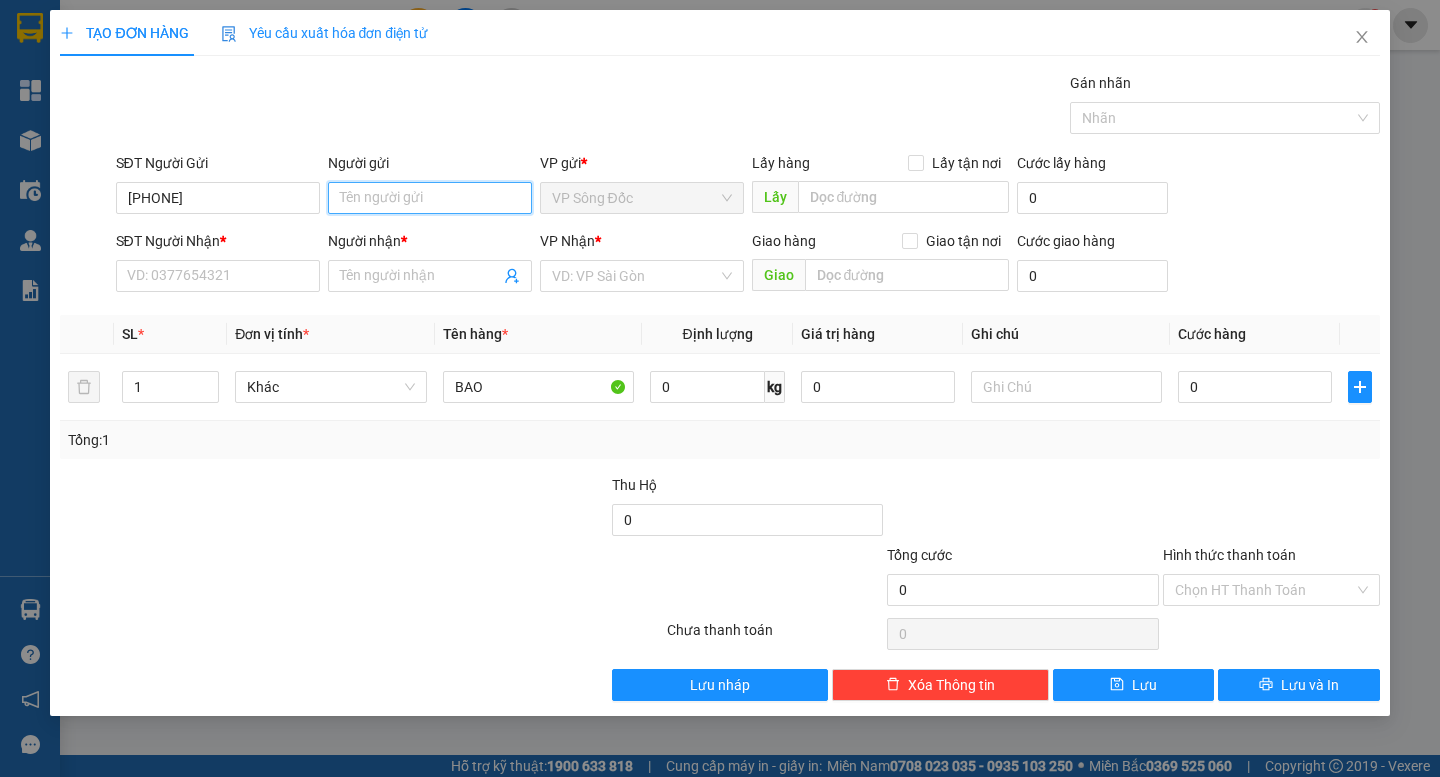 click on "Người gửi" at bounding box center (430, 198) 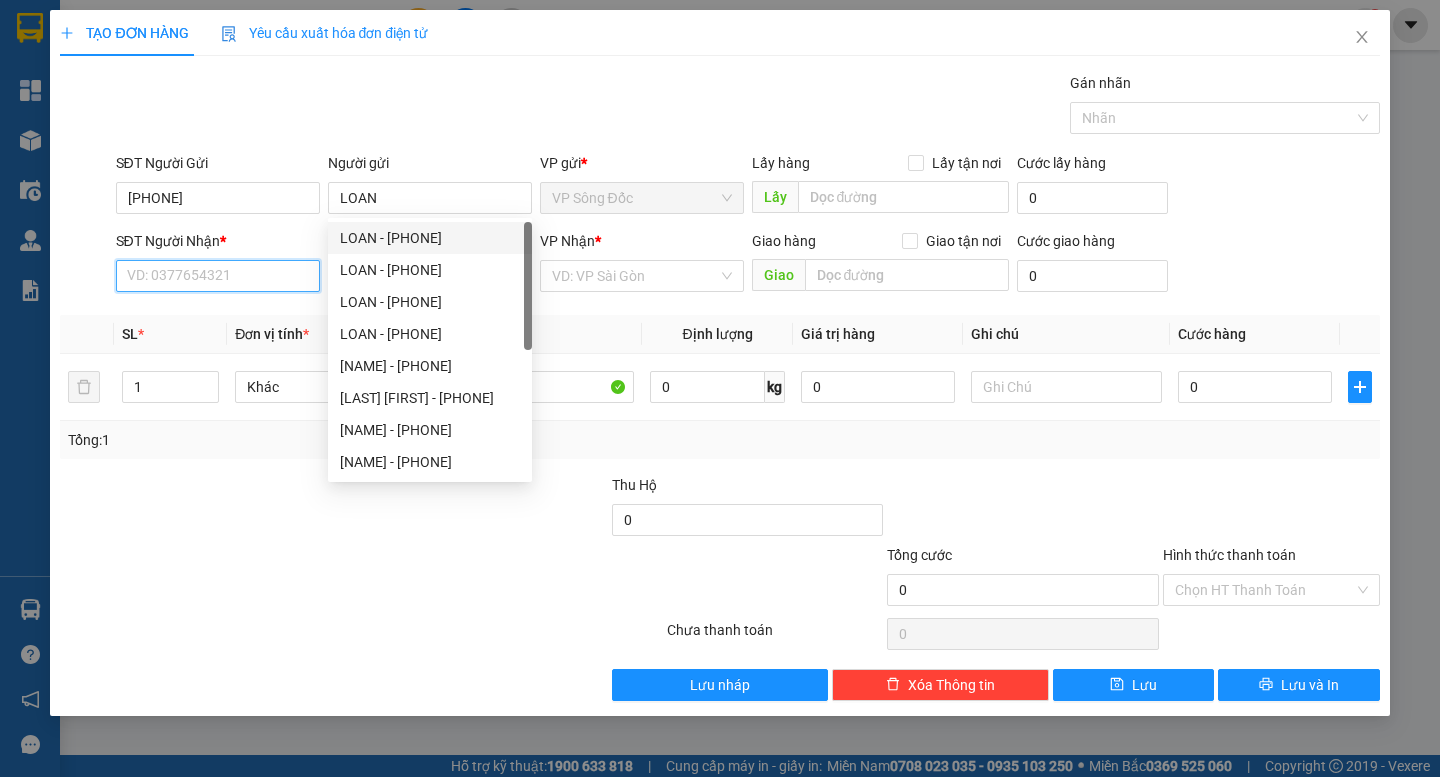click on "SĐT Người Nhận  *" at bounding box center [218, 276] 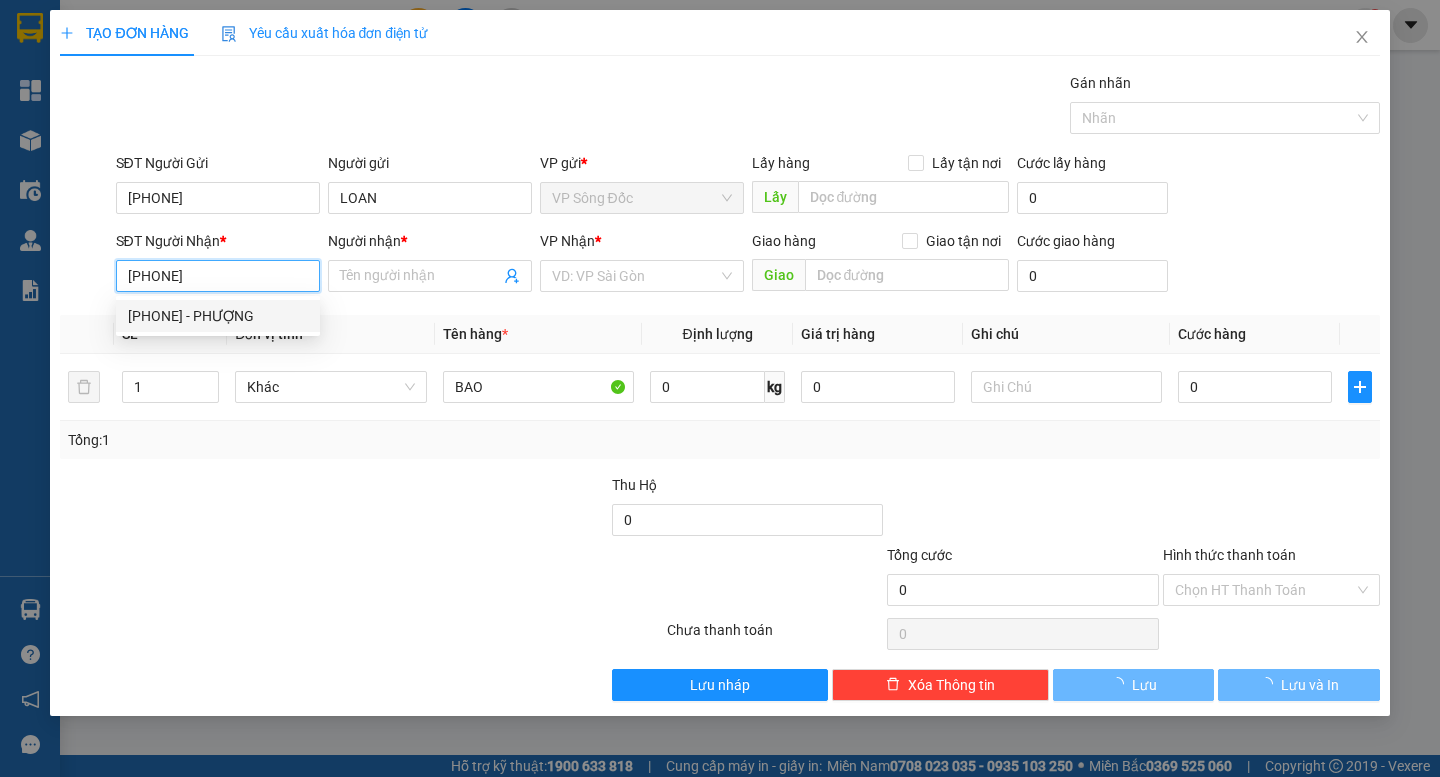 click on "[PHONE] - PHƯỢNG" at bounding box center [218, 316] 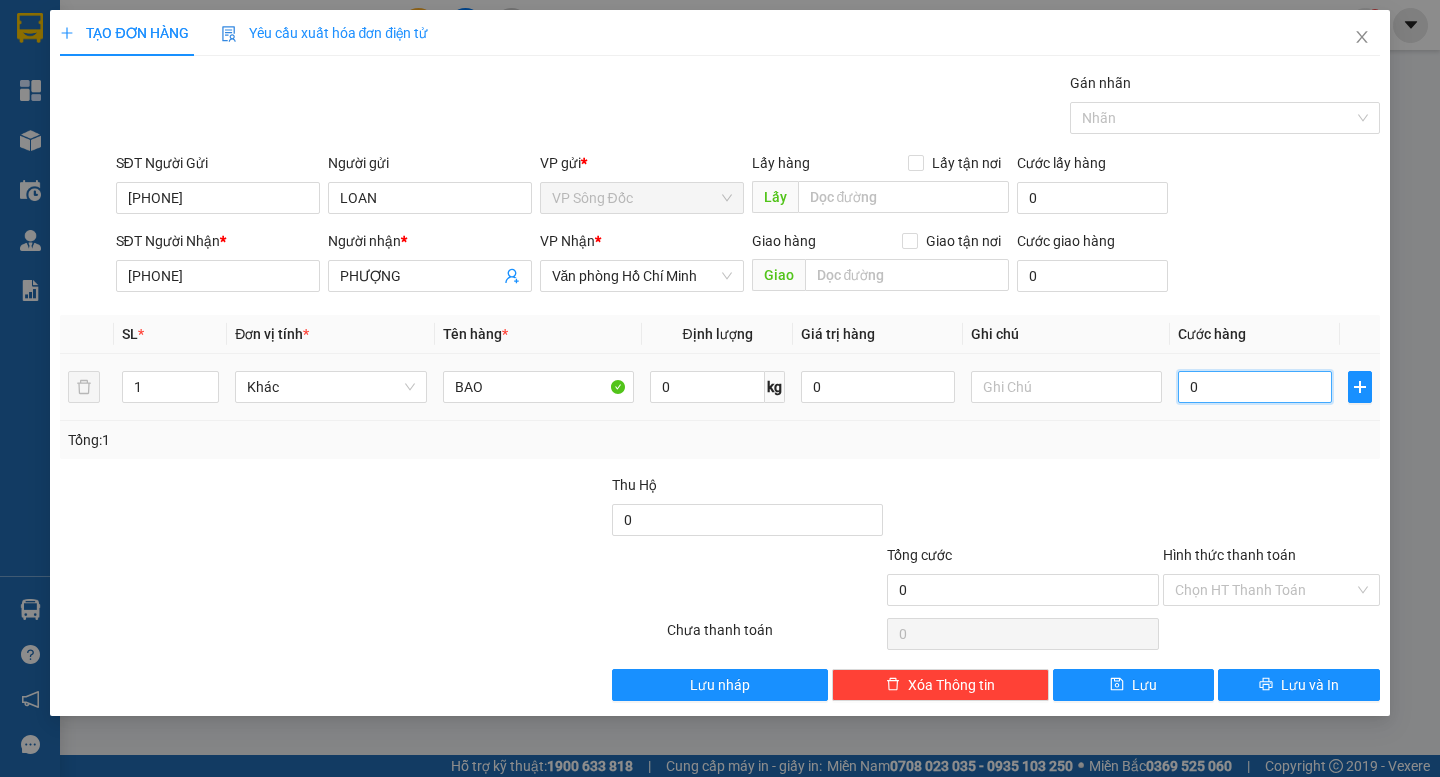 click on "0" at bounding box center [1255, 387] 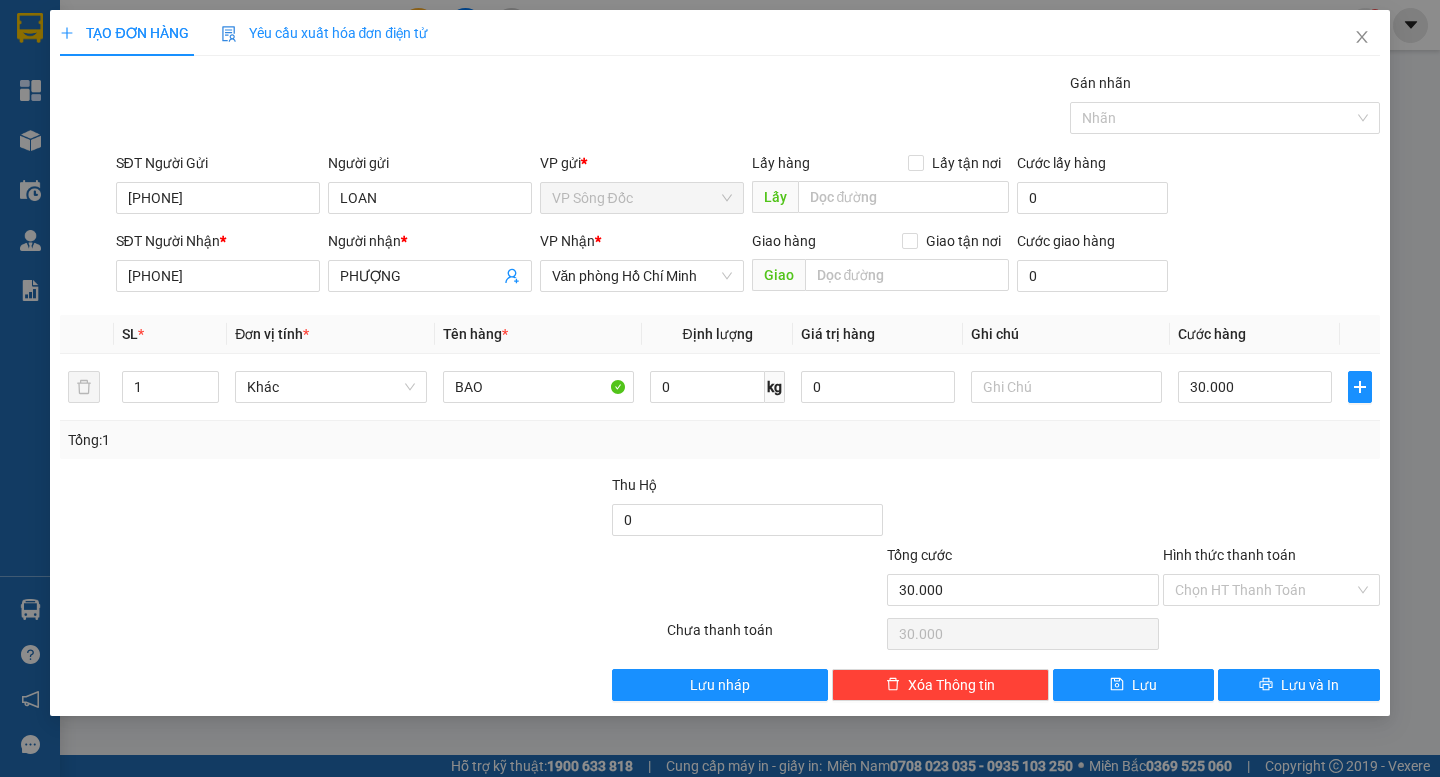 drag, startPoint x: 1284, startPoint y: 482, endPoint x: 1287, endPoint y: 460, distance: 22.203604 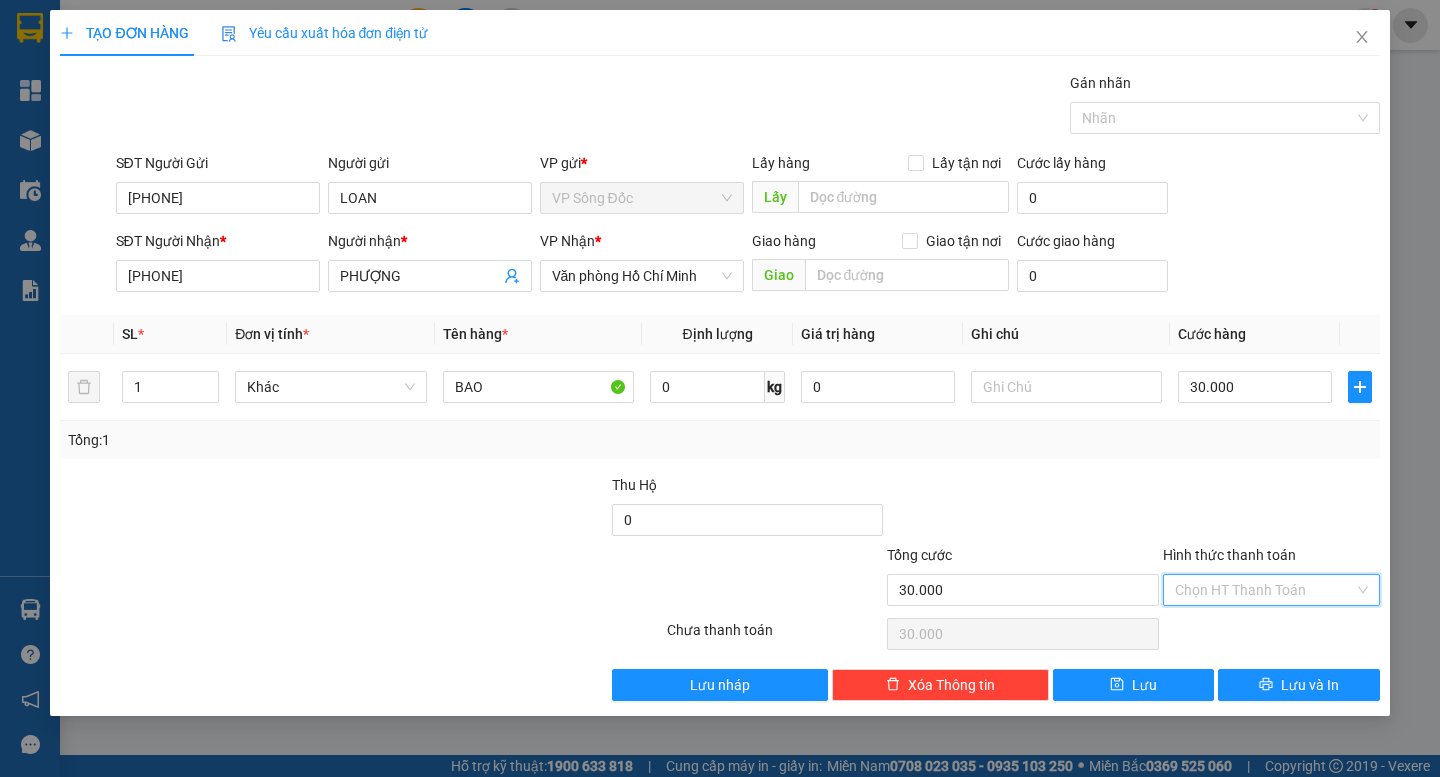 click on "Hình thức thanh toán" at bounding box center (1264, 590) 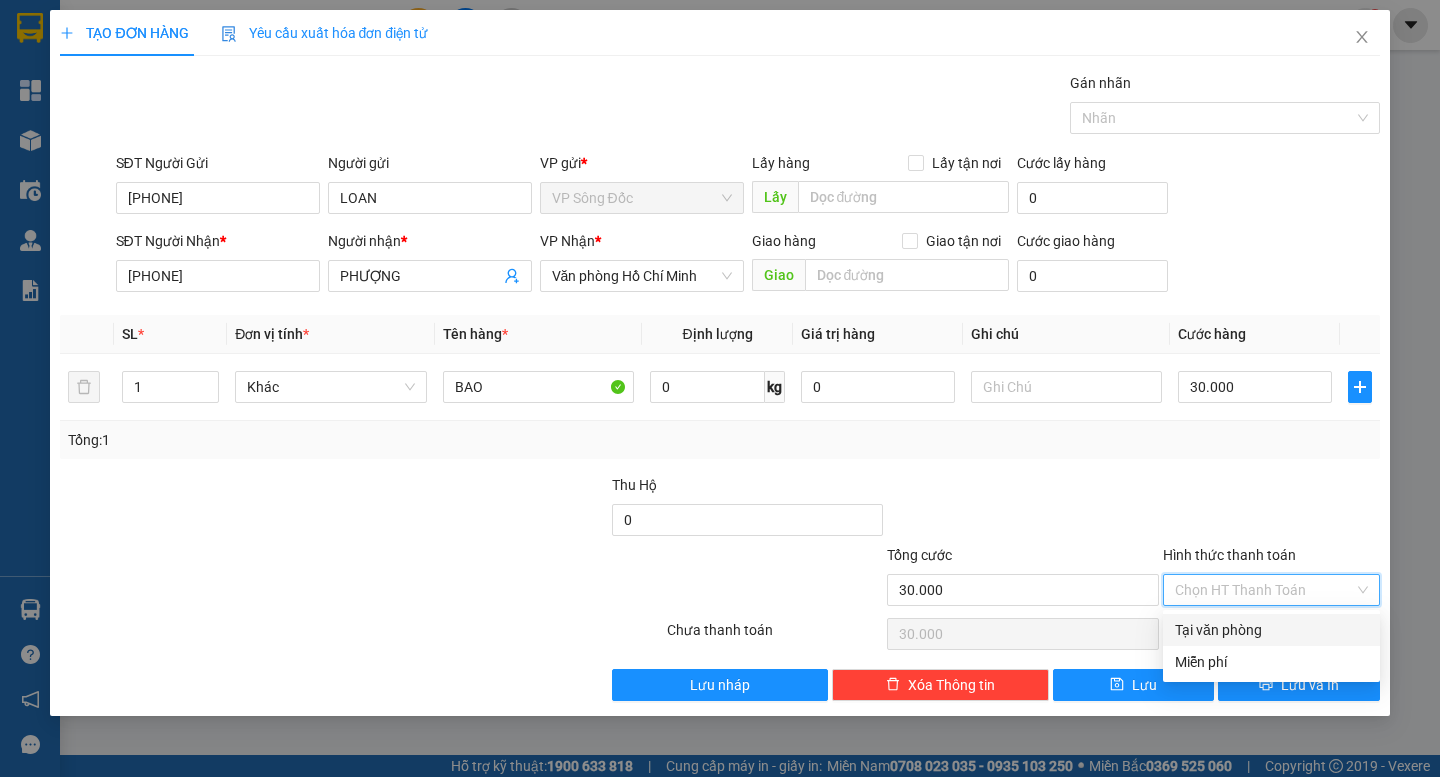 click on "Tại văn phòng" at bounding box center (1271, 630) 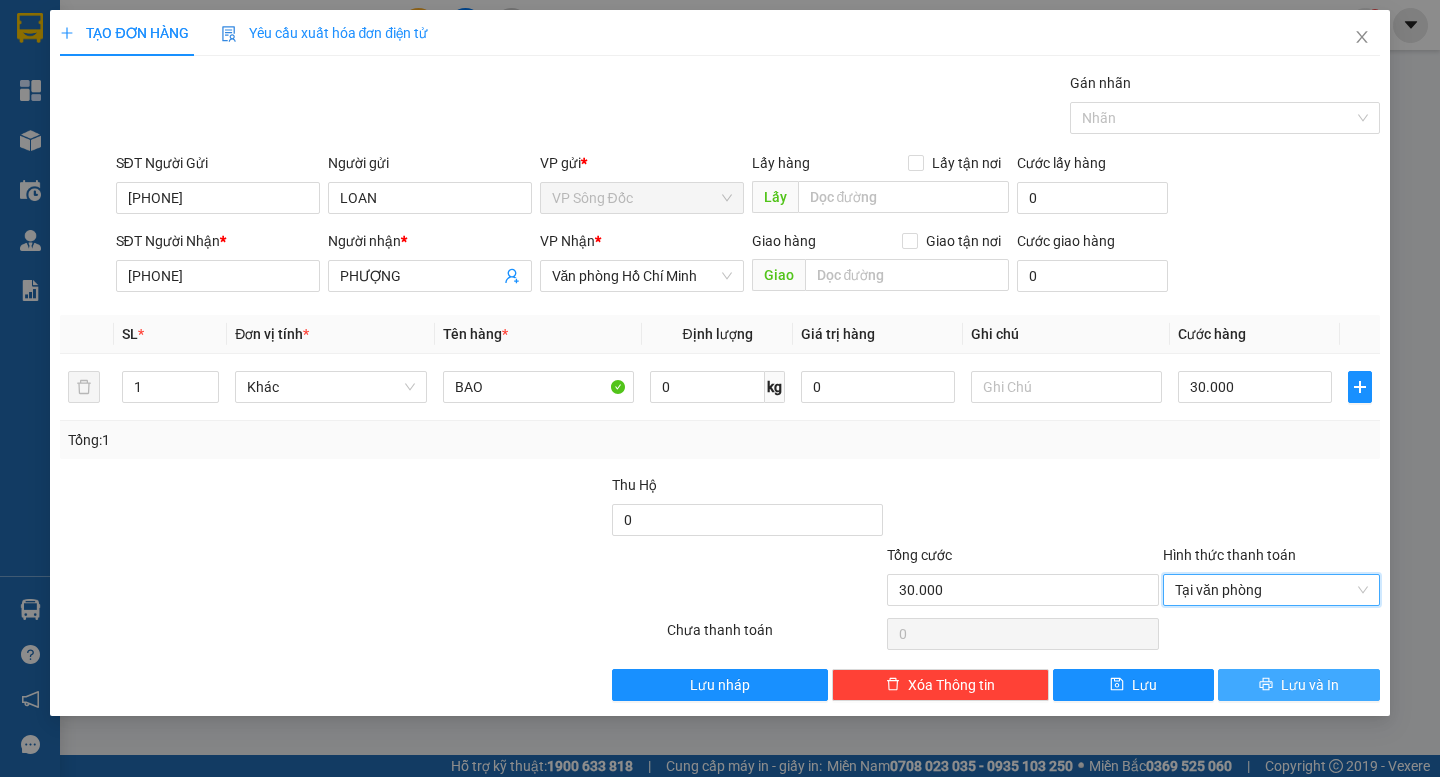 click on "TẠO ĐƠN HÀNG Yêu cầu xuất hóa đơn điện tử Transit Pickup Surcharge Ids Transit Deliver Surcharge Ids Transit Deliver Surcharge Transit Deliver Surcharge Gói vận chuyển  * Tiêu chuẩn Gán nhãn   Nhãn SĐT Người Gửi [PHONE] Người gửi LOAN VP gửi  * VP Sông Đốc Lấy hàng Lấy tận nơi Lấy Cước lấy hàng 0 SĐT Người Nhận  * [PHONE] Người nhận  * PHƯỢNG VP Nhận  * Văn phòng Hồ Chí Minh Giao hàng Giao tận nơi Giao Cước giao hàng 0 SL  * Đơn vị tính  * Tên hàng  * Định lượng Giá trị hàng Ghi chú Cước hàng                   1 Khác BAO 0 kg 0 [PRICE] Tổng:  1 Thu Hộ 0 Tổng cước [PRICE]Hình thức thanh toán Tại văn phòng Tại văn phòng Số tiền thu trước 0 Tại văn phòng Chưa thanh toán 0 Chọn HT Thanh Toán Lưu nháp Xóa Thông tin Lưu Lưu và In Tại văn phòng Miễn phí Tại văn phòng Miễn phí" at bounding box center [719, 363] 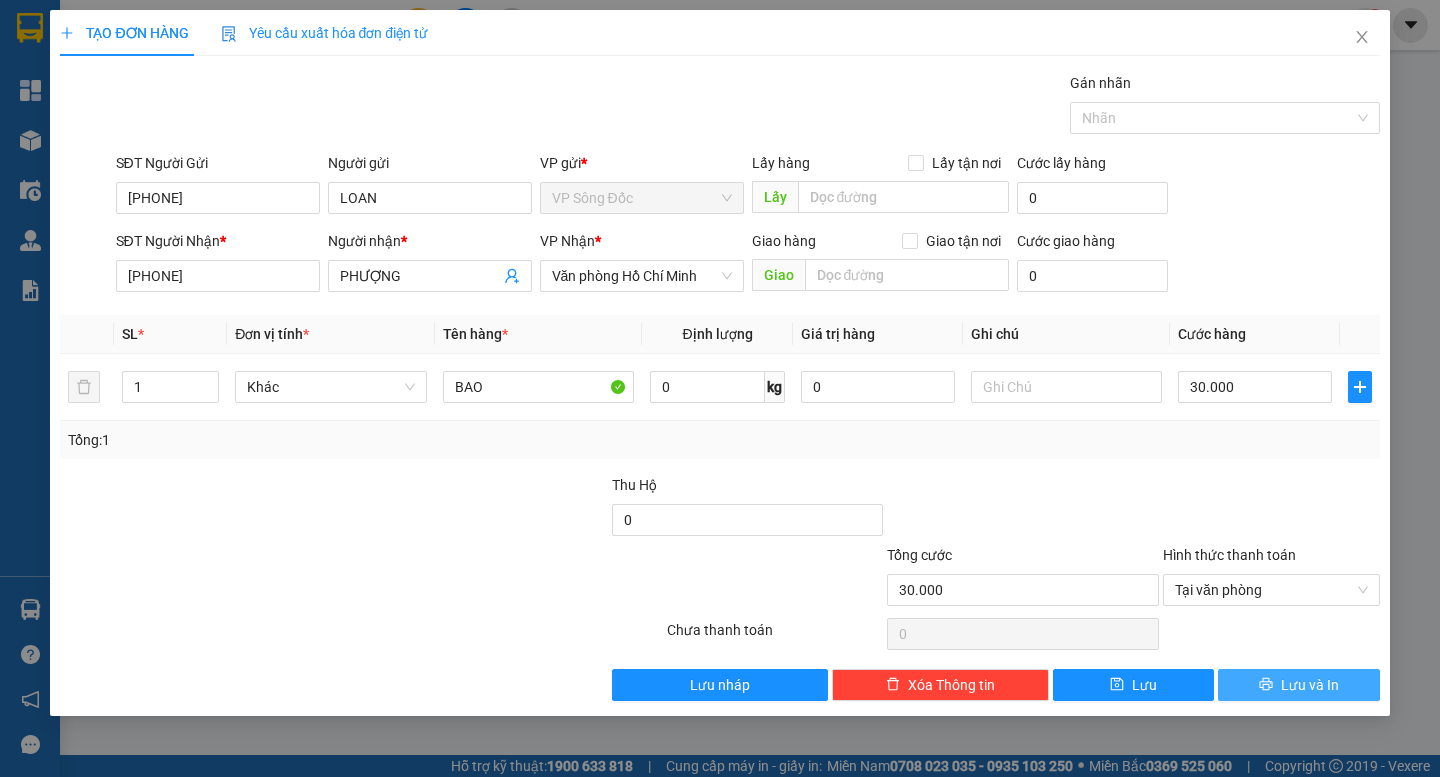 click on "Lưu và In" at bounding box center (1310, 685) 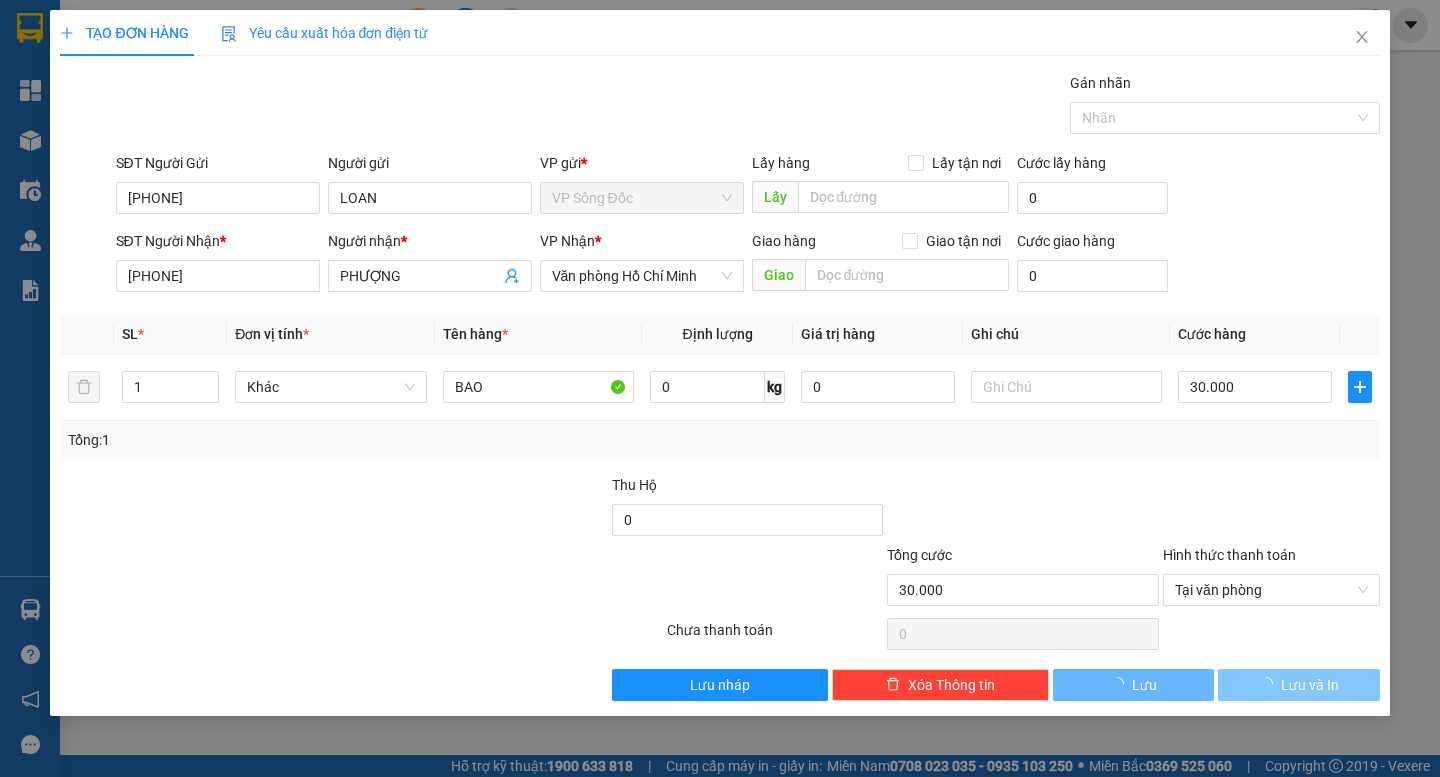 click on "Lưu và In" at bounding box center [1310, 685] 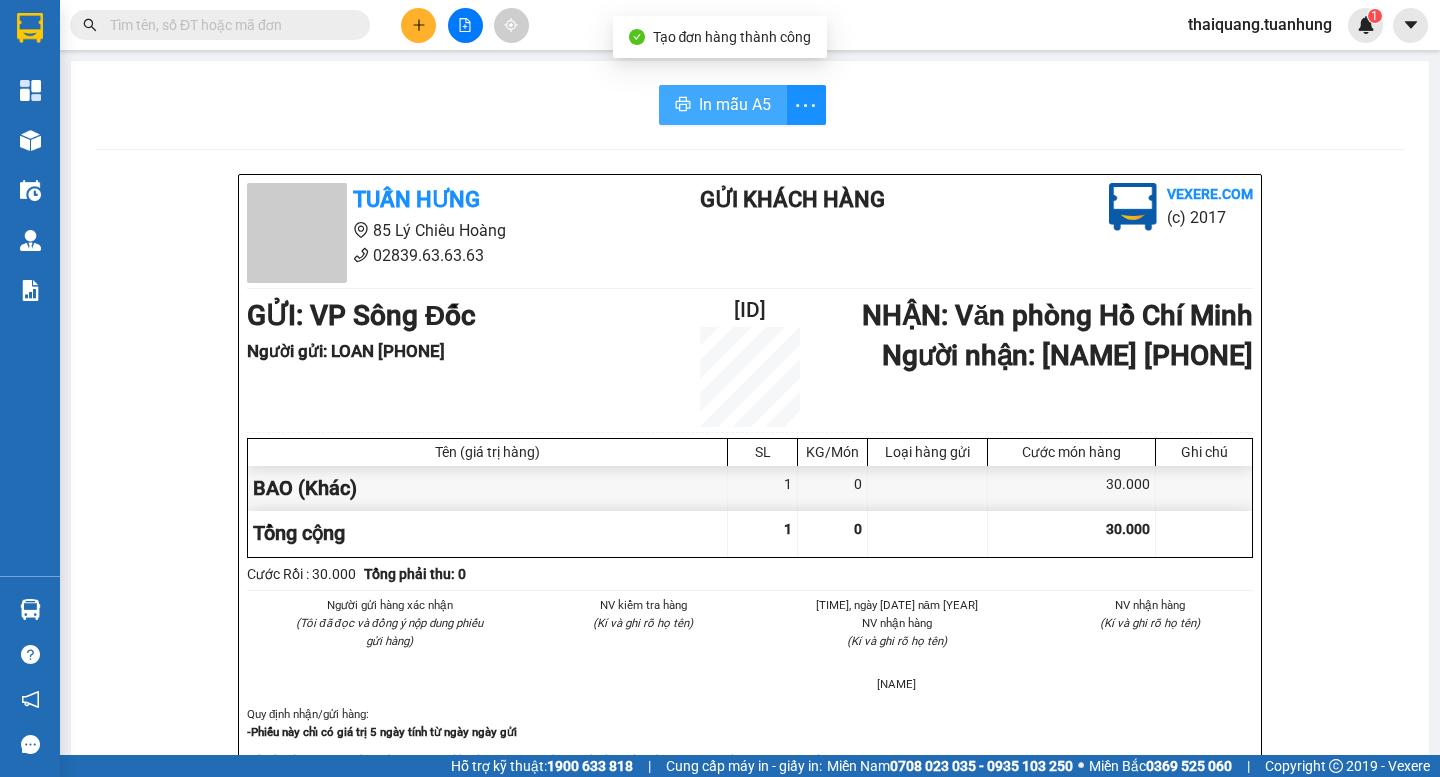 click on "In mẫu A5" at bounding box center [723, 105] 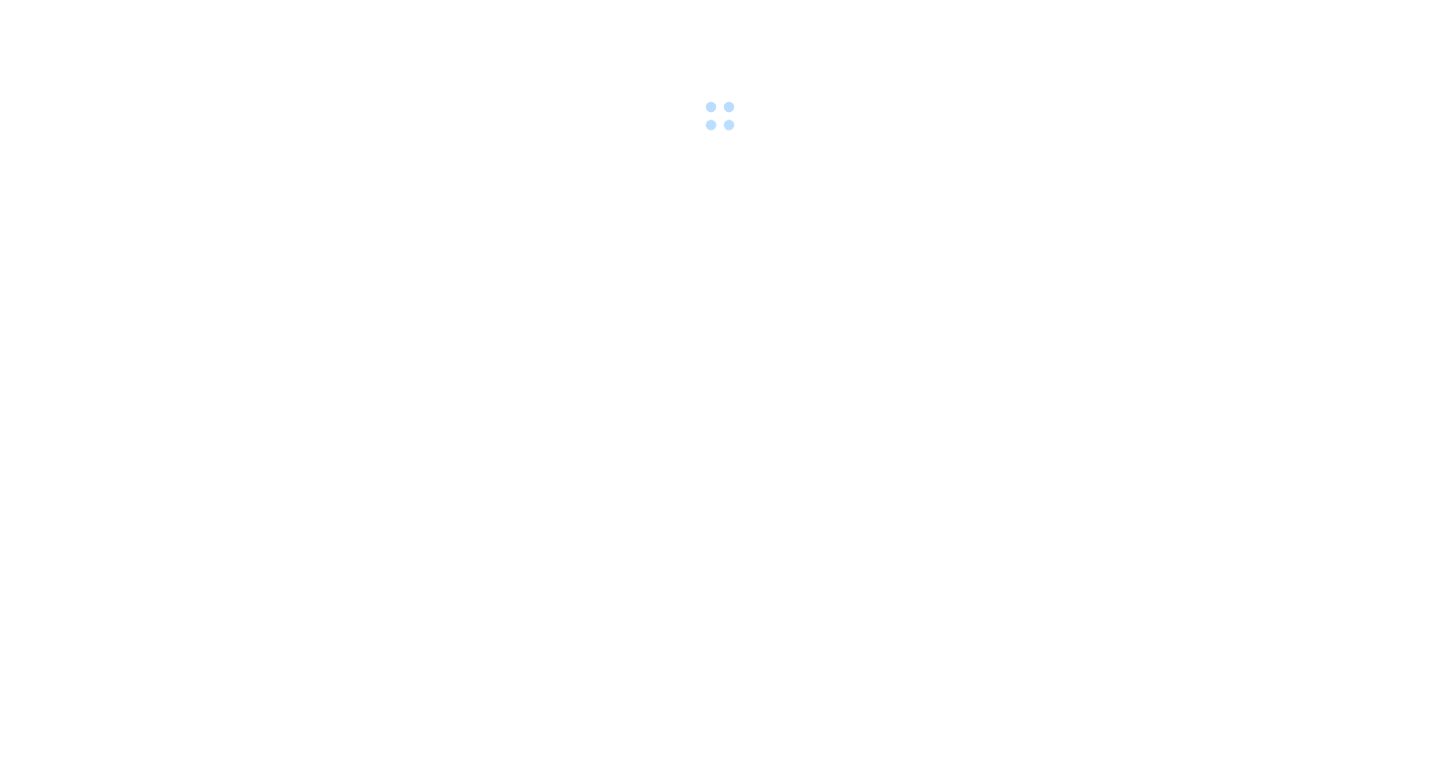 scroll, scrollTop: 0, scrollLeft: 0, axis: both 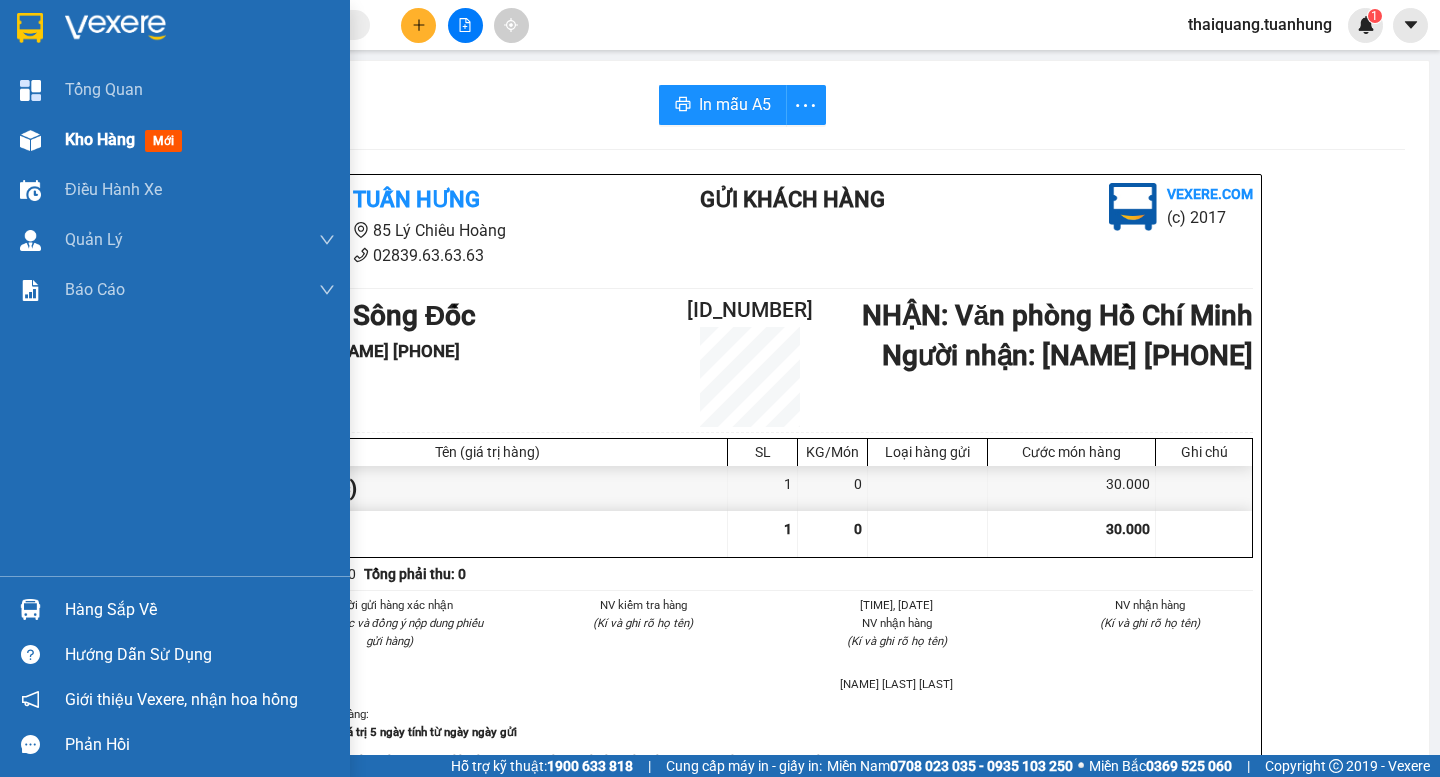 click on "Kho hàng" at bounding box center (100, 139) 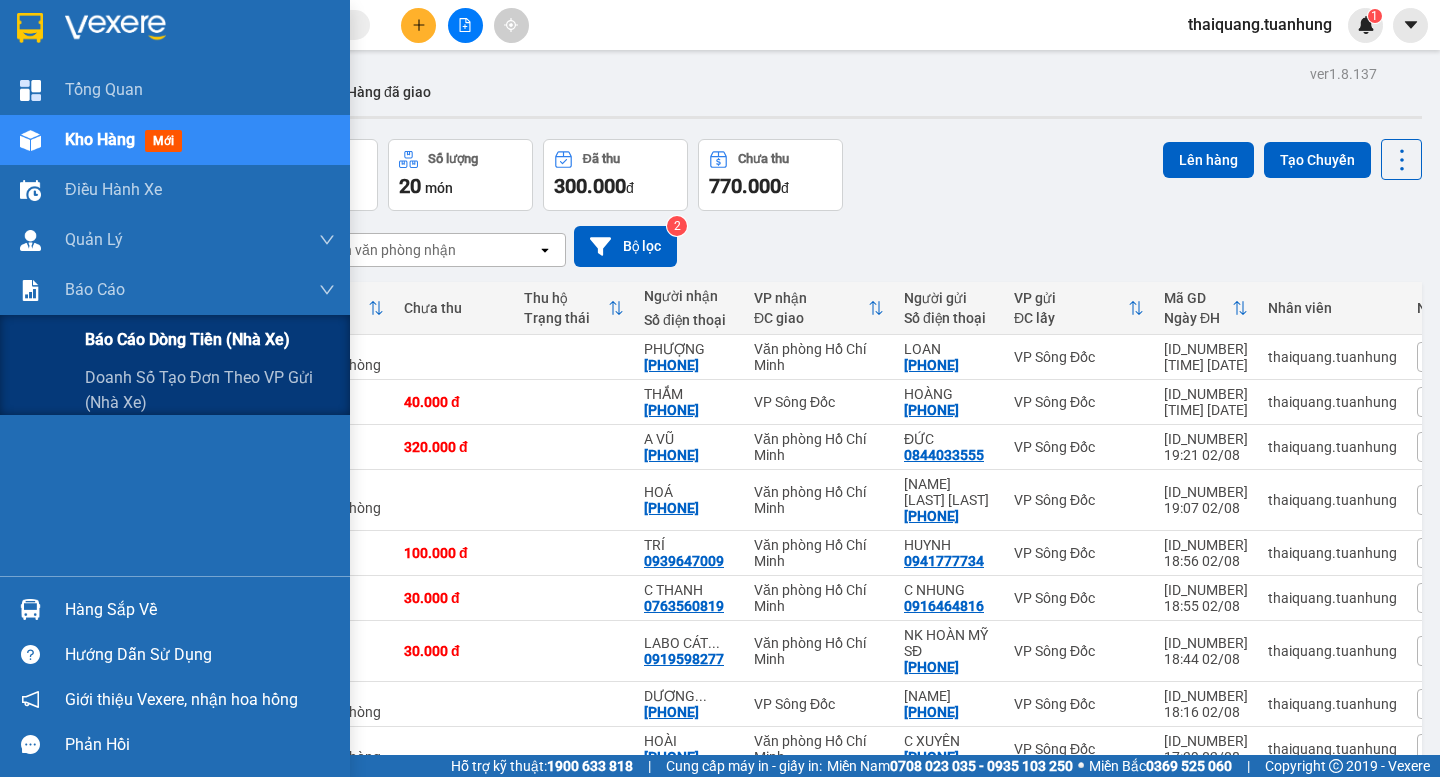 click on "Báo cáo dòng tiền (nhà xe)" at bounding box center [187, 339] 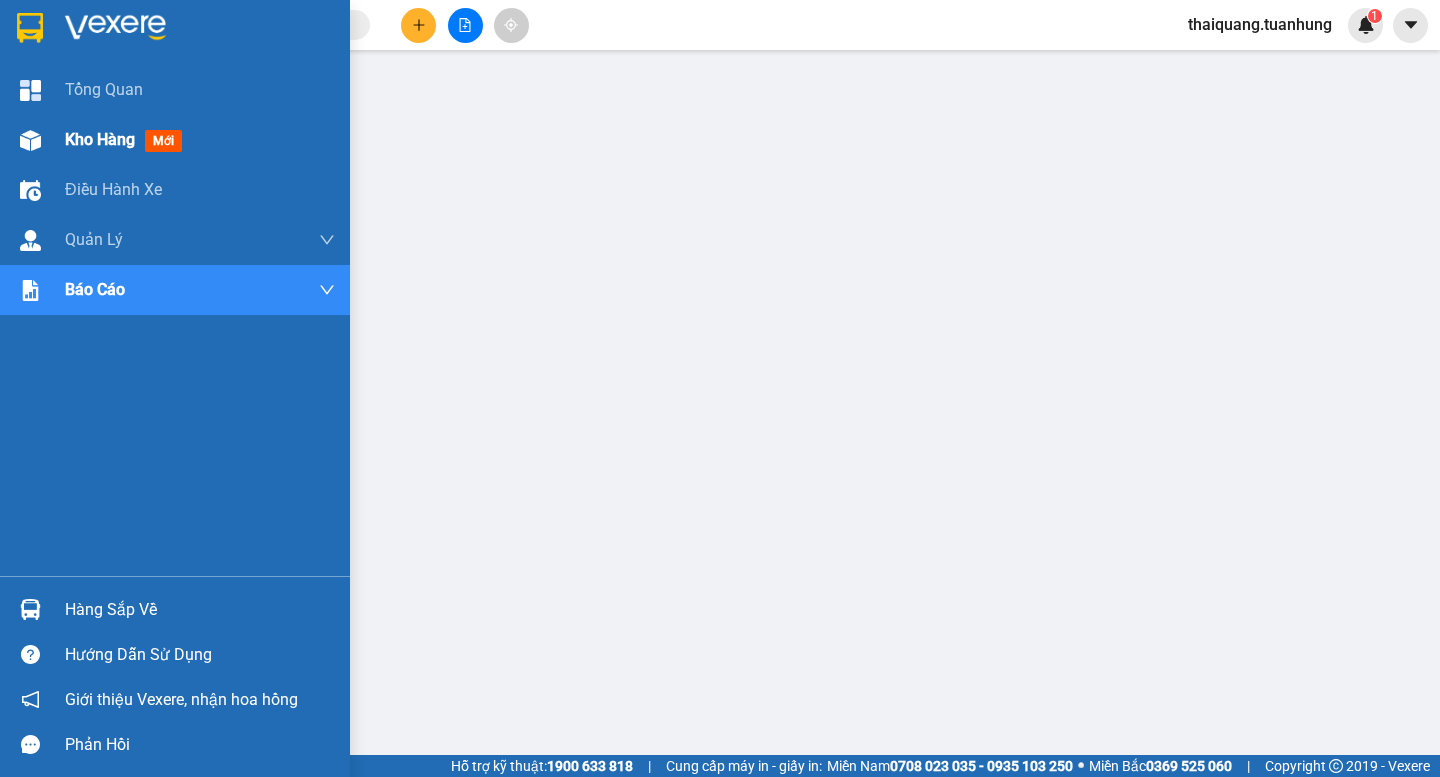 click on "Kho hàng" at bounding box center (100, 139) 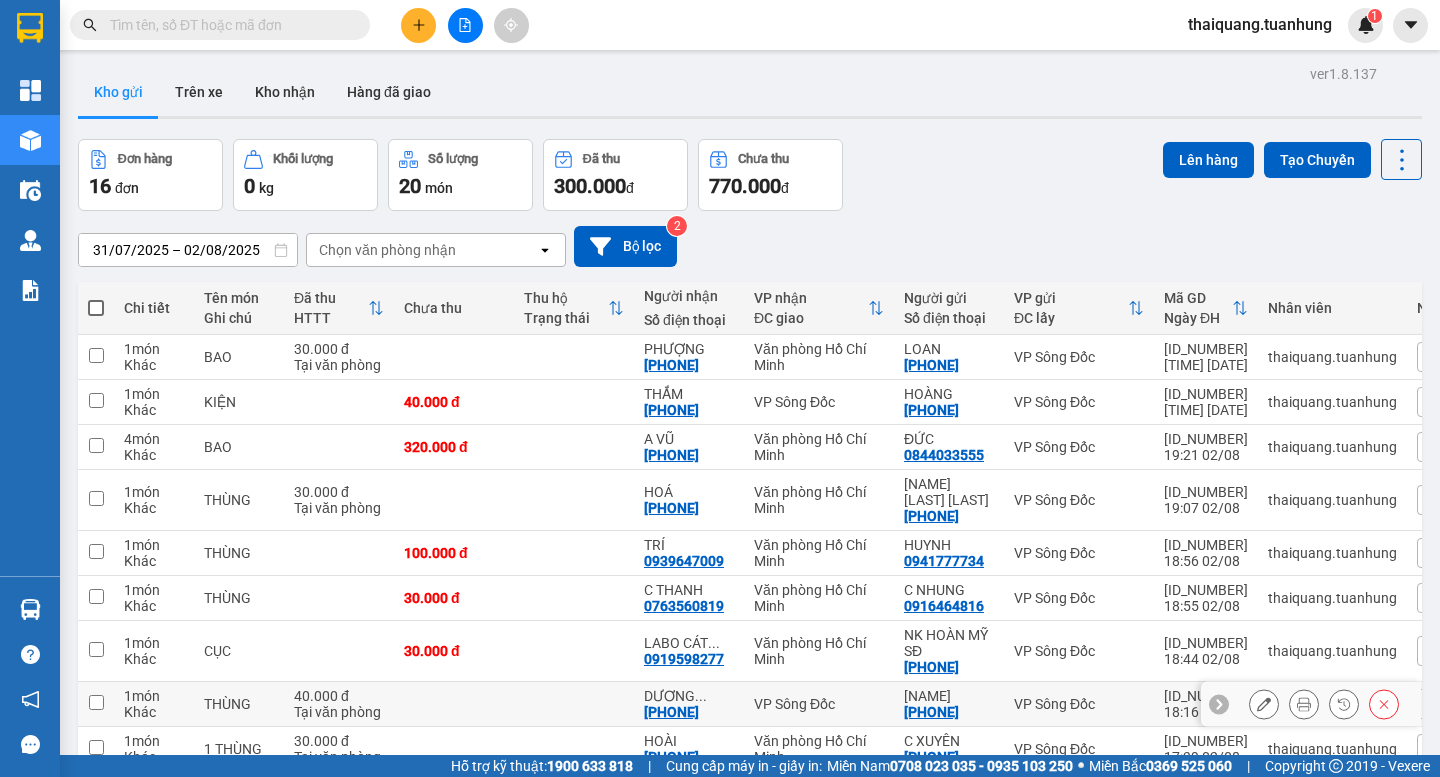 scroll, scrollTop: 152, scrollLeft: 0, axis: vertical 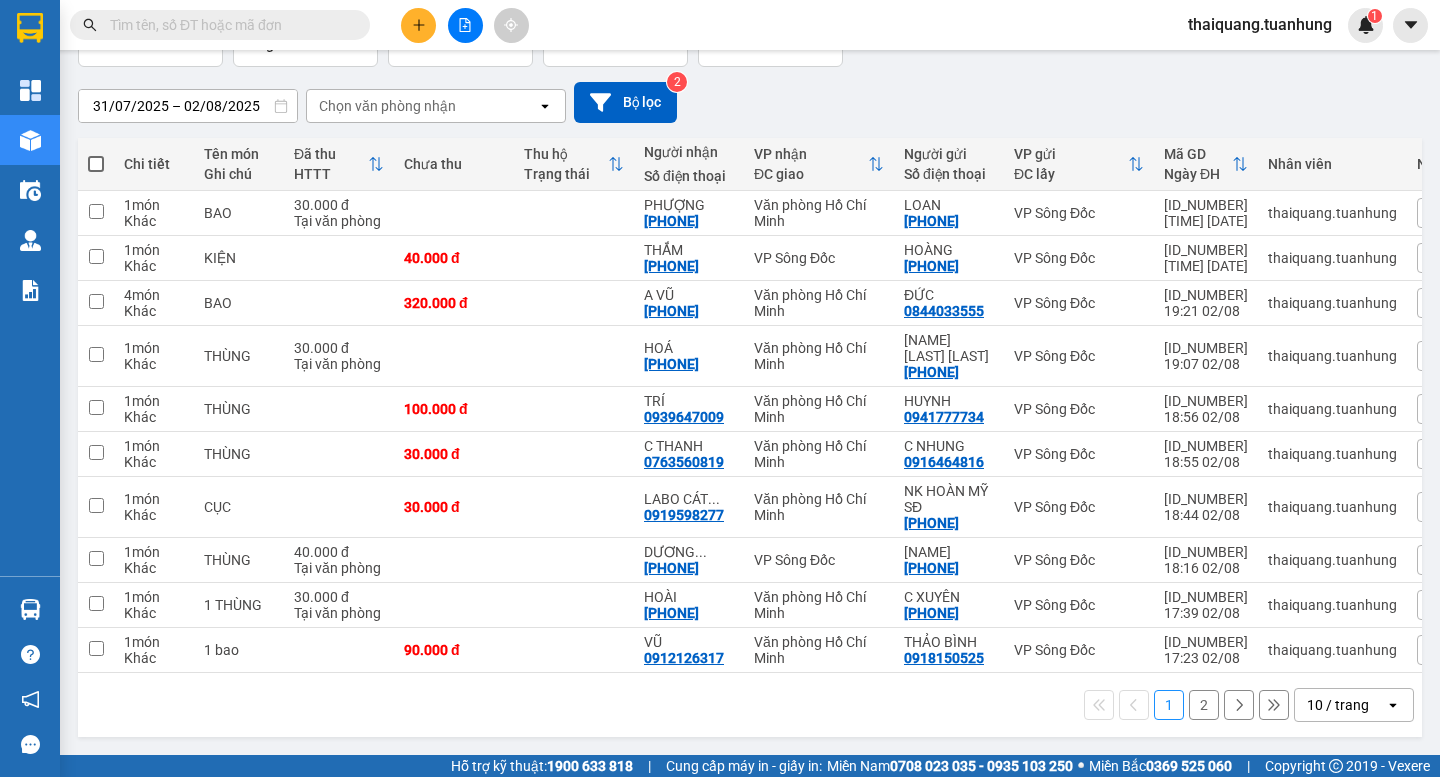 click on "10 / trang" at bounding box center [1338, 705] 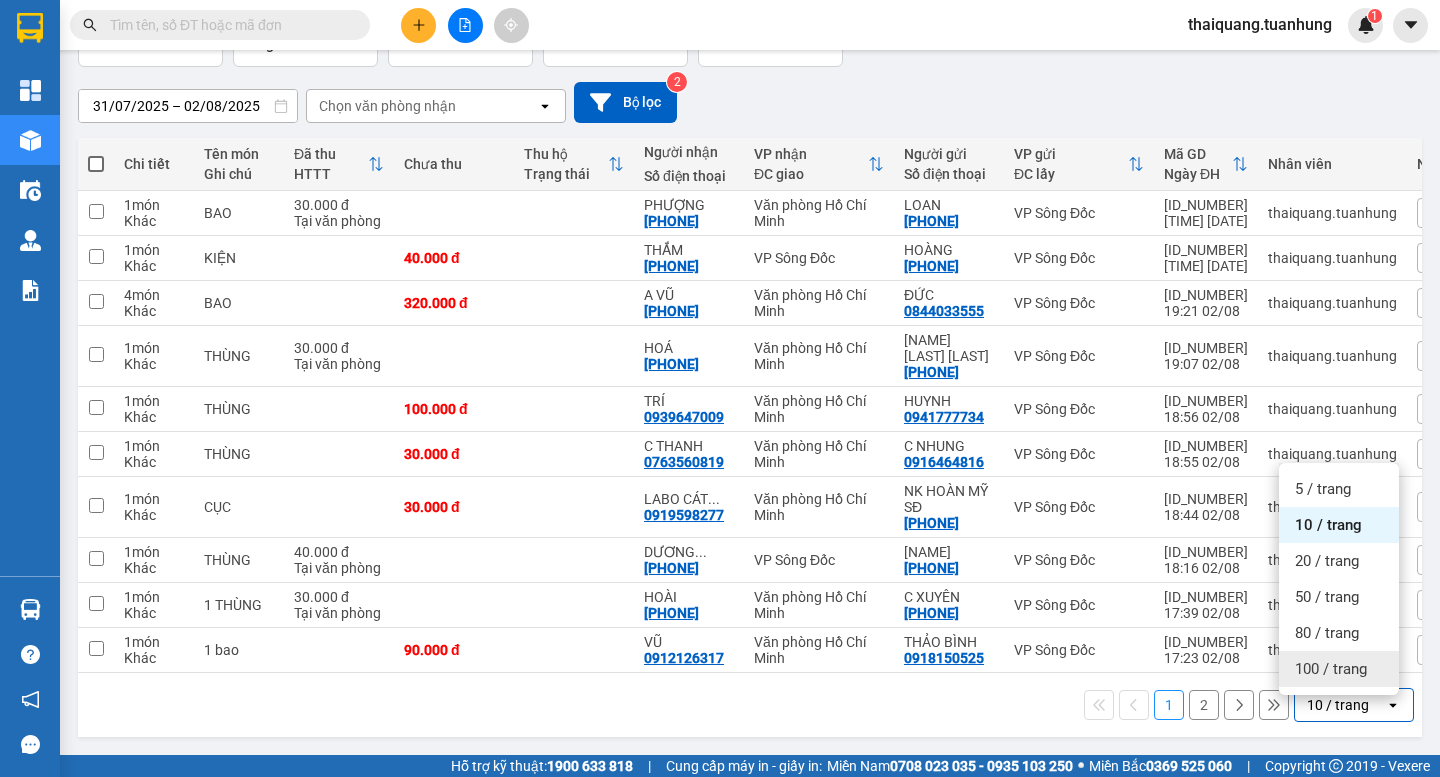 click on "100 / trang" at bounding box center (1331, 669) 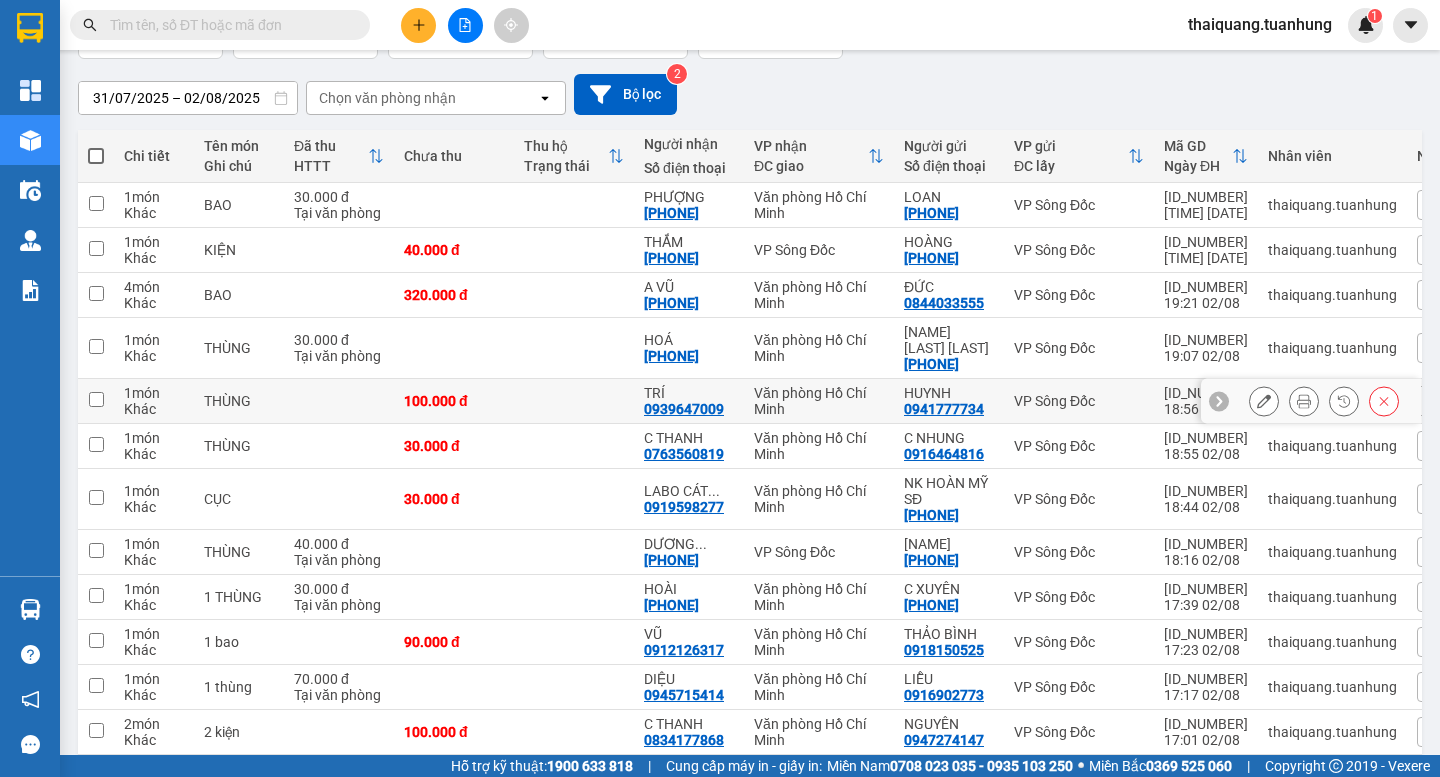 scroll, scrollTop: 0, scrollLeft: 0, axis: both 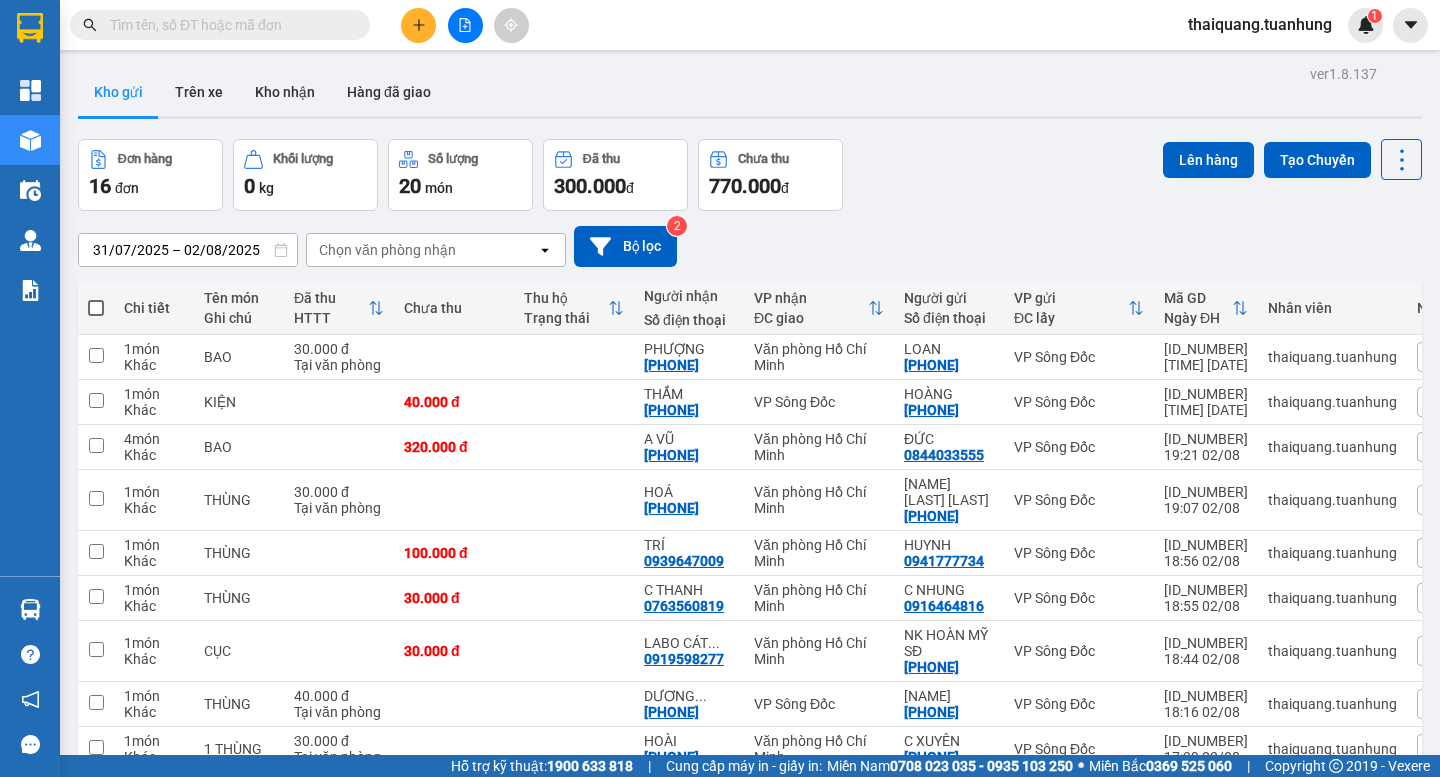 click at bounding box center (96, 308) 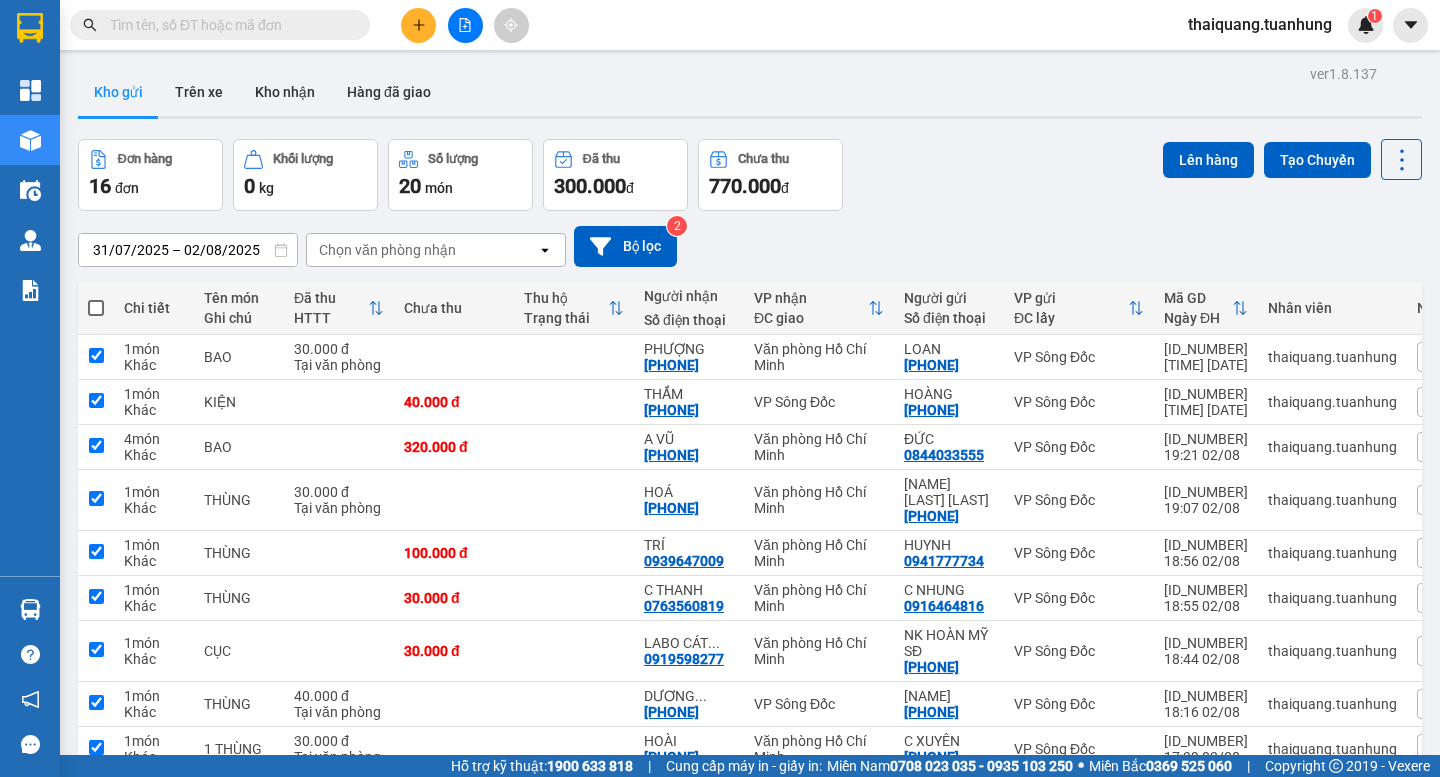 checkbox on "true" 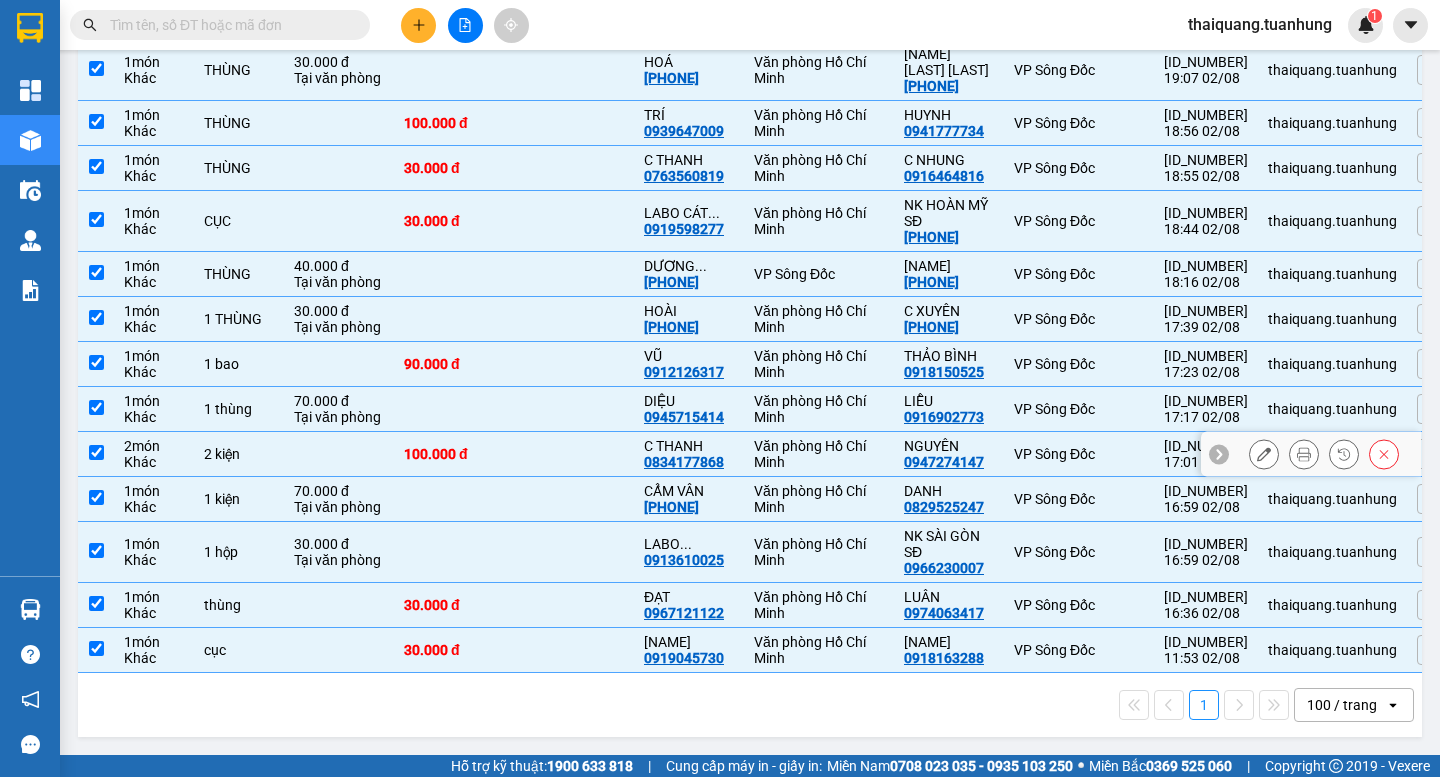scroll, scrollTop: 0, scrollLeft: 0, axis: both 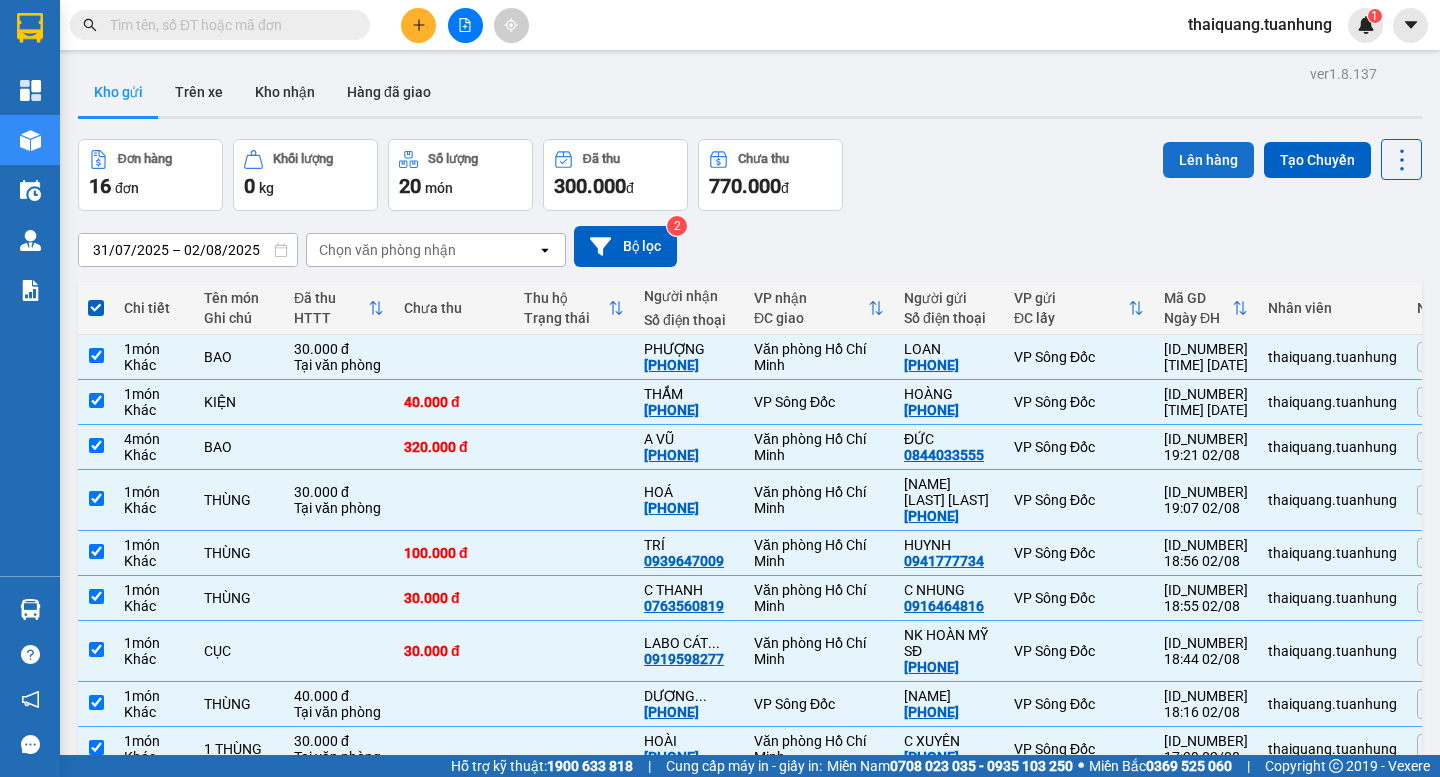 click on "Lên hàng" at bounding box center [1208, 160] 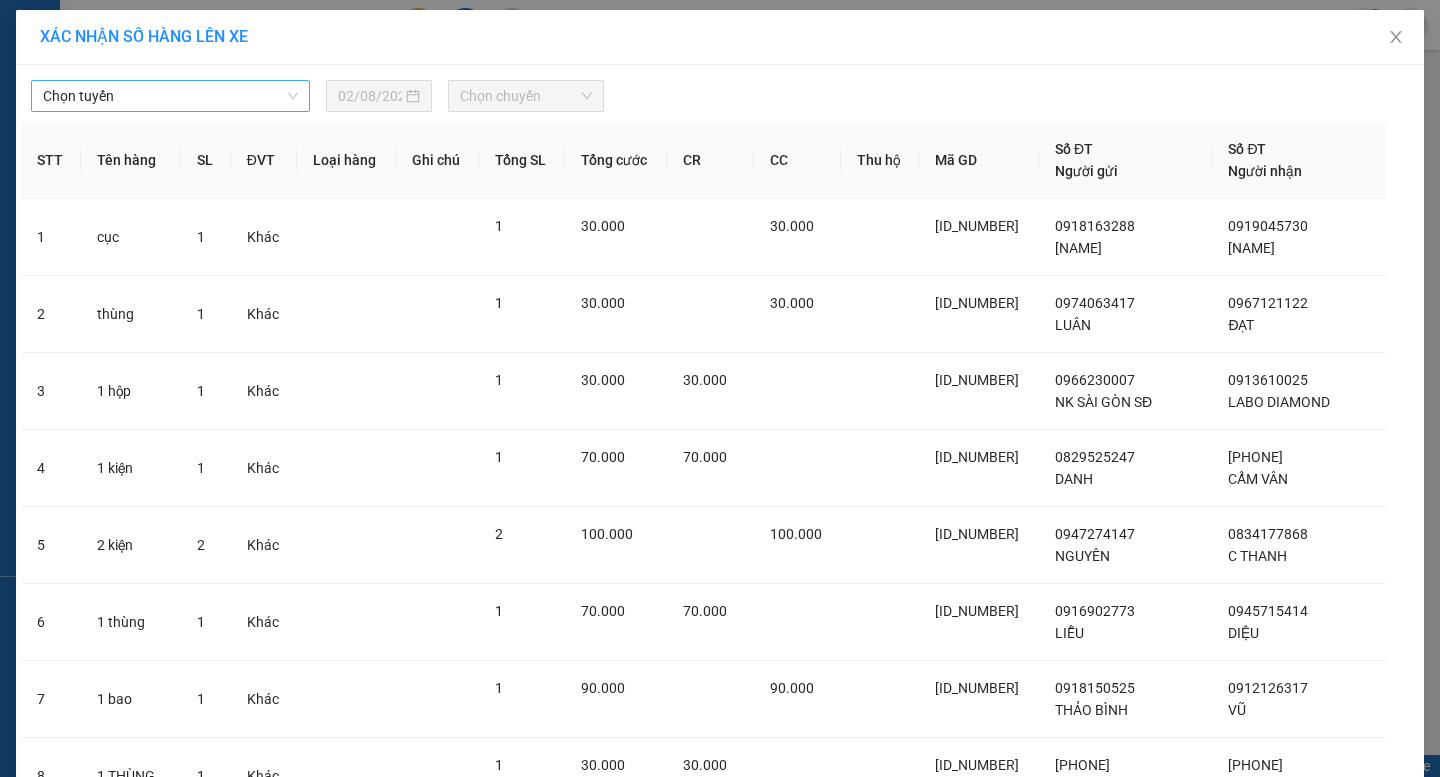 click on "Chọn tuyến" at bounding box center [170, 96] 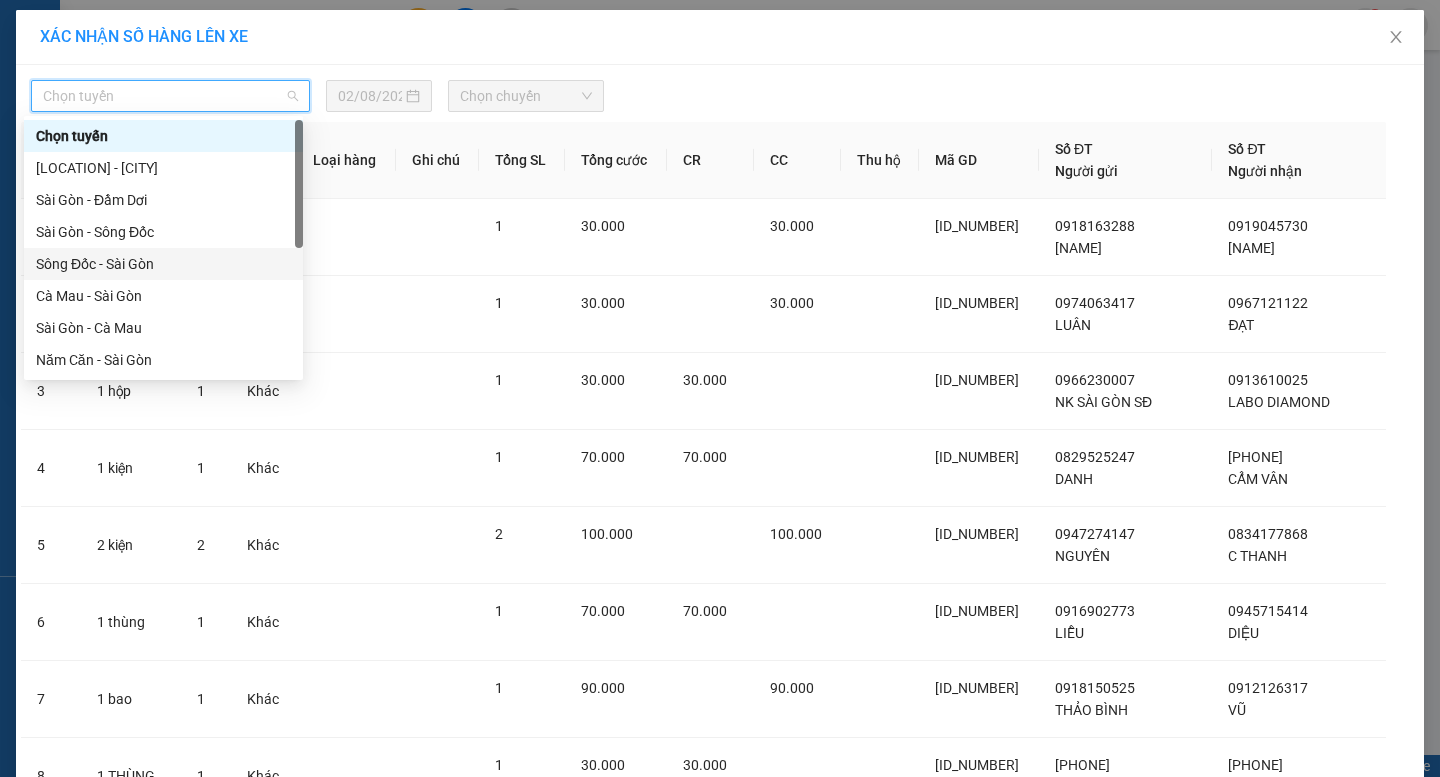 click on "Sông Đốc - Sài Gòn" at bounding box center (163, 264) 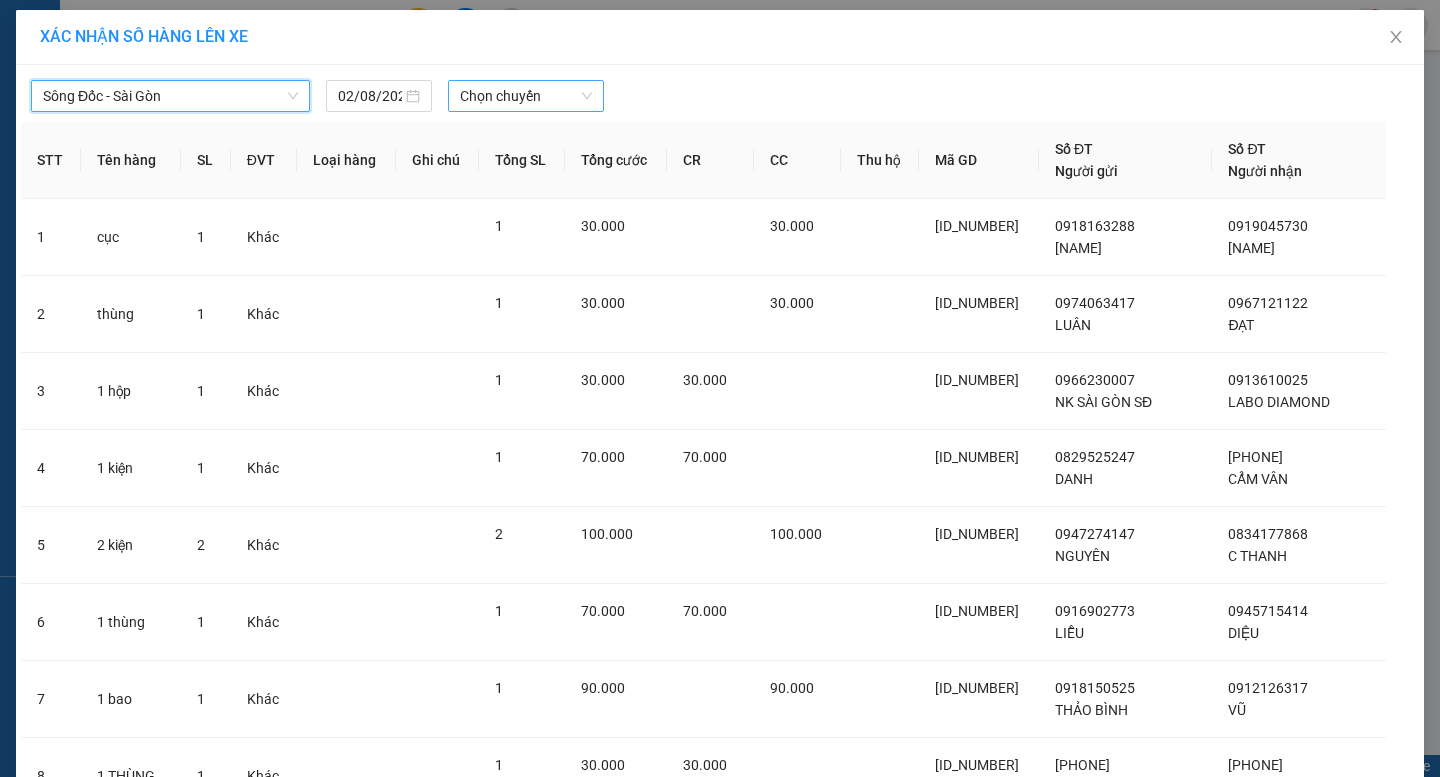 click on "Chọn chuyến" at bounding box center (526, 96) 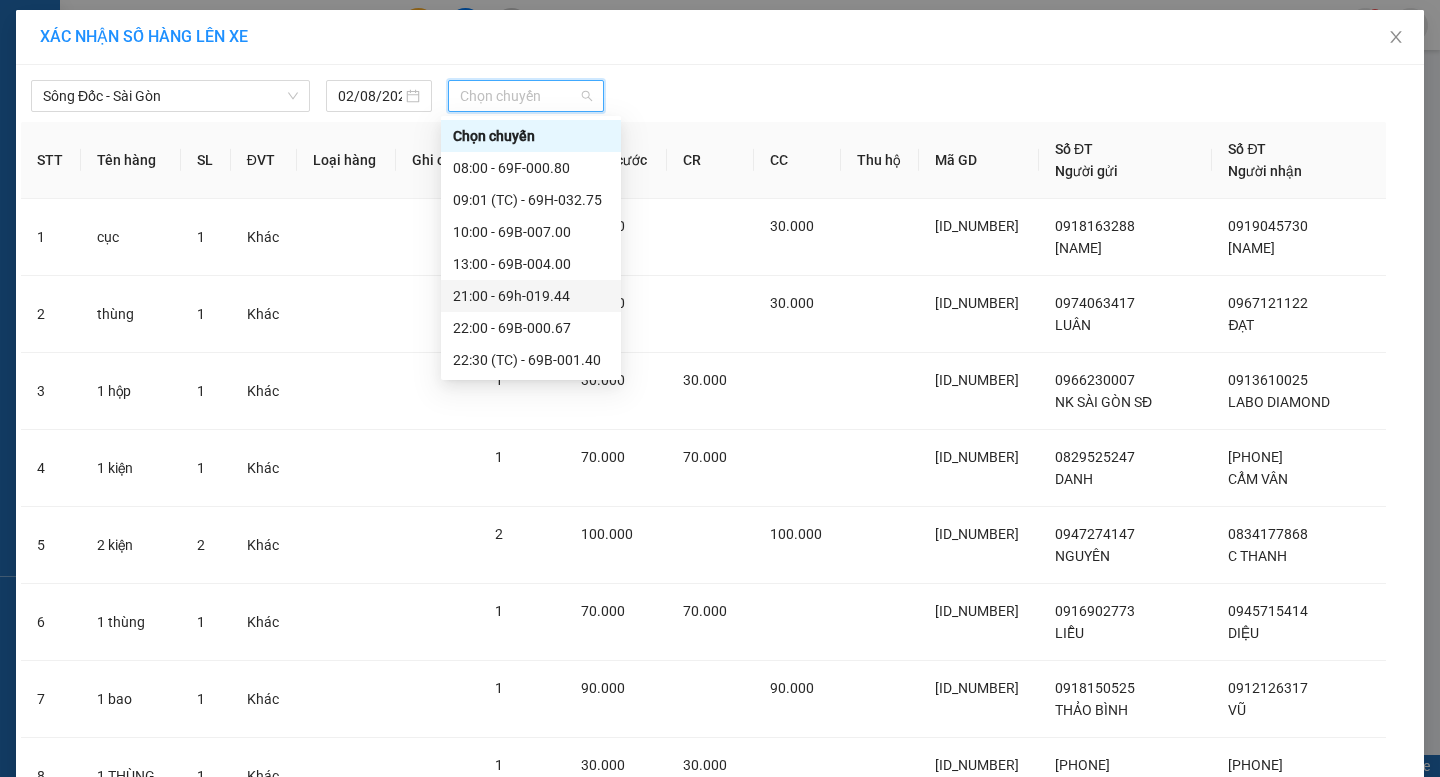 click on "21:00     - 69h-019.44" at bounding box center (531, 296) 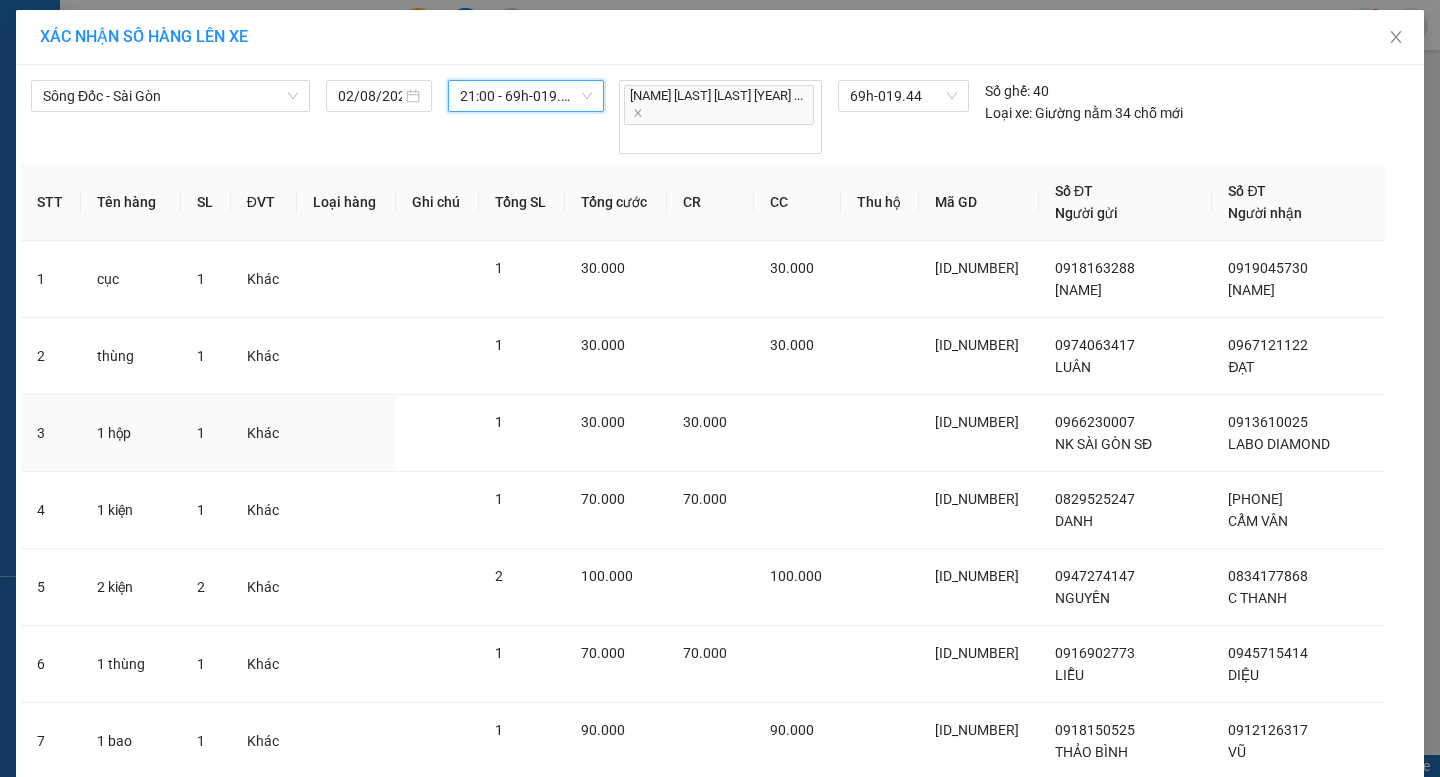 scroll, scrollTop: 812, scrollLeft: 0, axis: vertical 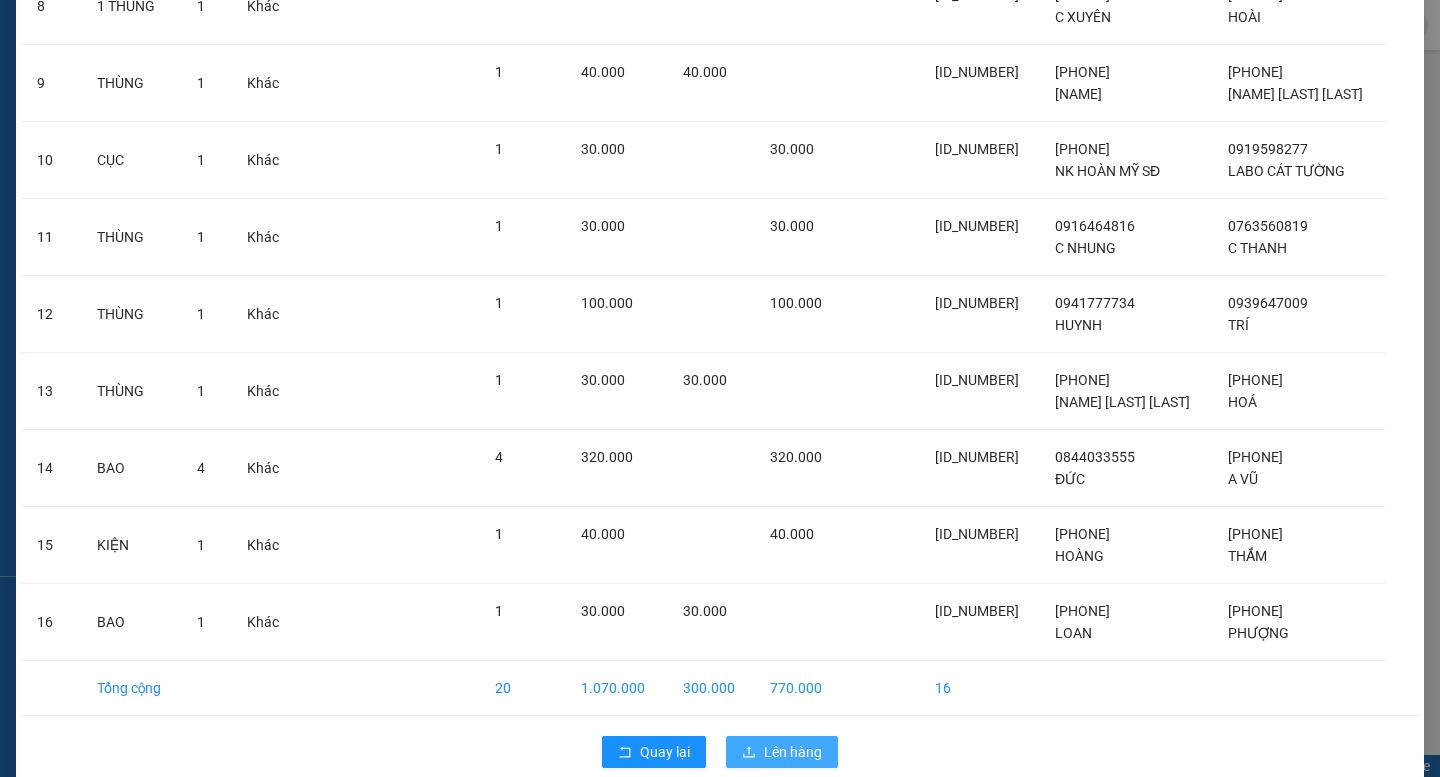 click on "Lên hàng" at bounding box center (793, 752) 